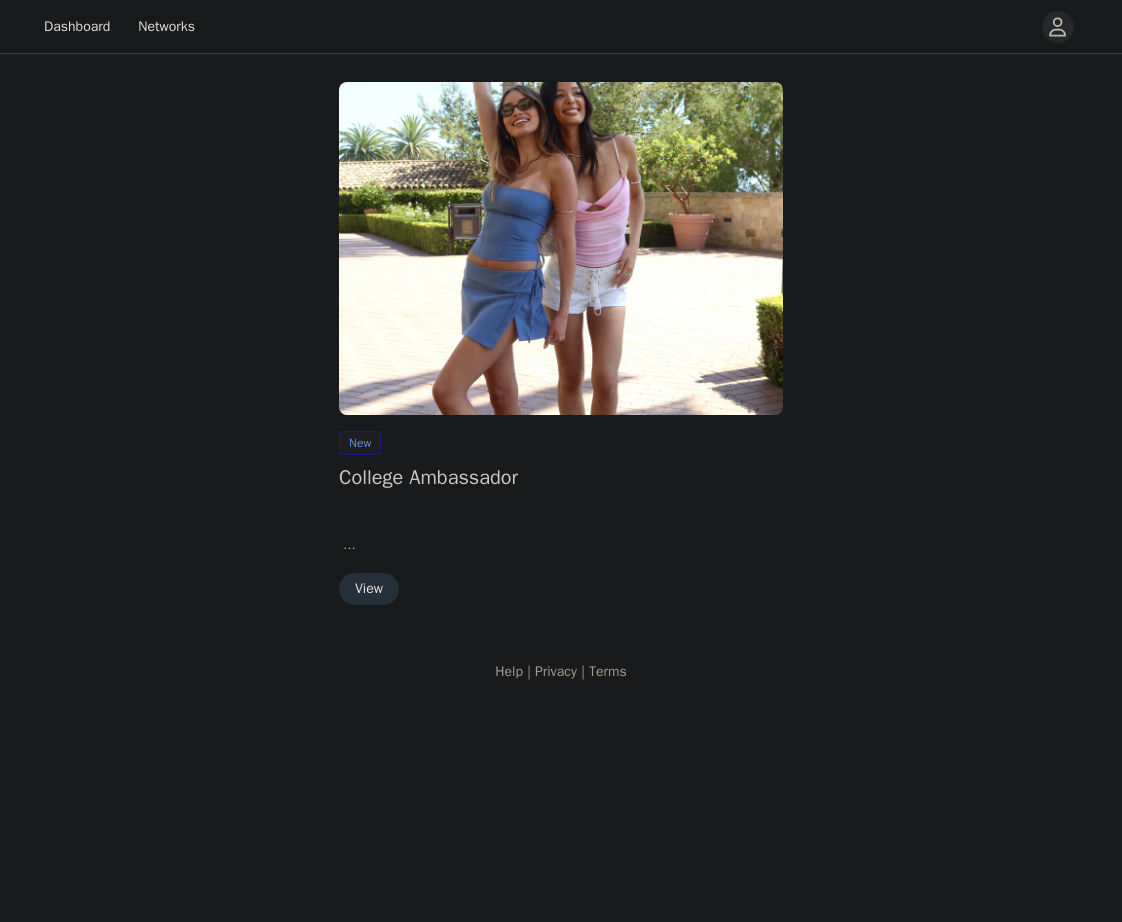 scroll, scrollTop: 0, scrollLeft: 0, axis: both 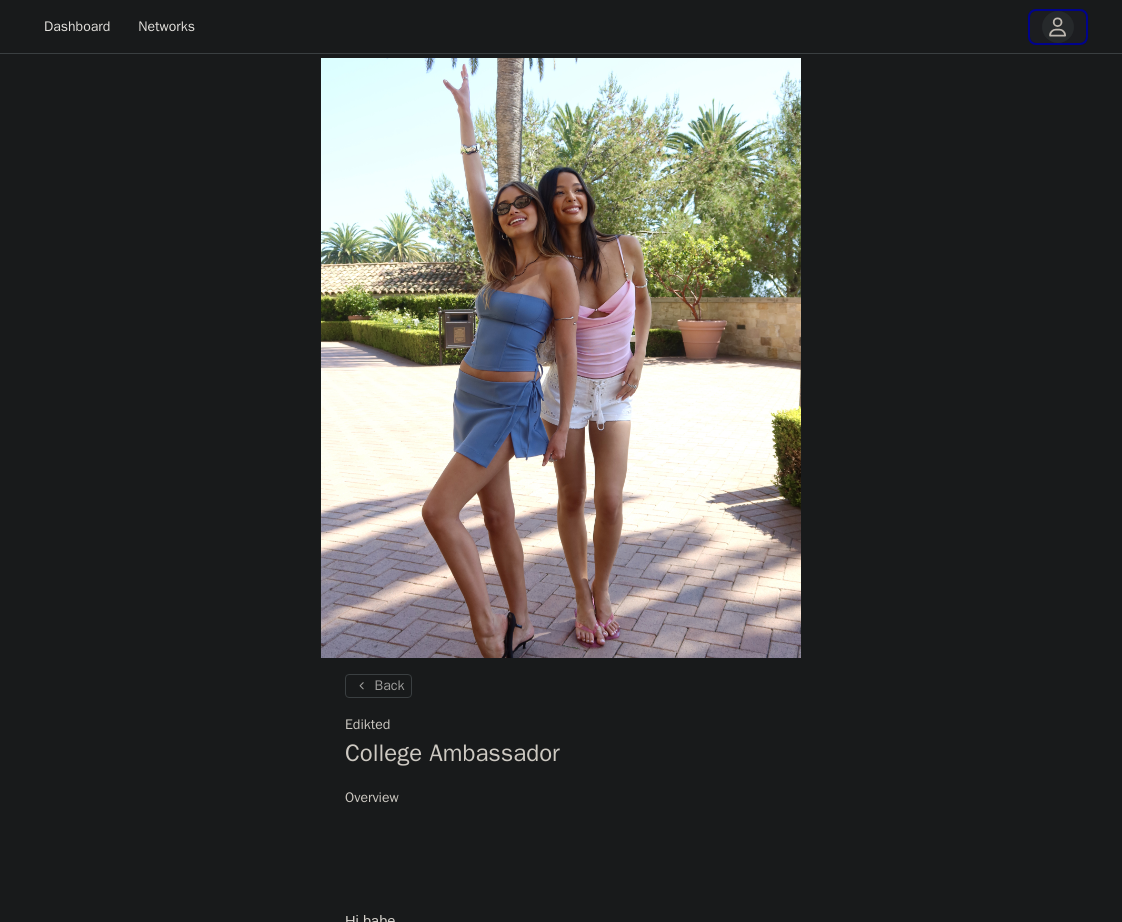 click 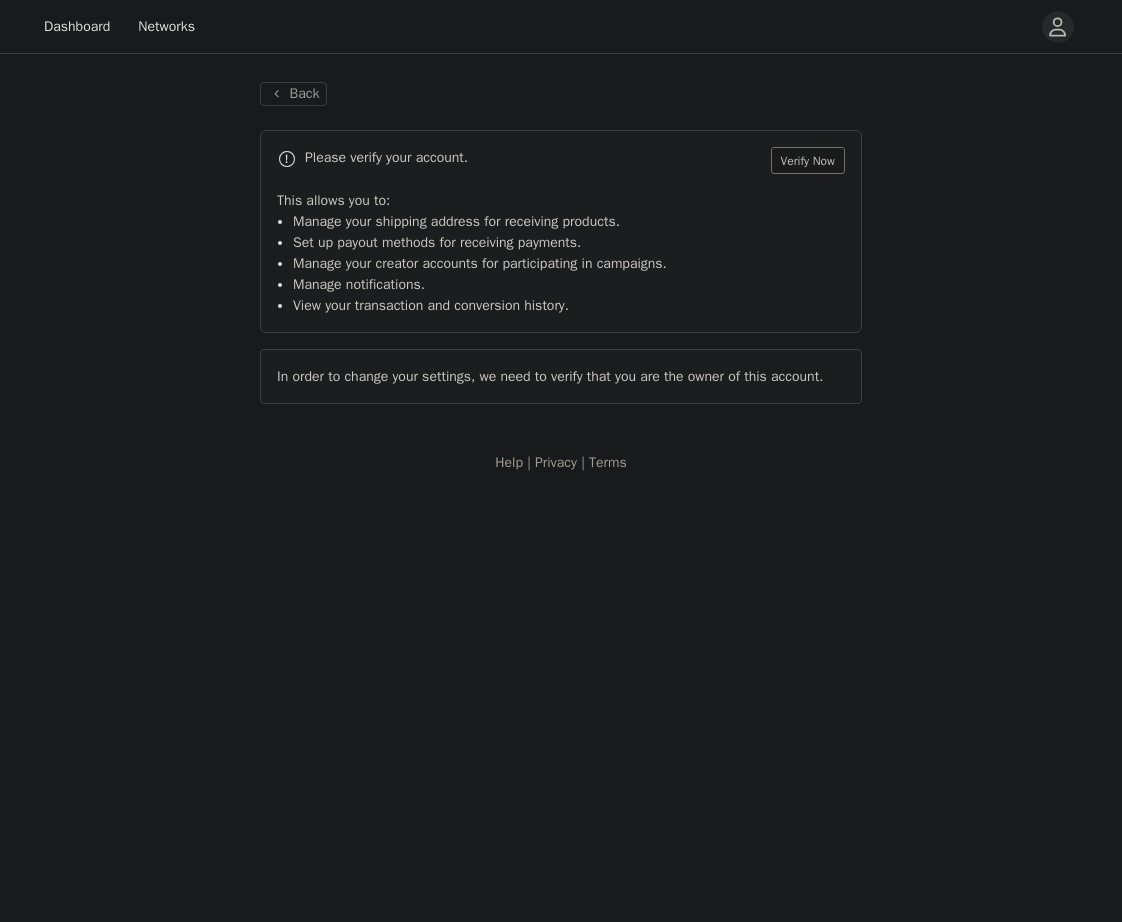 click on "Verify Now" at bounding box center (808, 160) 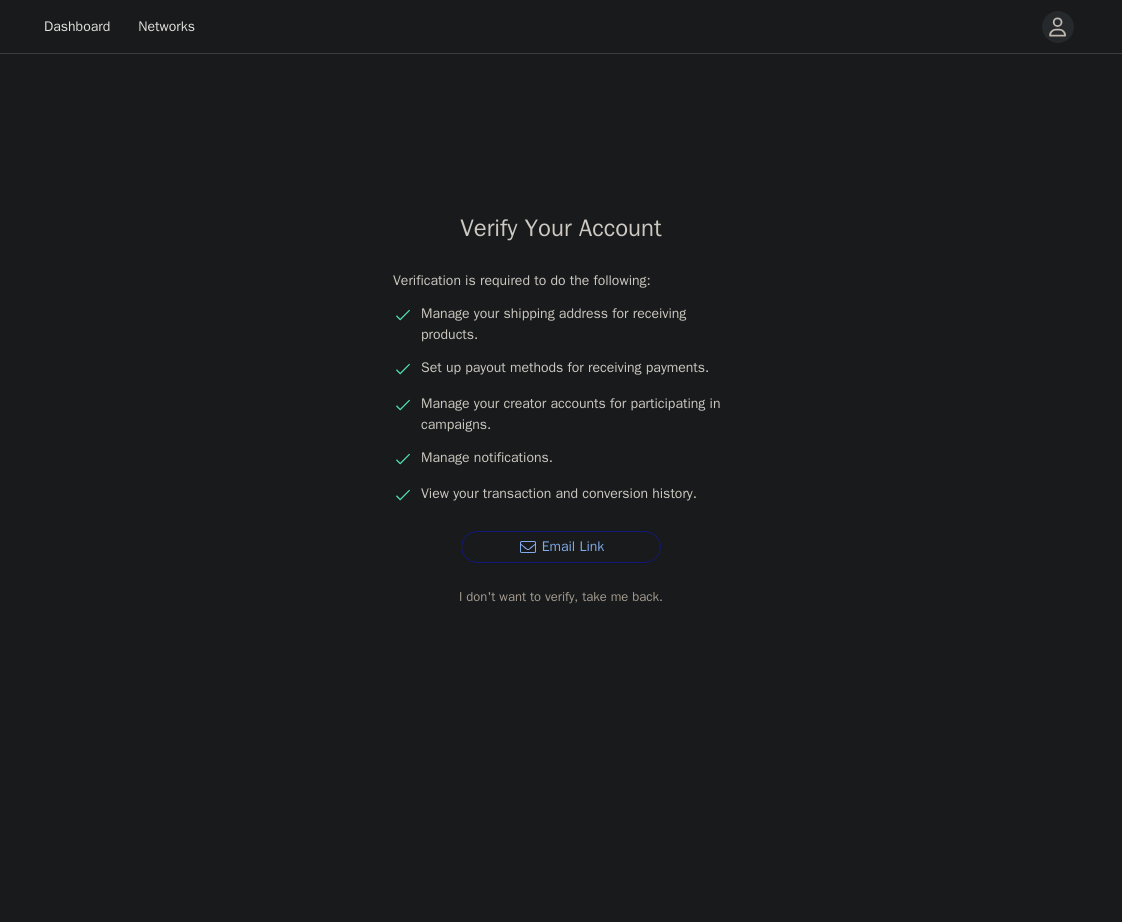 click on "Email Link" at bounding box center [561, 547] 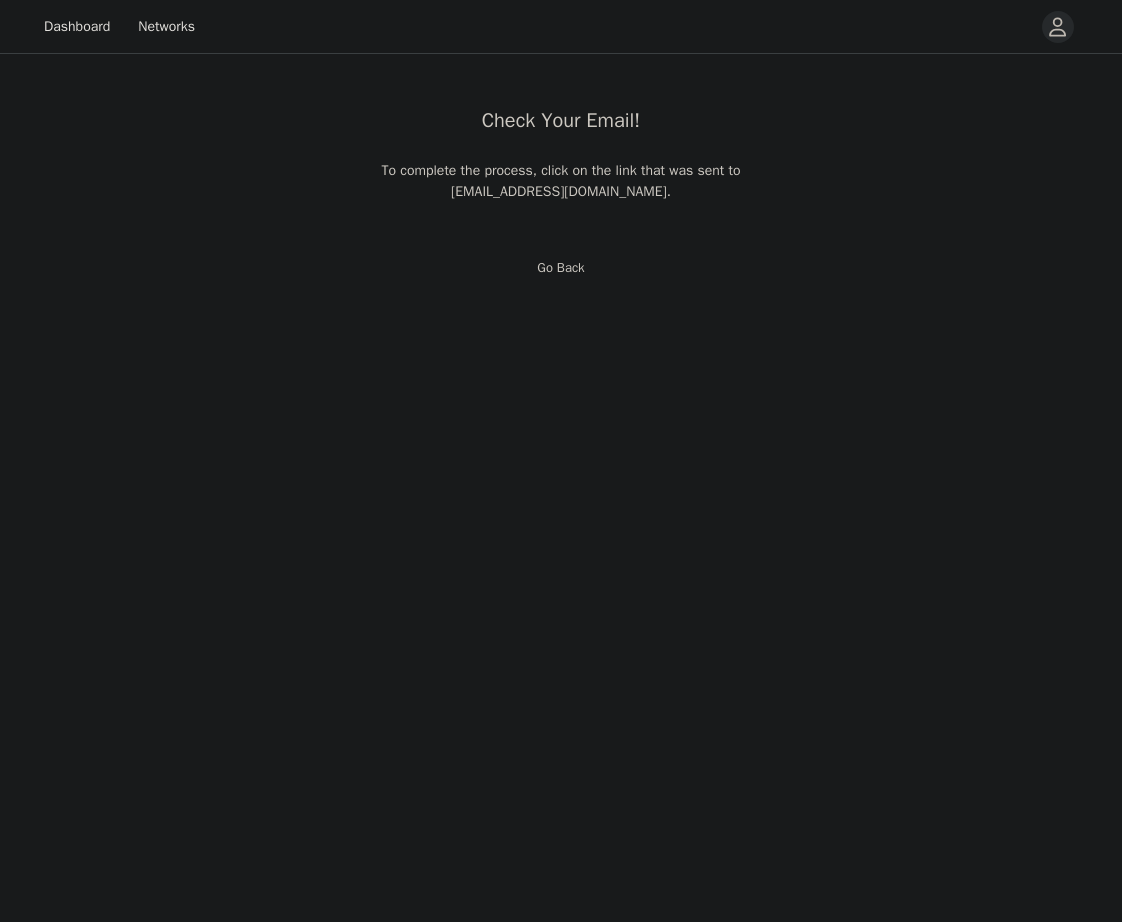 click on "Go Back" at bounding box center [560, 267] 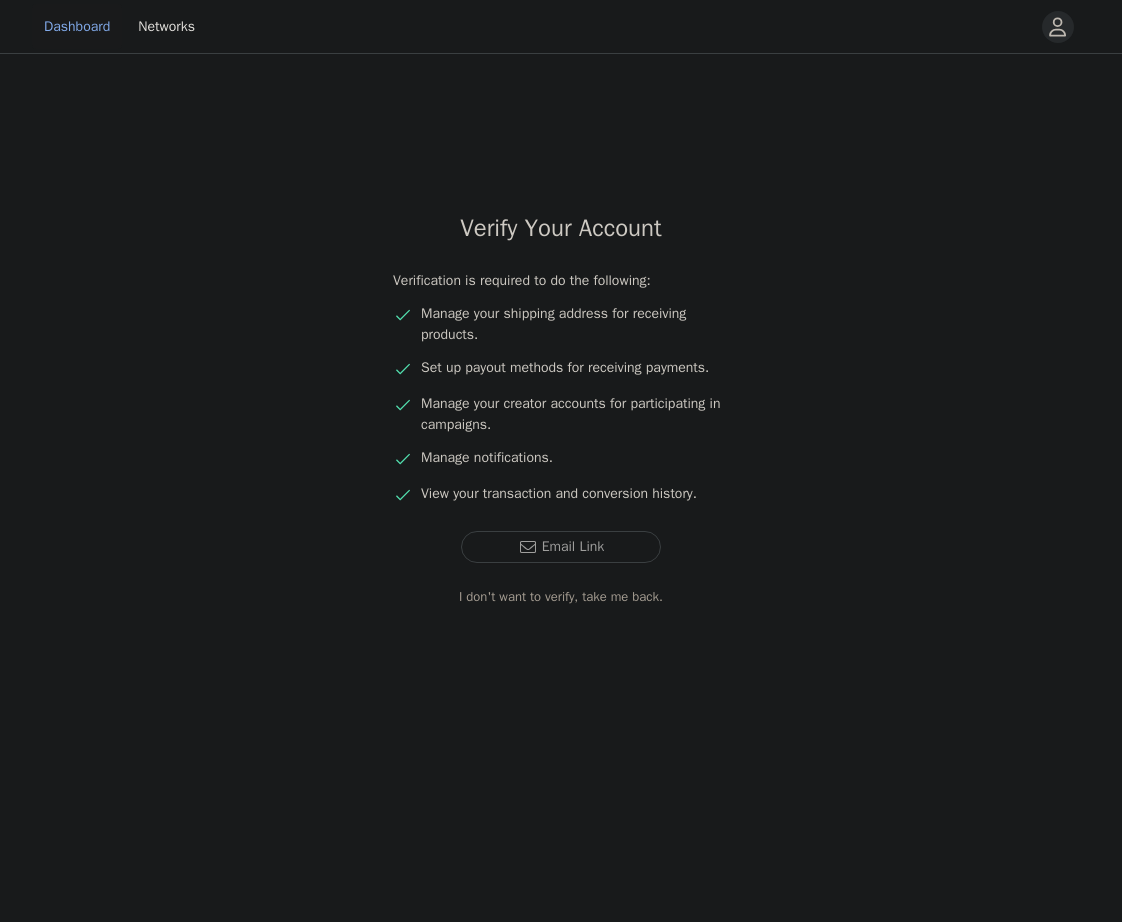 click on "Dashboard" at bounding box center (77, 26) 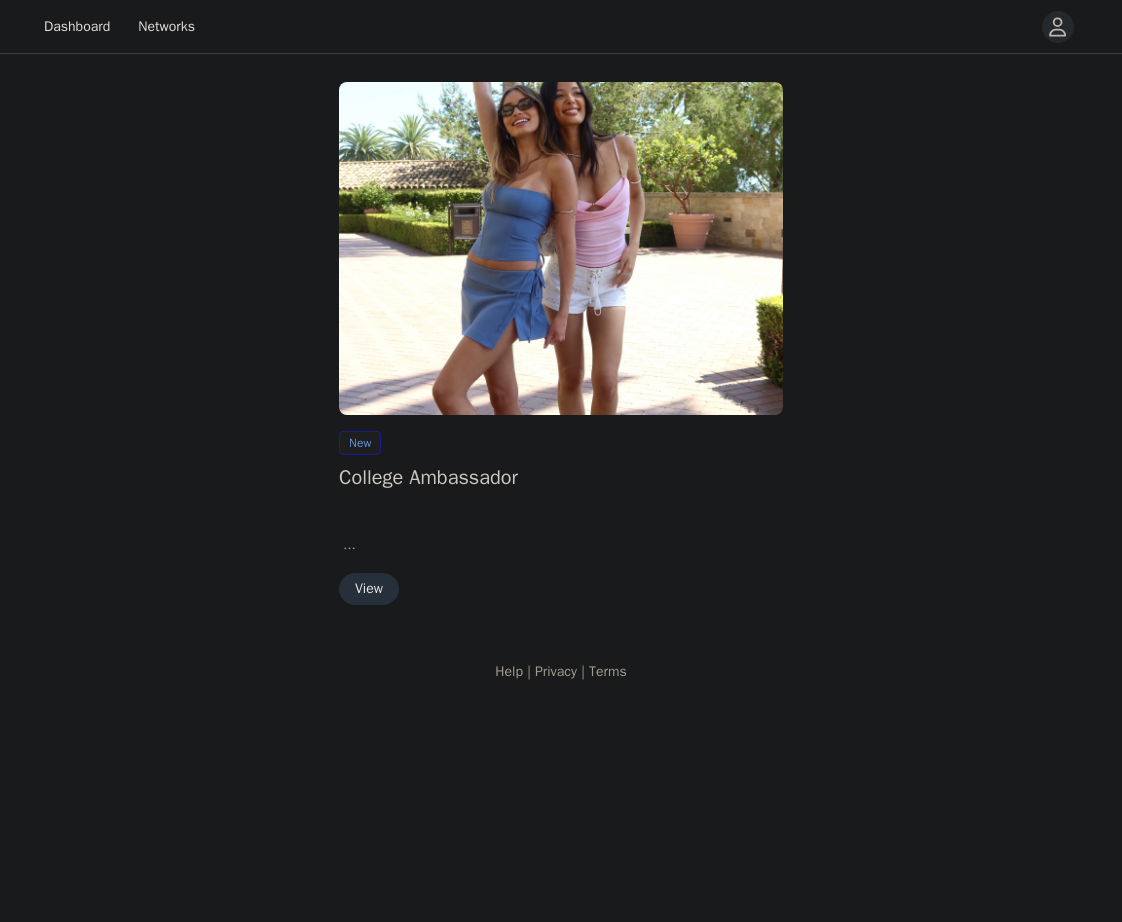 click on "View" at bounding box center (369, 589) 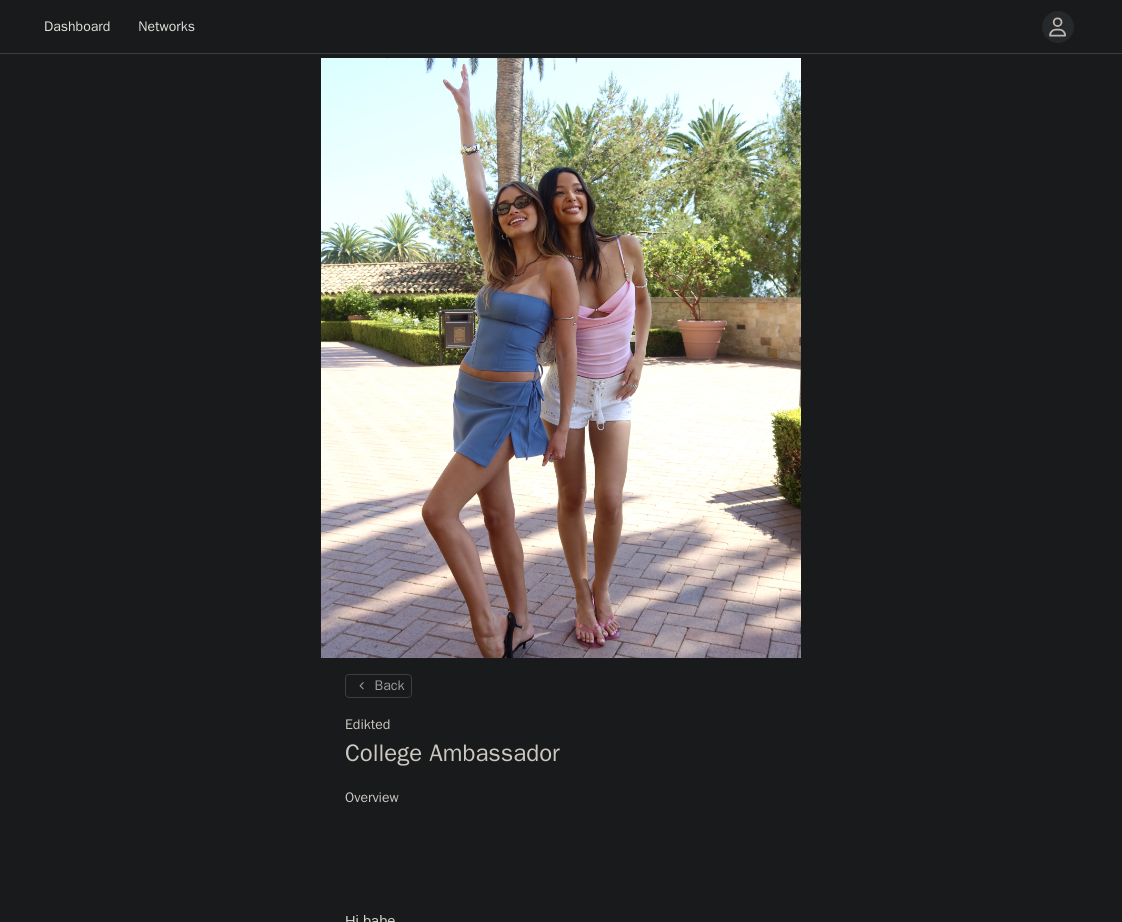 scroll, scrollTop: 573, scrollLeft: 0, axis: vertical 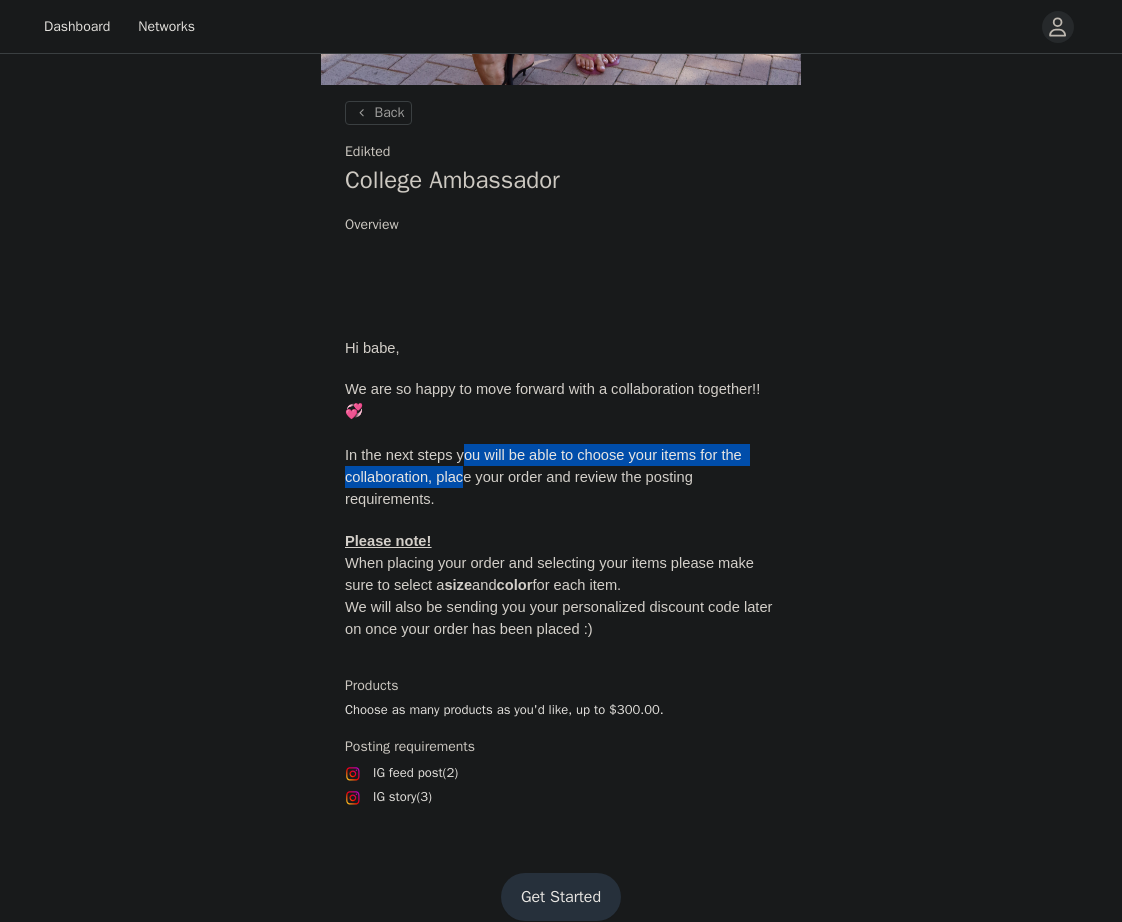 drag, startPoint x: 463, startPoint y: 424, endPoint x: 463, endPoint y: 465, distance: 41 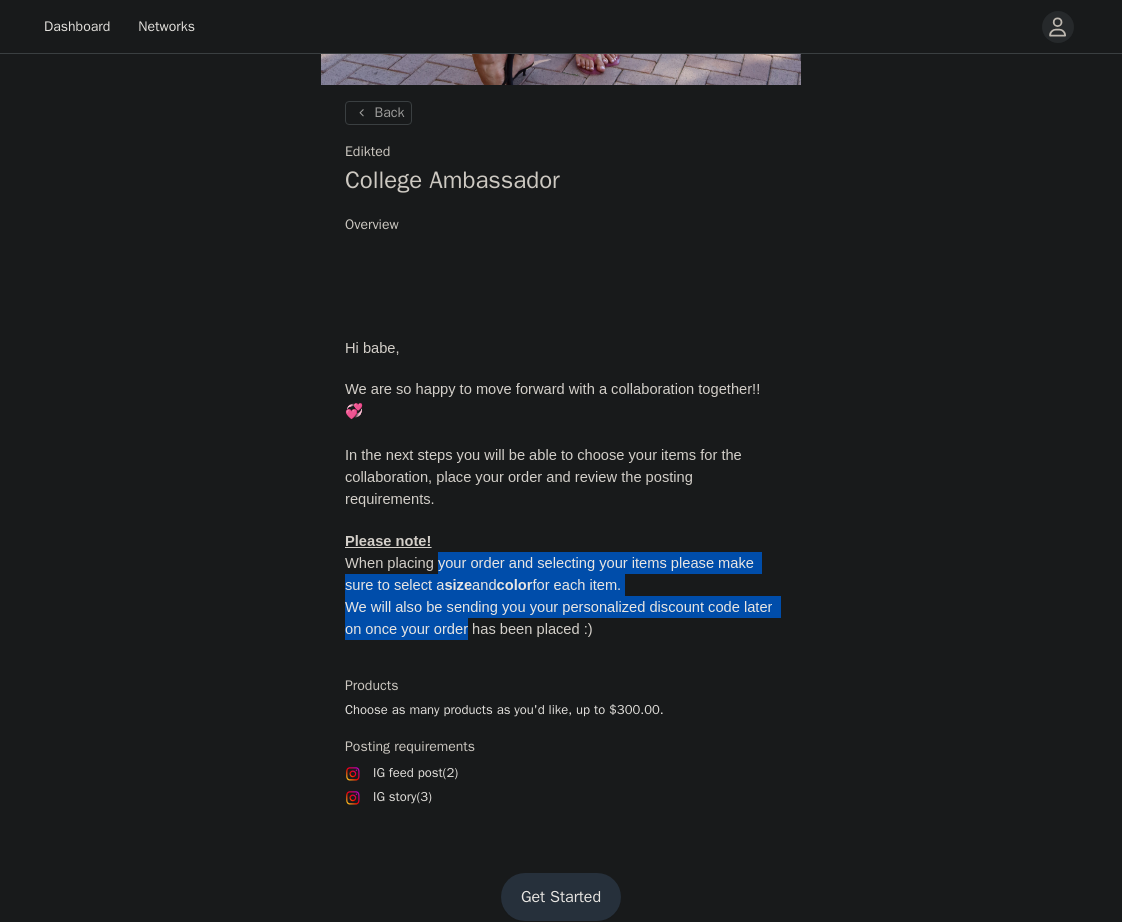 drag, startPoint x: 439, startPoint y: 532, endPoint x: 470, endPoint y: 600, distance: 74.73286 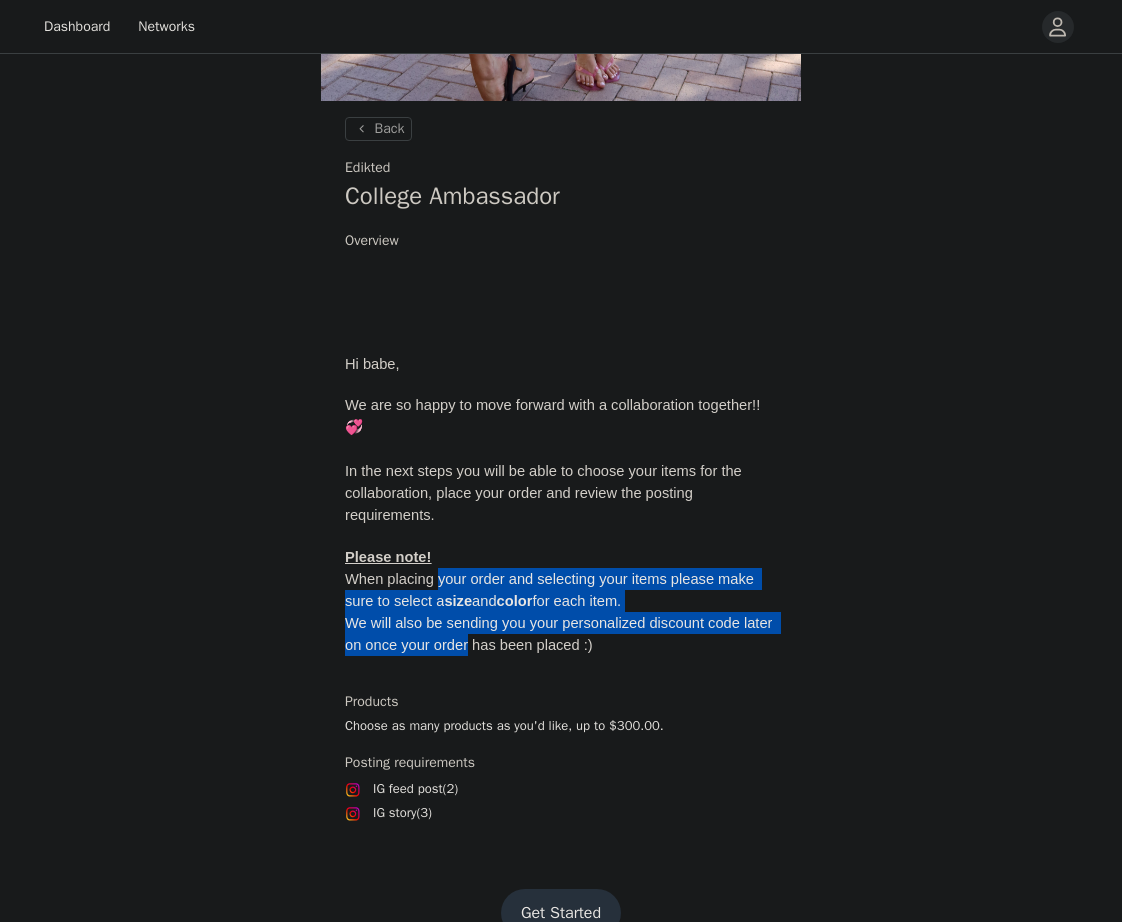 scroll, scrollTop: 573, scrollLeft: 0, axis: vertical 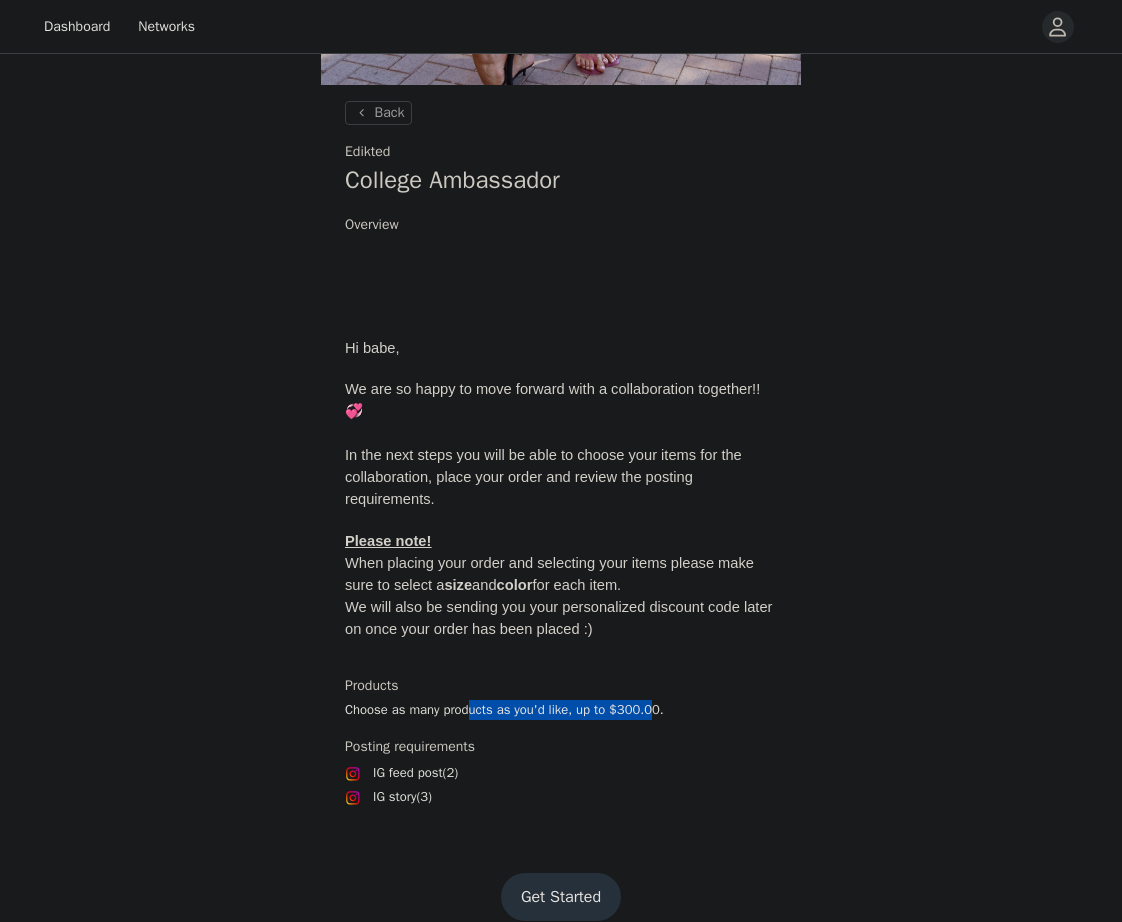 drag, startPoint x: 478, startPoint y: 693, endPoint x: 670, endPoint y: 695, distance: 192.01042 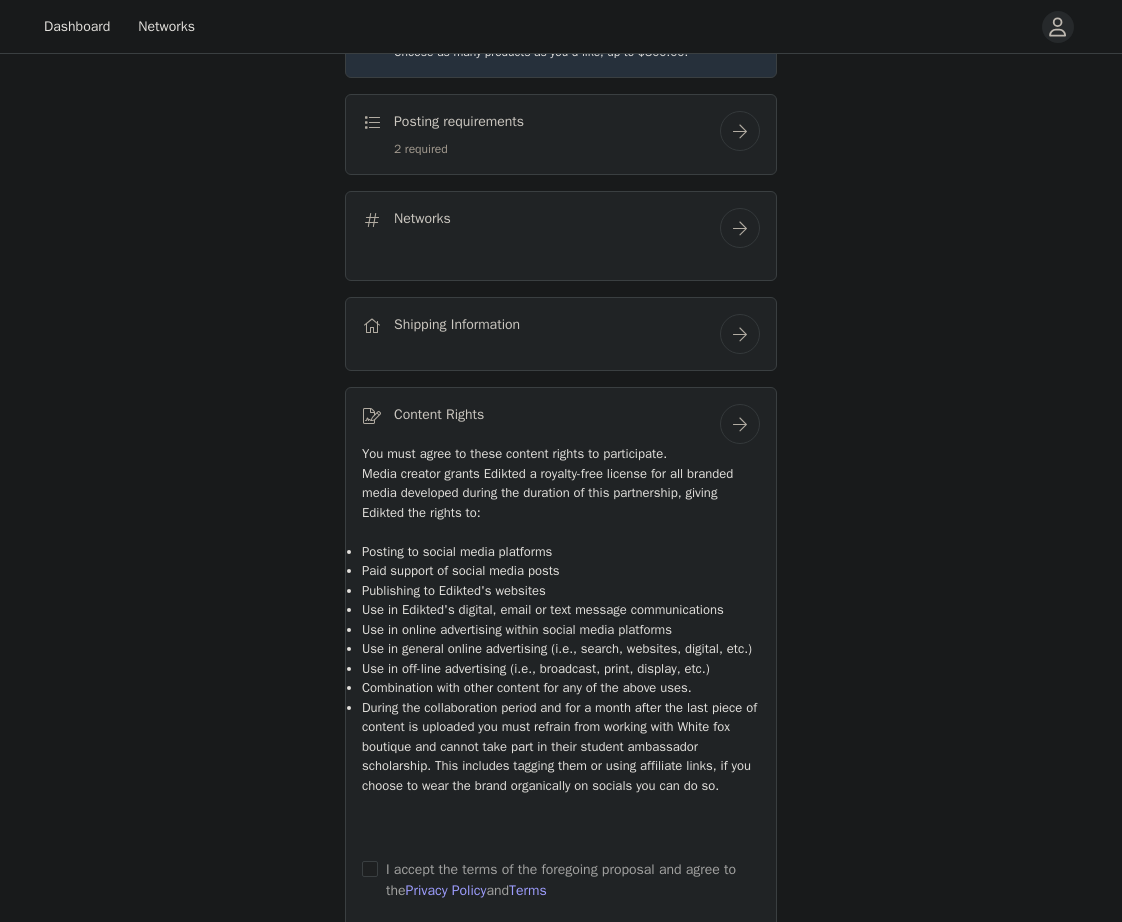 scroll, scrollTop: 688, scrollLeft: 0, axis: vertical 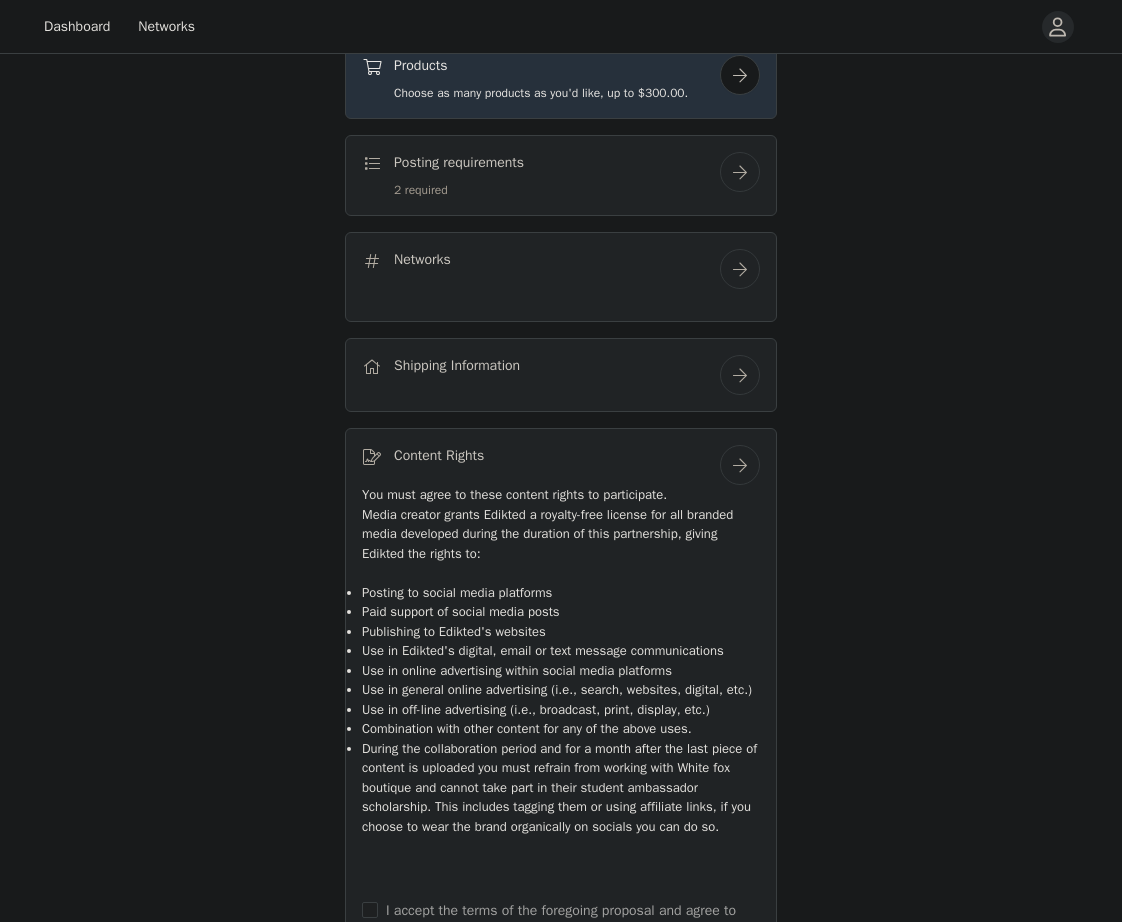 click at bounding box center [740, 75] 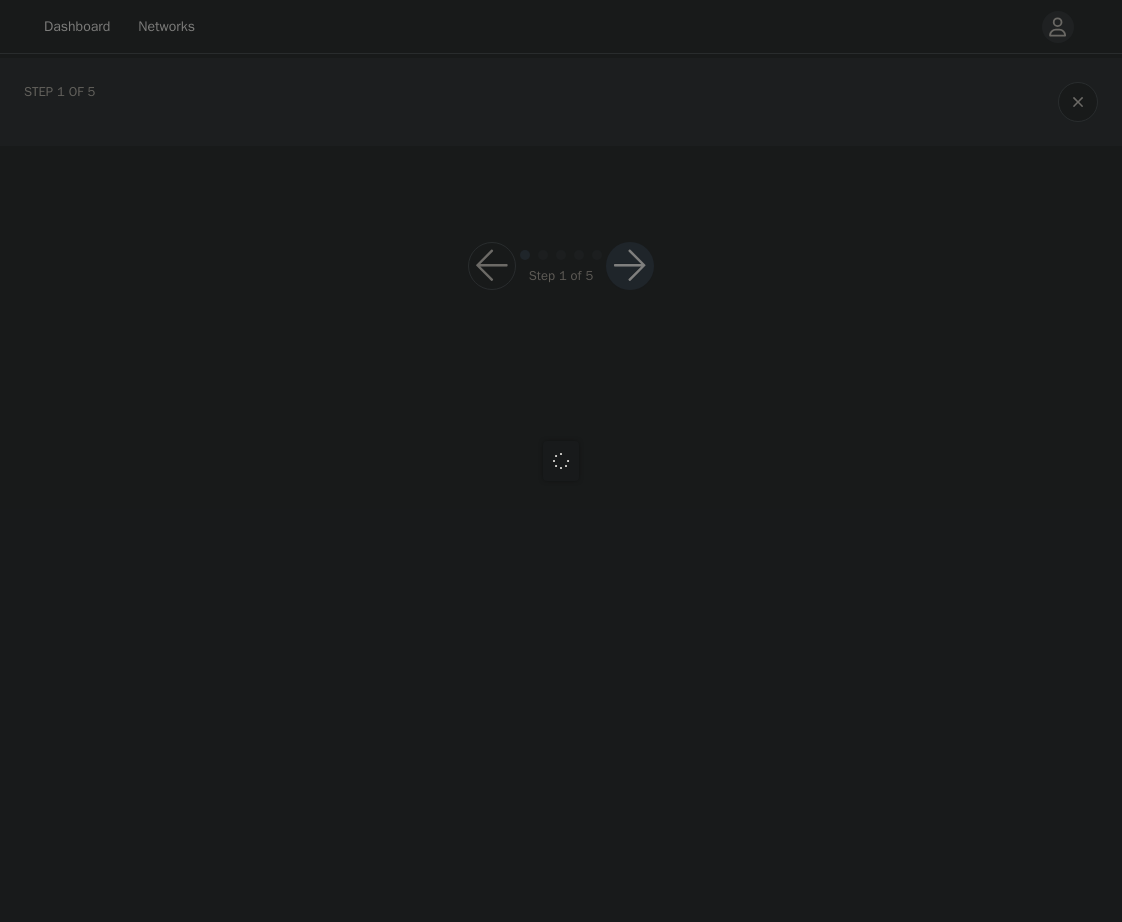 scroll, scrollTop: 0, scrollLeft: 0, axis: both 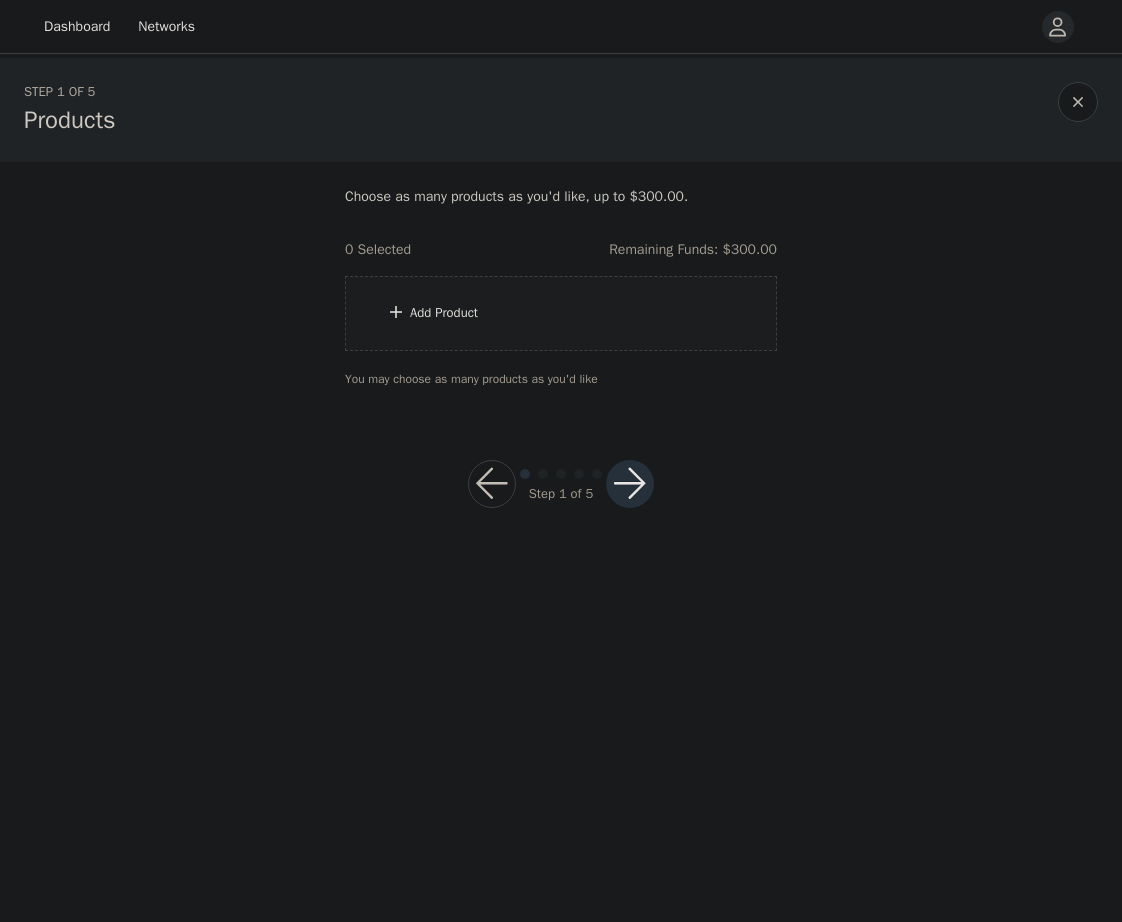 click on "Add Product" at bounding box center (561, 313) 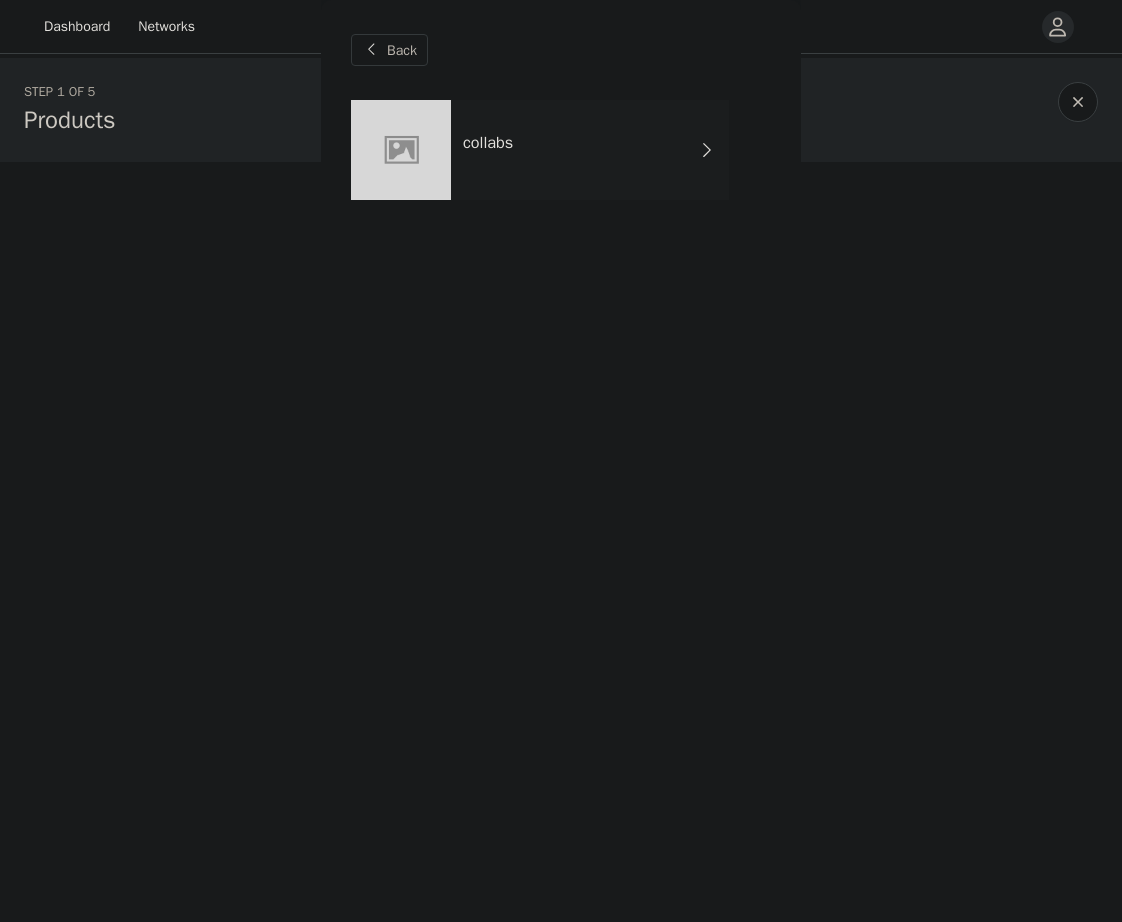 click on "collabs" at bounding box center [561, 165] 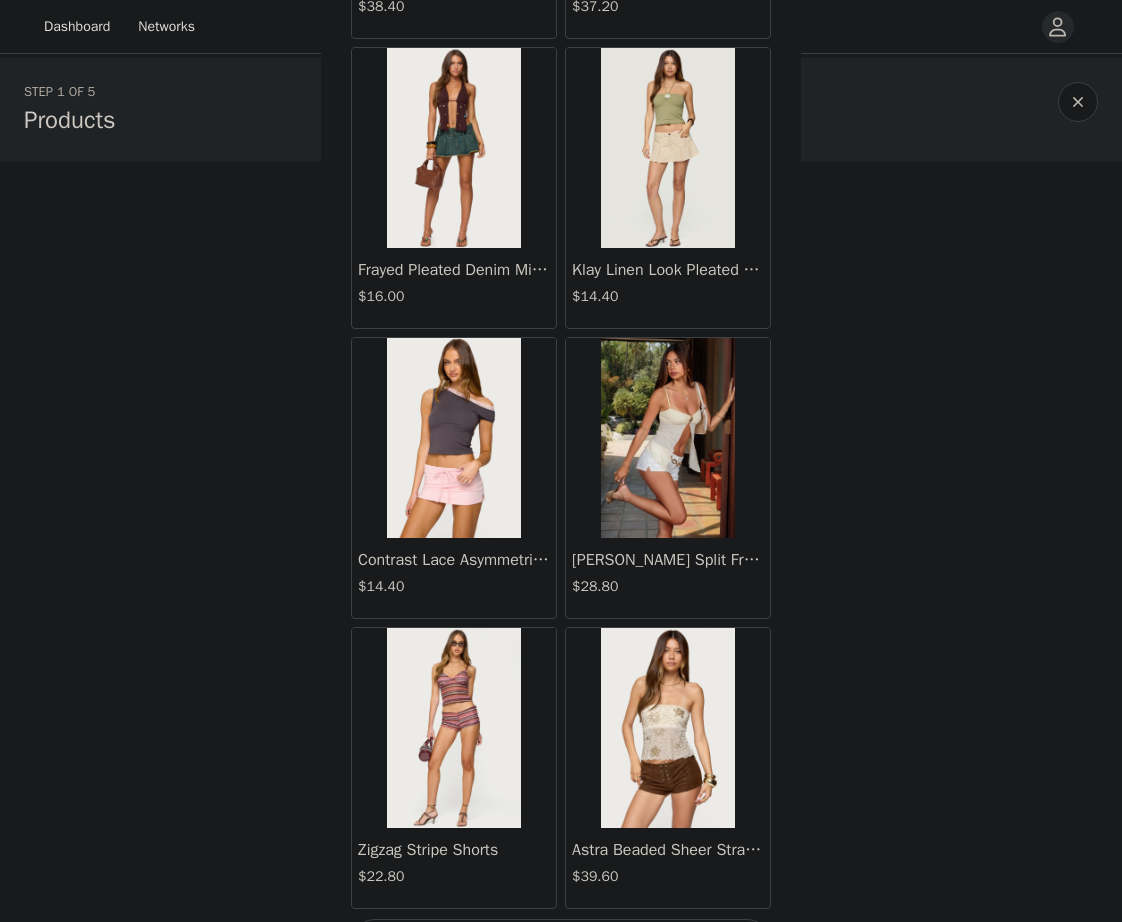 scroll, scrollTop: 2138, scrollLeft: 0, axis: vertical 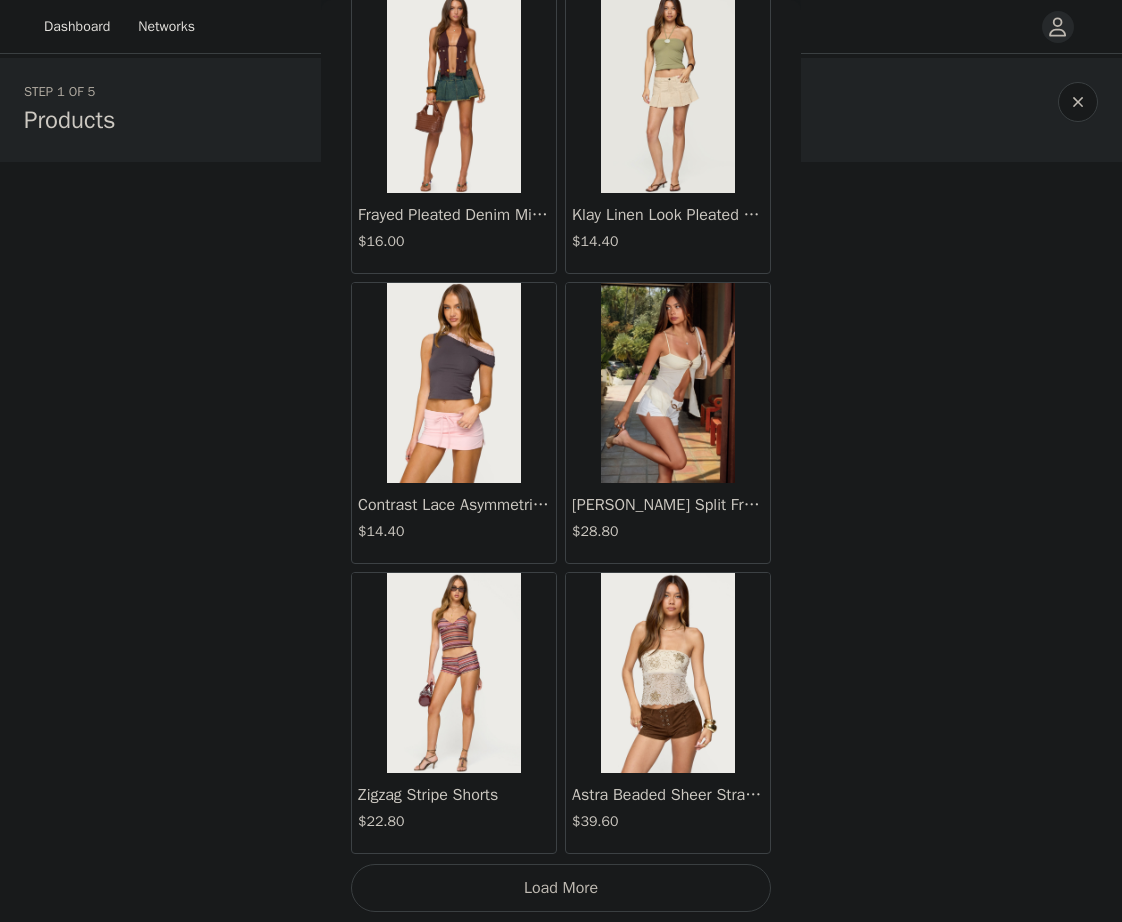 click on "Load More" at bounding box center [561, 888] 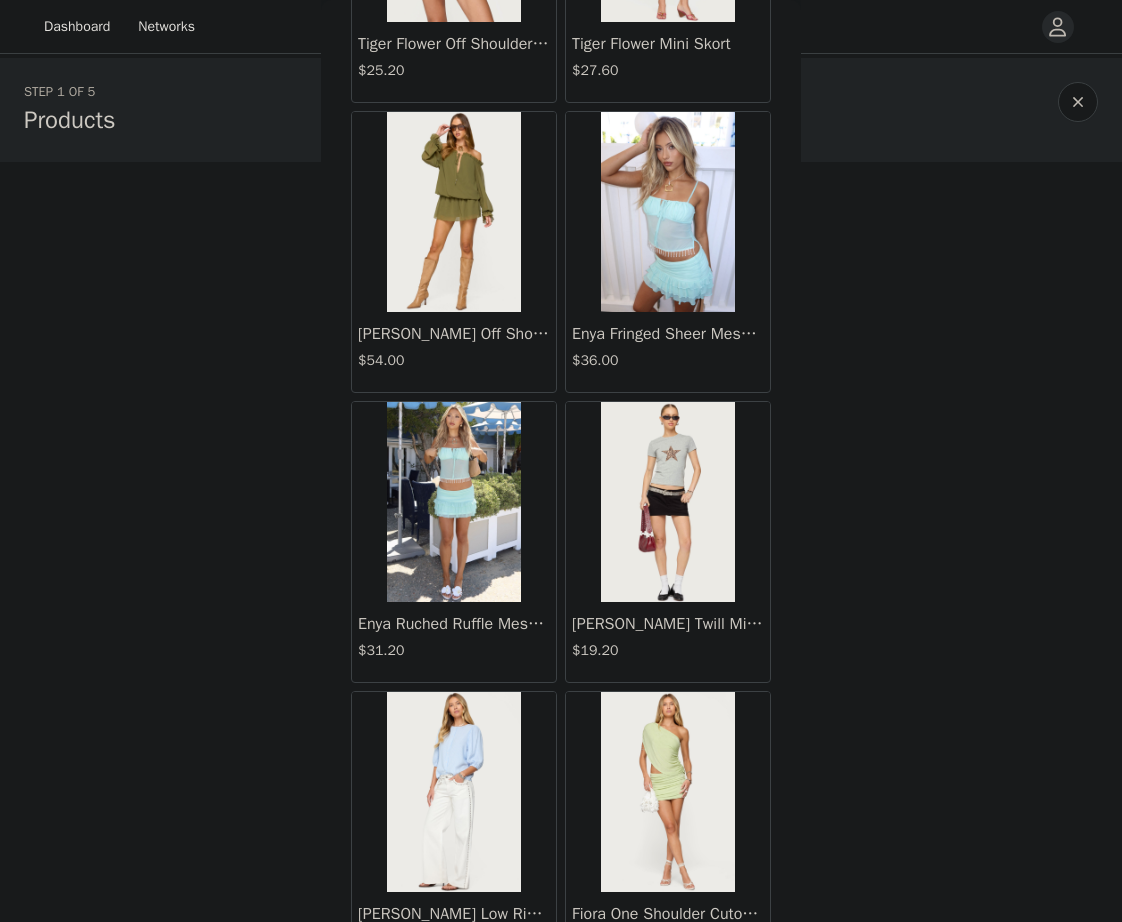 scroll, scrollTop: 5038, scrollLeft: 0, axis: vertical 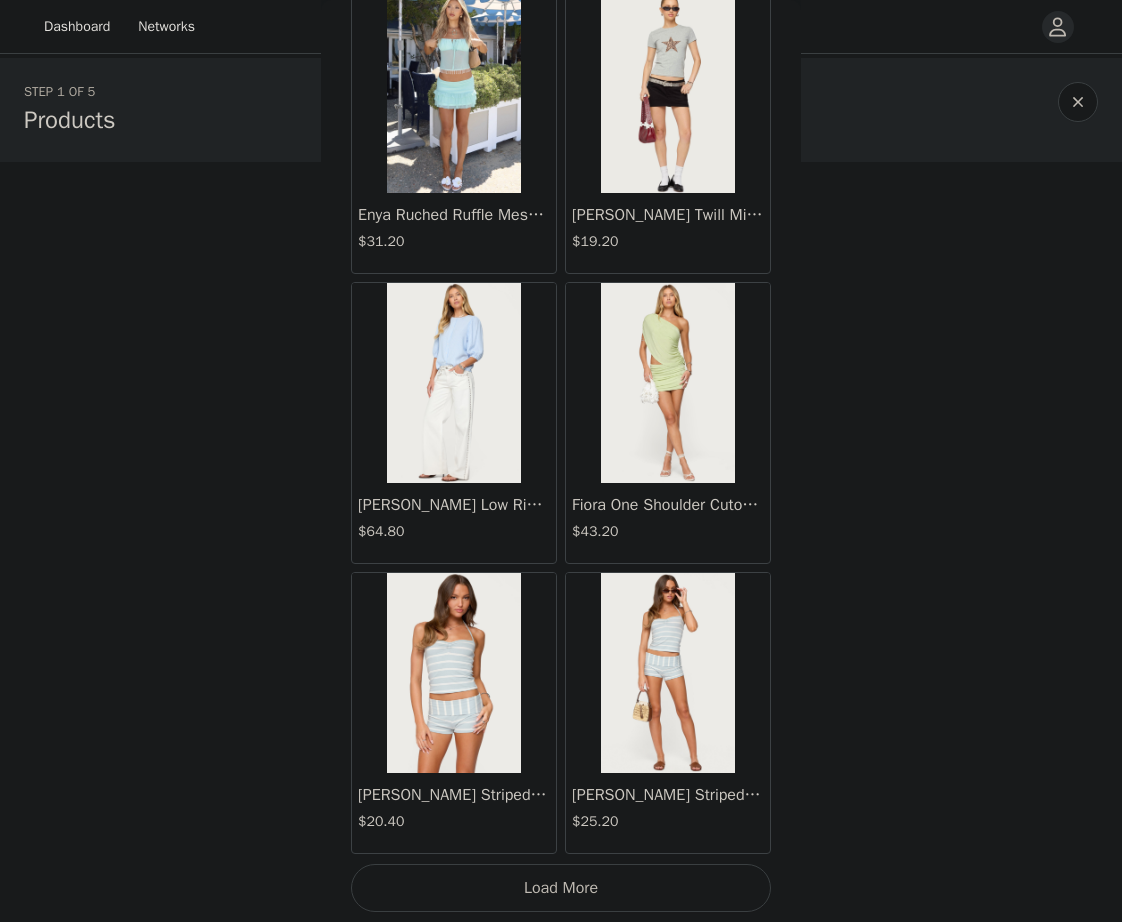 click on "Load More" at bounding box center [561, 888] 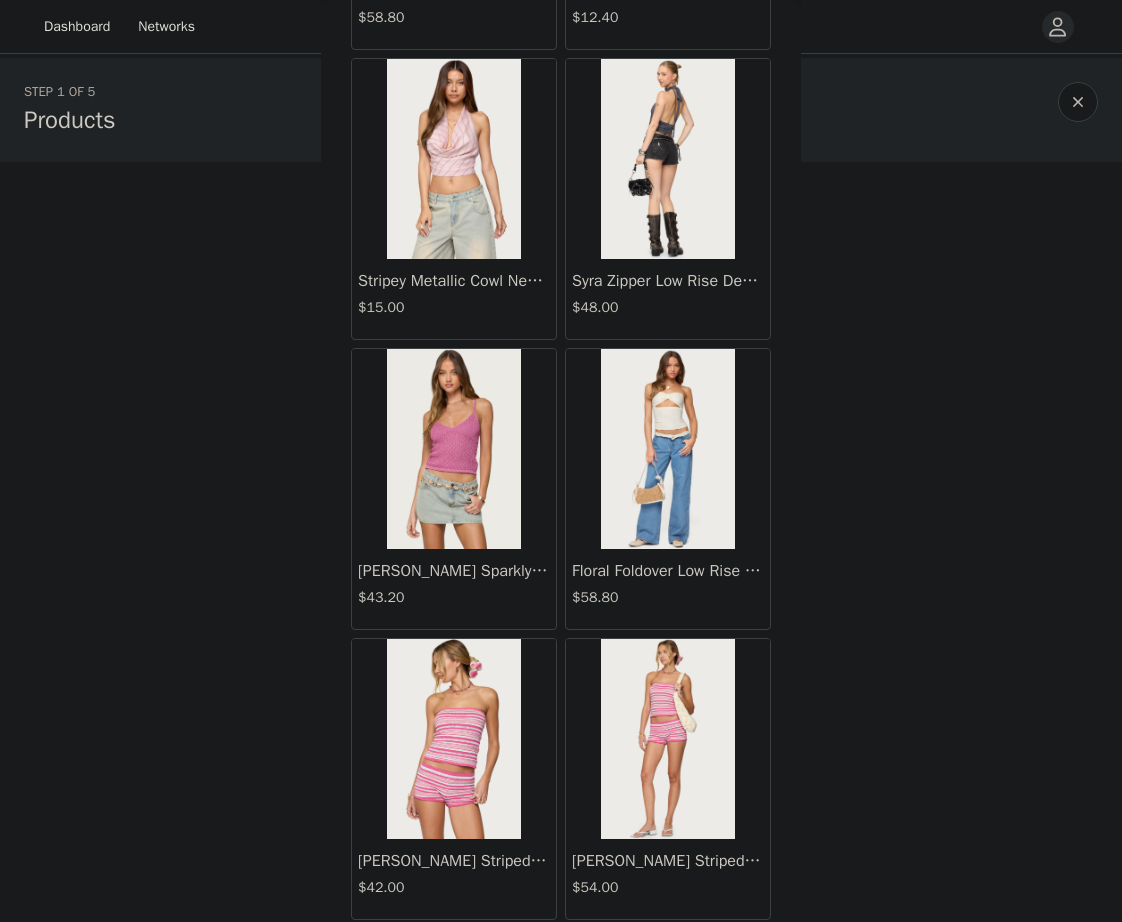 scroll, scrollTop: 7938, scrollLeft: 0, axis: vertical 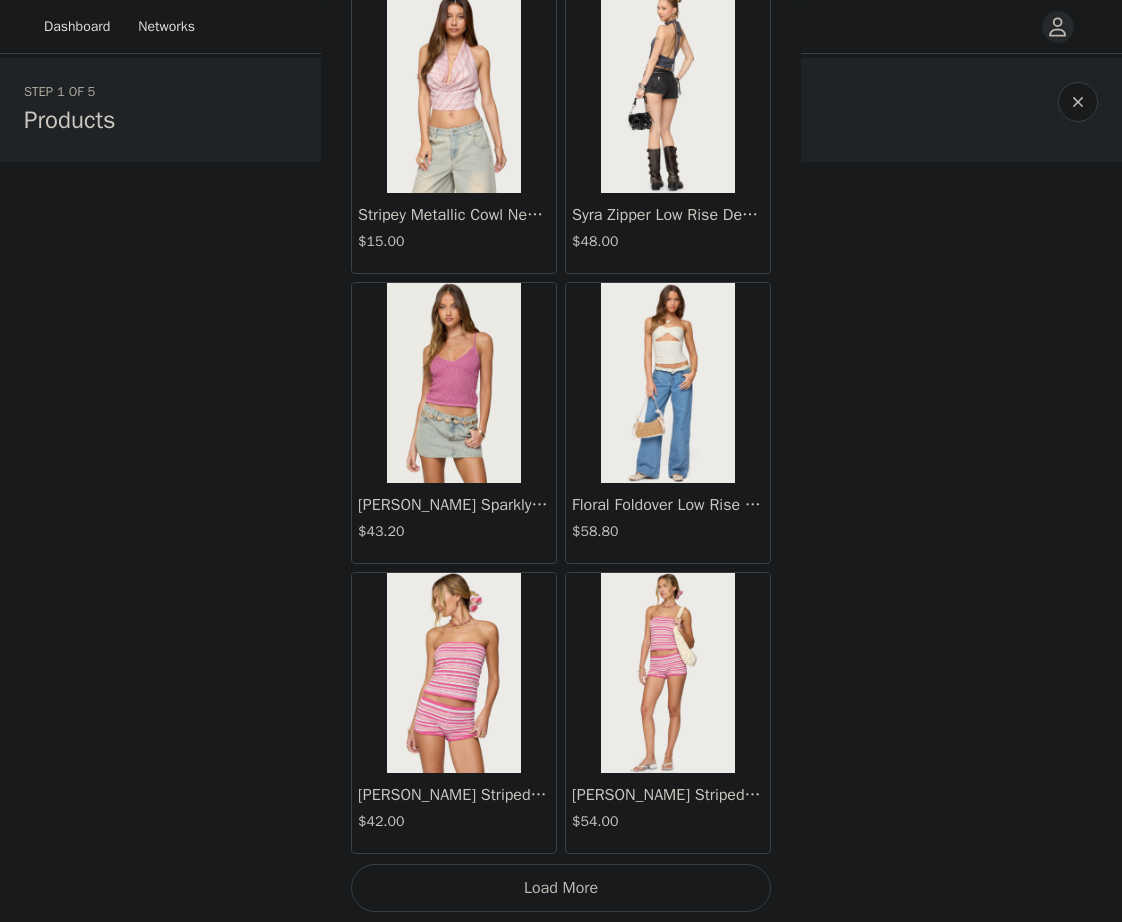 click on "$58.80" at bounding box center (668, 531) 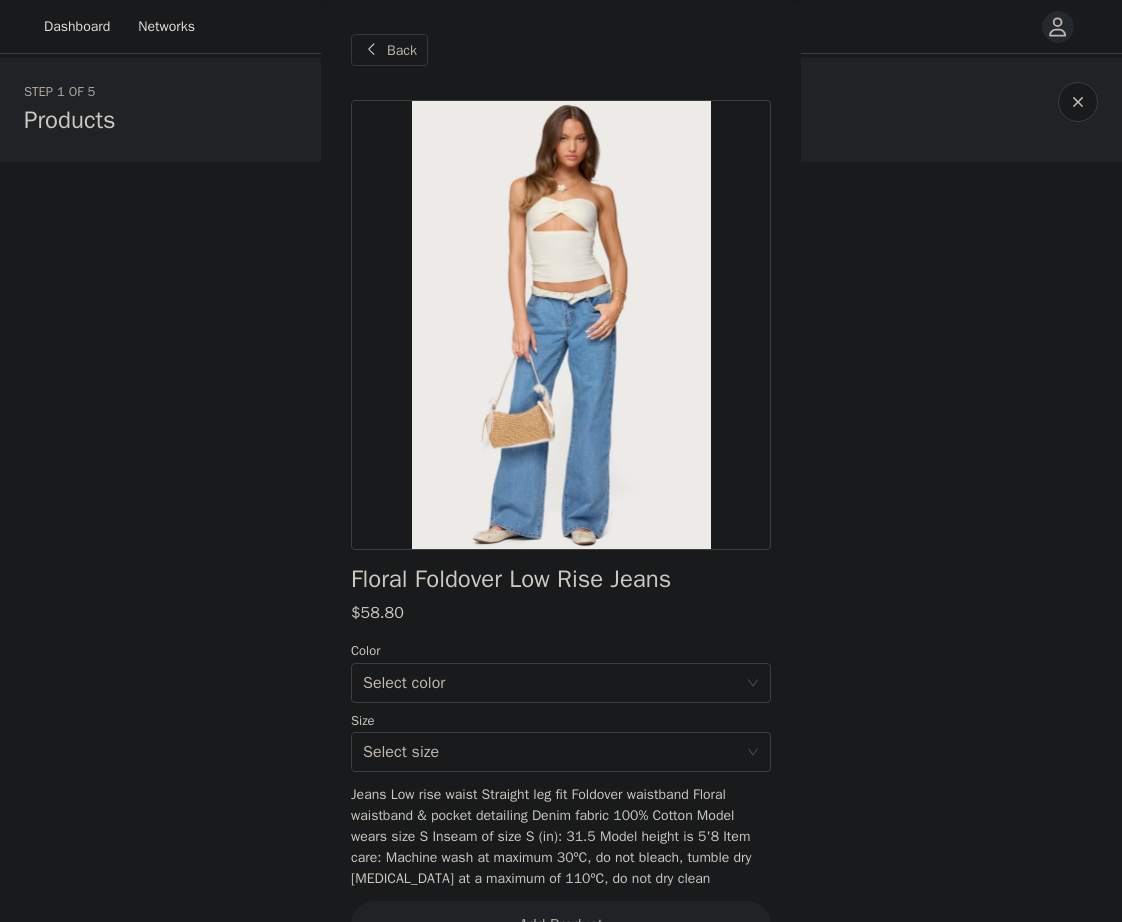 scroll, scrollTop: 51, scrollLeft: 0, axis: vertical 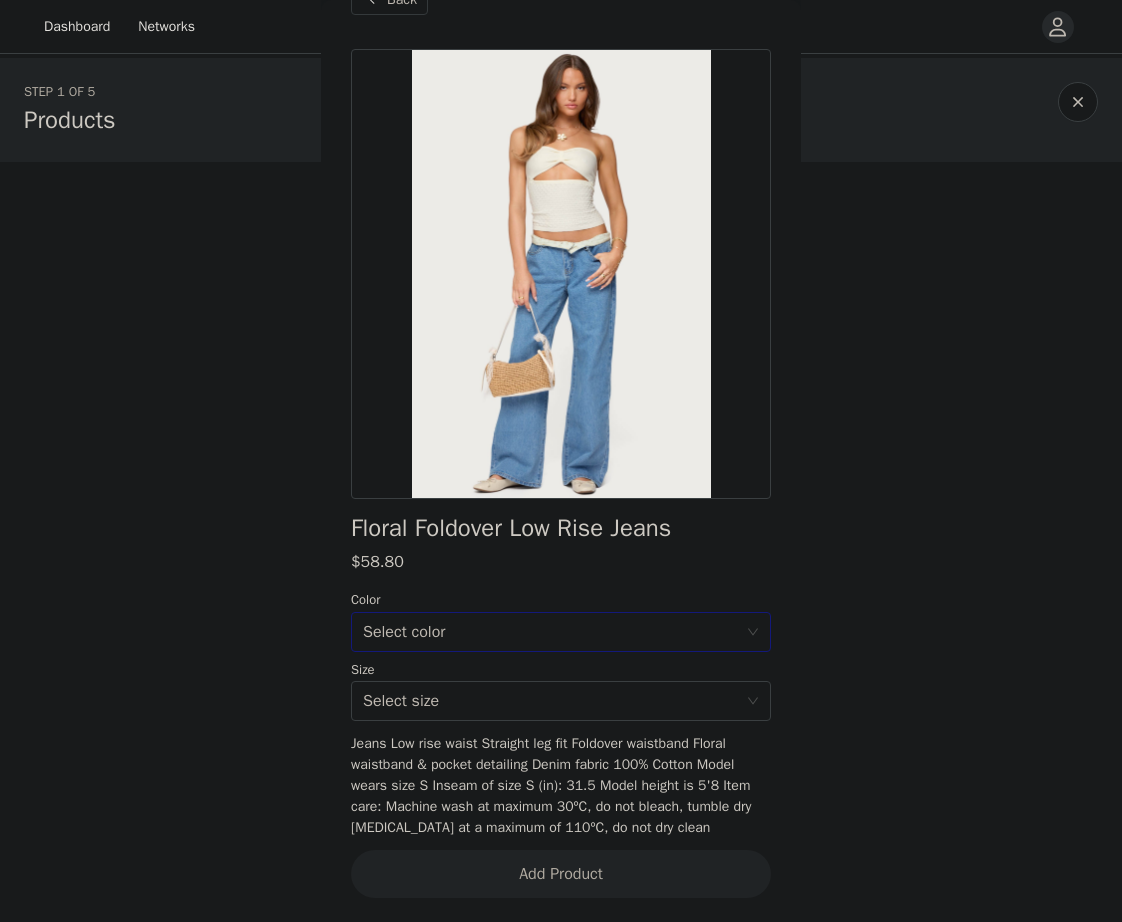click on "Select color" at bounding box center (550, 632) 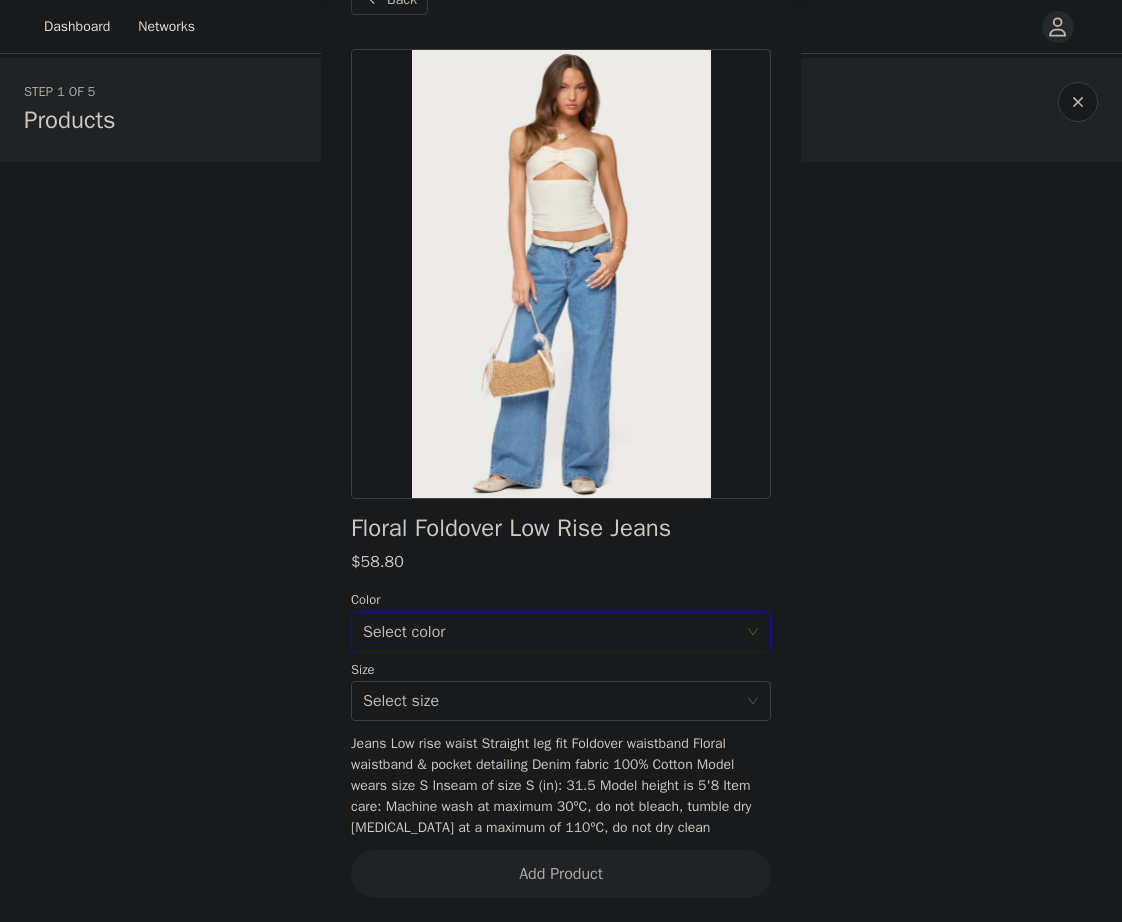 click at bounding box center (1078, 102) 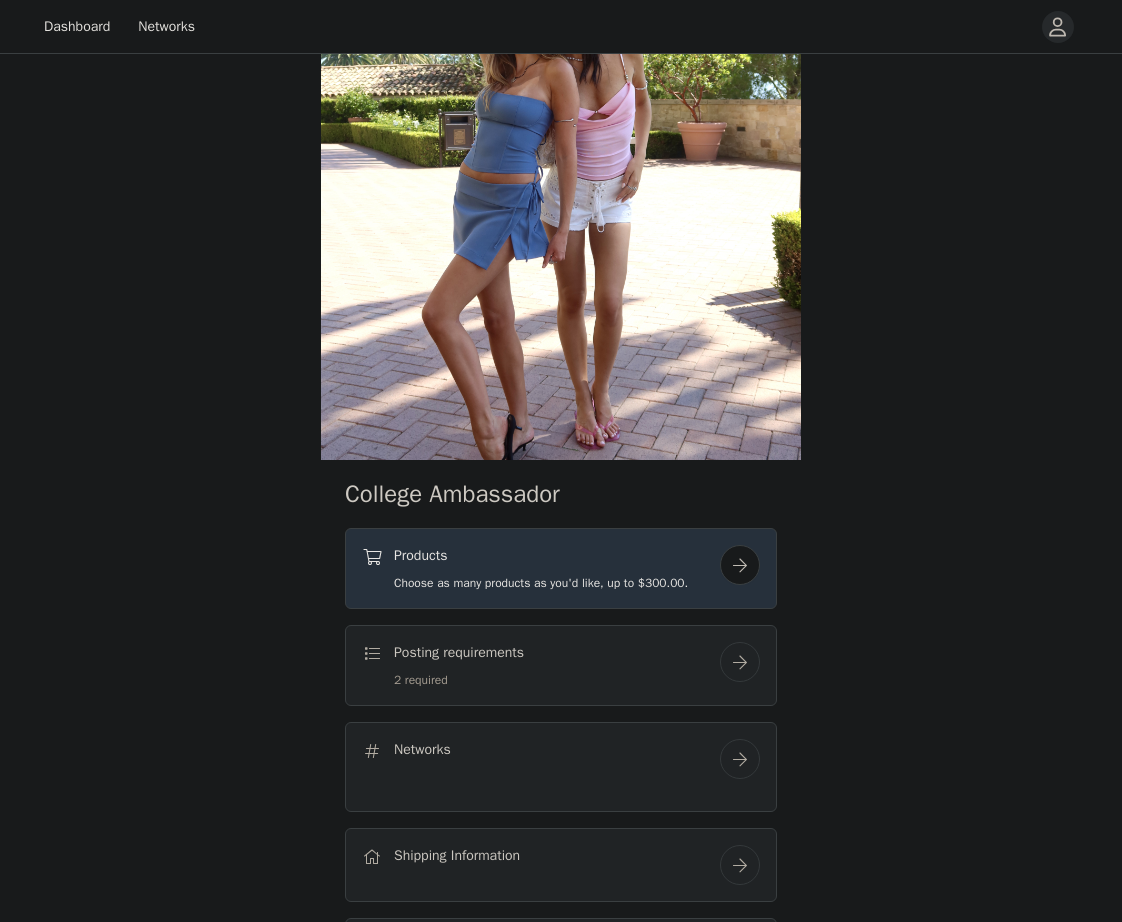 scroll, scrollTop: 378, scrollLeft: 0, axis: vertical 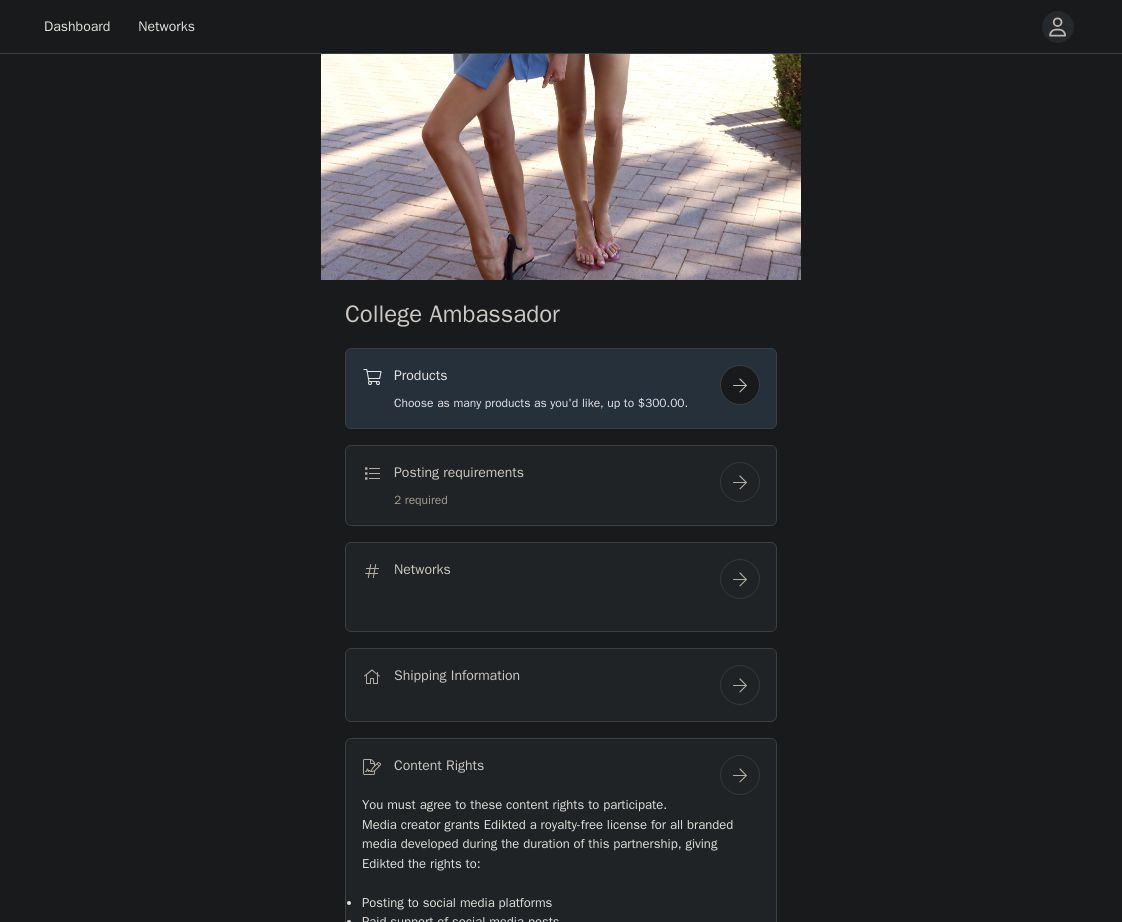 click at bounding box center (740, 385) 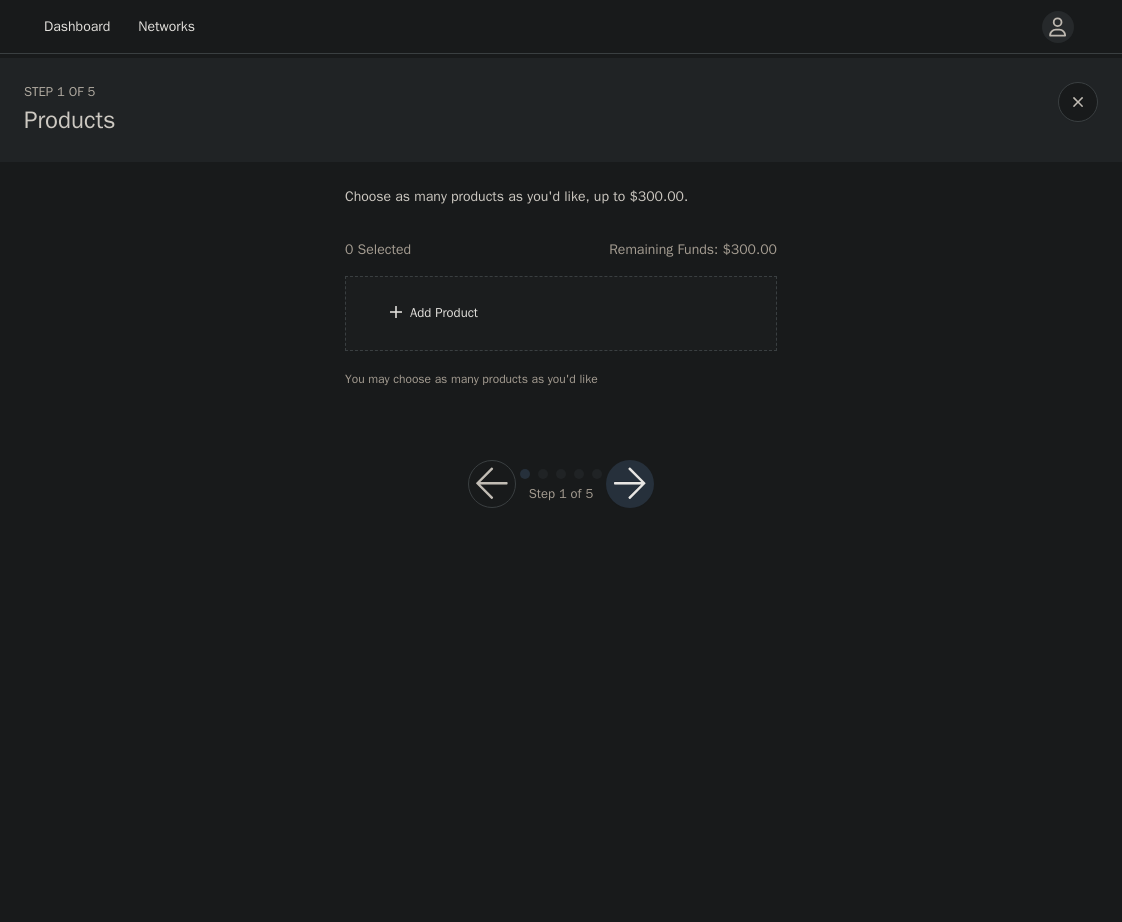 click on "Add Product" at bounding box center [561, 313] 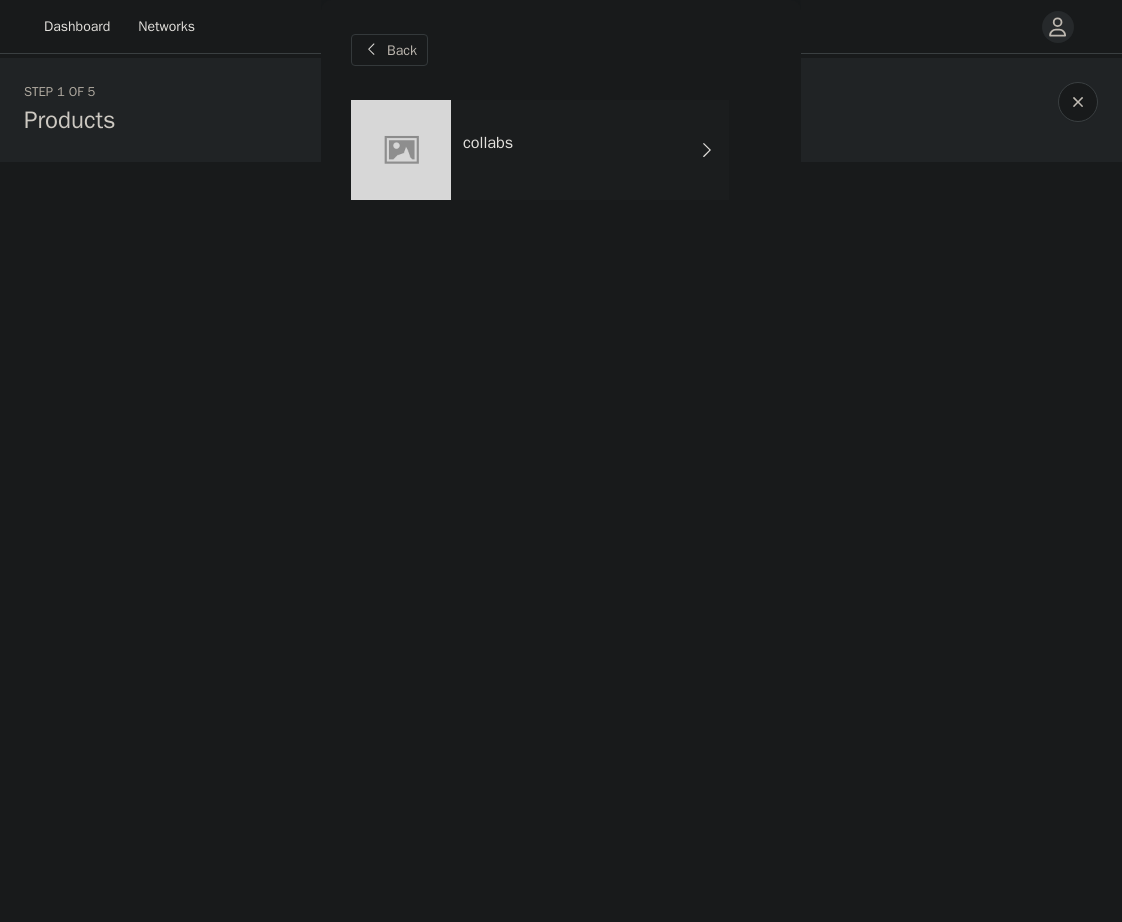 click on "collabs" at bounding box center (590, 150) 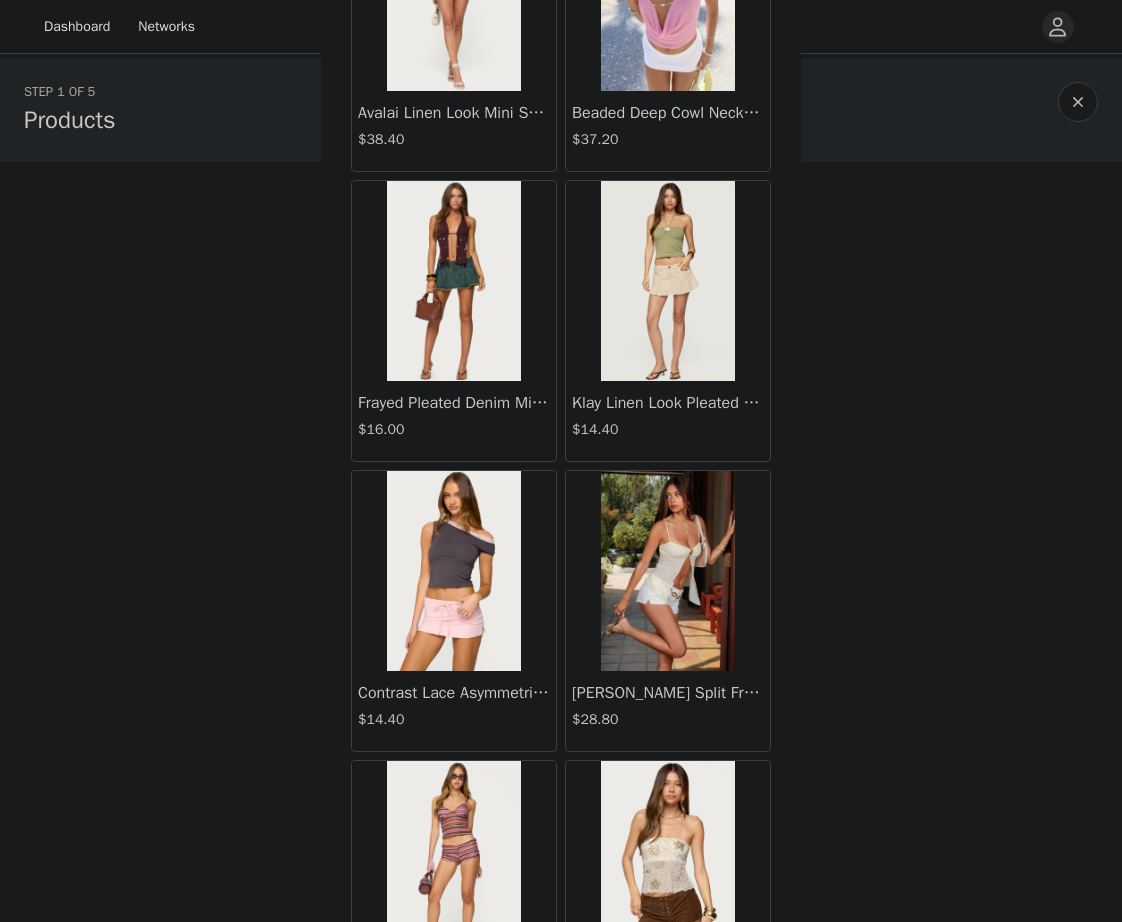 scroll, scrollTop: 1965, scrollLeft: 0, axis: vertical 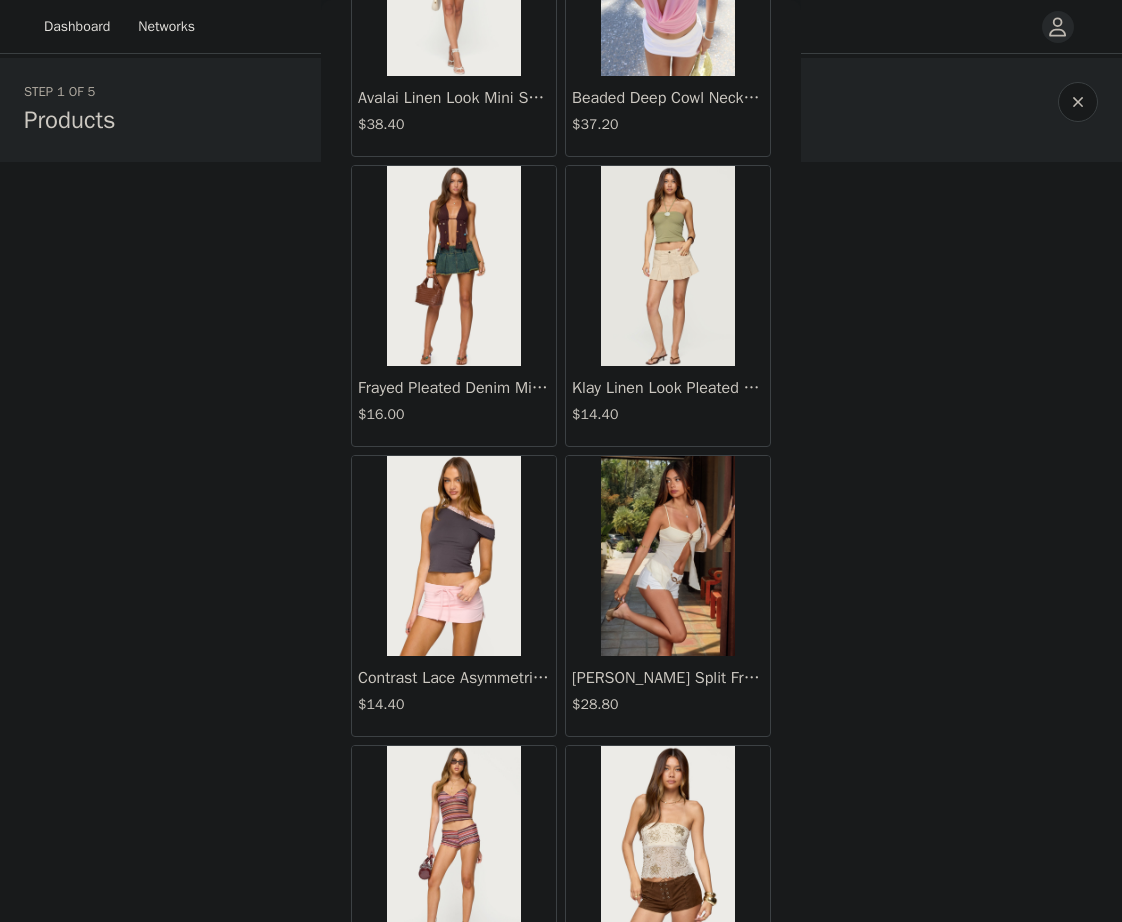 click on "Reeve Split Front Sheer Mesh Top" at bounding box center [668, 678] 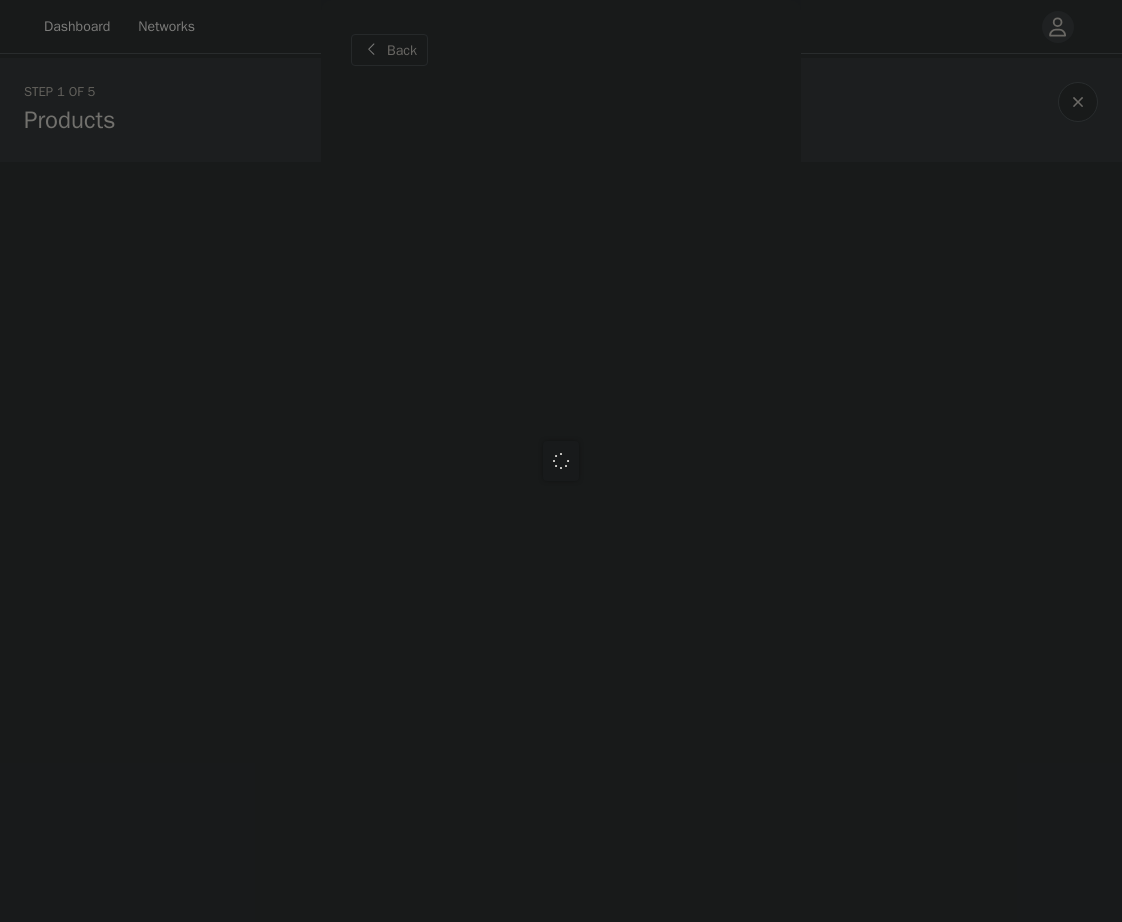 scroll, scrollTop: 0, scrollLeft: 0, axis: both 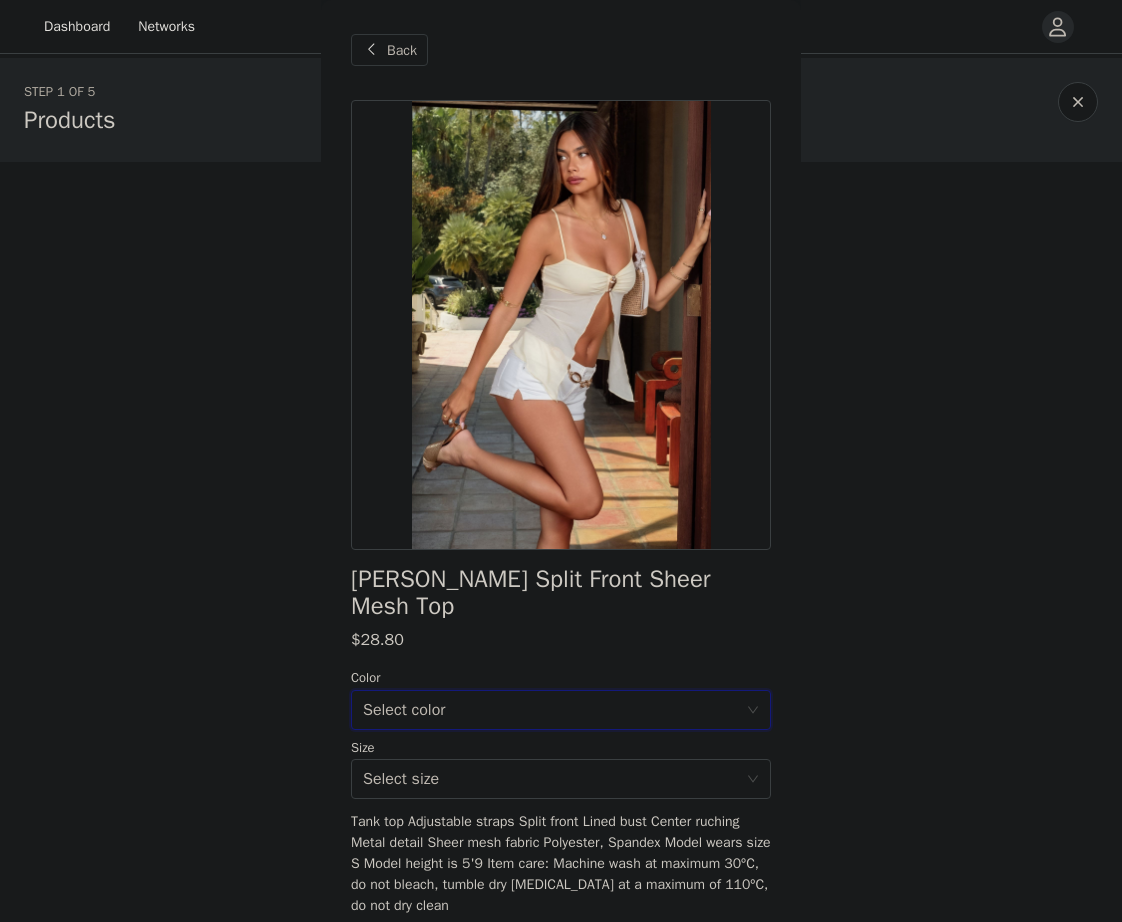 click on "Select color" at bounding box center [554, 710] 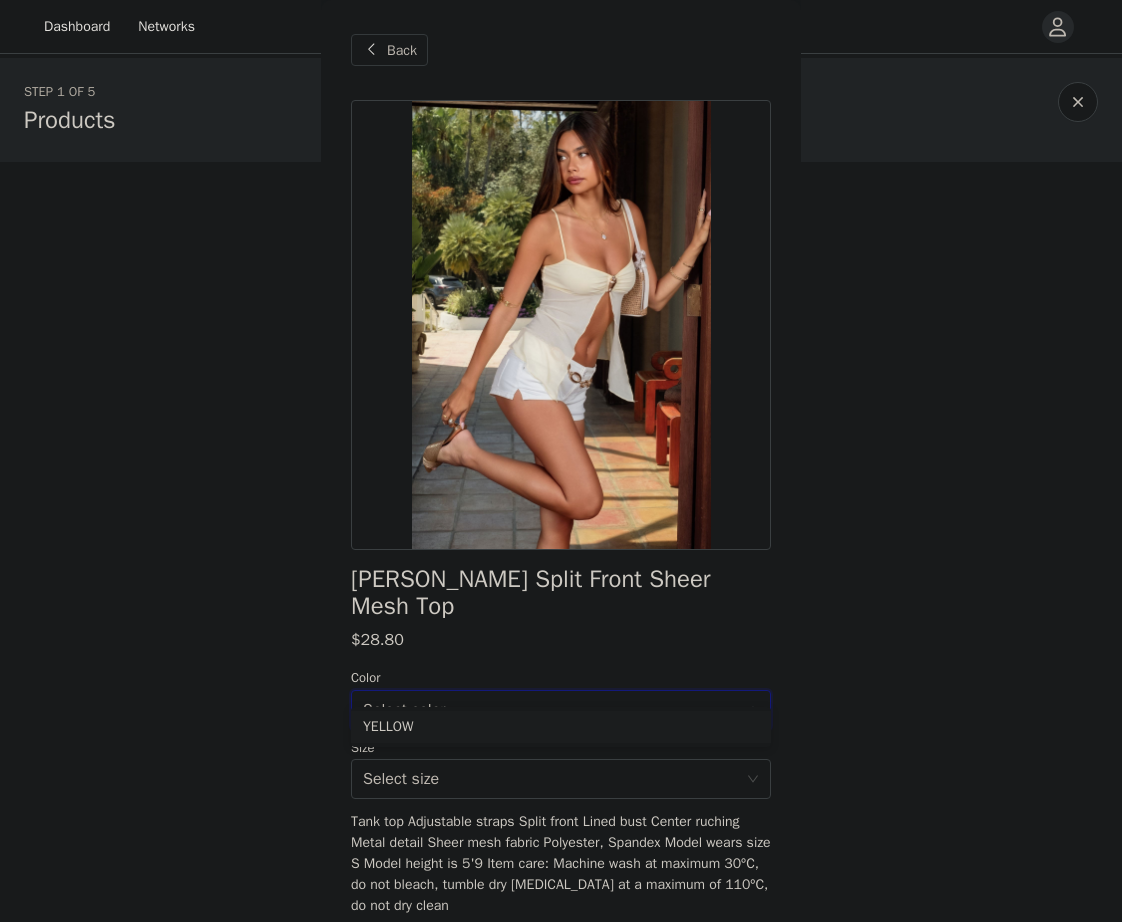 click on "YELLOW" at bounding box center [561, 727] 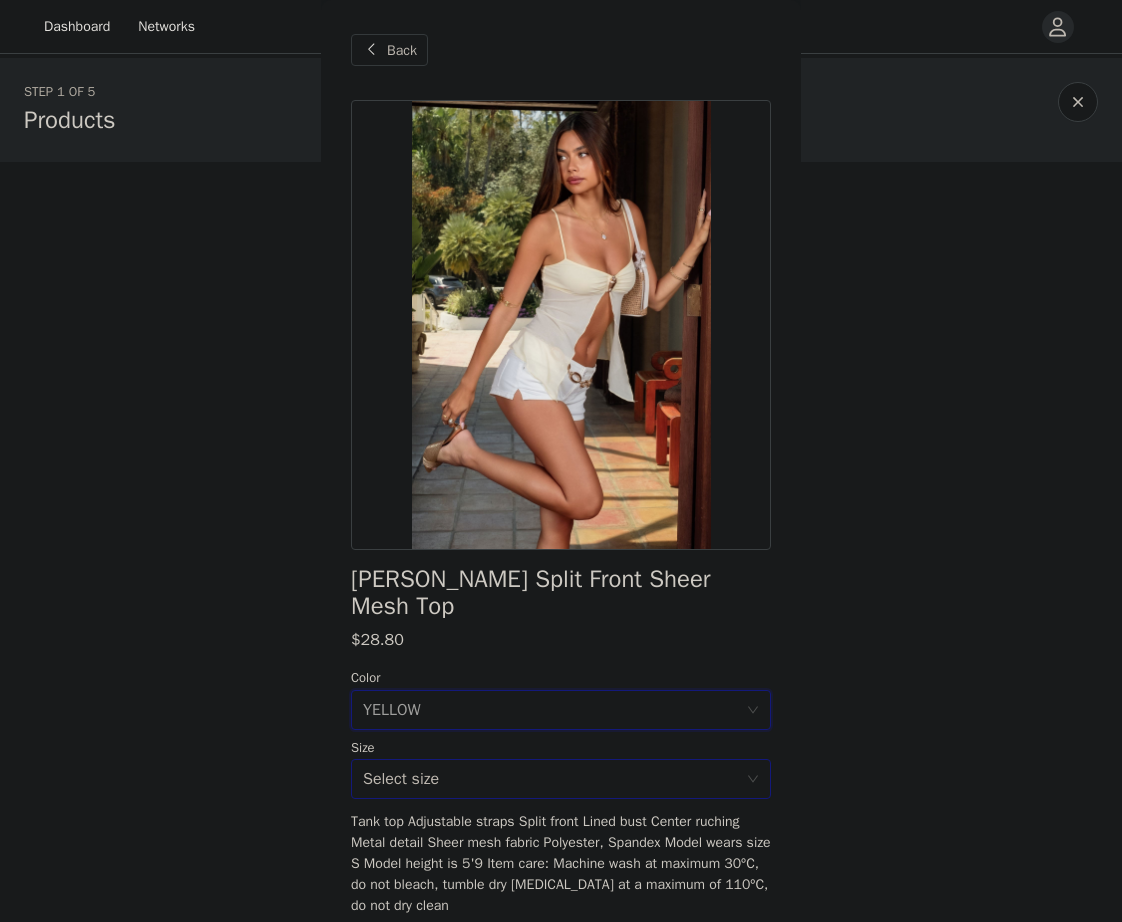 click on "Select size" at bounding box center (550, 779) 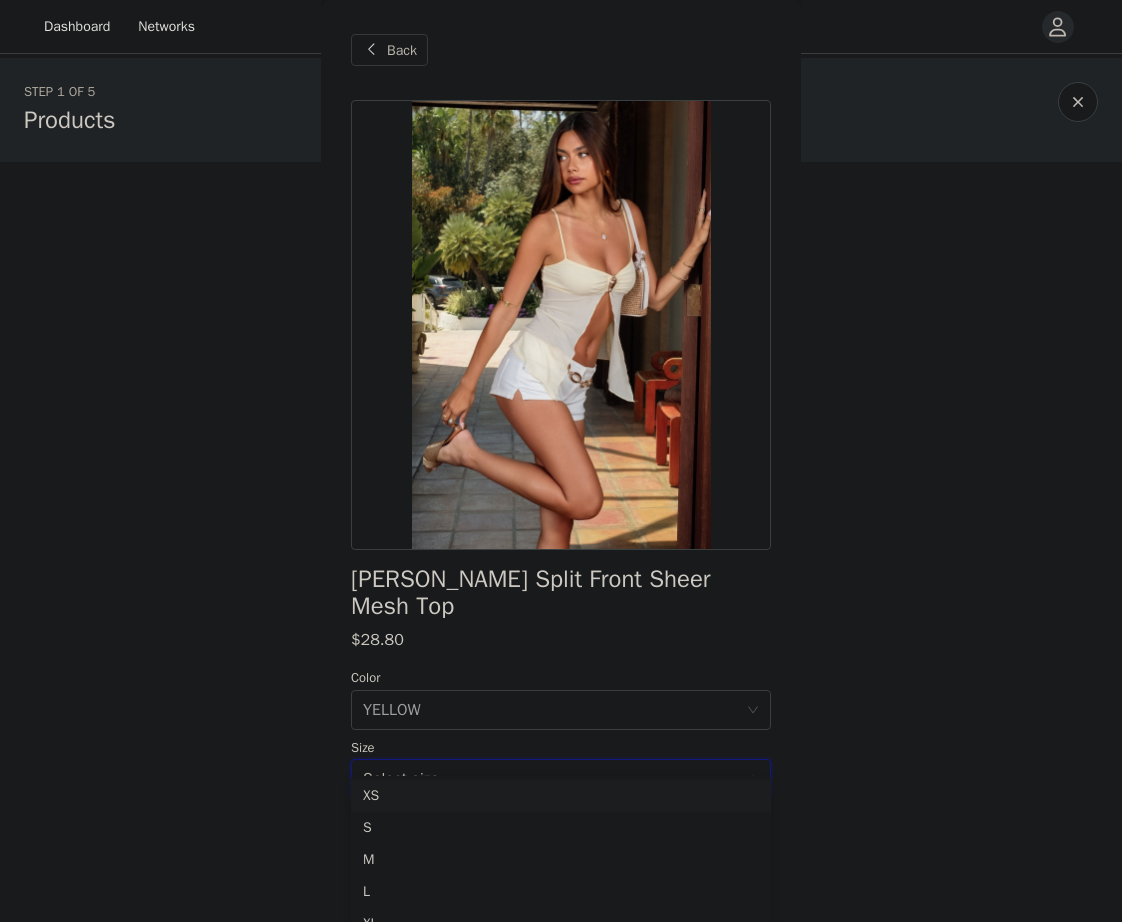 click on "XS" at bounding box center (561, 796) 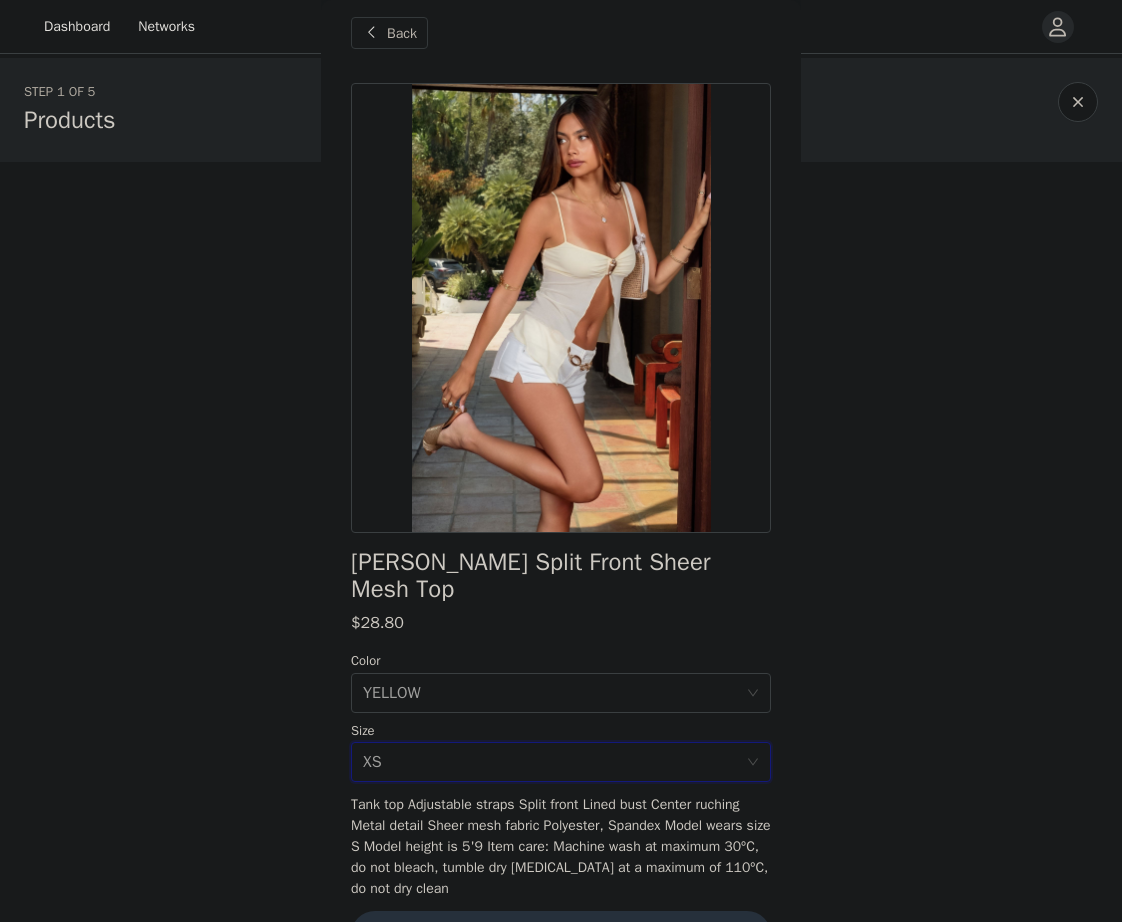 scroll, scrollTop: 51, scrollLeft: 0, axis: vertical 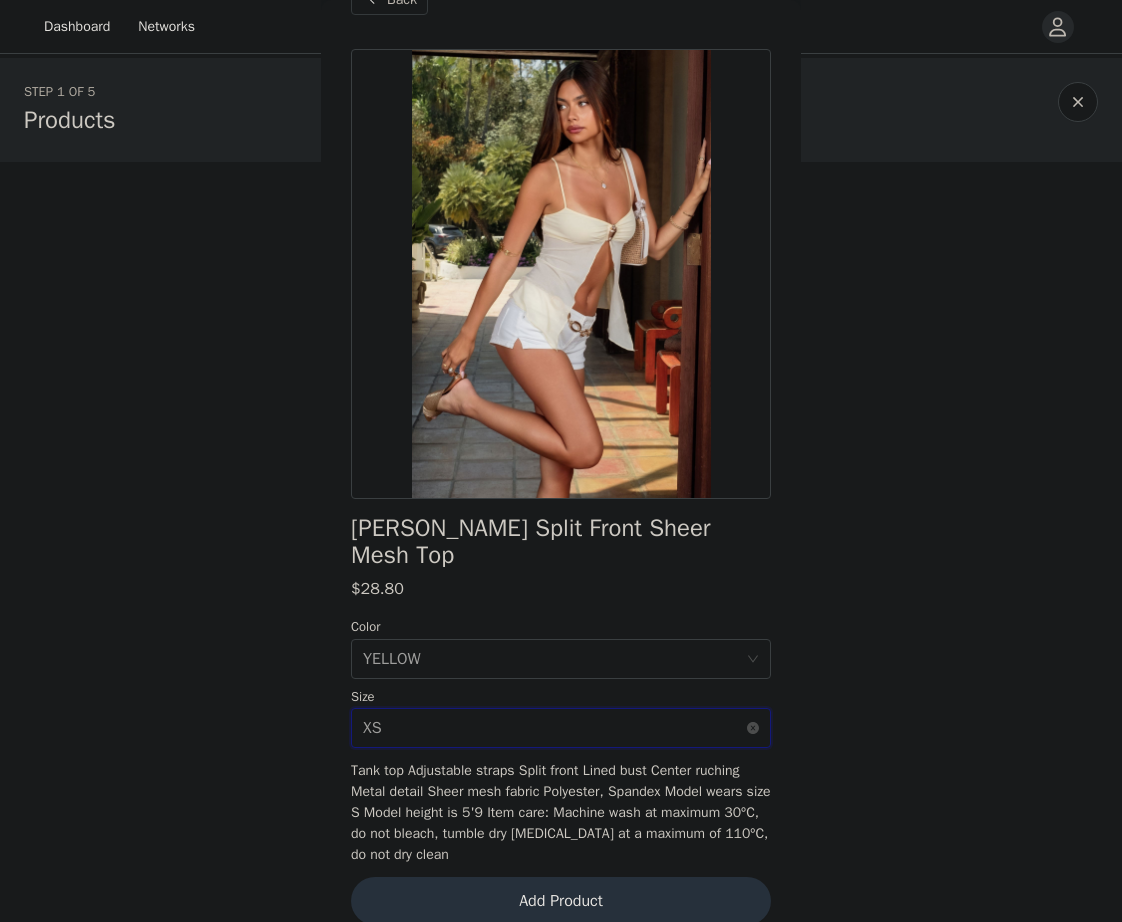 click on "Select size XS" at bounding box center [554, 728] 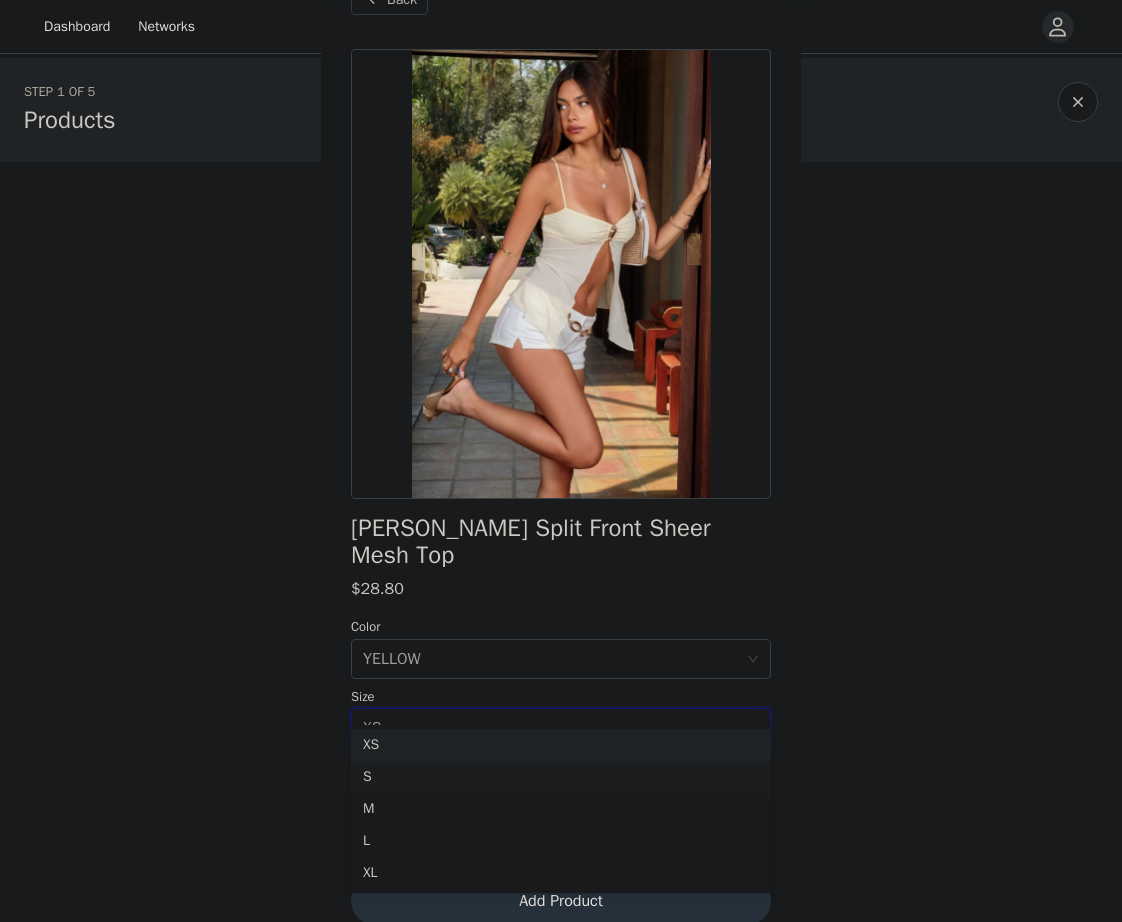 click on "S" at bounding box center (561, 777) 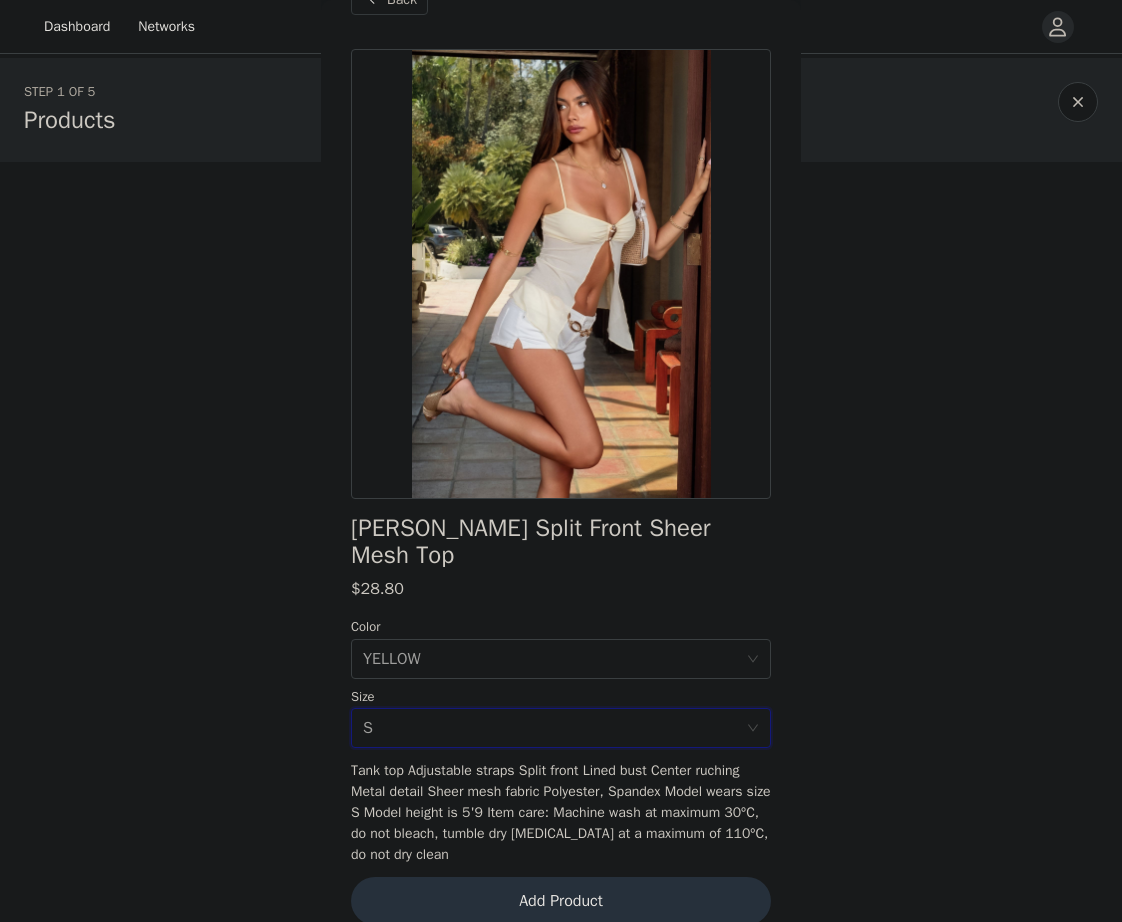 click on "Add Product" at bounding box center [561, 901] 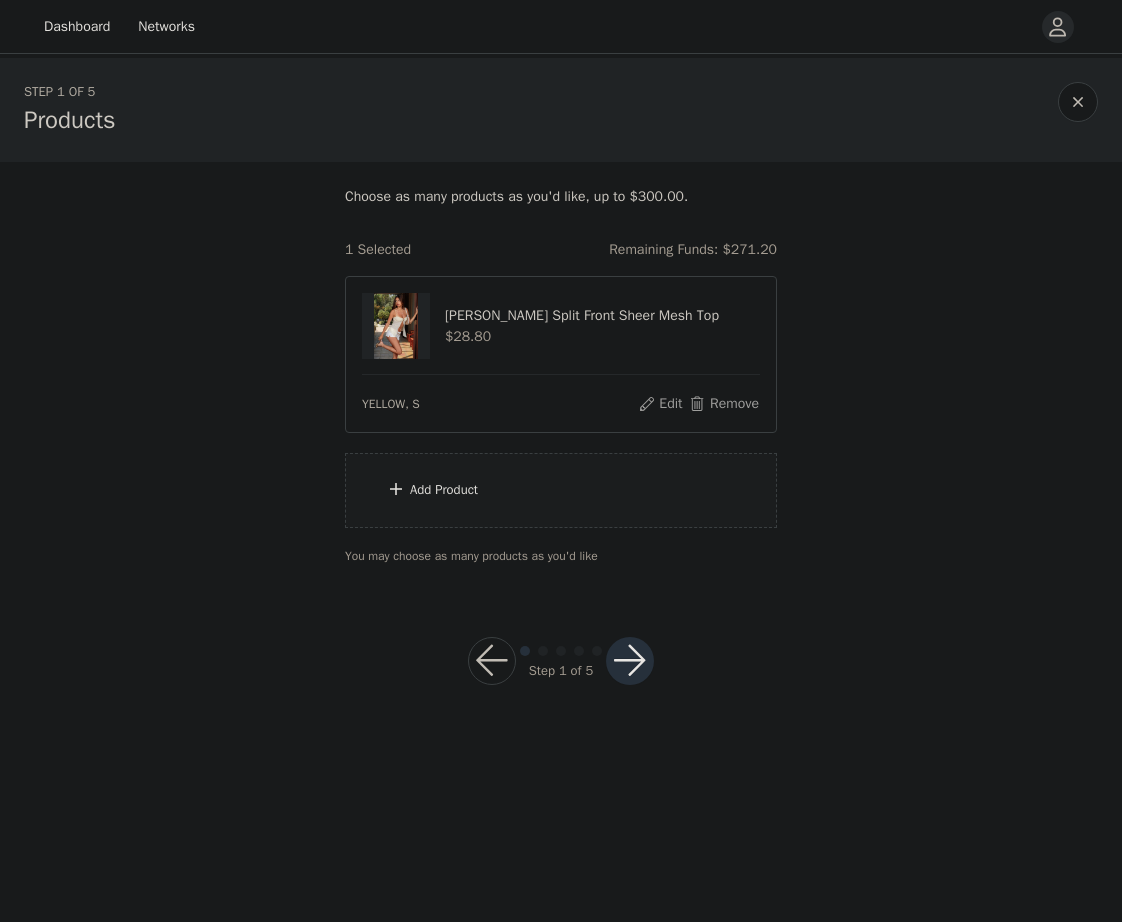 click on "Add Product" at bounding box center (561, 490) 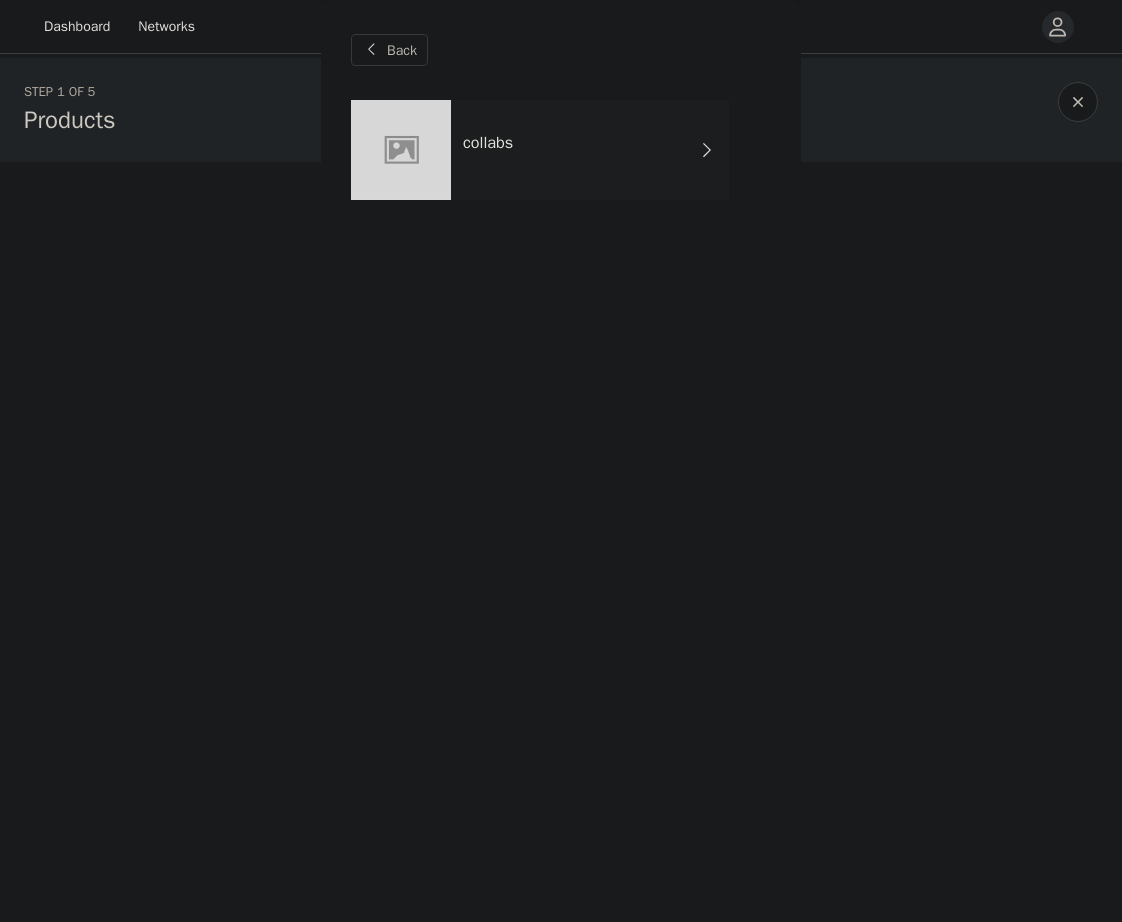 click on "collabs" at bounding box center (590, 150) 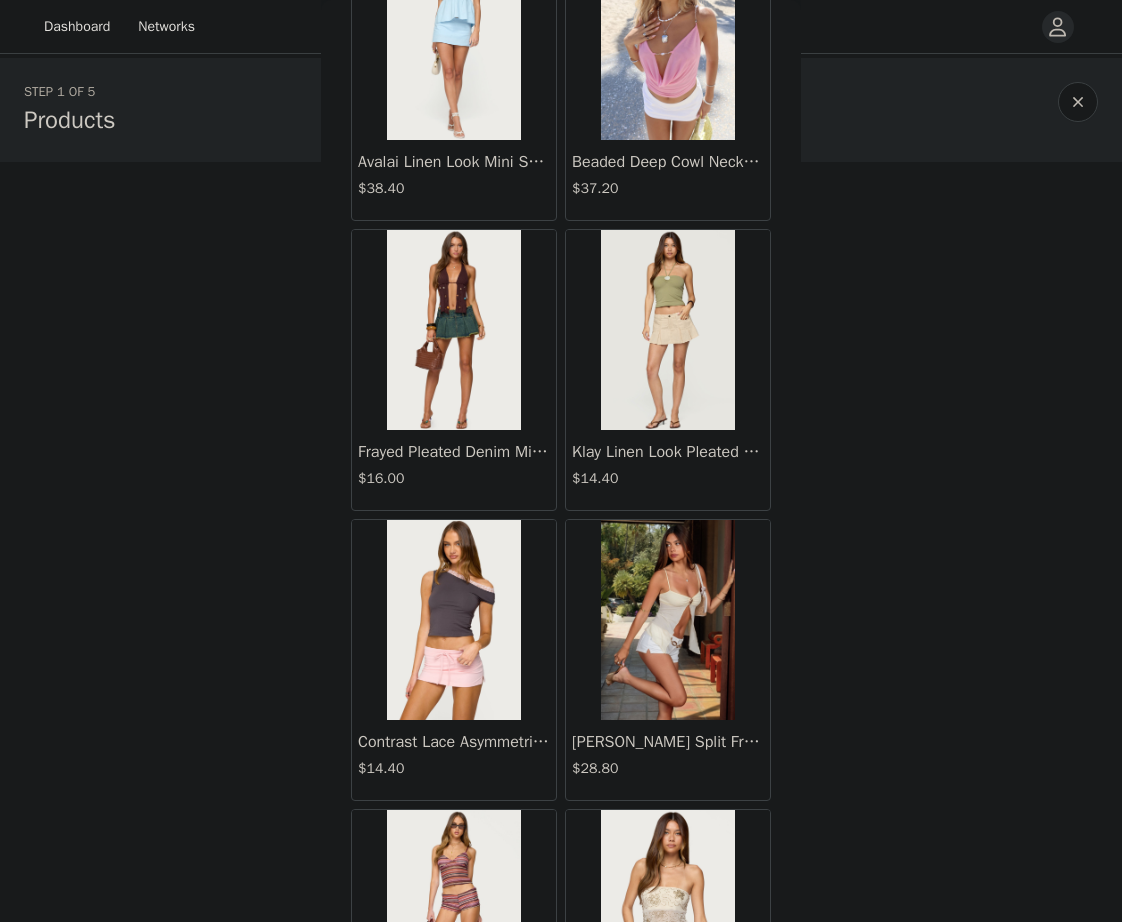 scroll, scrollTop: 2138, scrollLeft: 0, axis: vertical 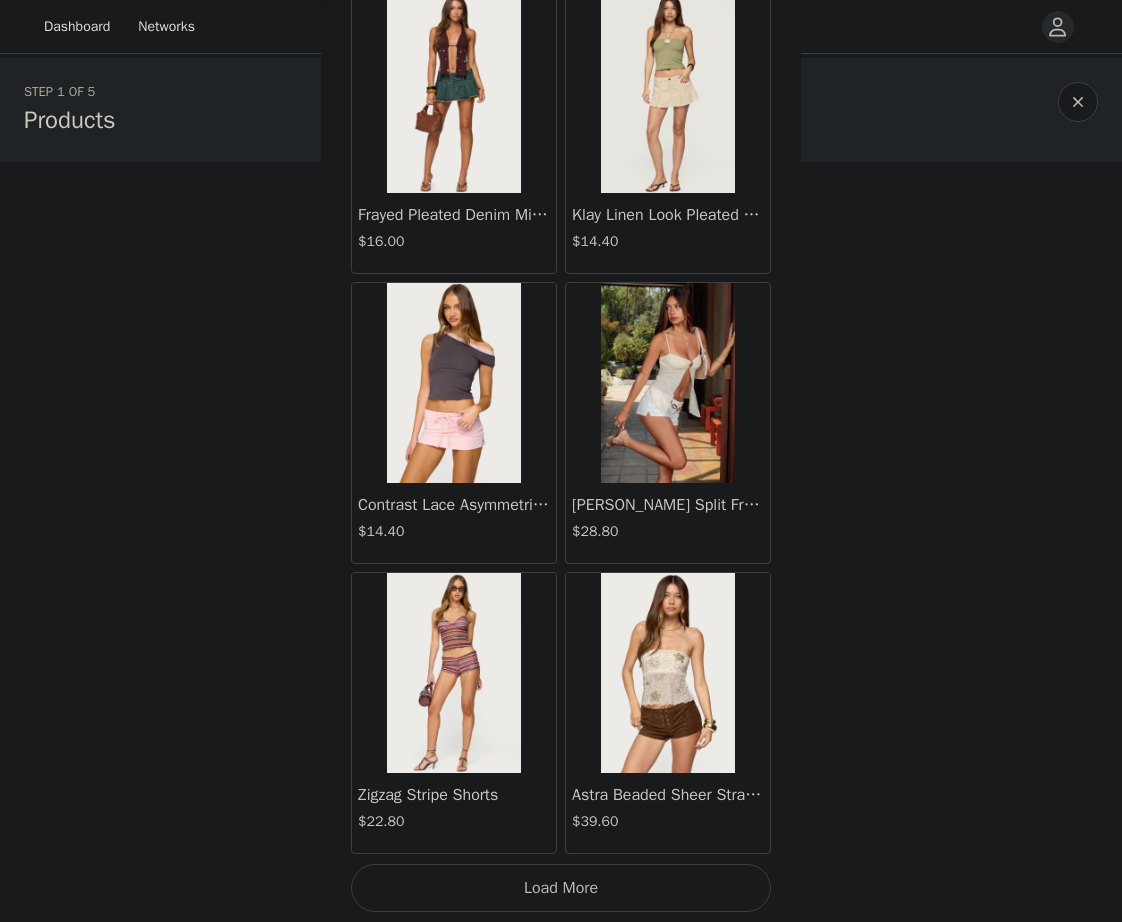 click on "Load More" at bounding box center [561, 888] 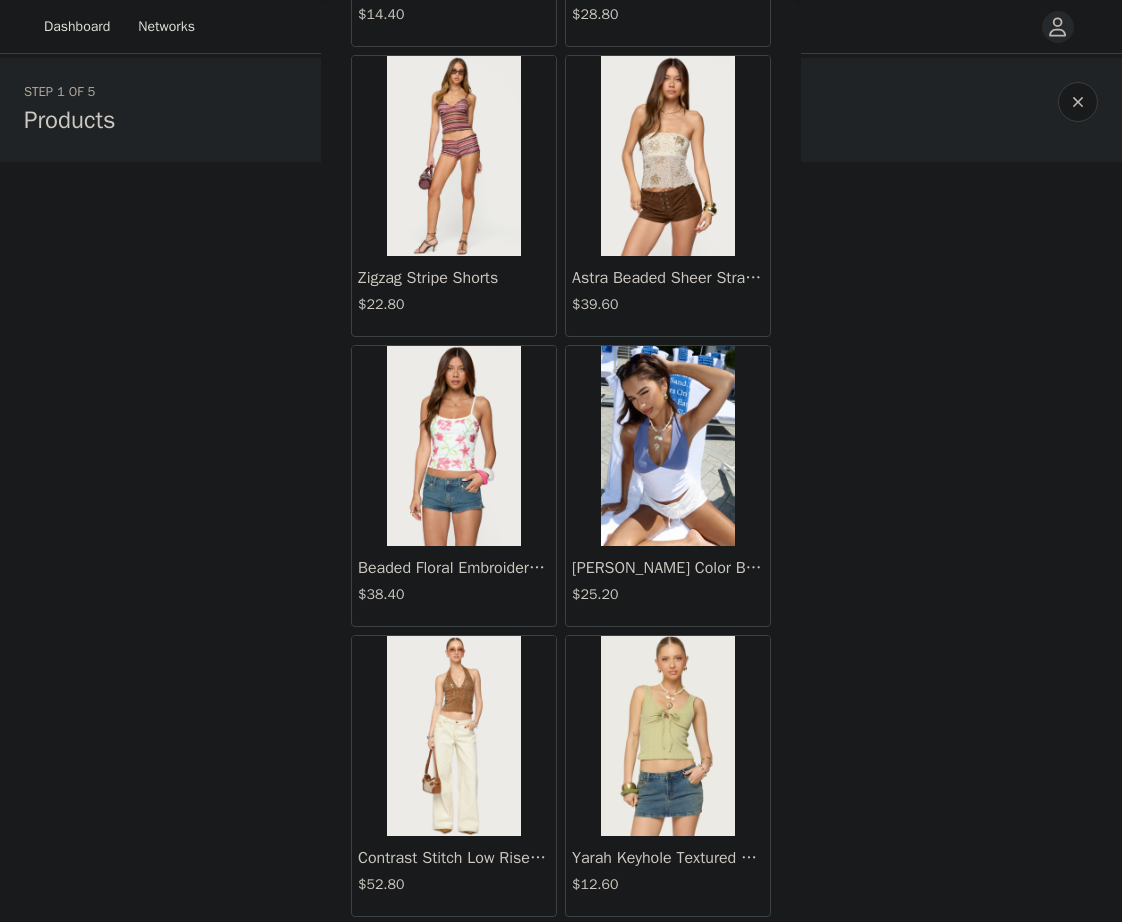 scroll, scrollTop: 2677, scrollLeft: 0, axis: vertical 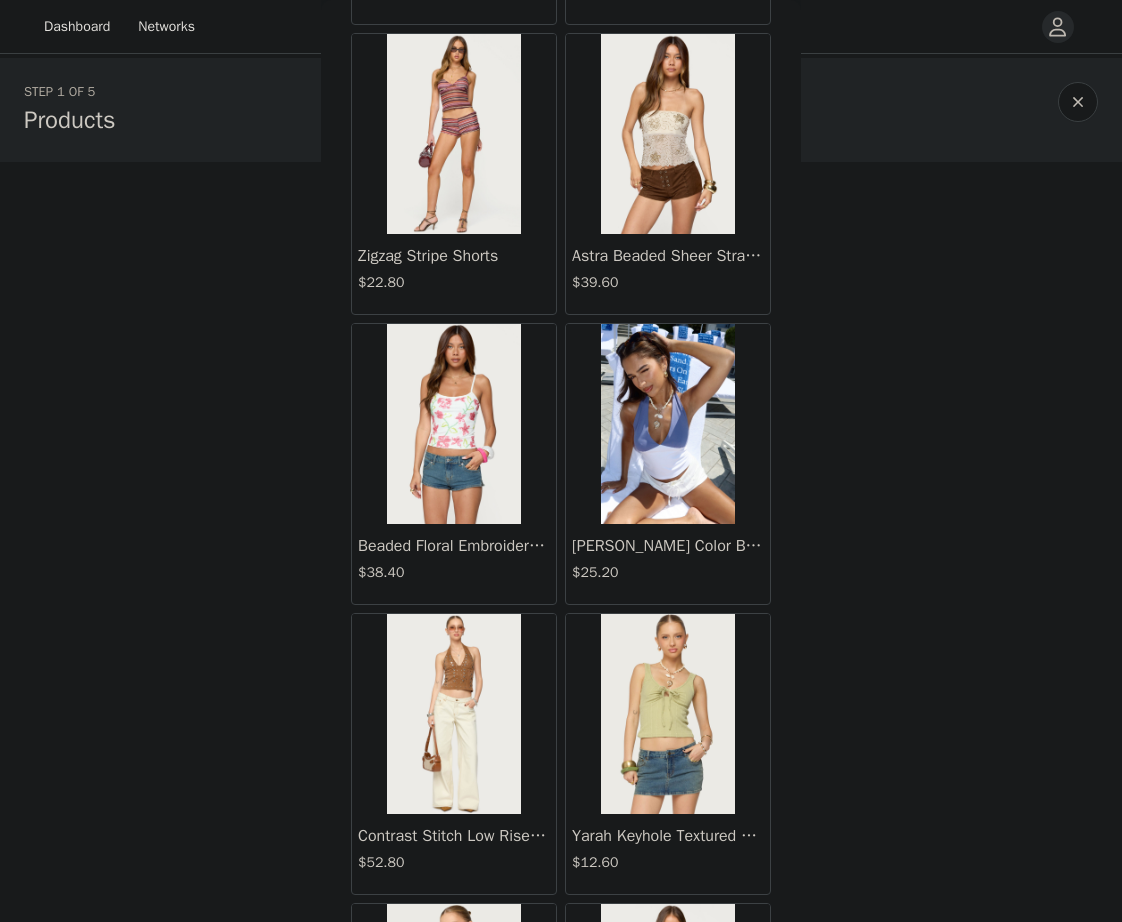 click on "Janna Color Block Halter Top   $25.20" at bounding box center (668, 564) 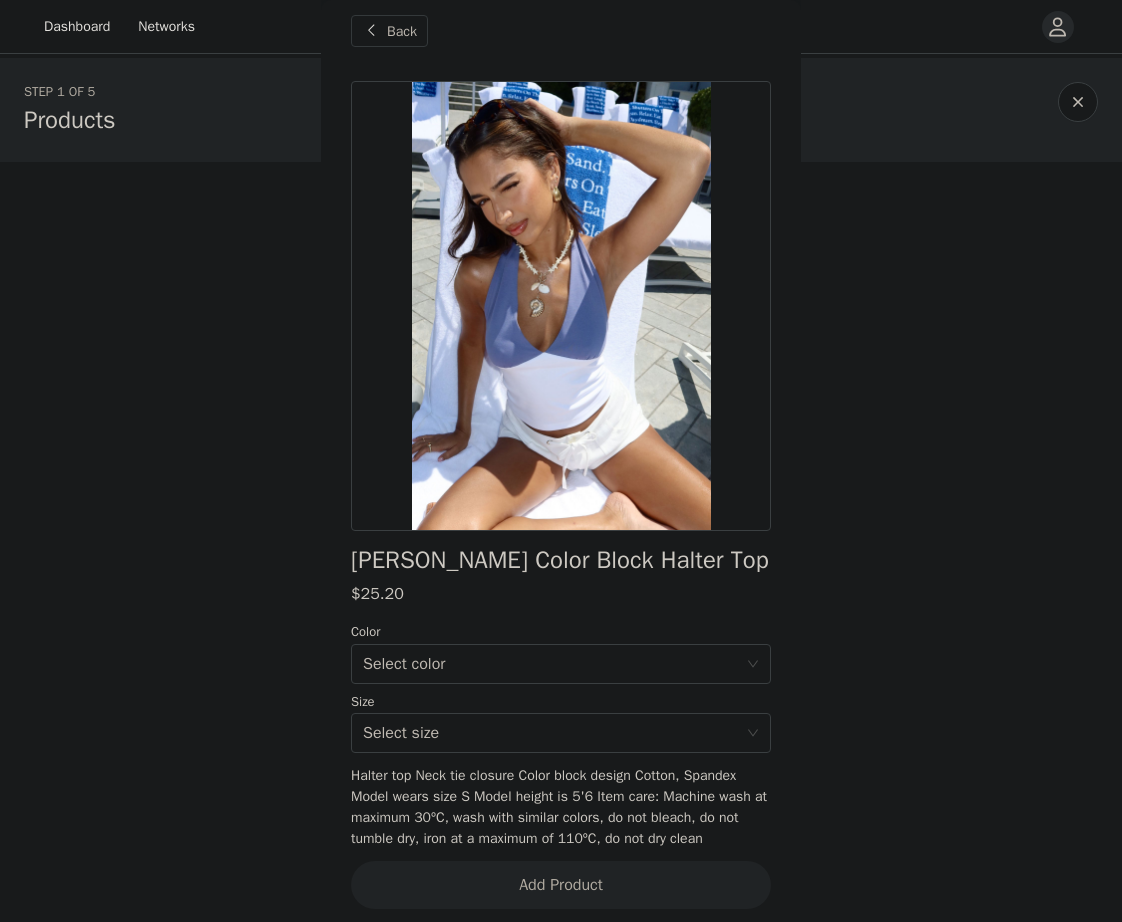 scroll, scrollTop: 30, scrollLeft: 0, axis: vertical 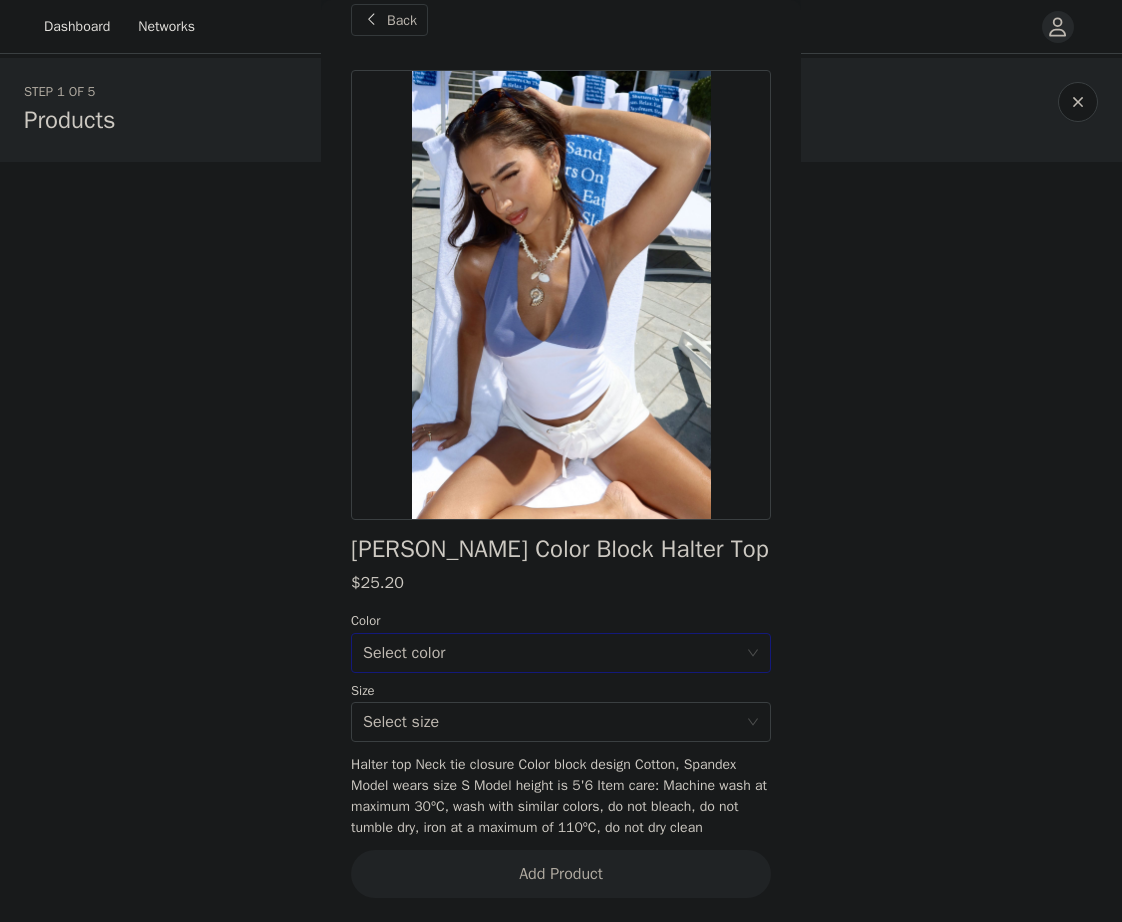 click on "Select color" at bounding box center (550, 653) 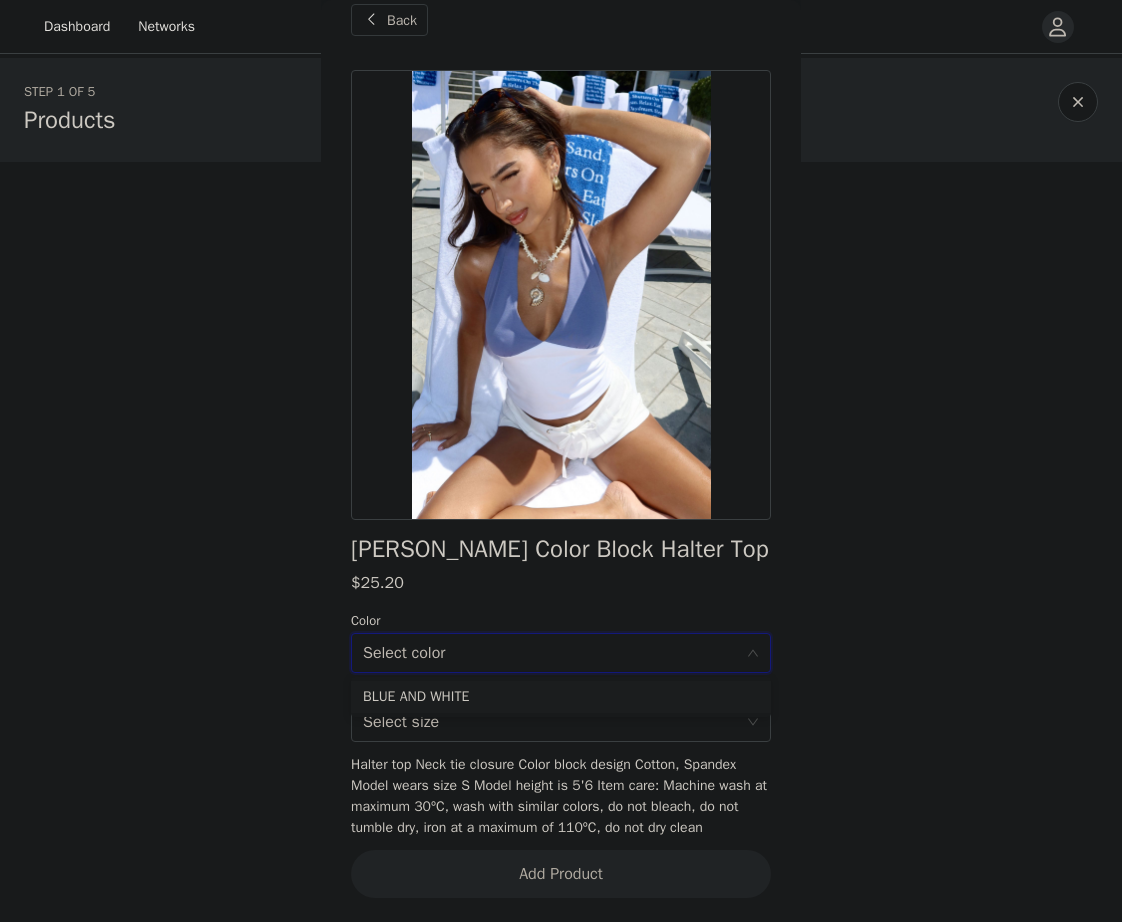 click on "BLUE AND WHITE" at bounding box center [561, 697] 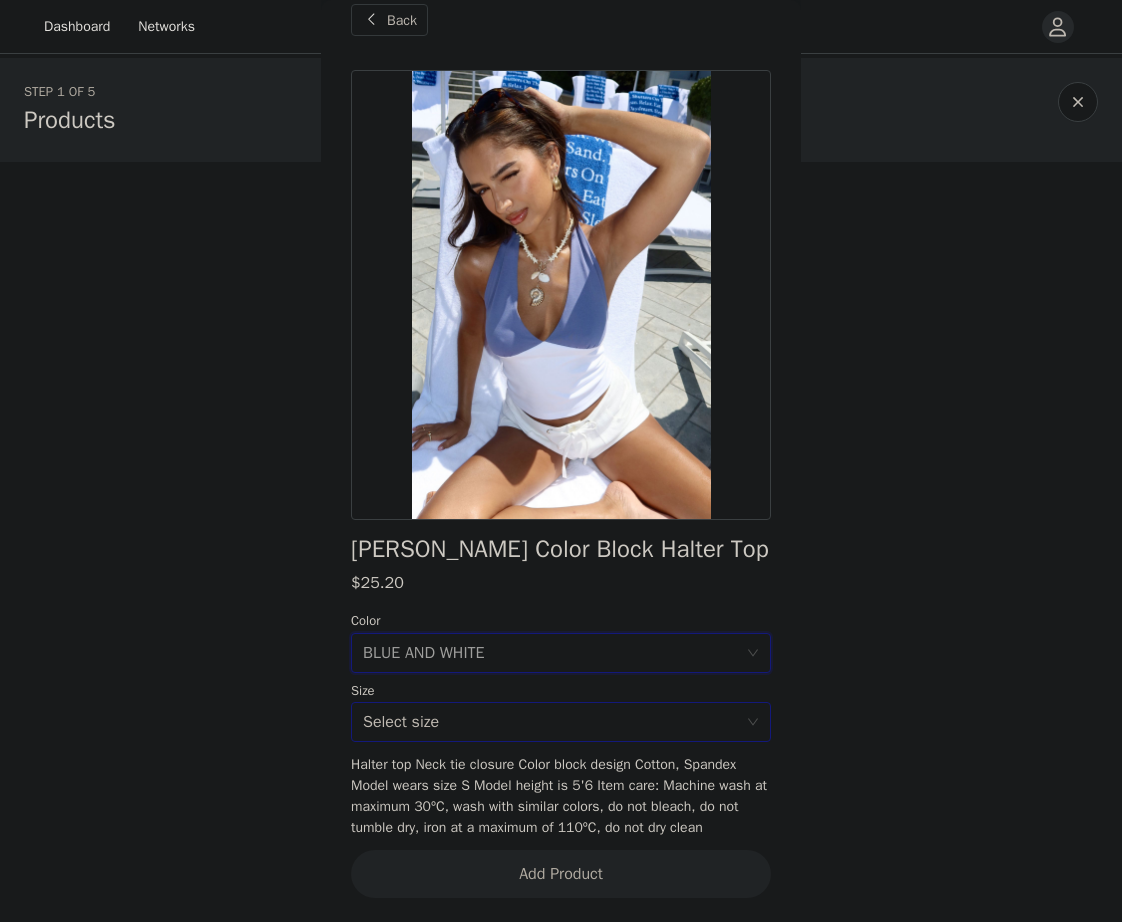 click on "Select size" at bounding box center [554, 722] 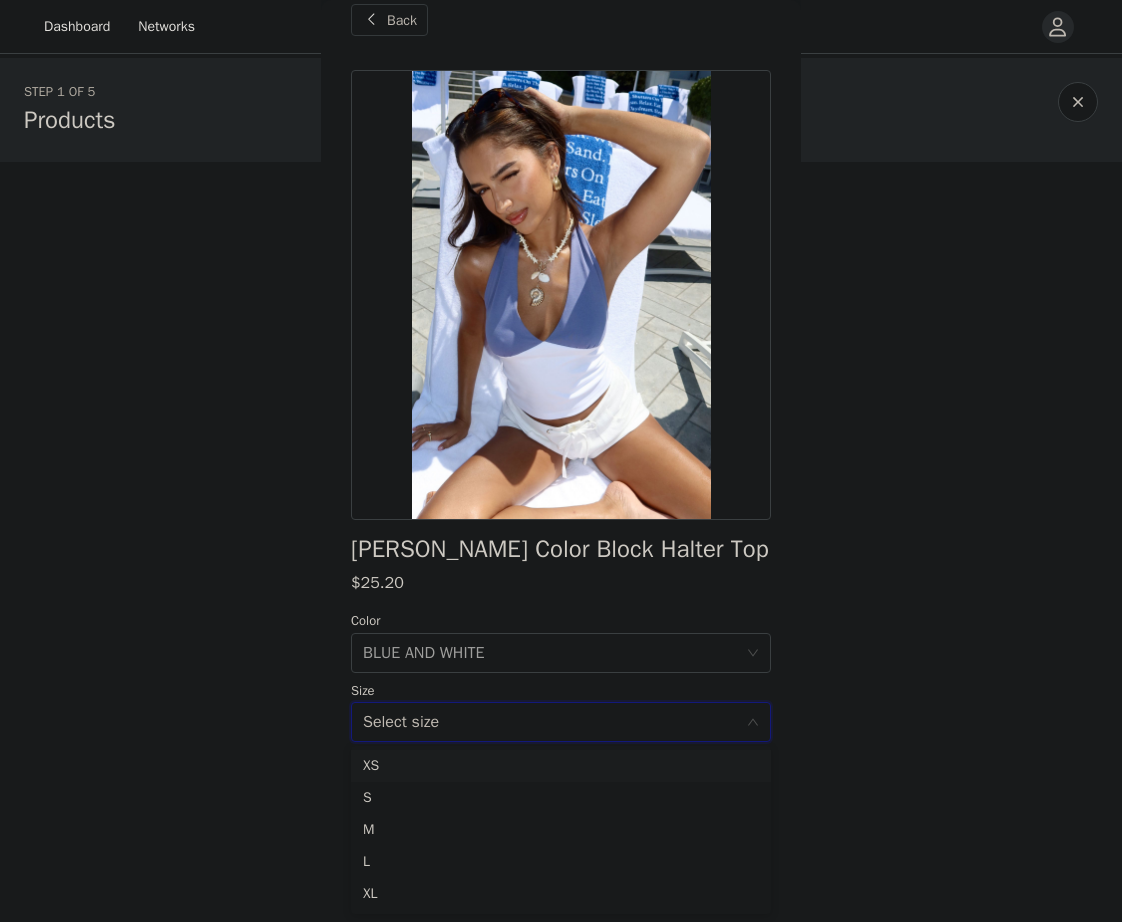 click on "XS" at bounding box center (561, 766) 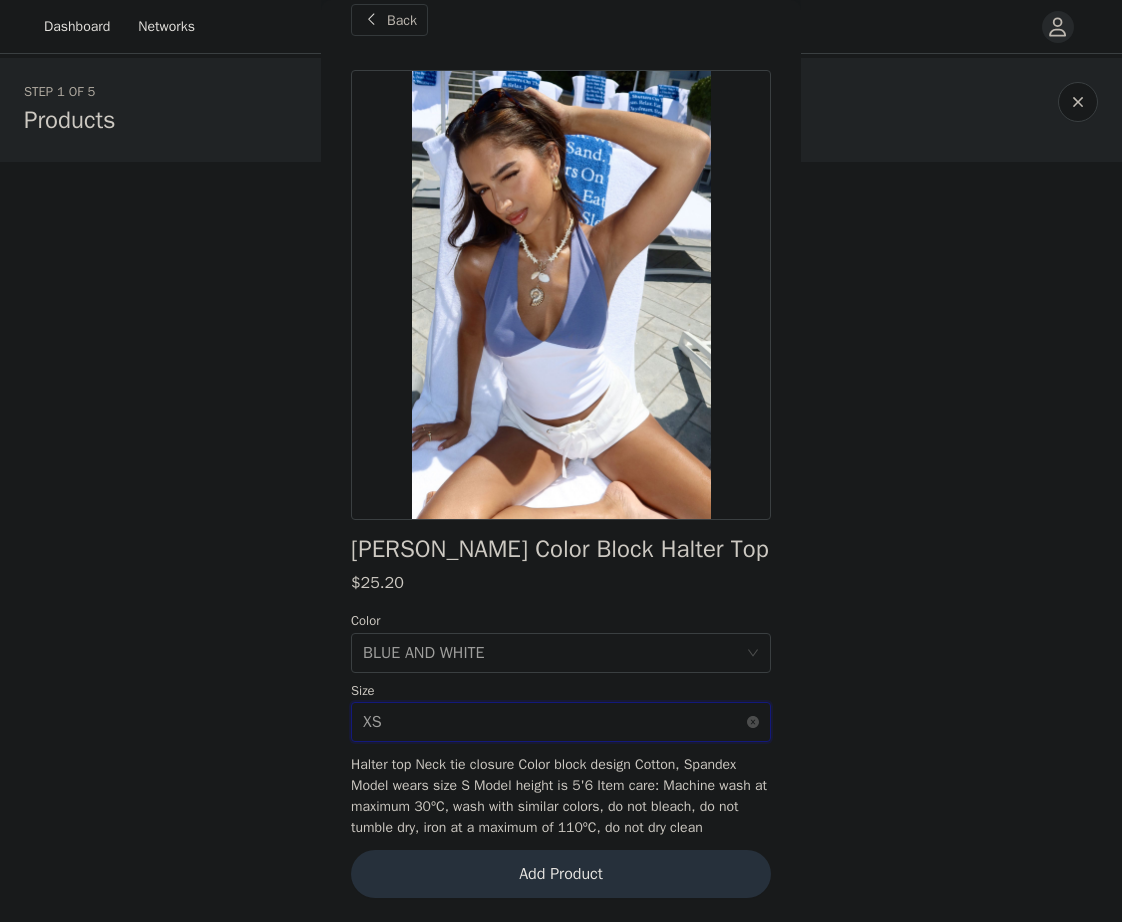 click on "Select size XS" at bounding box center (554, 722) 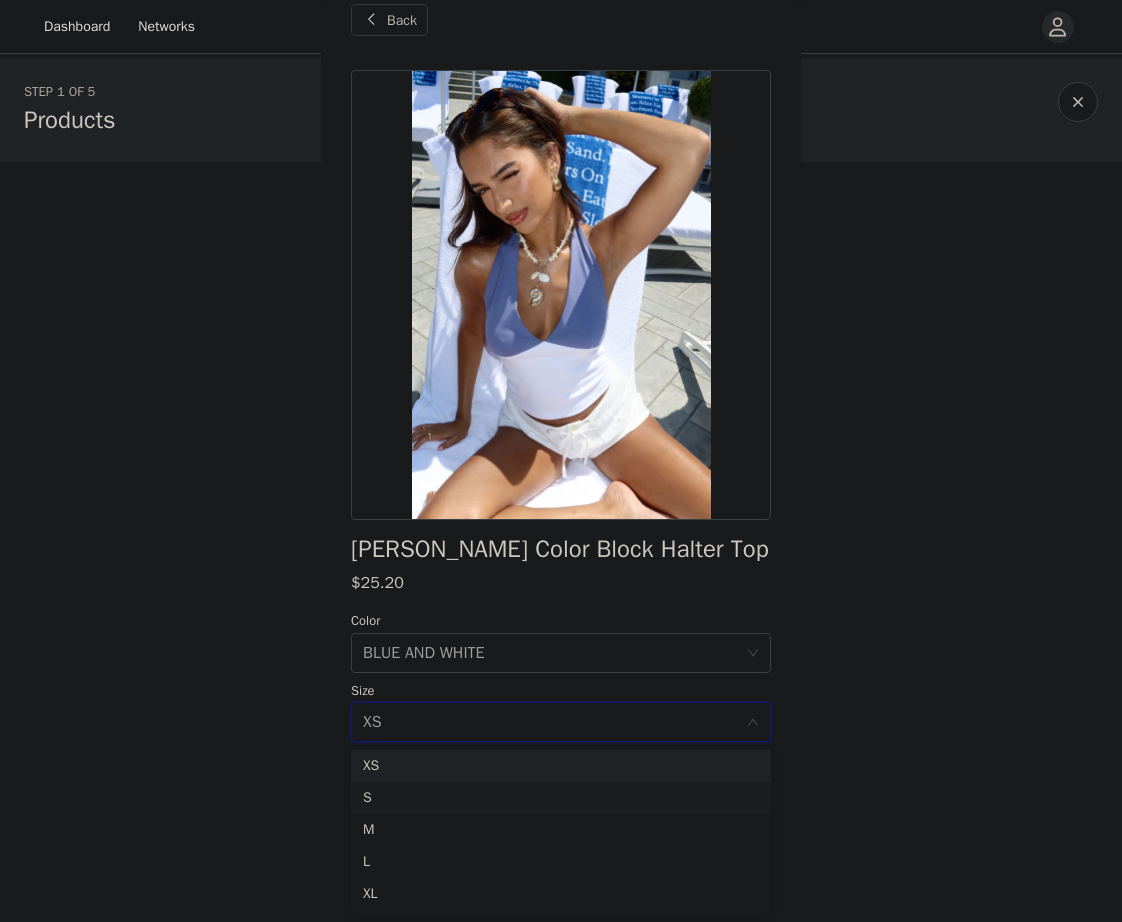 click on "S" at bounding box center (561, 798) 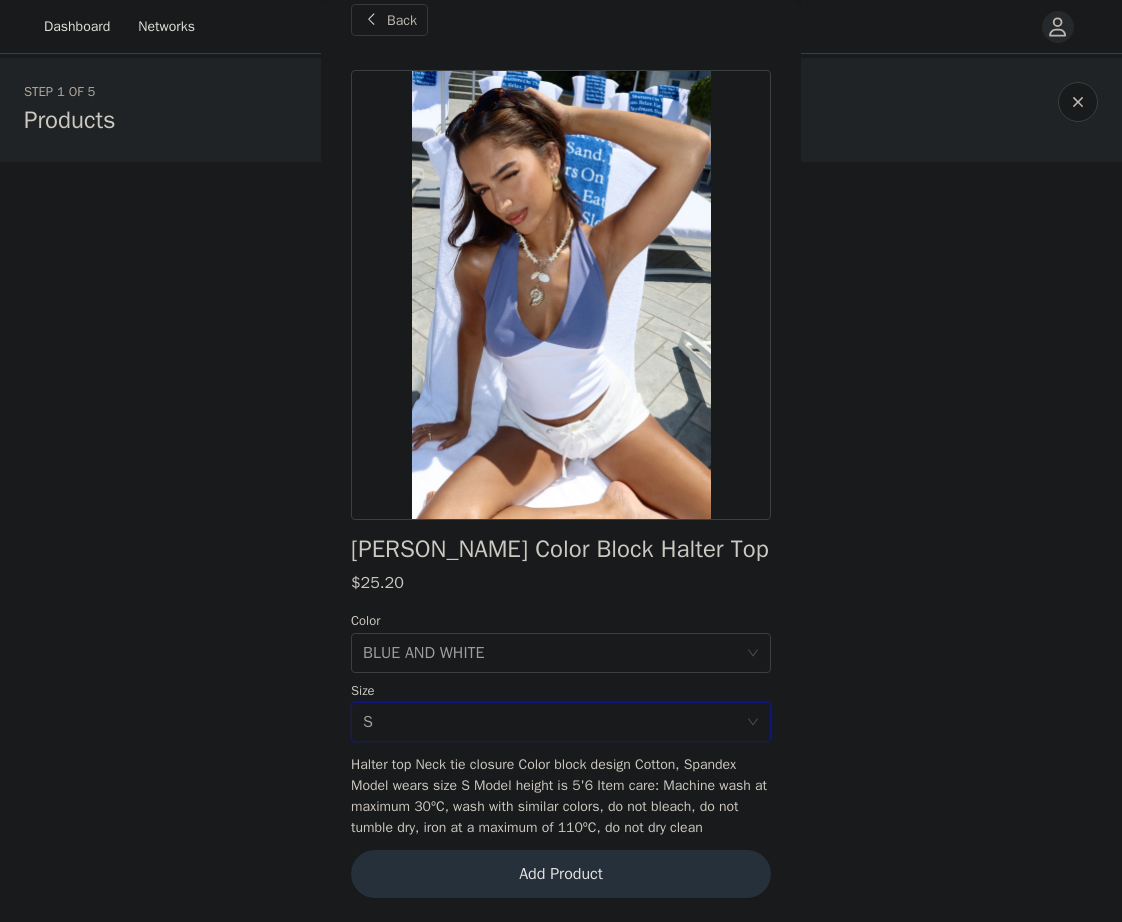 click on "Add Product" at bounding box center [561, 874] 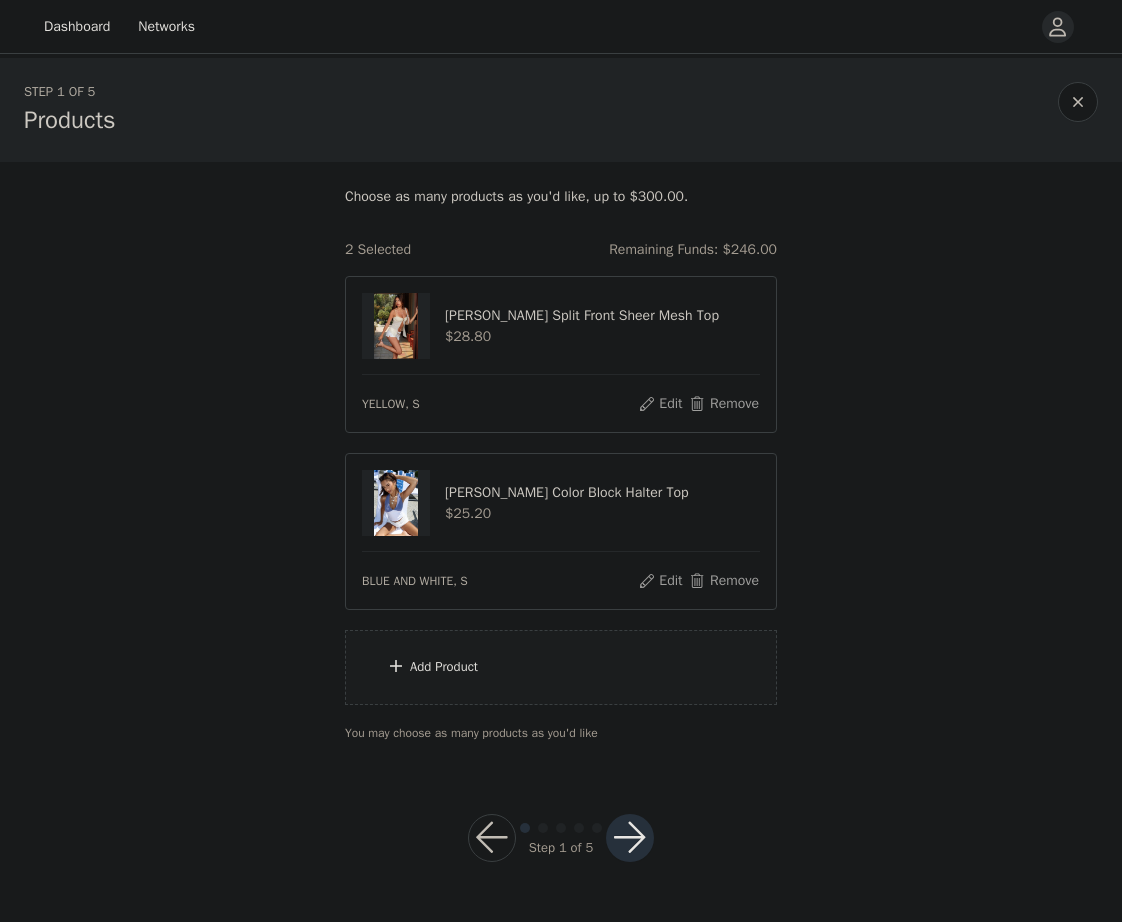 click on "Add Product" at bounding box center (561, 667) 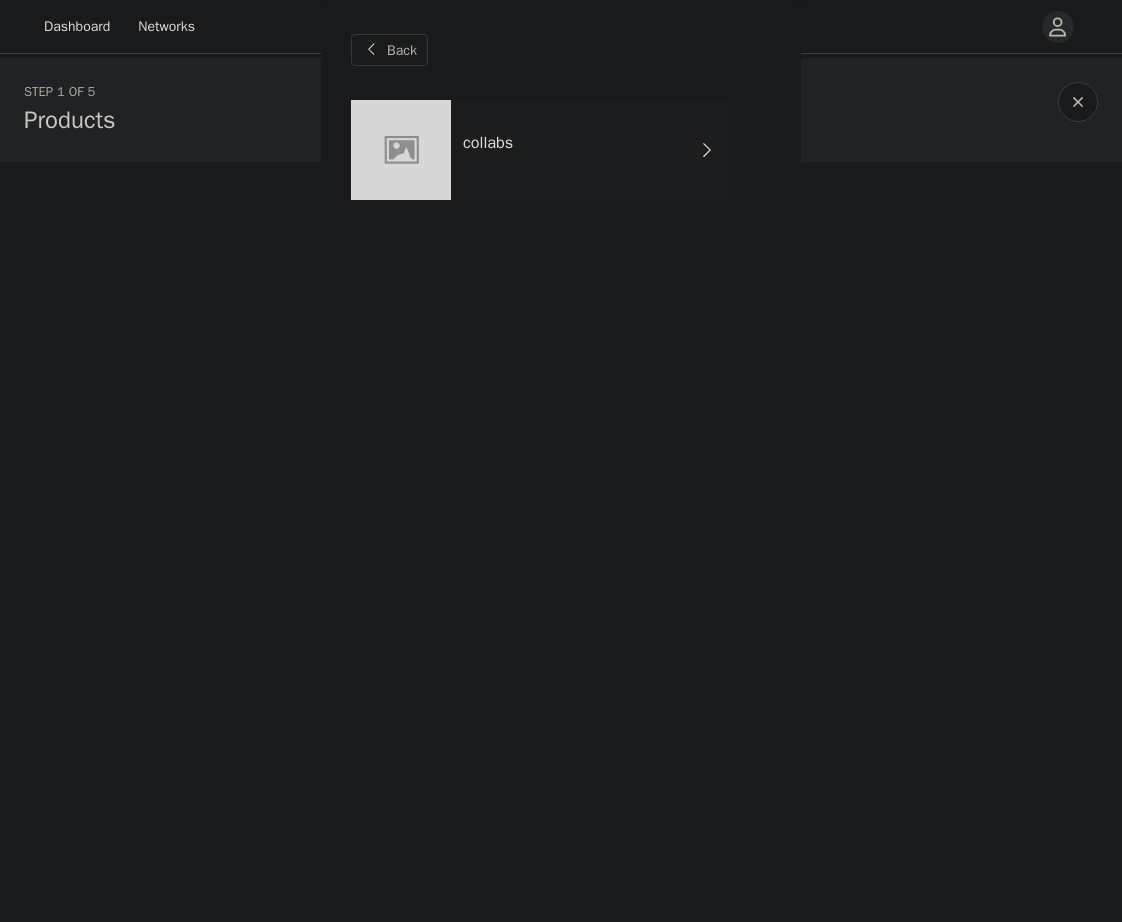 click on "collabs" at bounding box center (590, 150) 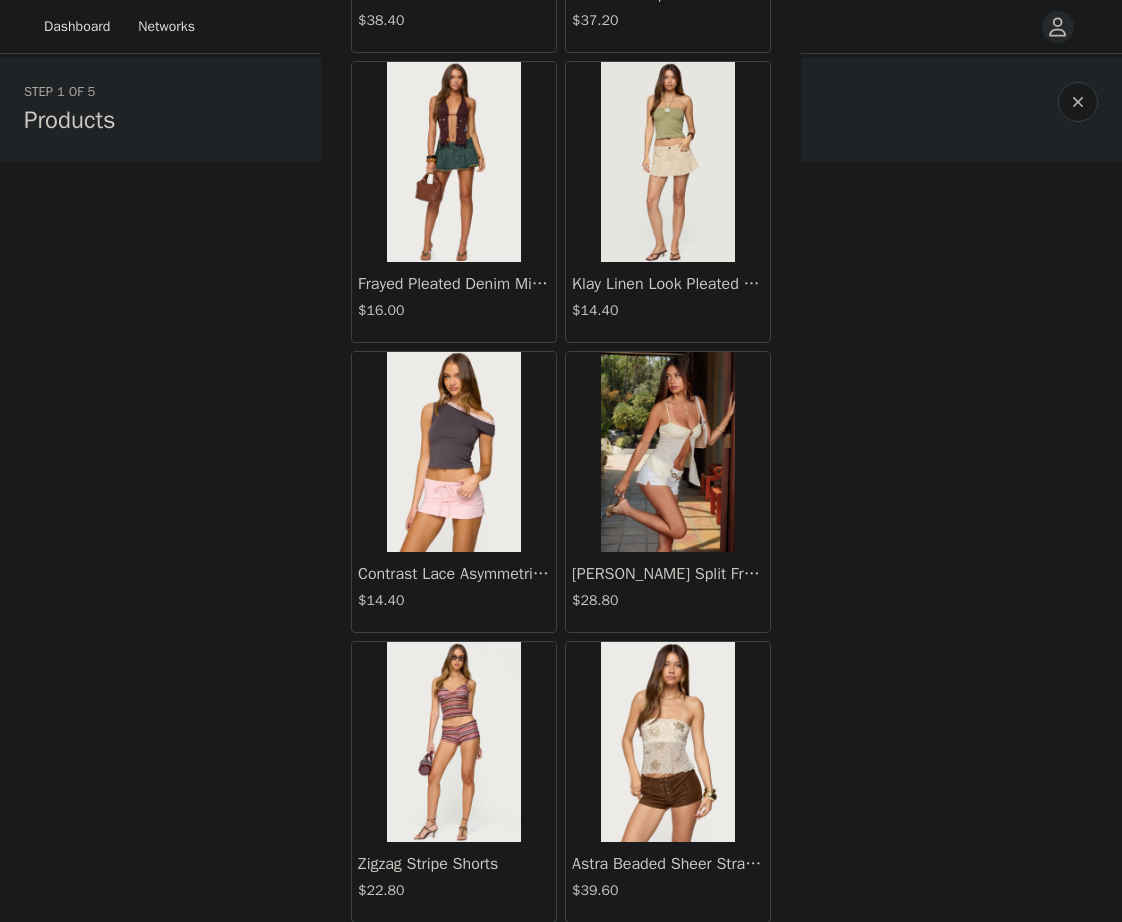 scroll, scrollTop: 2138, scrollLeft: 0, axis: vertical 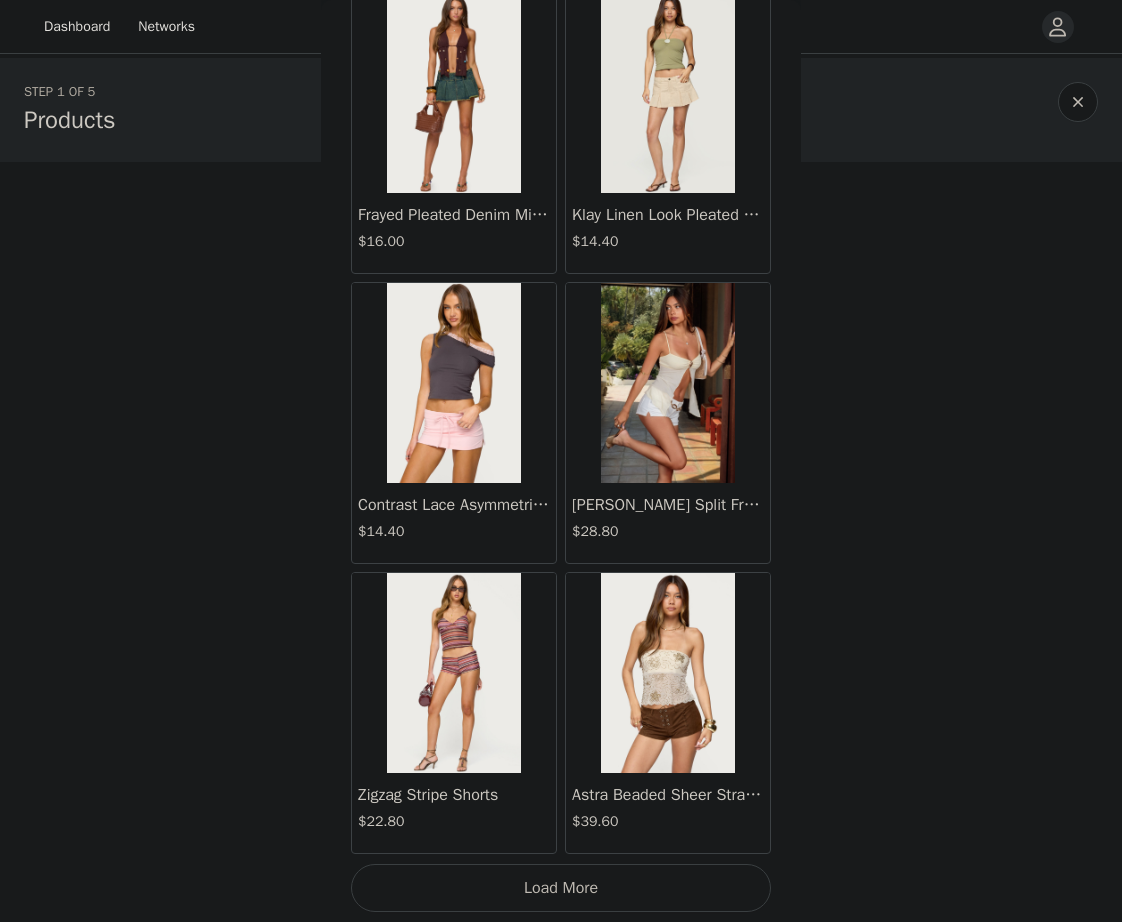 click on "Load More" at bounding box center (561, 888) 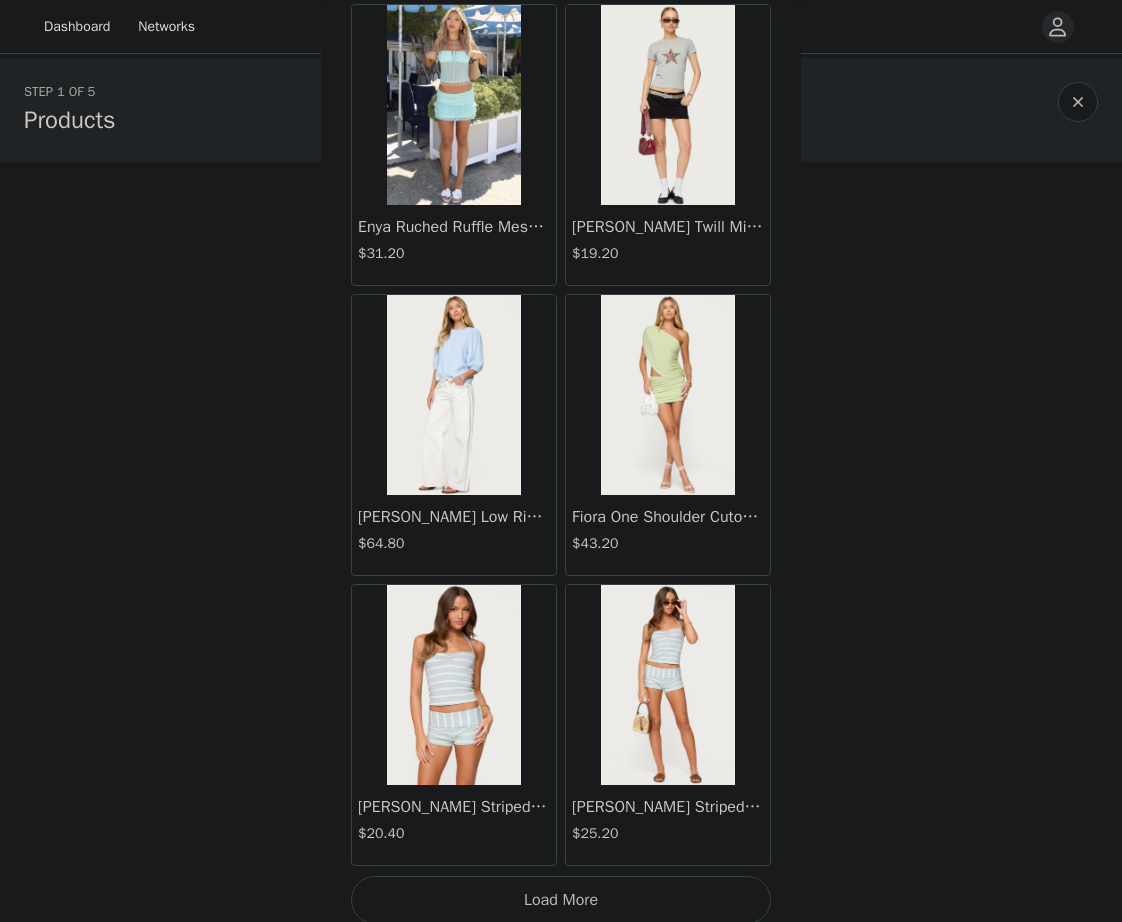 scroll, scrollTop: 5038, scrollLeft: 0, axis: vertical 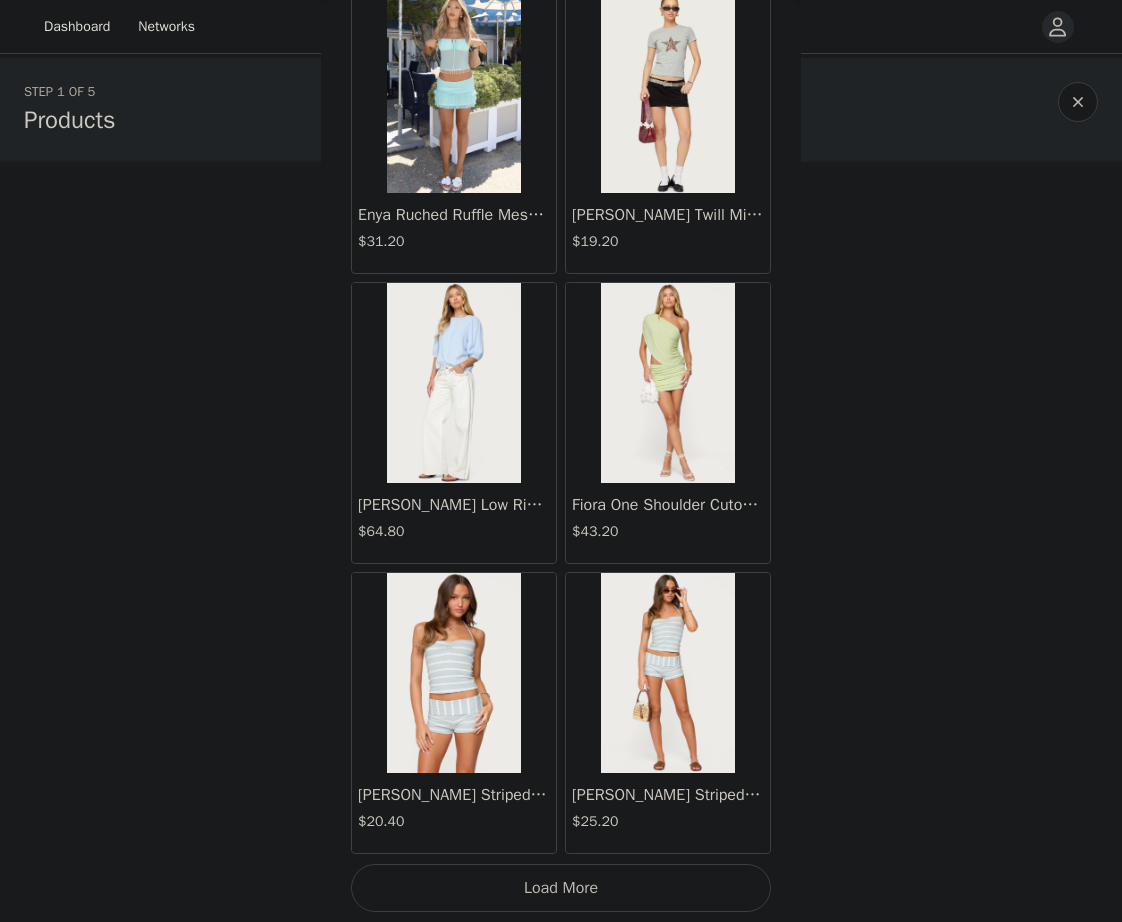 click on "Load More" at bounding box center (561, 888) 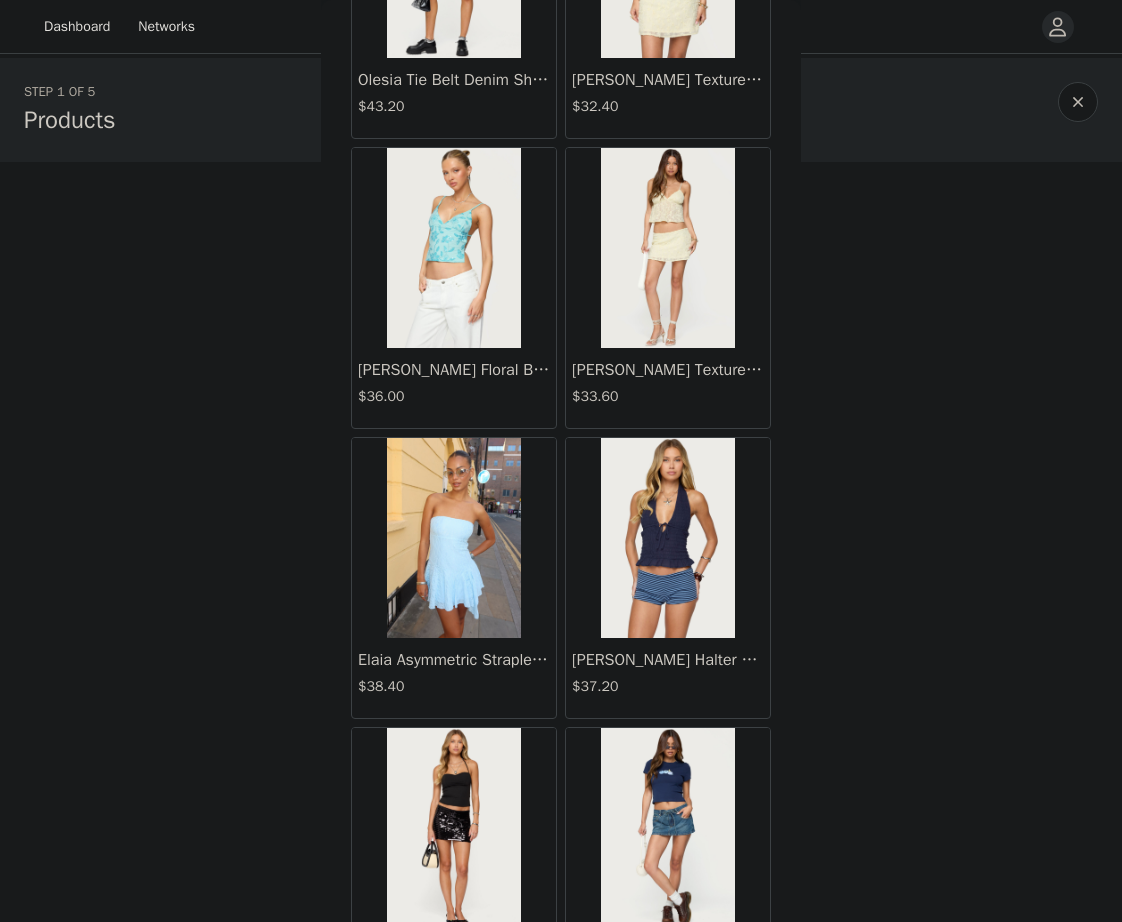 scroll, scrollTop: 6081, scrollLeft: 0, axis: vertical 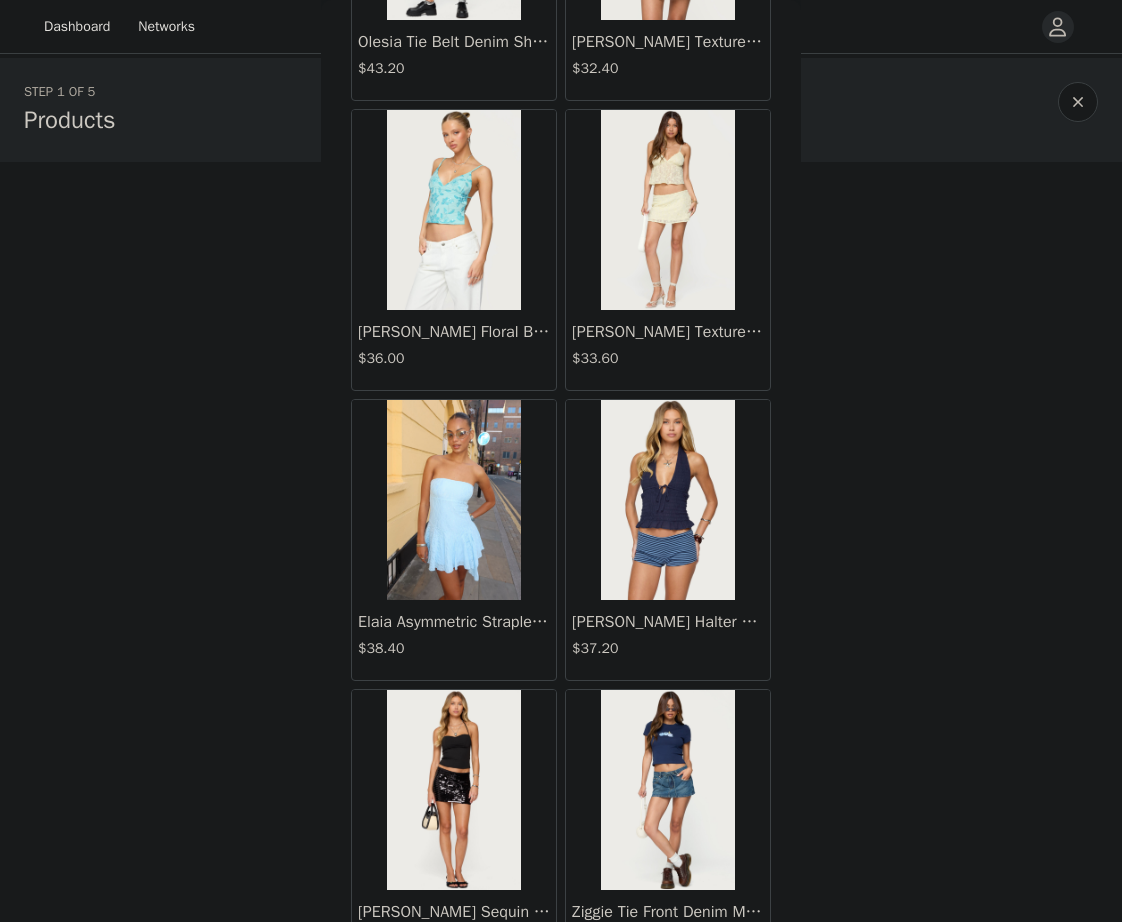 click at bounding box center (453, 500) 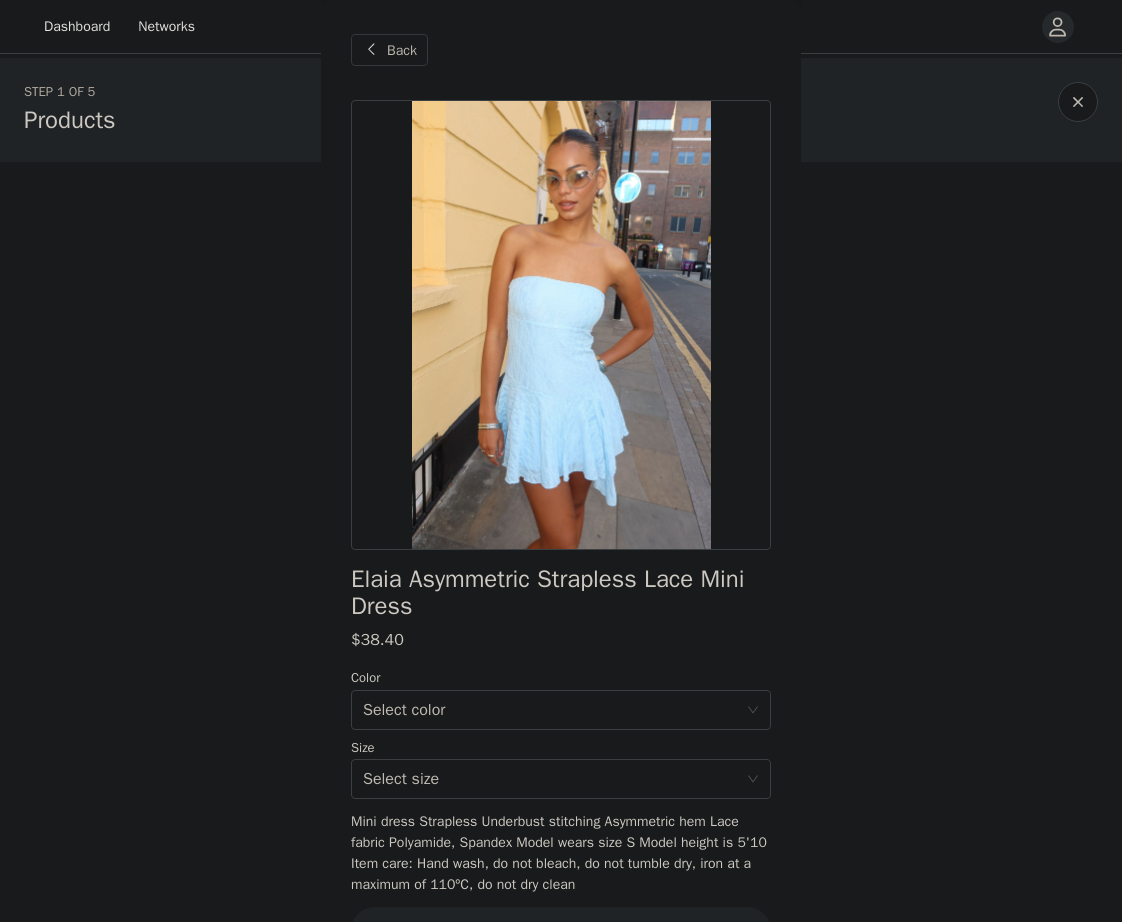 scroll, scrollTop: 26, scrollLeft: 0, axis: vertical 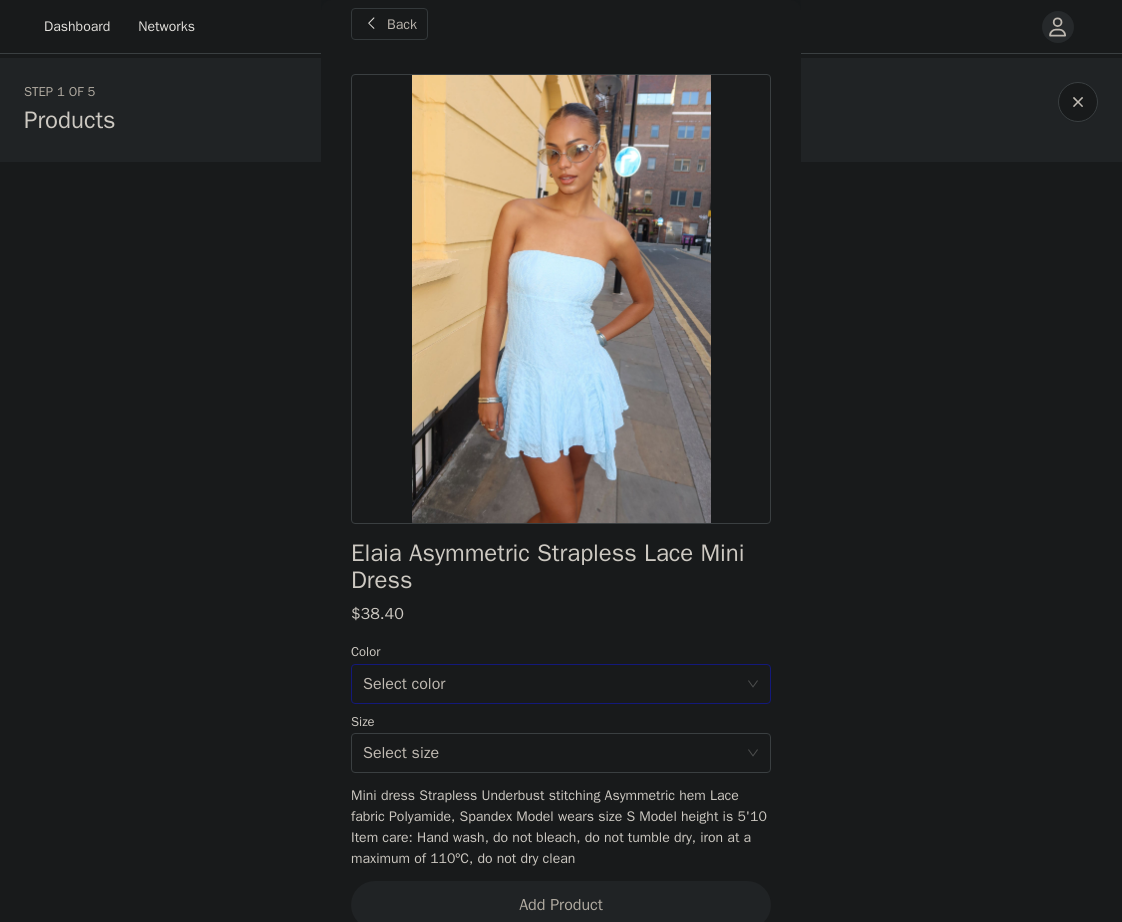 click on "Select color" at bounding box center (554, 684) 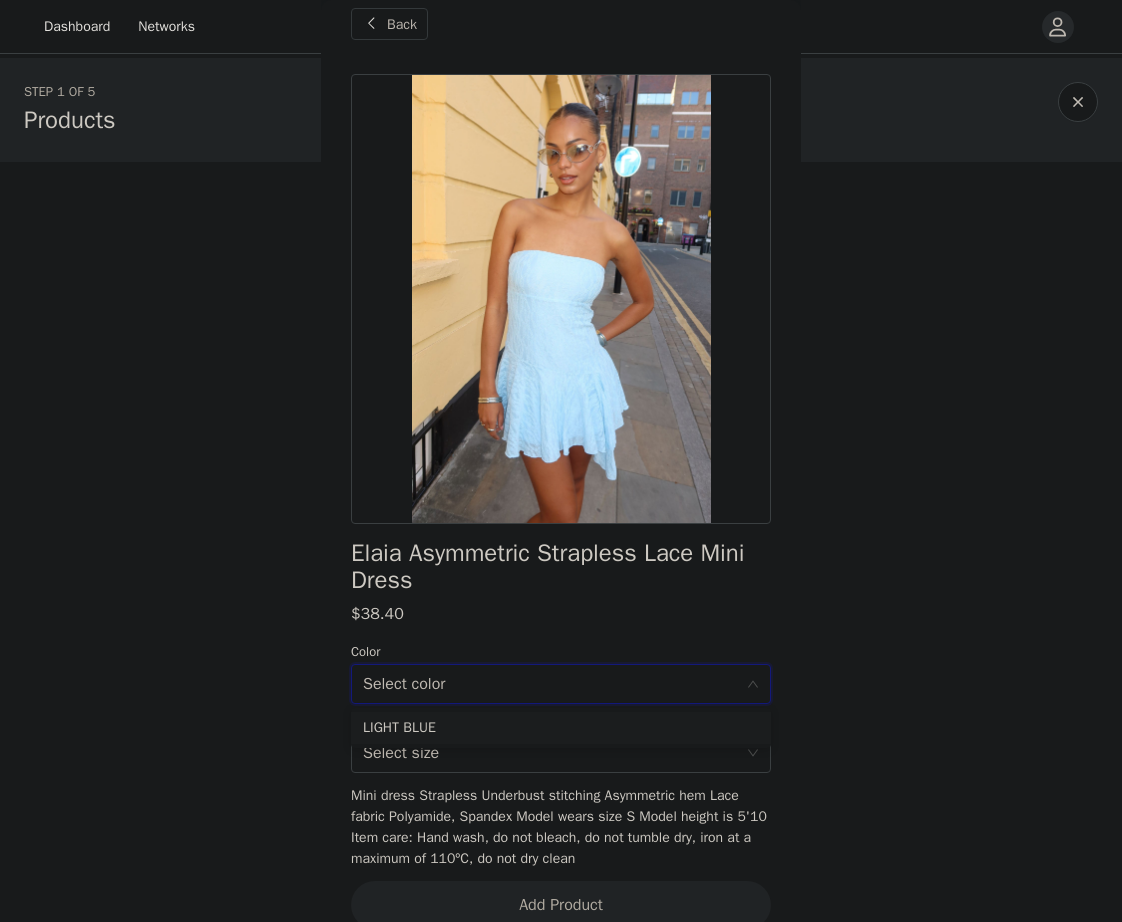click on "LIGHT BLUE" at bounding box center [561, 728] 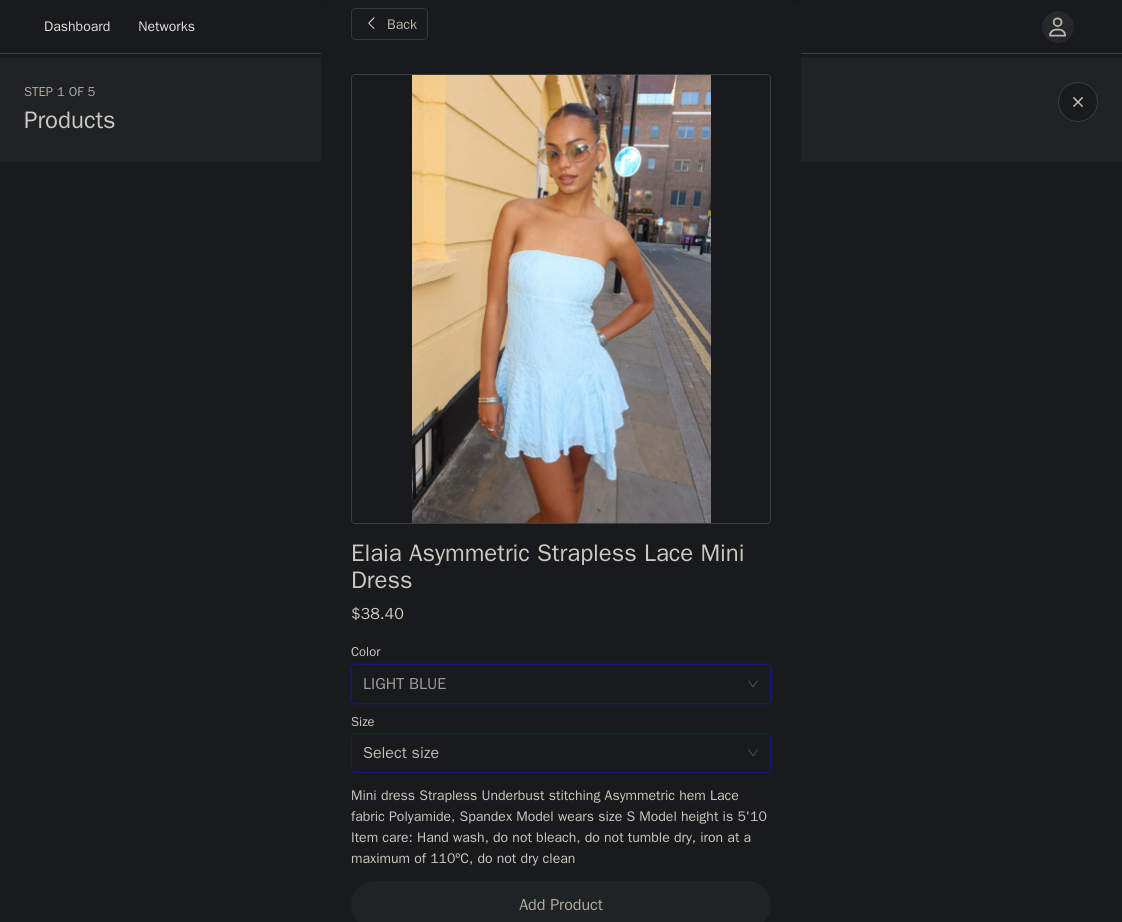 click on "Select size" at bounding box center [550, 753] 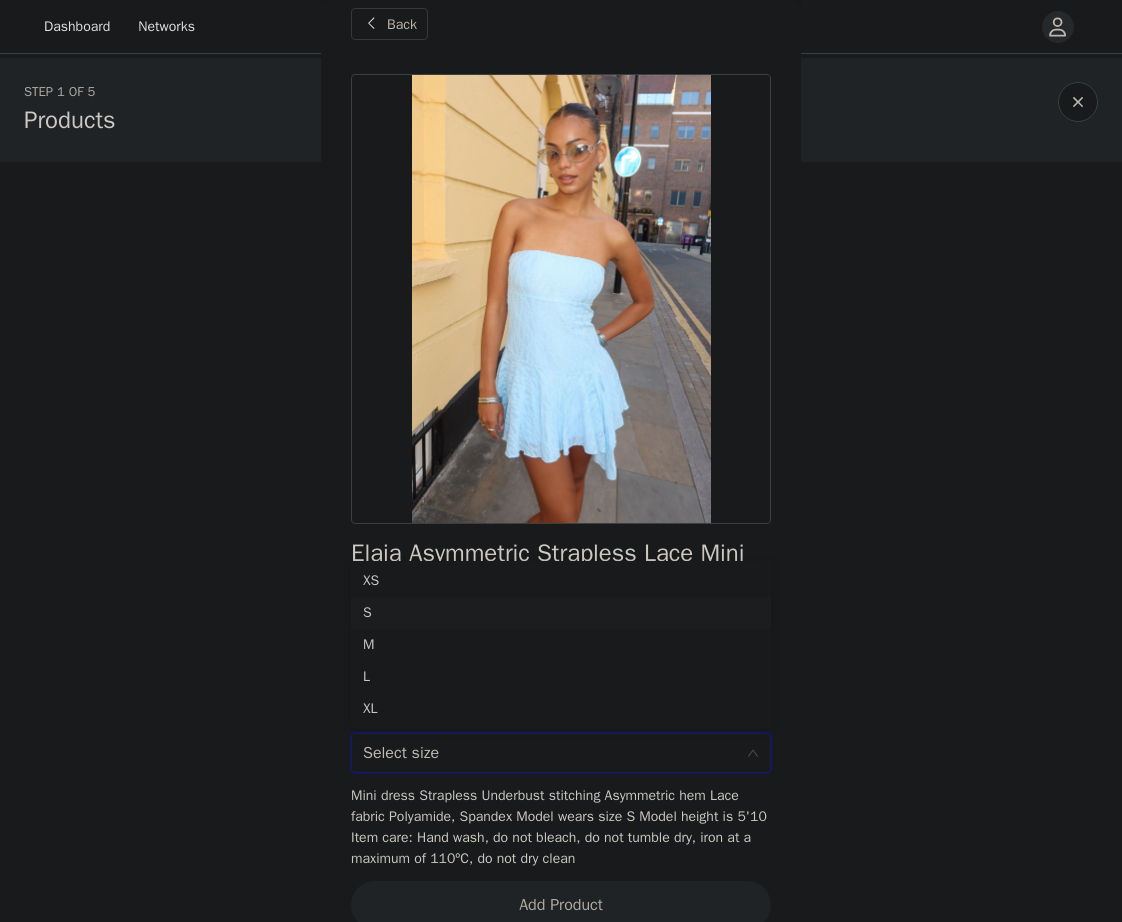 click on "S" at bounding box center [561, 613] 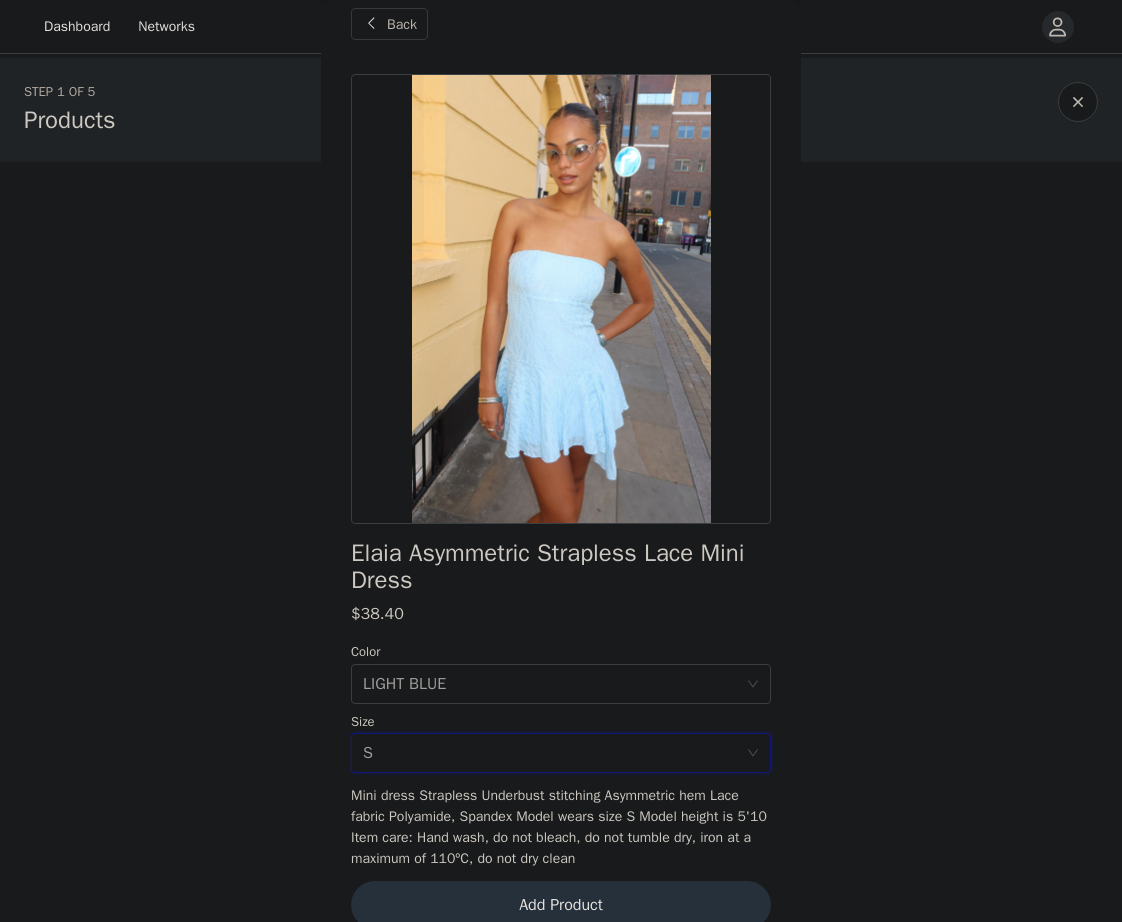 scroll, scrollTop: 57, scrollLeft: 0, axis: vertical 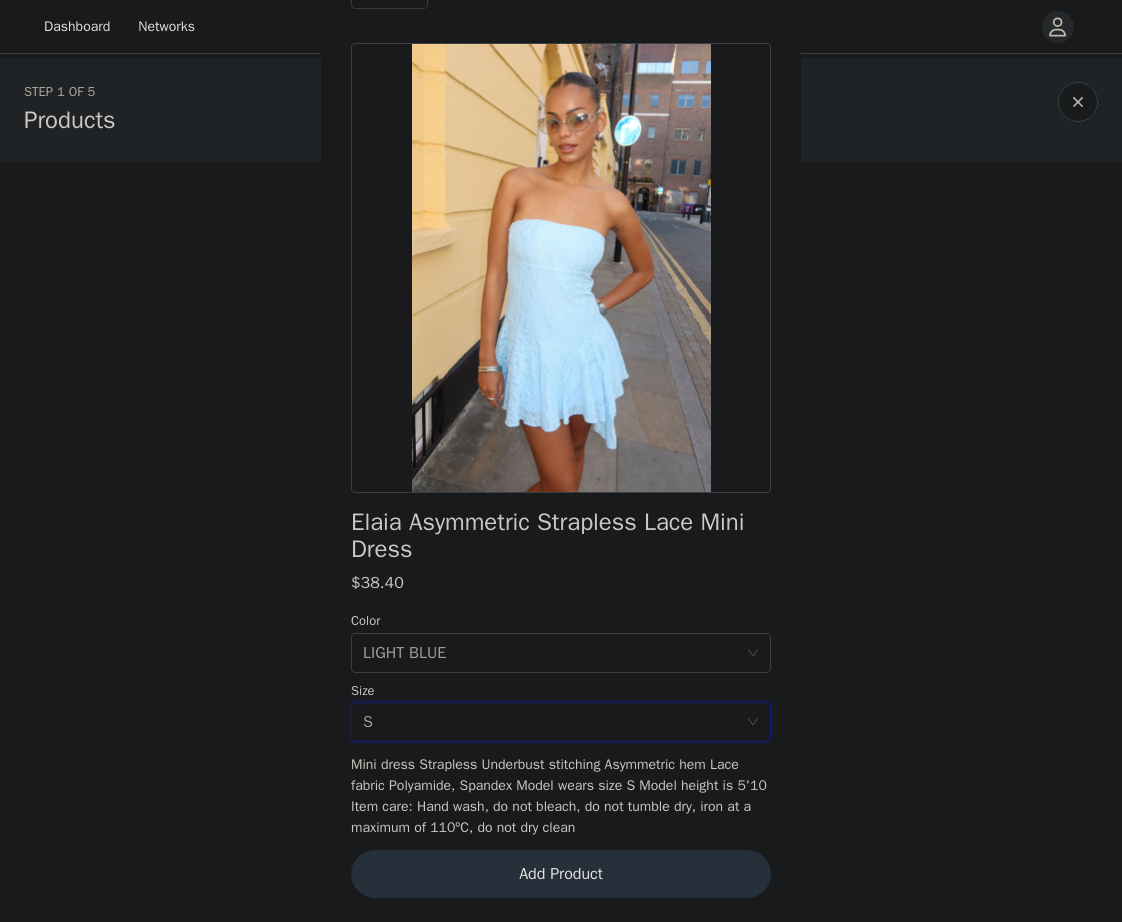 click on "Add Product" at bounding box center [561, 874] 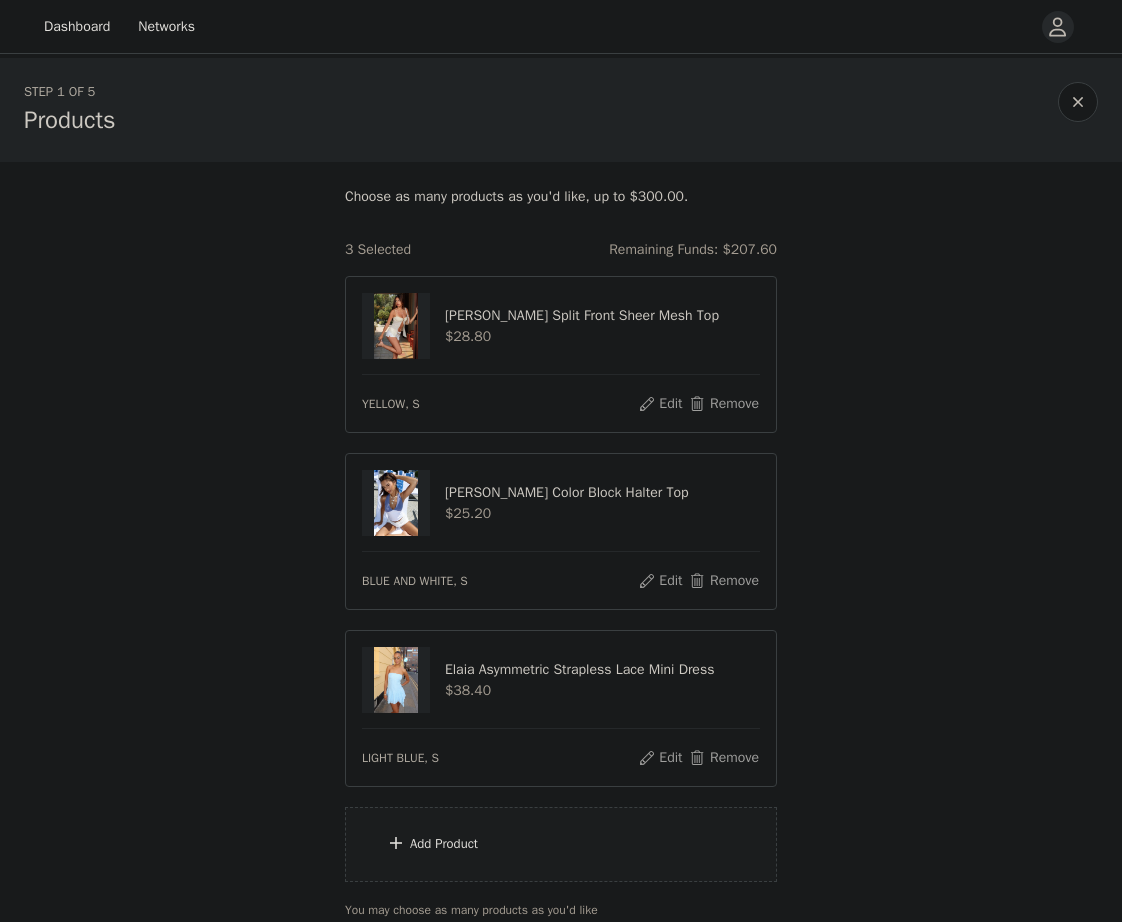 click on "Add Product" at bounding box center (561, 844) 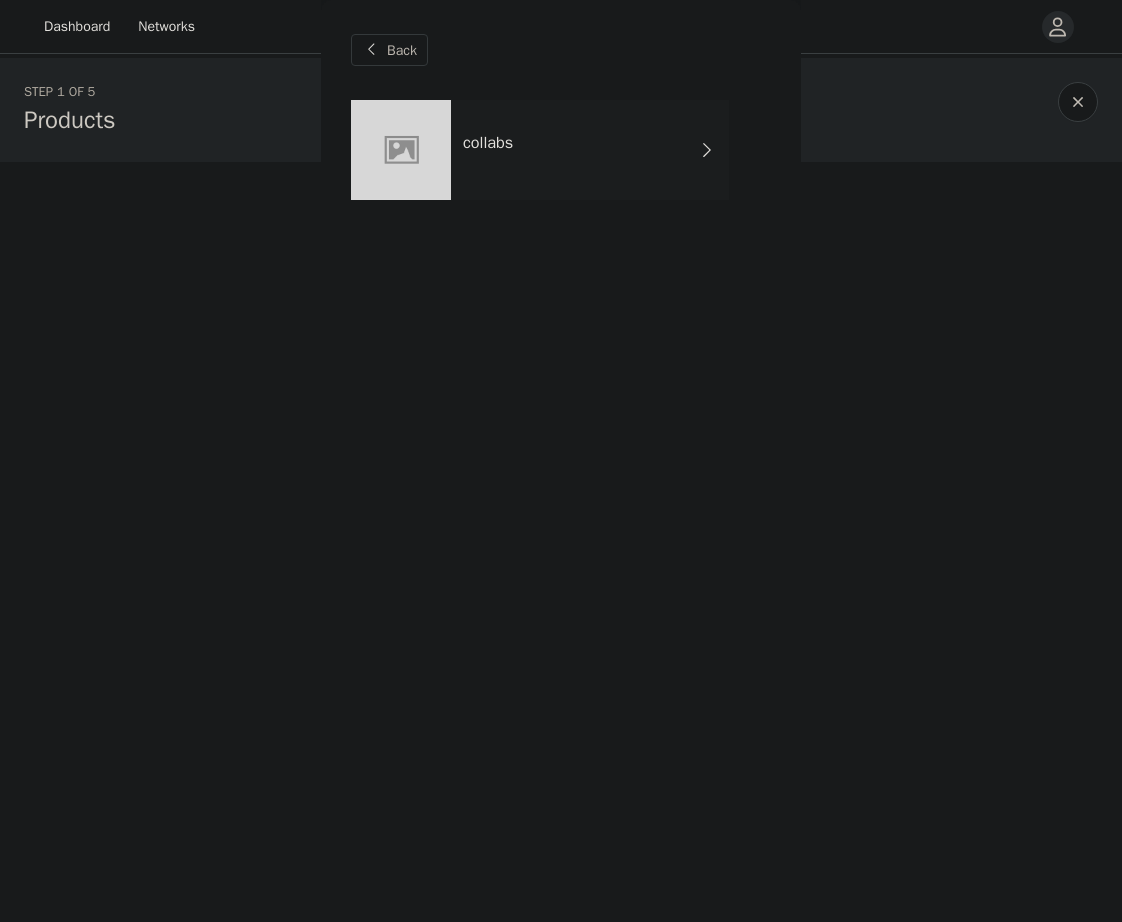 click on "collabs" at bounding box center [590, 150] 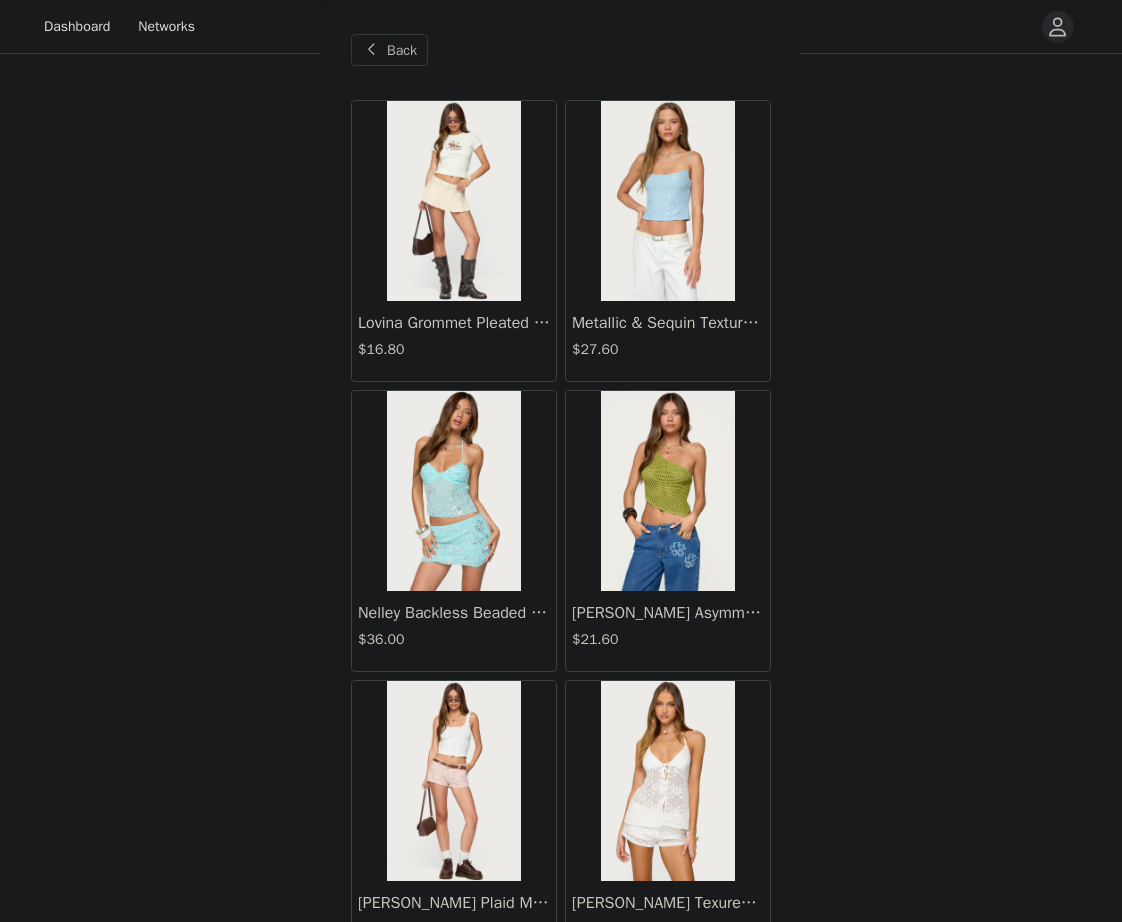 scroll, scrollTop: 165, scrollLeft: 0, axis: vertical 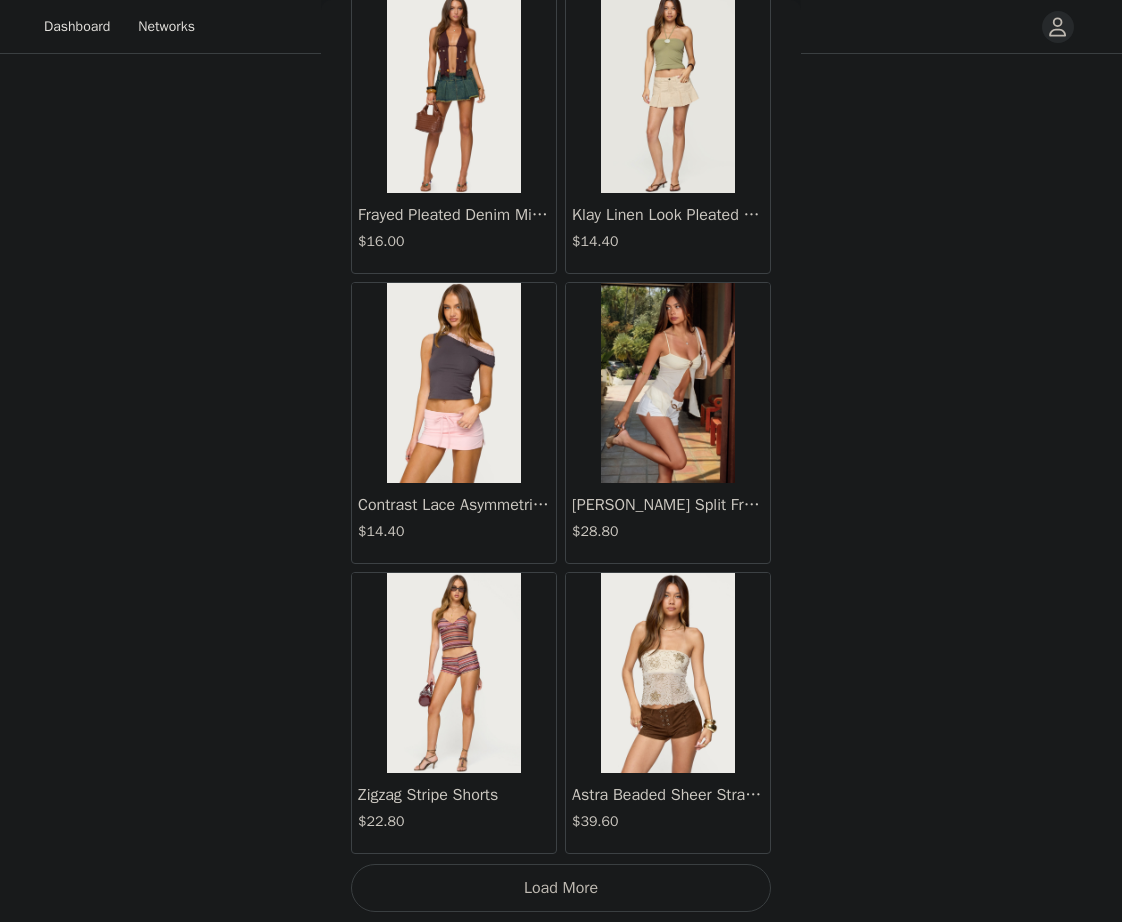 click on "Load More" at bounding box center [561, 888] 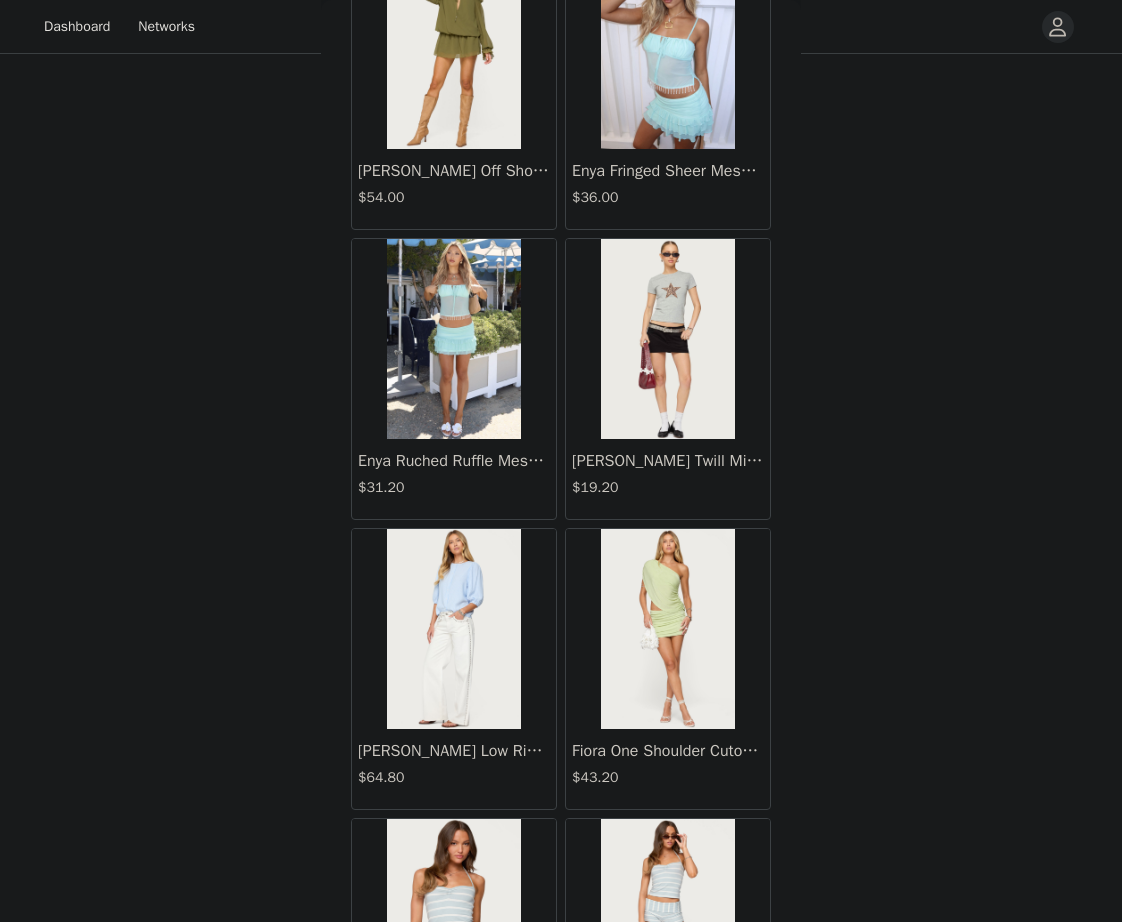 scroll, scrollTop: 5038, scrollLeft: 0, axis: vertical 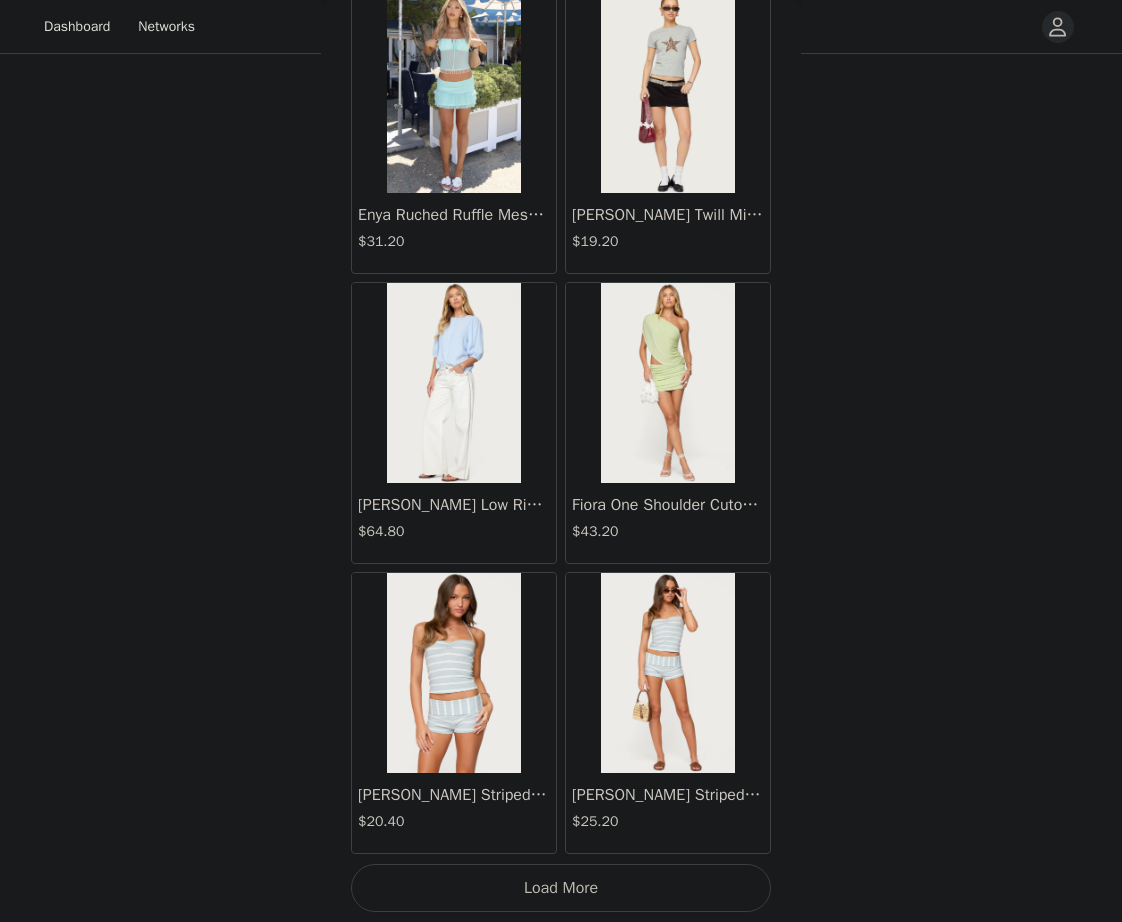 click on "Load More" at bounding box center [561, 888] 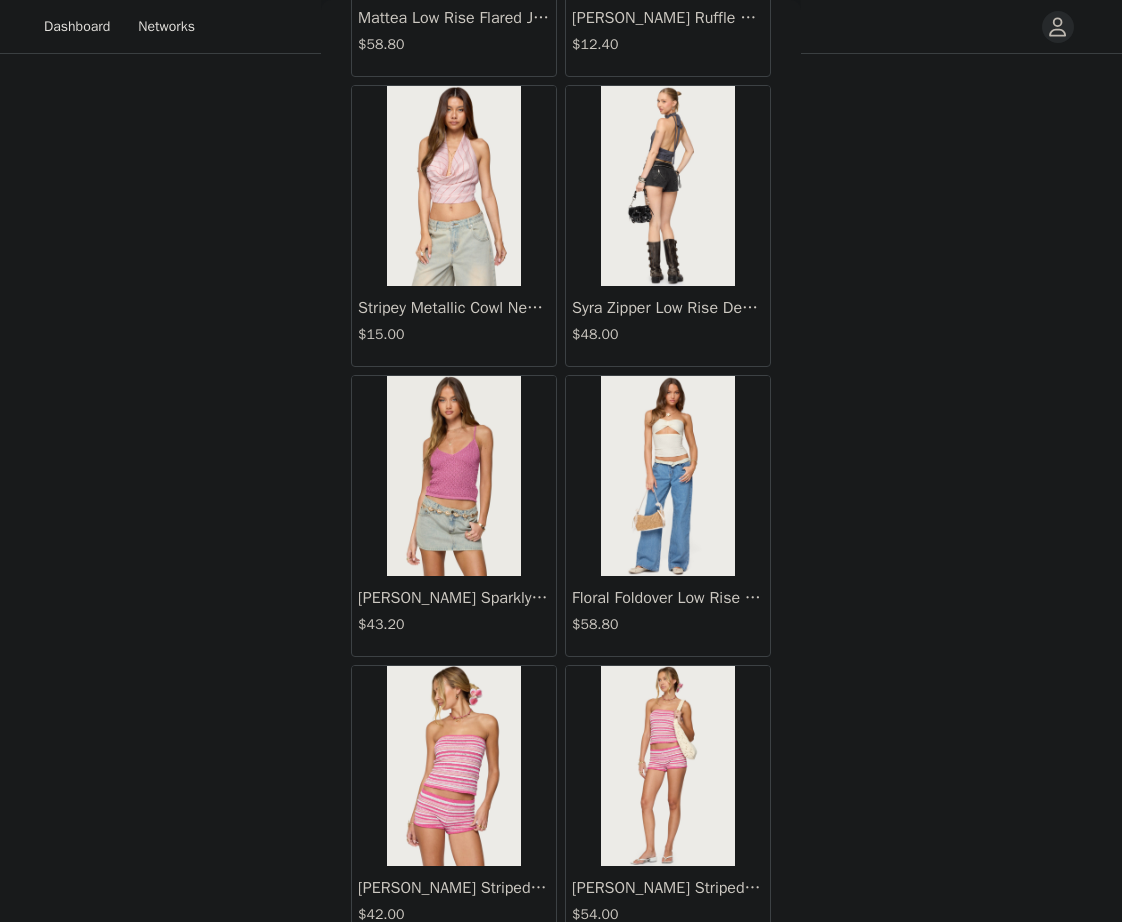 scroll, scrollTop: 7938, scrollLeft: 0, axis: vertical 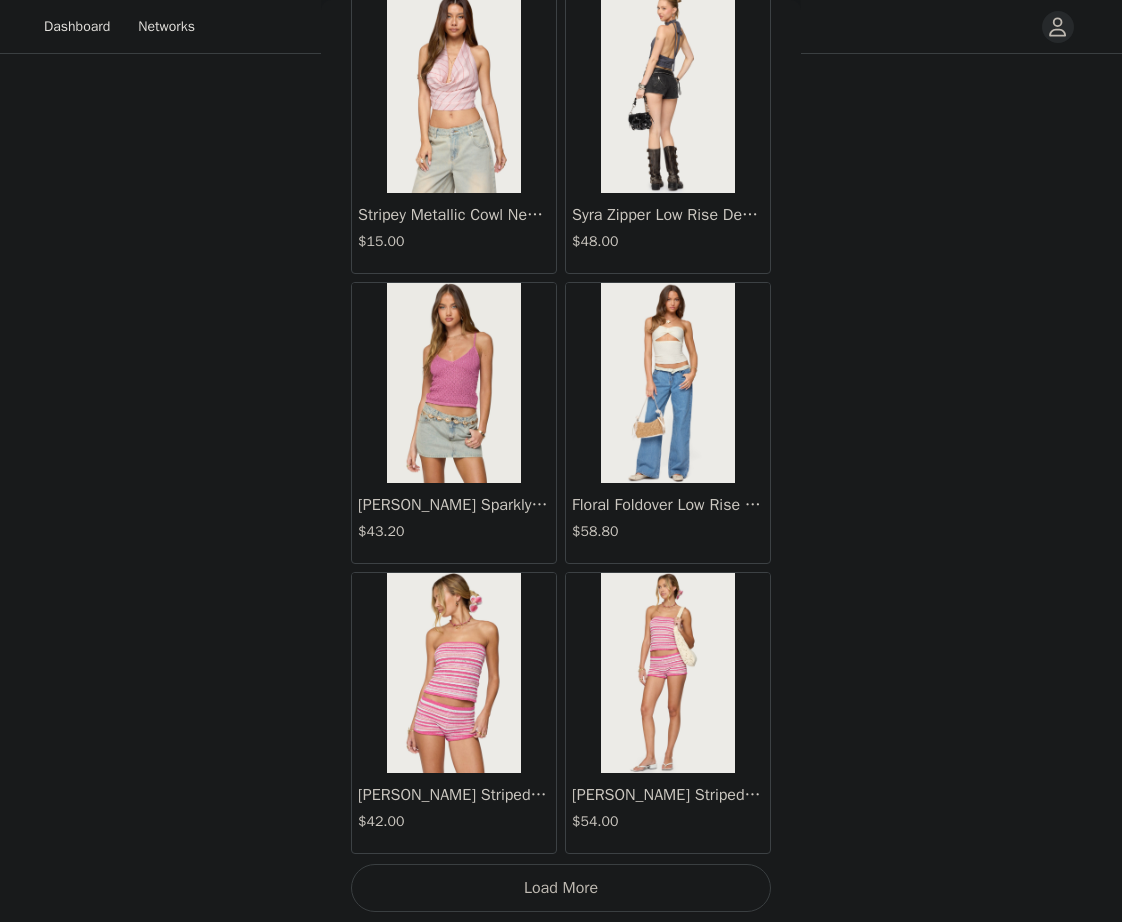 click on "Load More" at bounding box center (561, 888) 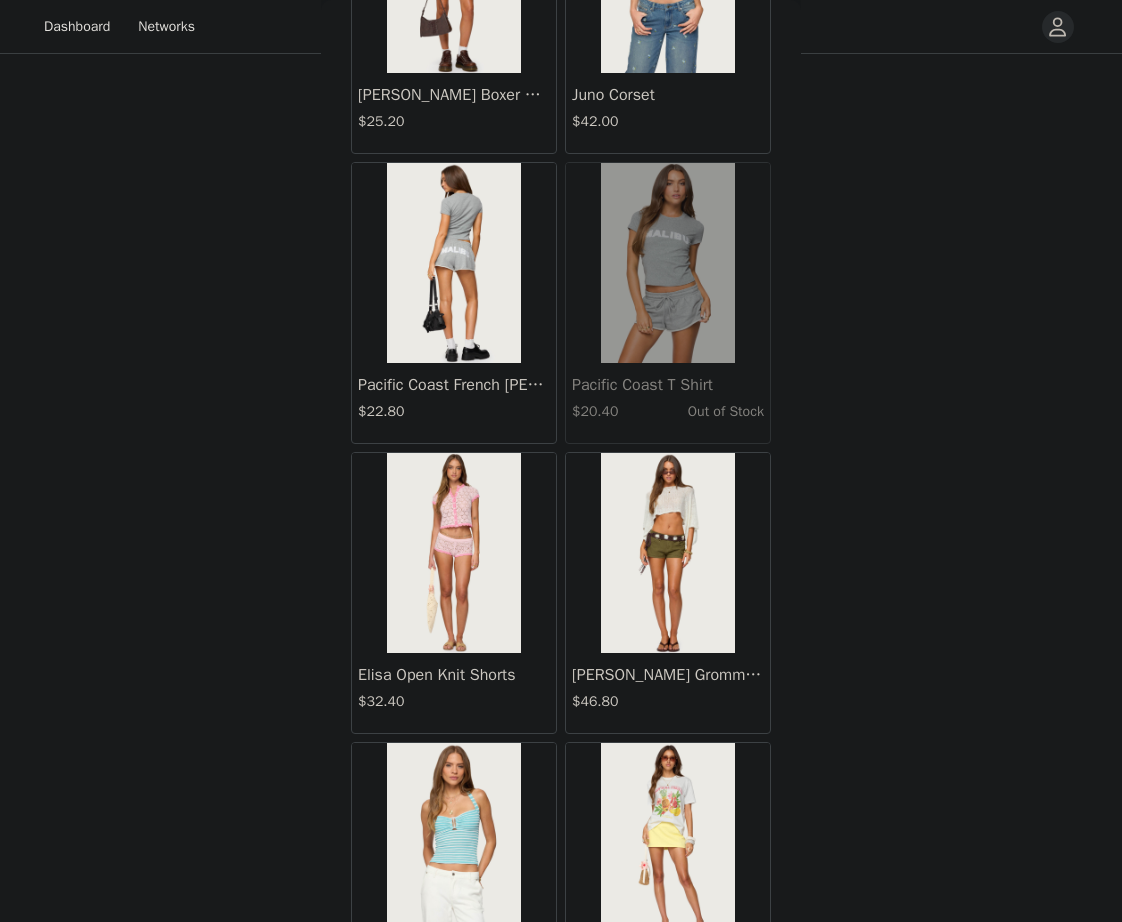 scroll, scrollTop: 10838, scrollLeft: 0, axis: vertical 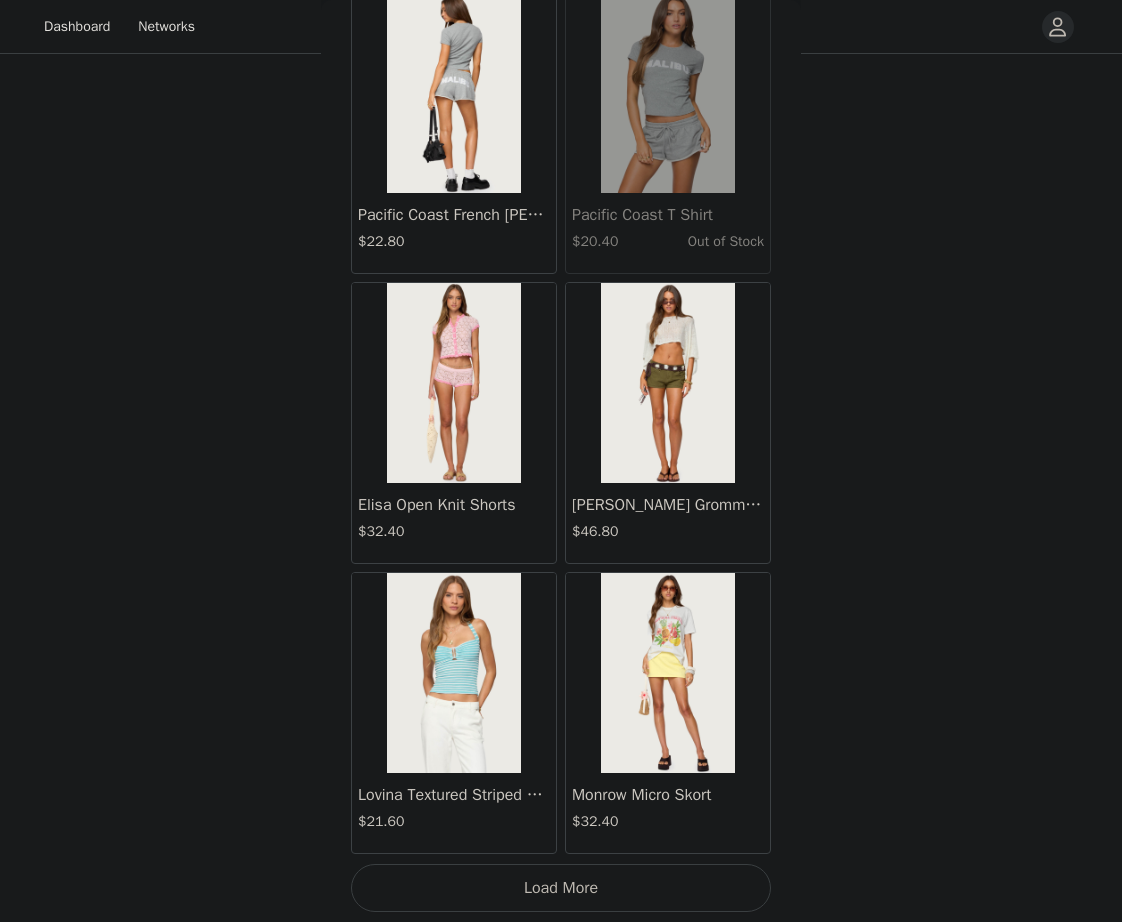 click on "Load More" at bounding box center (561, 888) 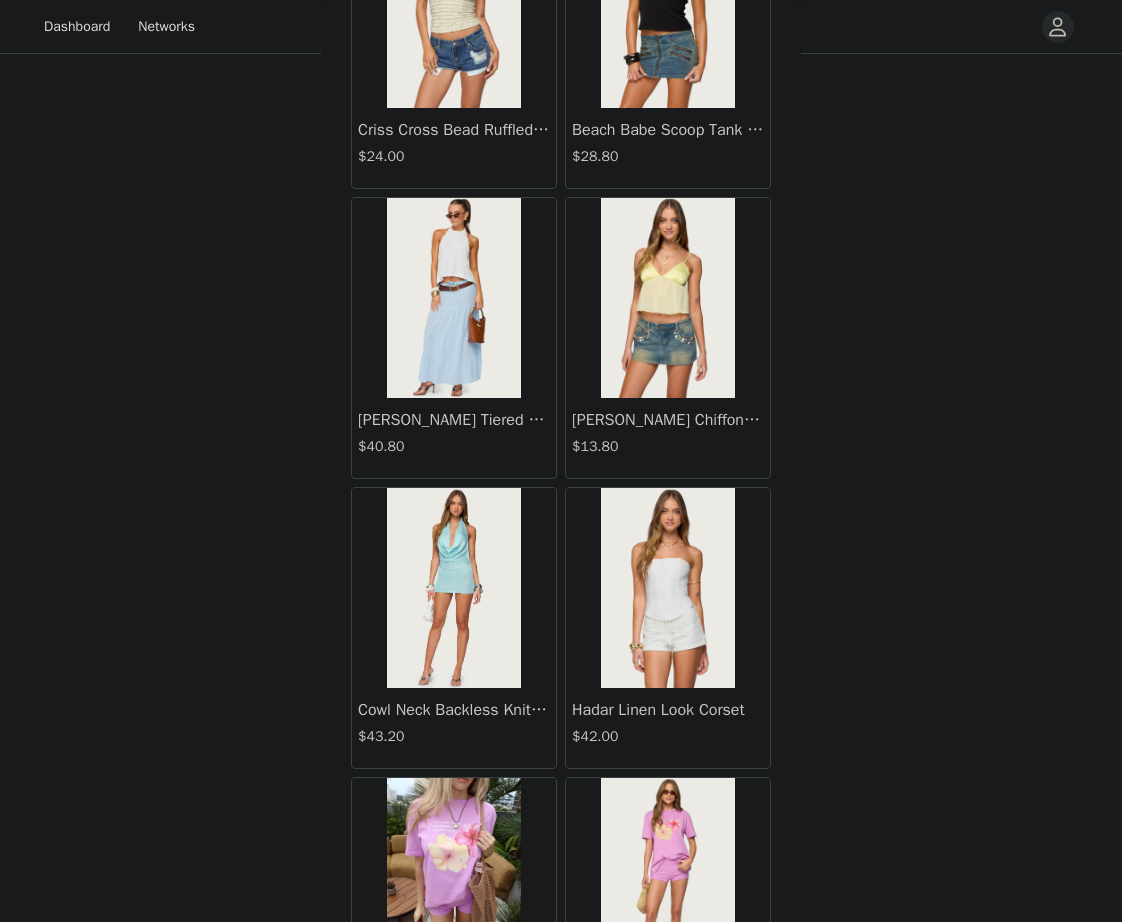 scroll, scrollTop: 13535, scrollLeft: 0, axis: vertical 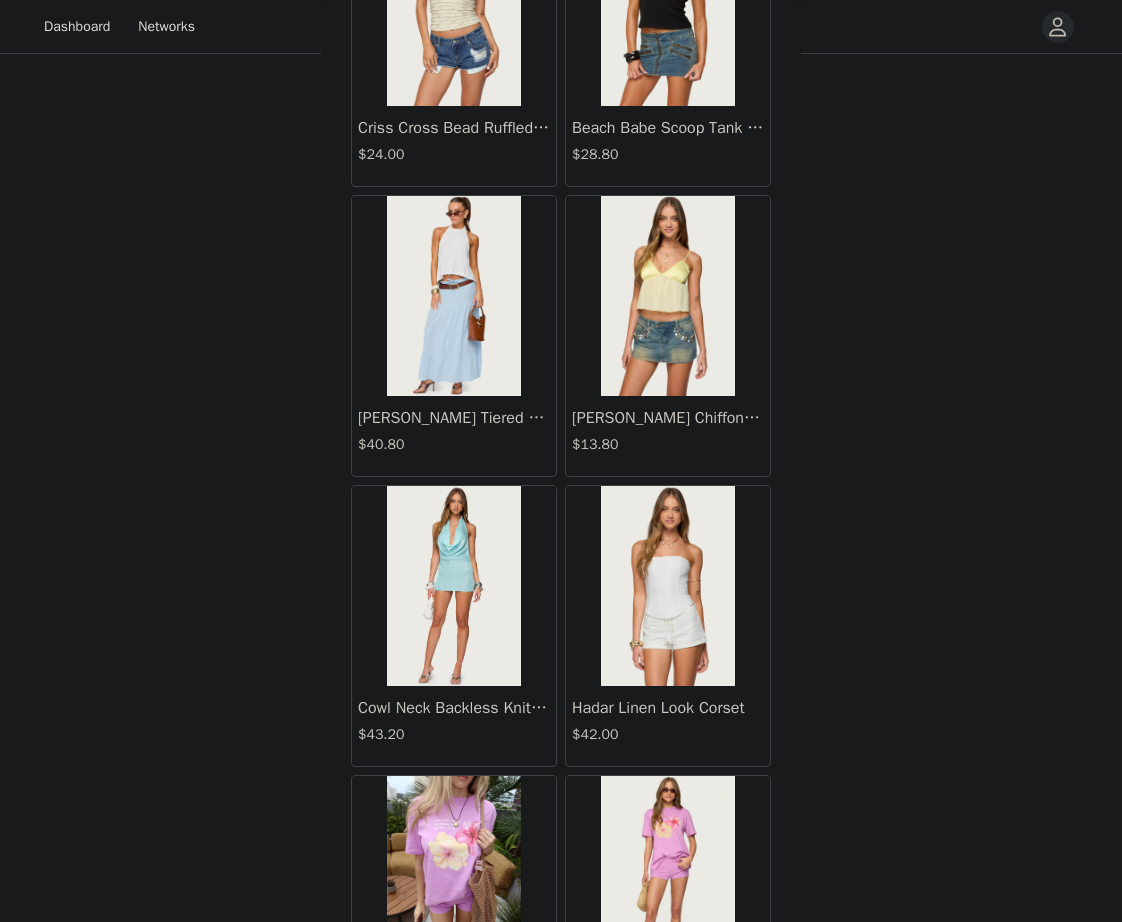click on "$40.80" at bounding box center [454, 444] 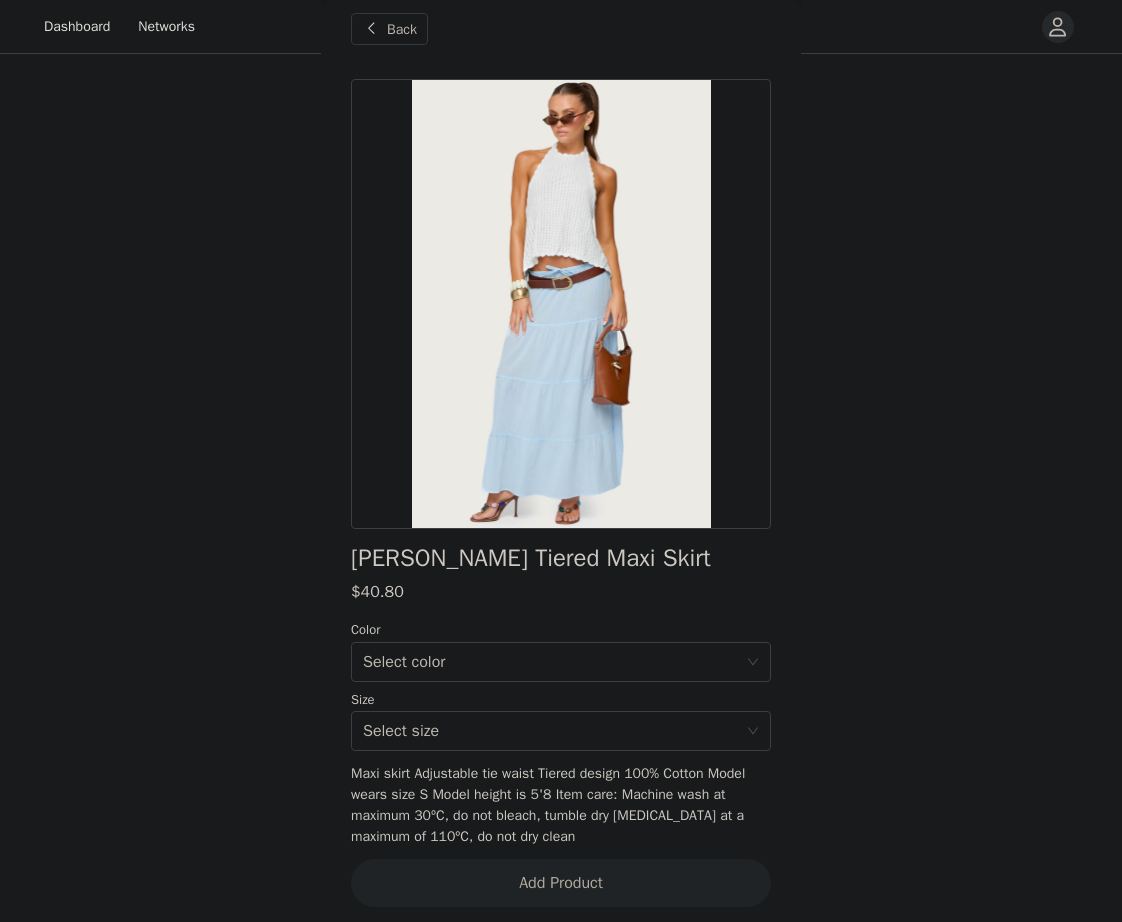 scroll, scrollTop: 30, scrollLeft: 0, axis: vertical 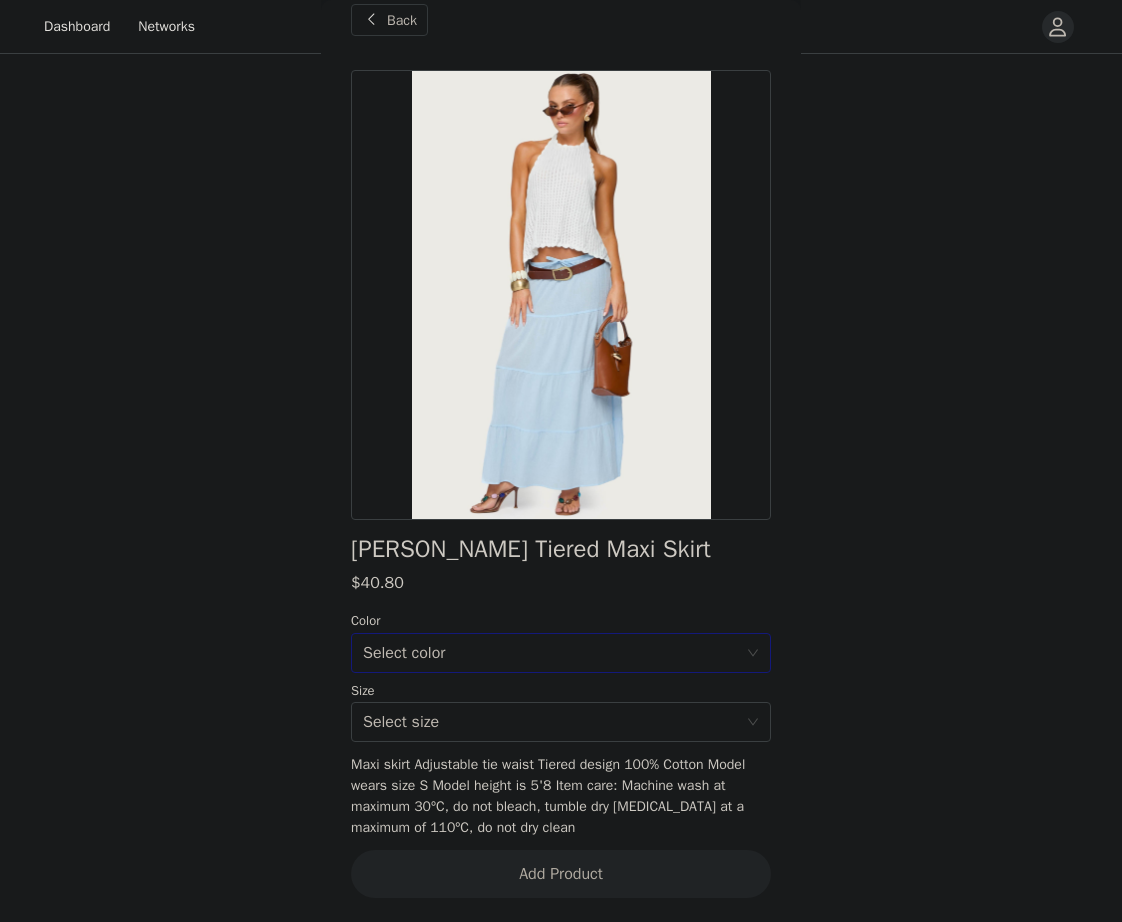 click on "Select color" at bounding box center (550, 653) 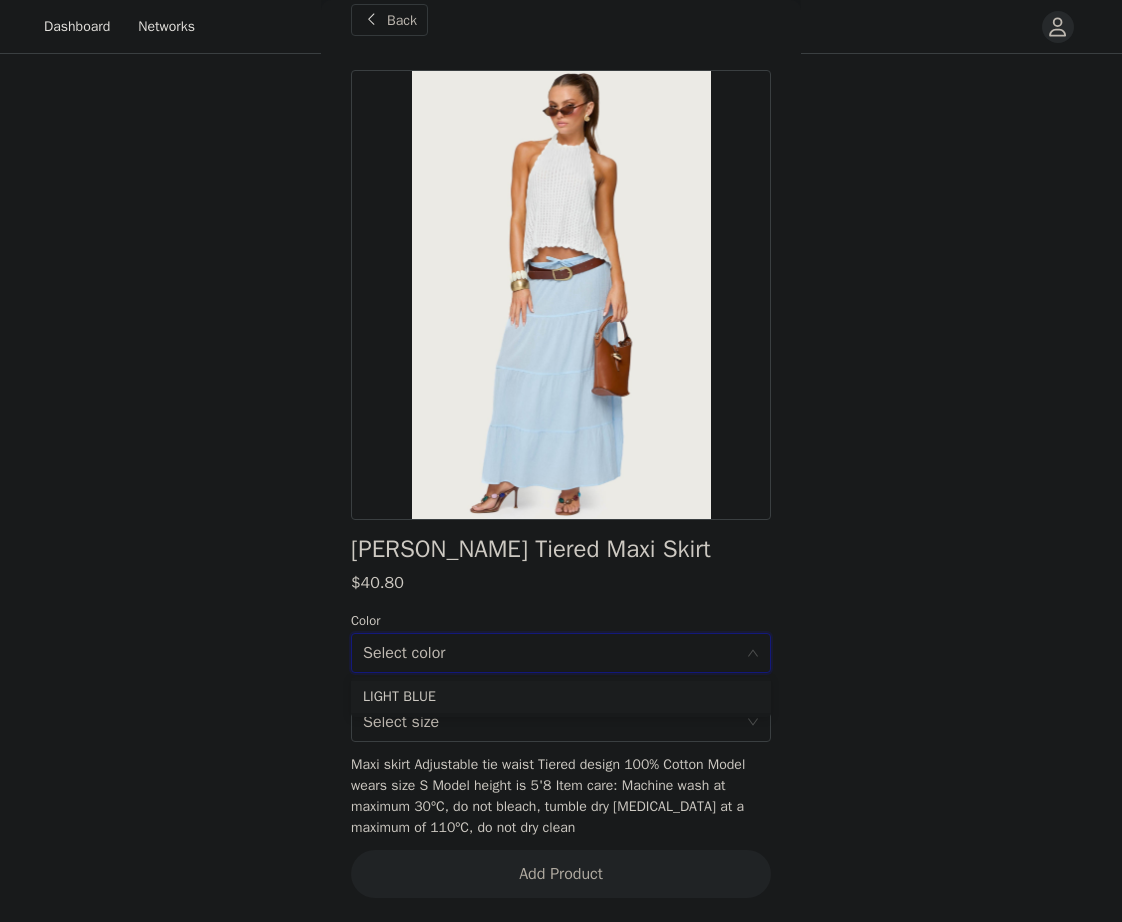 click on "LIGHT BLUE" at bounding box center (561, 697) 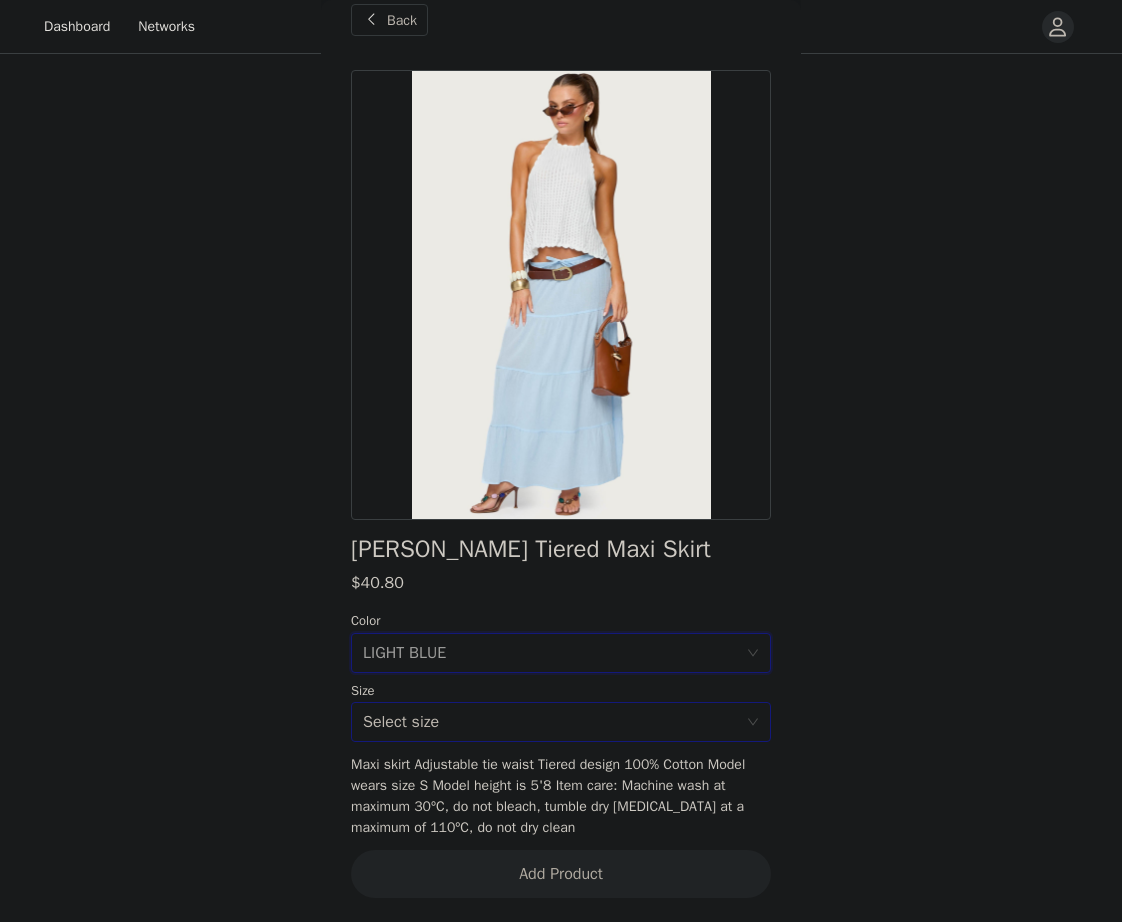 click on "Select size" at bounding box center [550, 722] 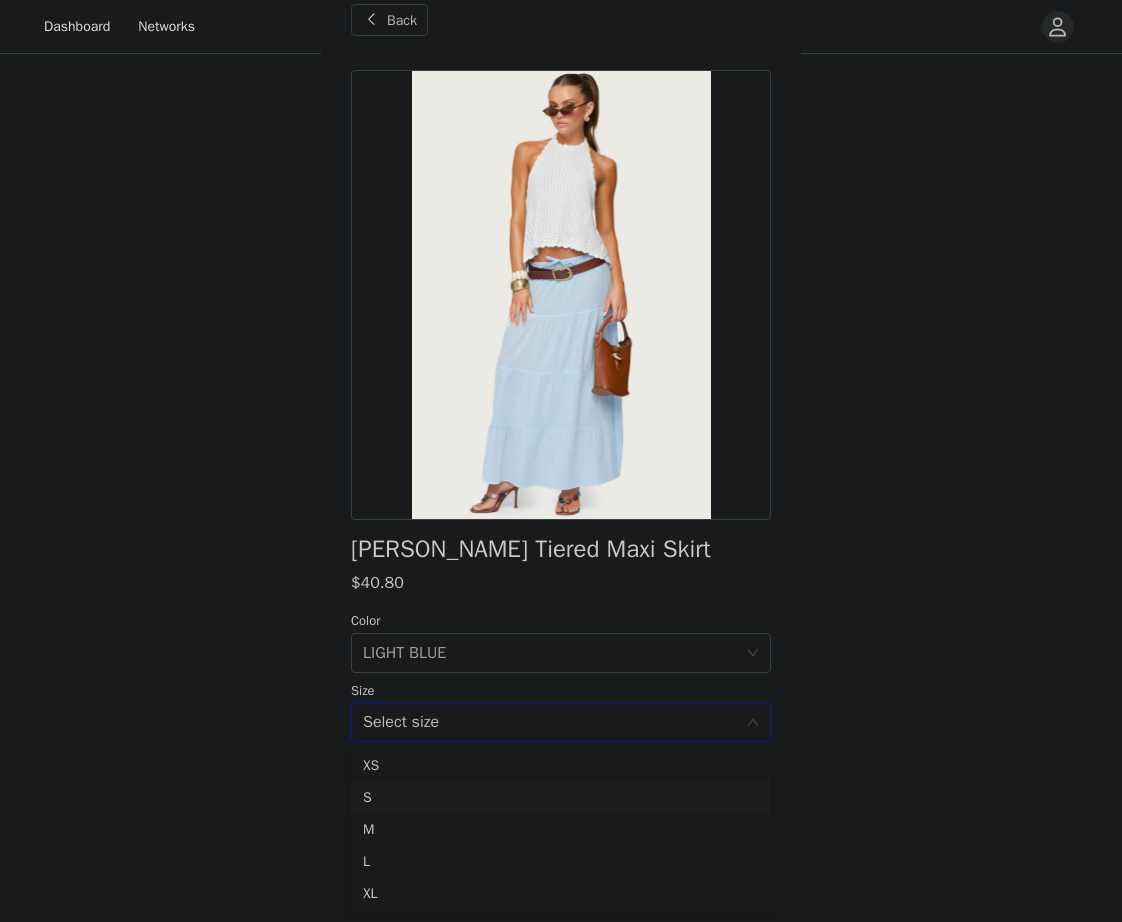 click on "S" at bounding box center [561, 798] 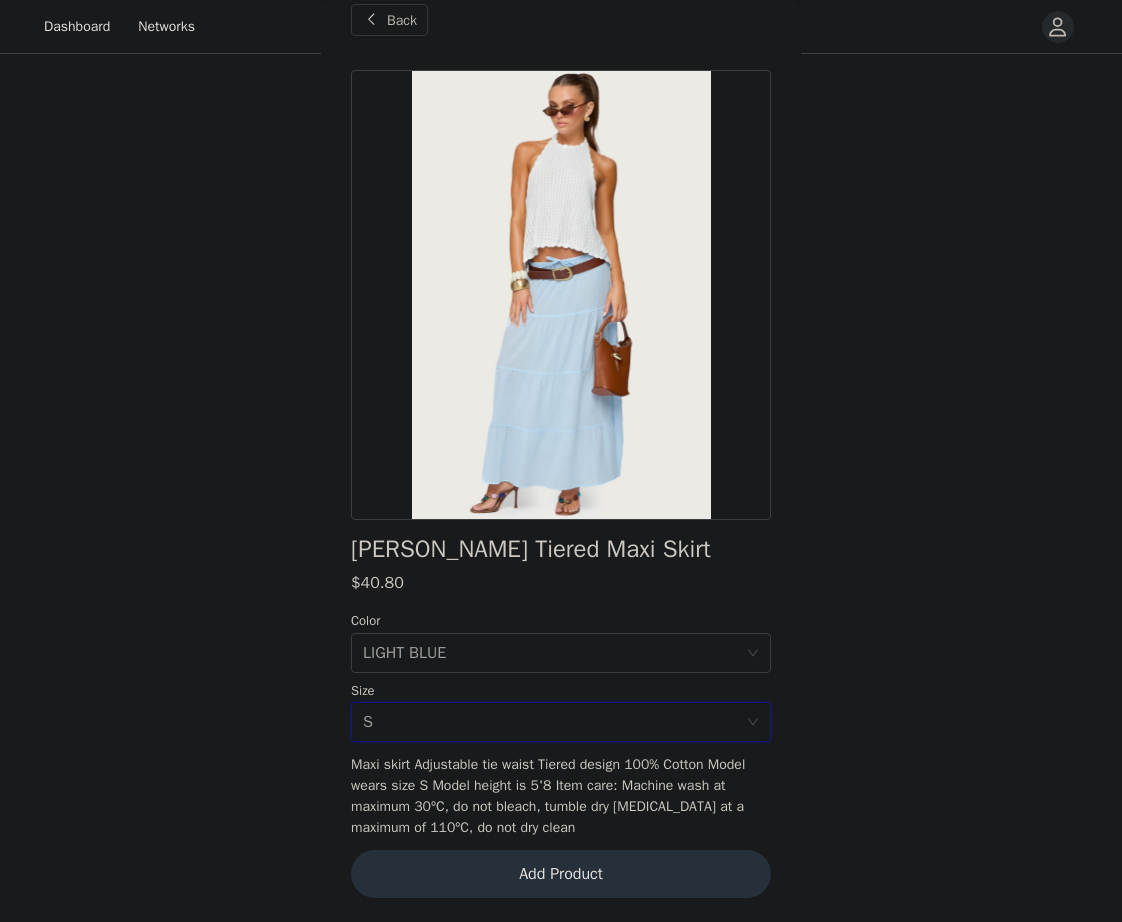 click on "Add Product" at bounding box center (561, 874) 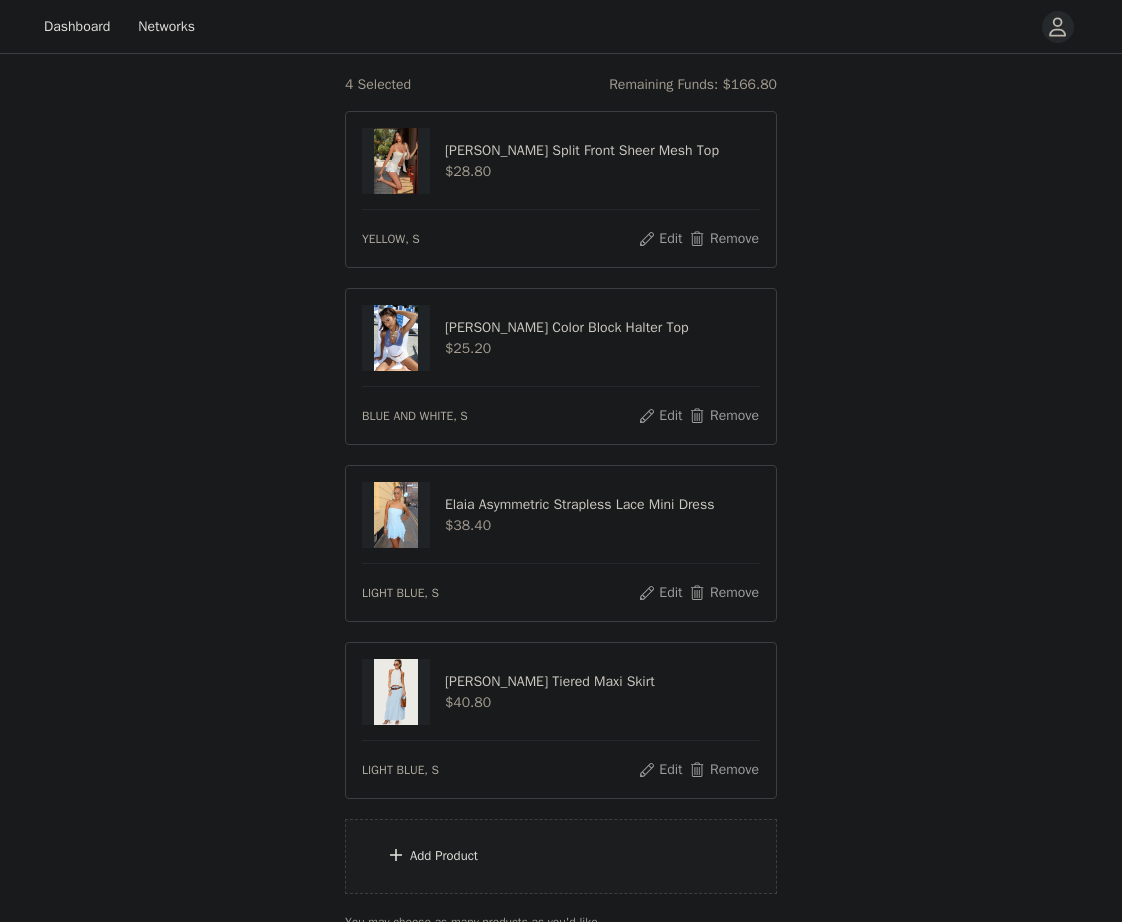 click at bounding box center [396, 855] 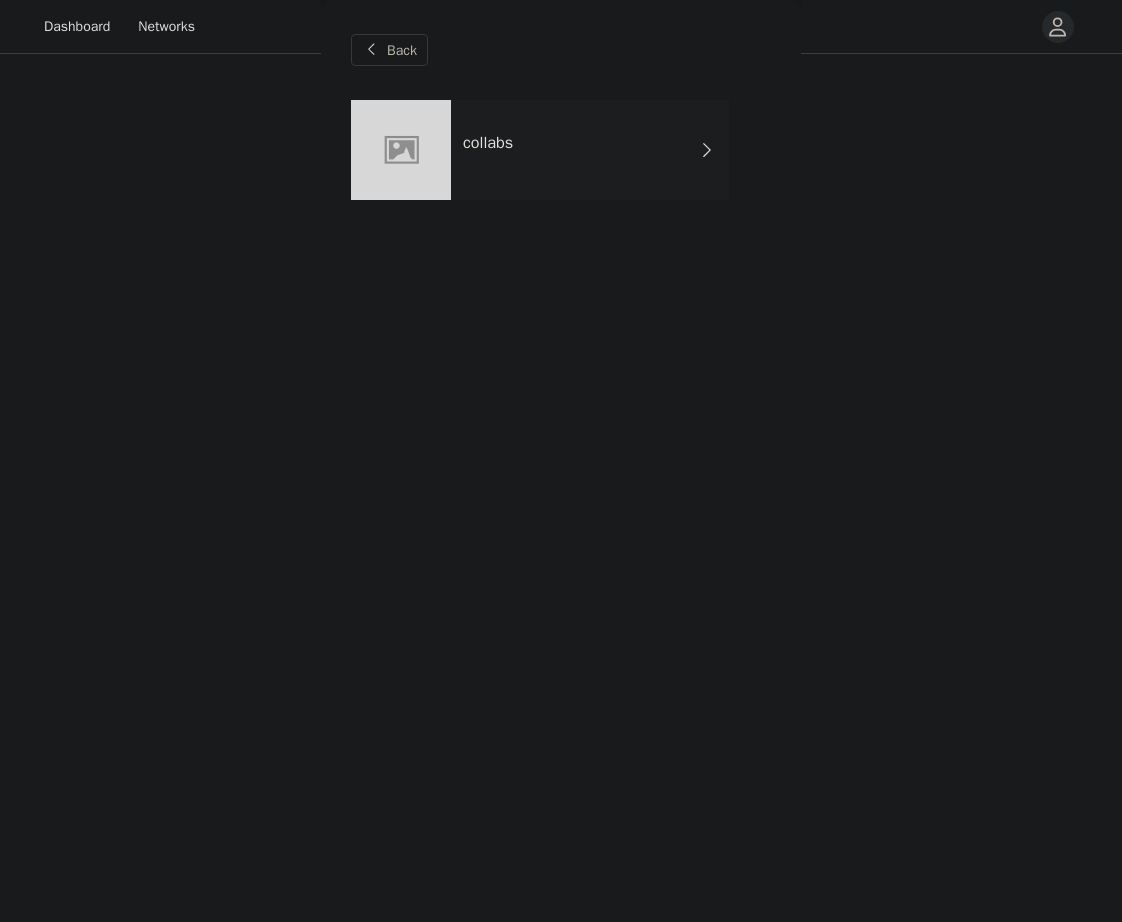 click on "collabs" at bounding box center (590, 150) 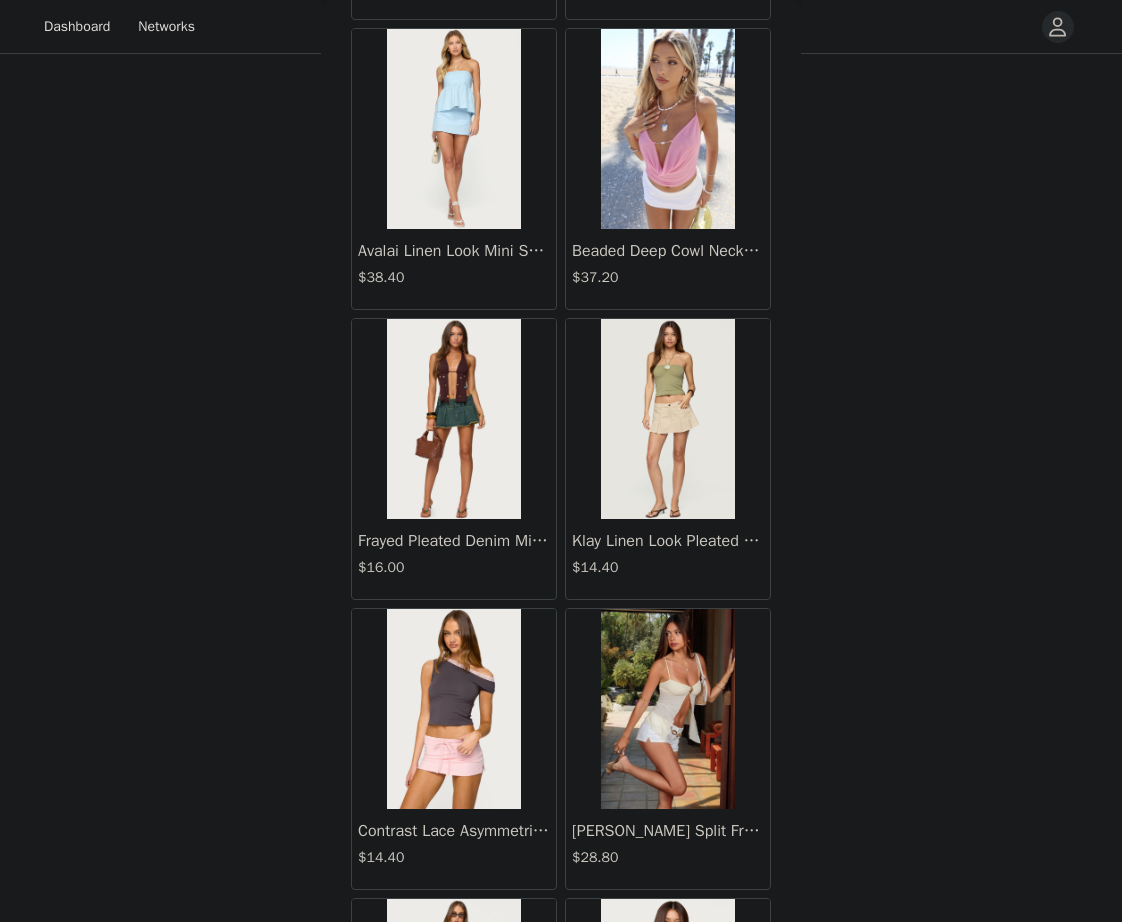 scroll, scrollTop: 2138, scrollLeft: 0, axis: vertical 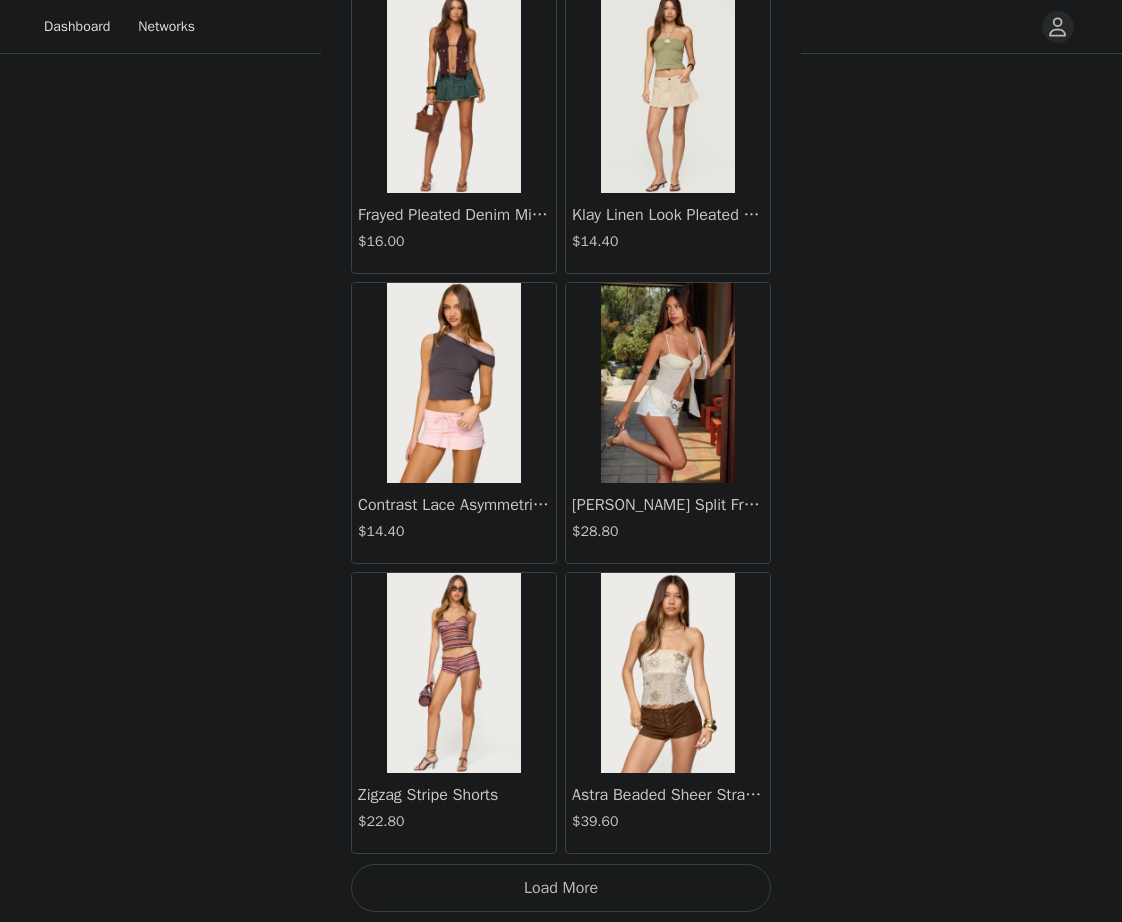 click on "Load More" at bounding box center [561, 888] 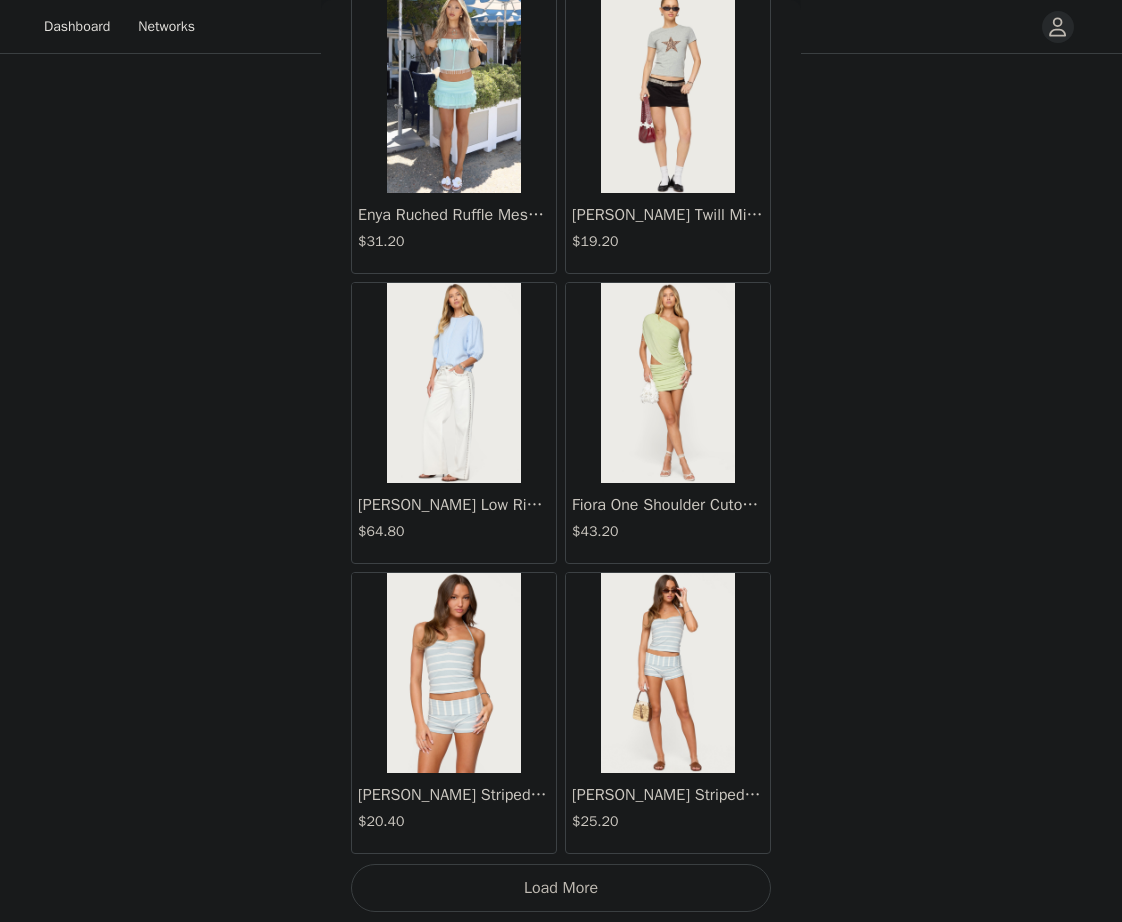 click on "Load More" at bounding box center (561, 888) 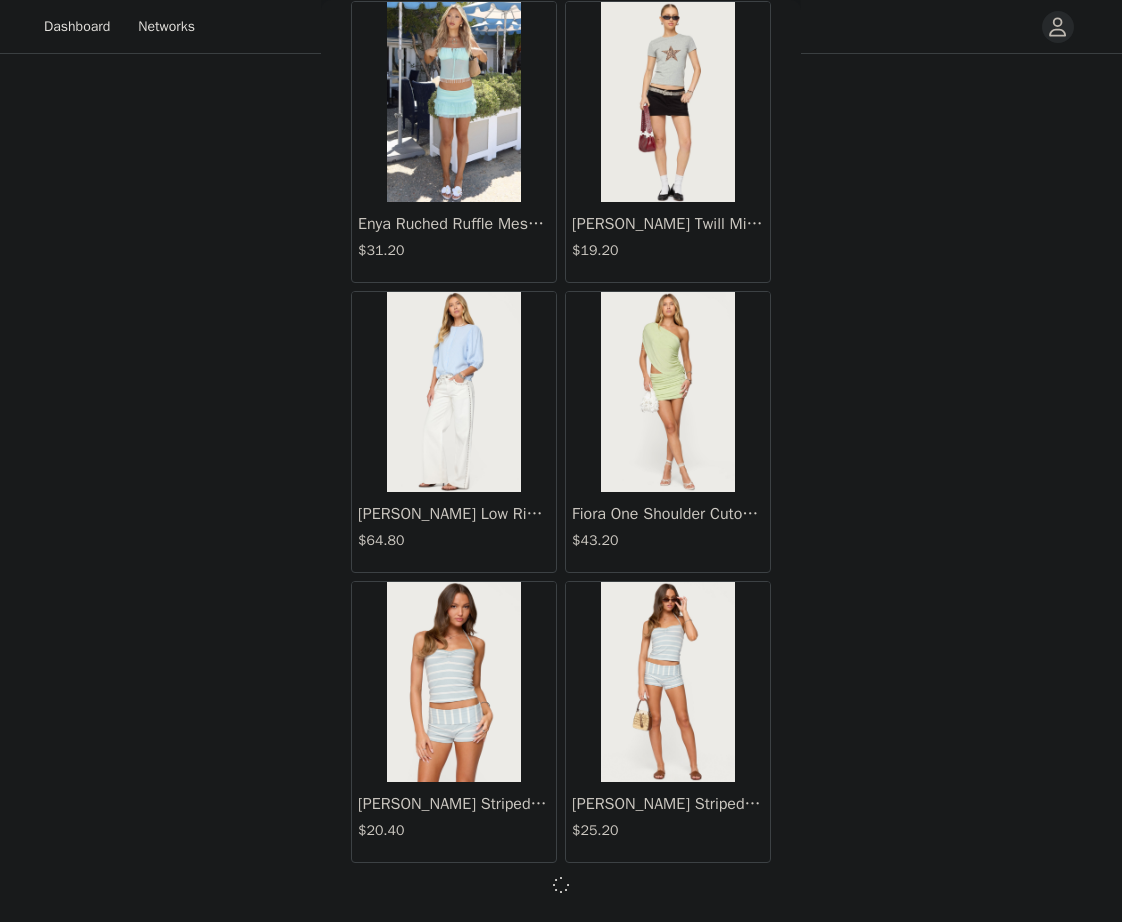 scroll, scrollTop: 5029, scrollLeft: 0, axis: vertical 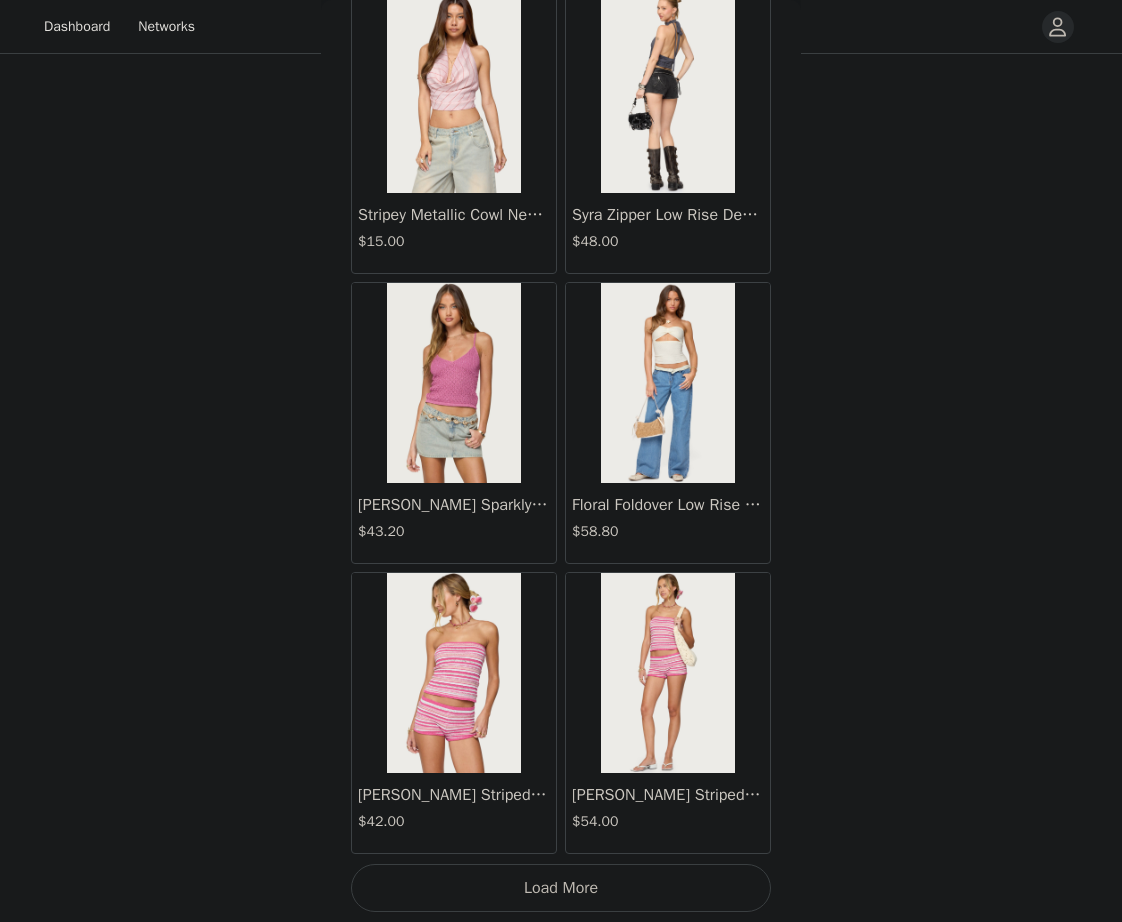 click on "Load More" at bounding box center (561, 888) 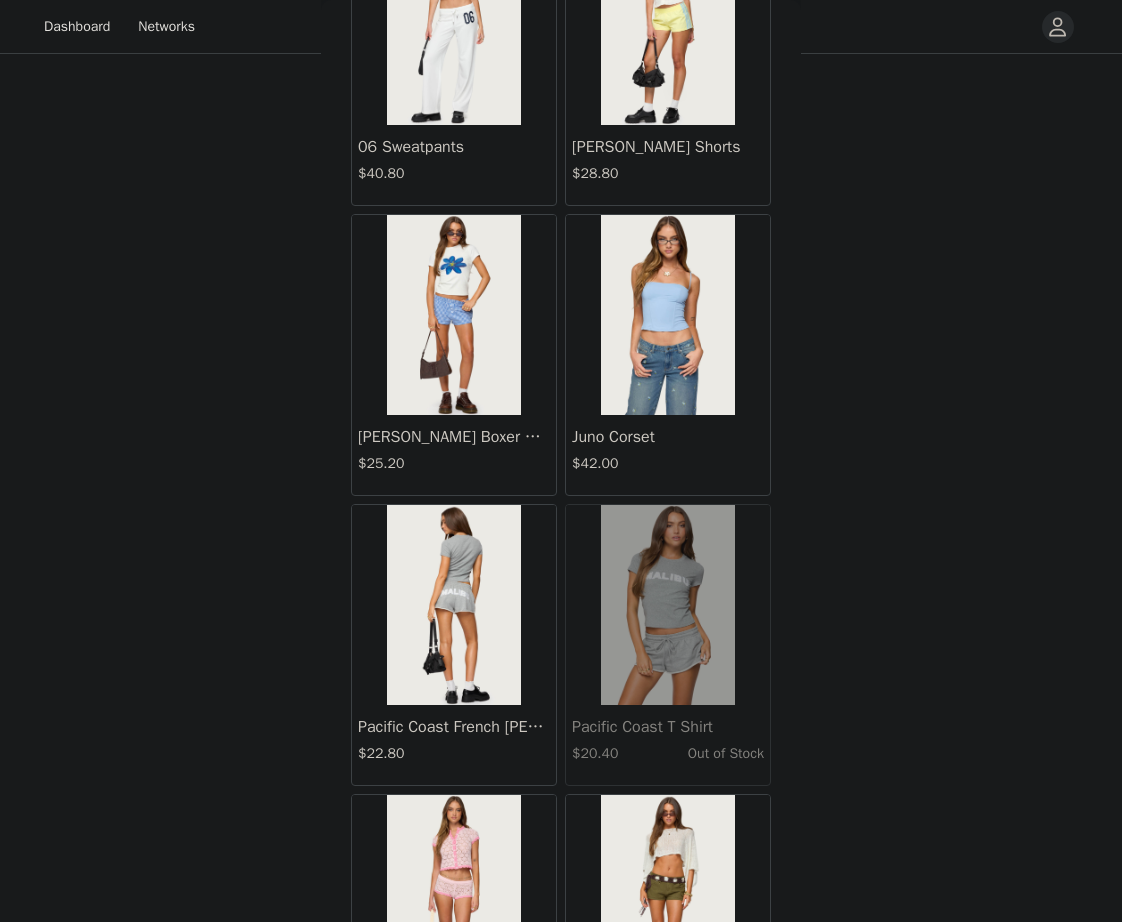 scroll, scrollTop: 10838, scrollLeft: 0, axis: vertical 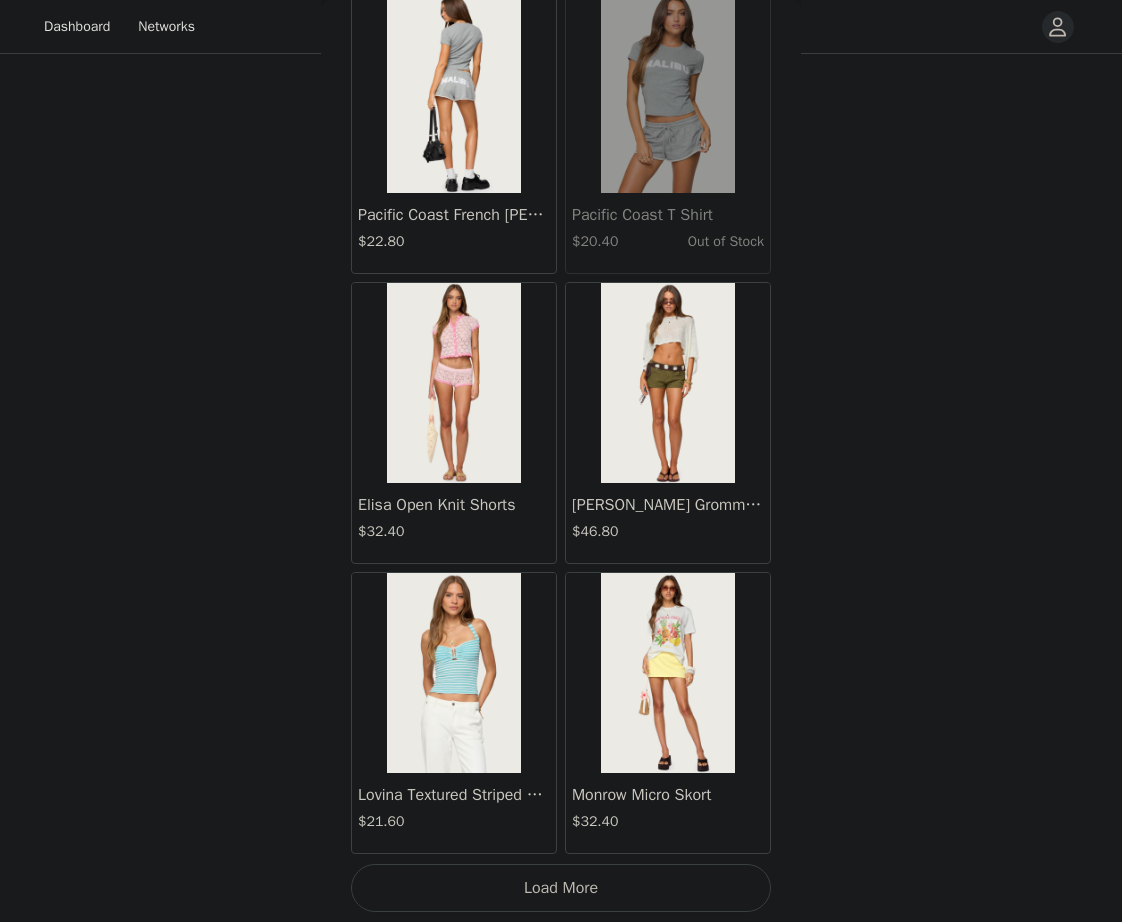 click on "Load More" at bounding box center (561, 888) 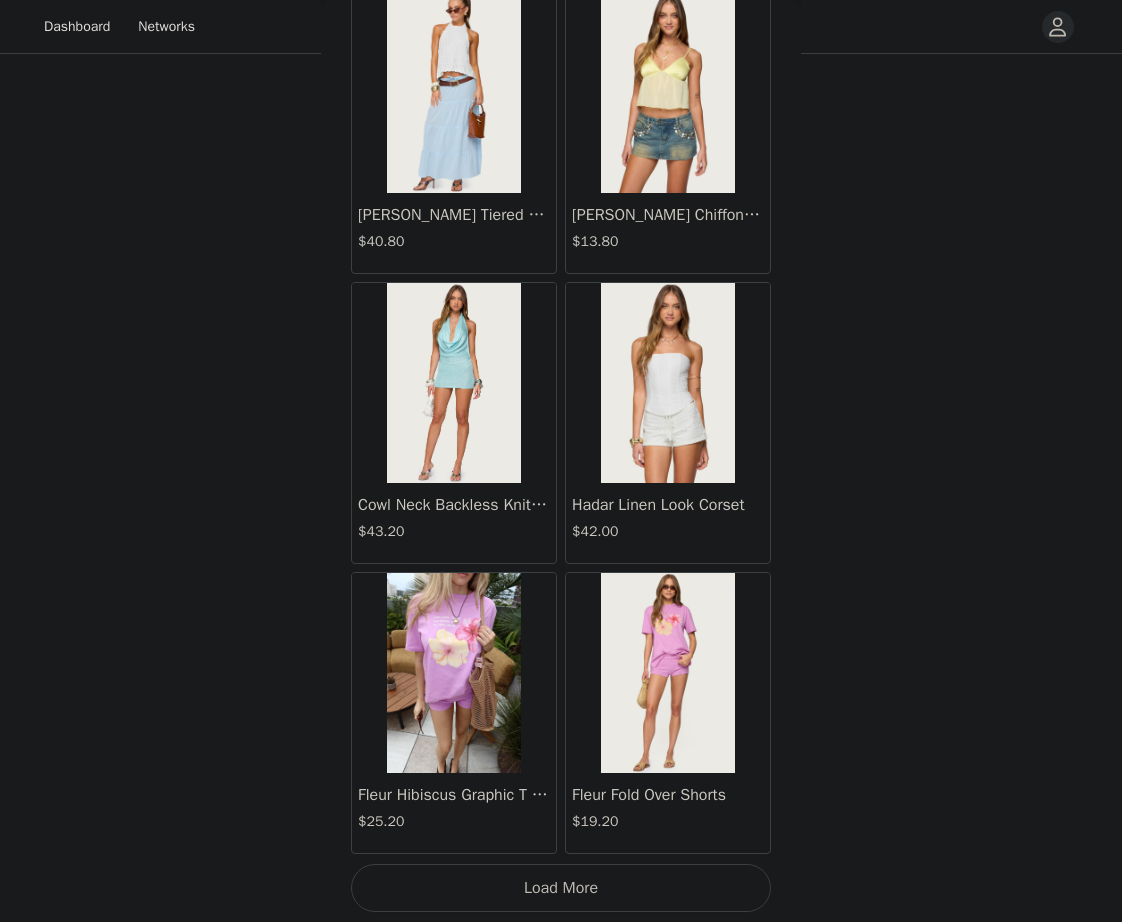 click on "Load More" at bounding box center [561, 888] 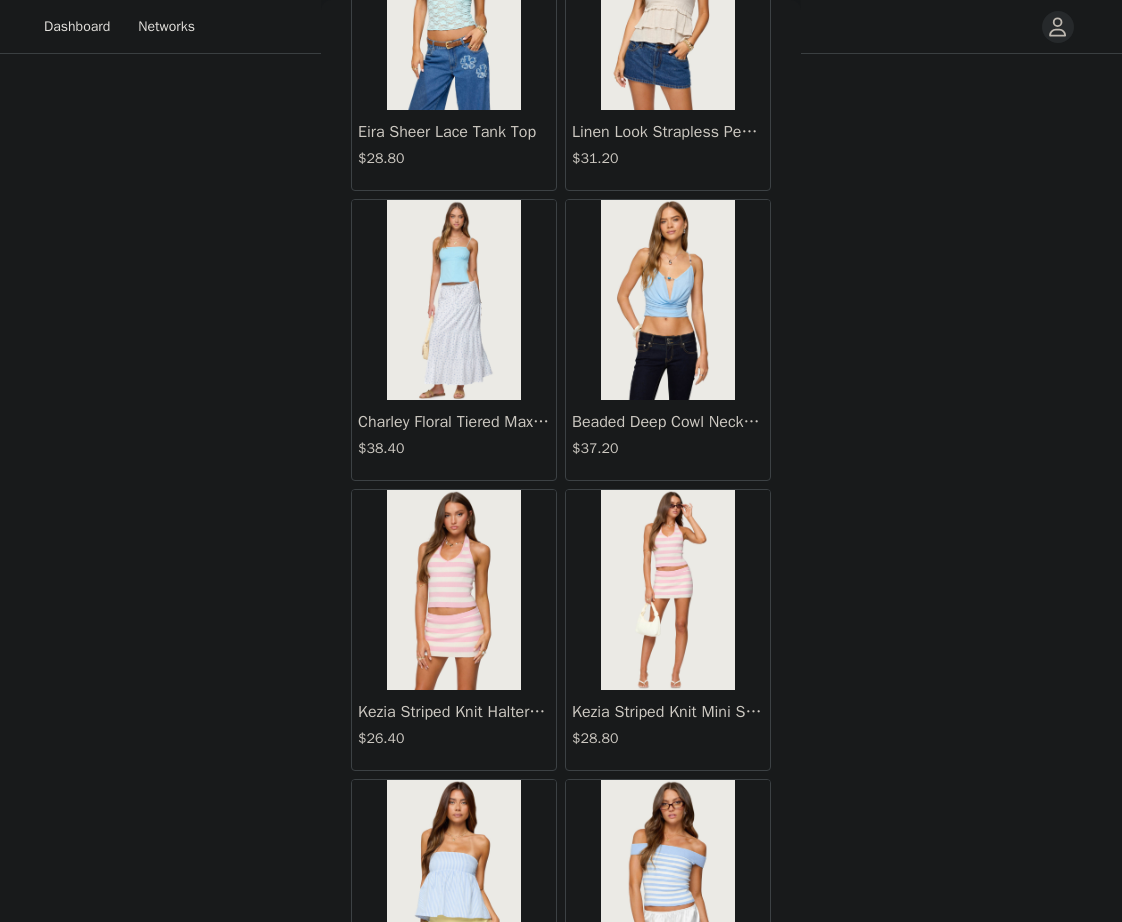 scroll, scrollTop: 16638, scrollLeft: 0, axis: vertical 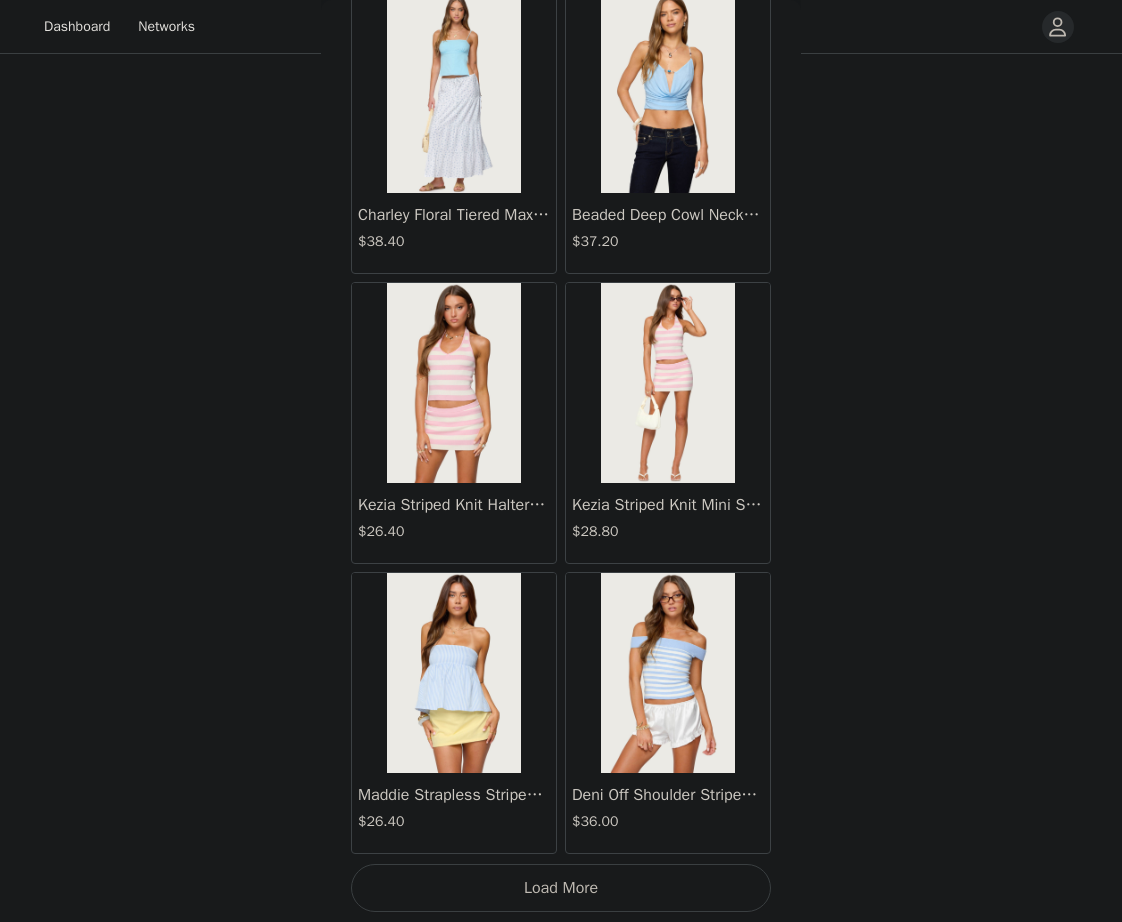 click on "Load More" at bounding box center (561, 888) 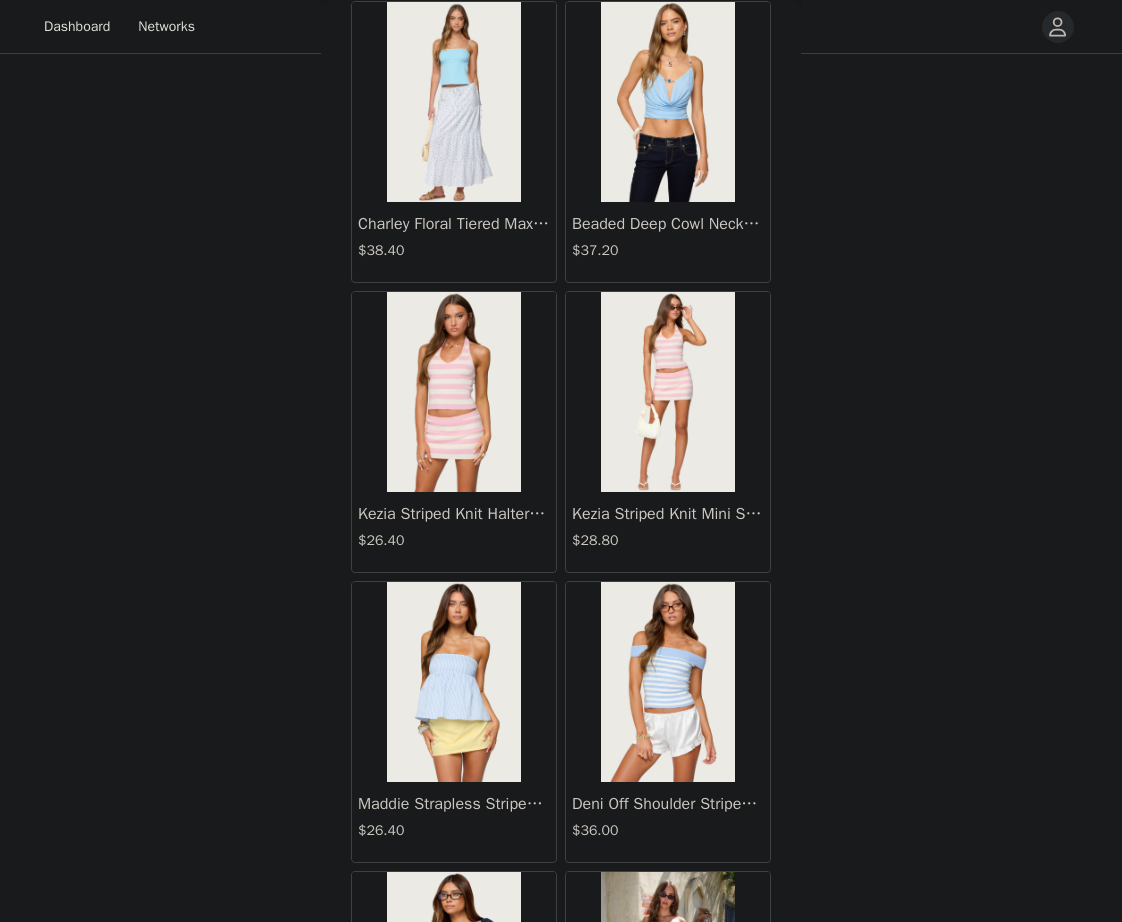 scroll, scrollTop: 281, scrollLeft: 0, axis: vertical 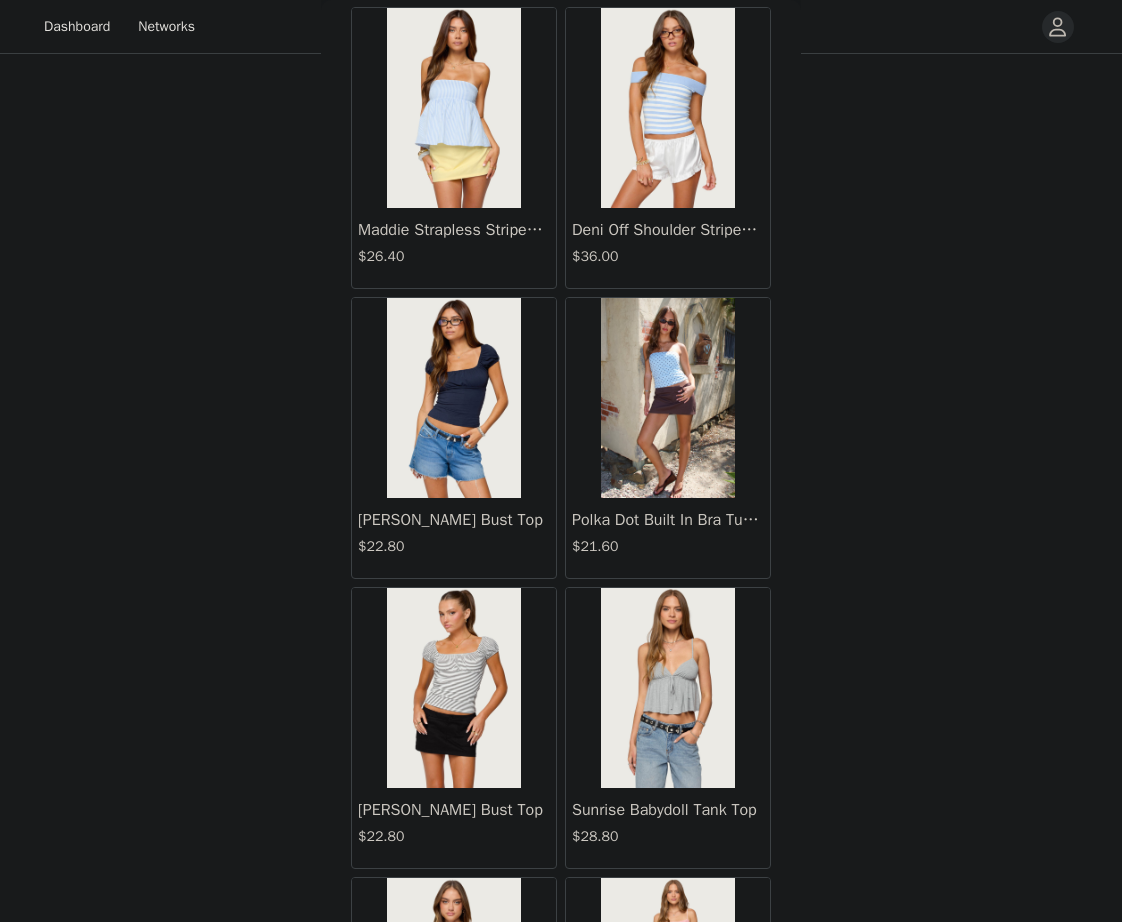 click at bounding box center [453, 398] 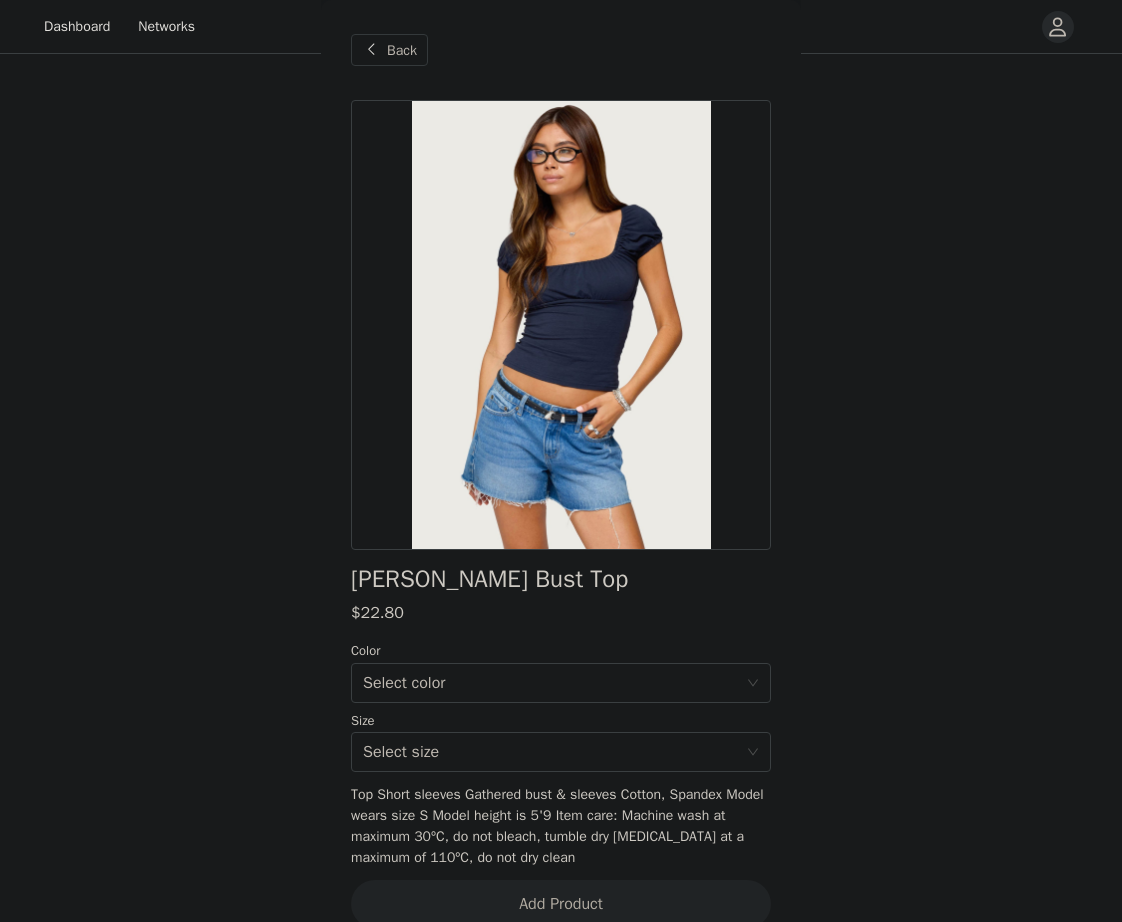 scroll, scrollTop: 30, scrollLeft: 0, axis: vertical 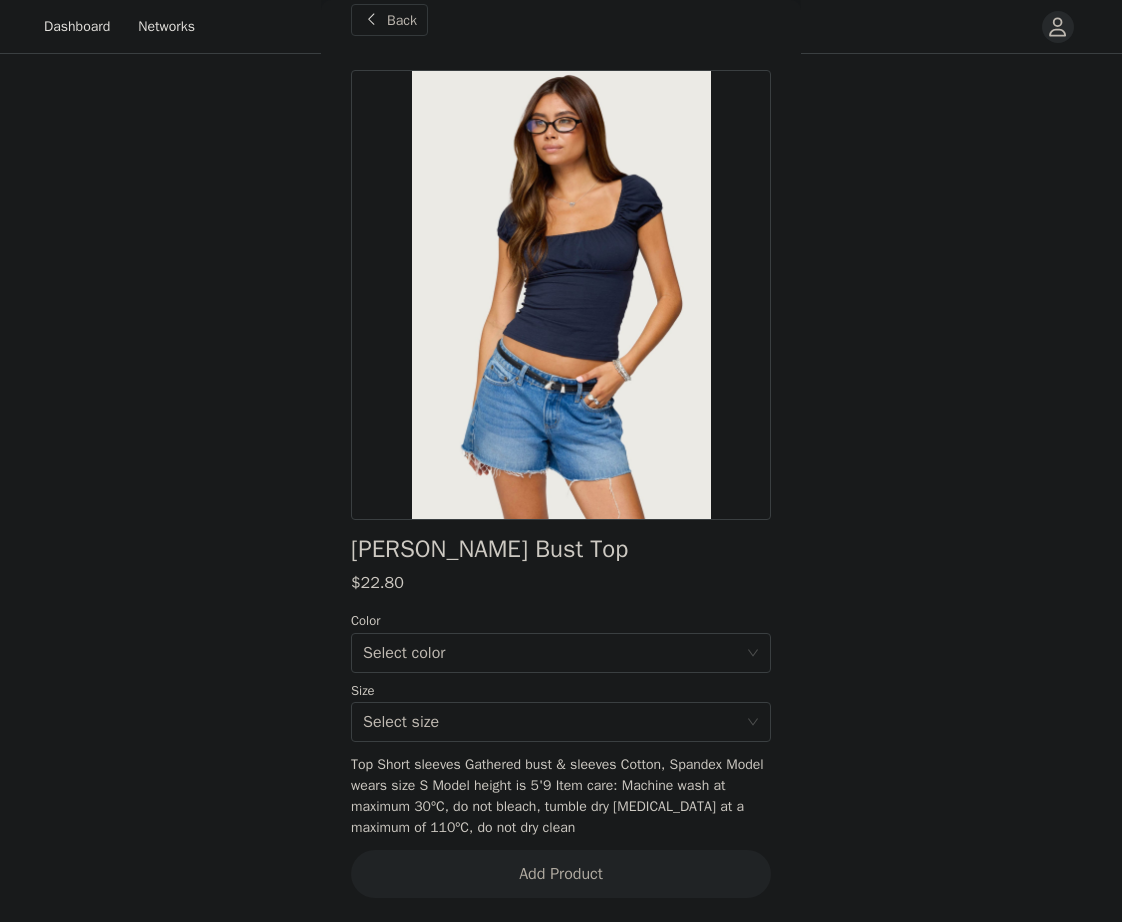click on "Back" at bounding box center (402, 20) 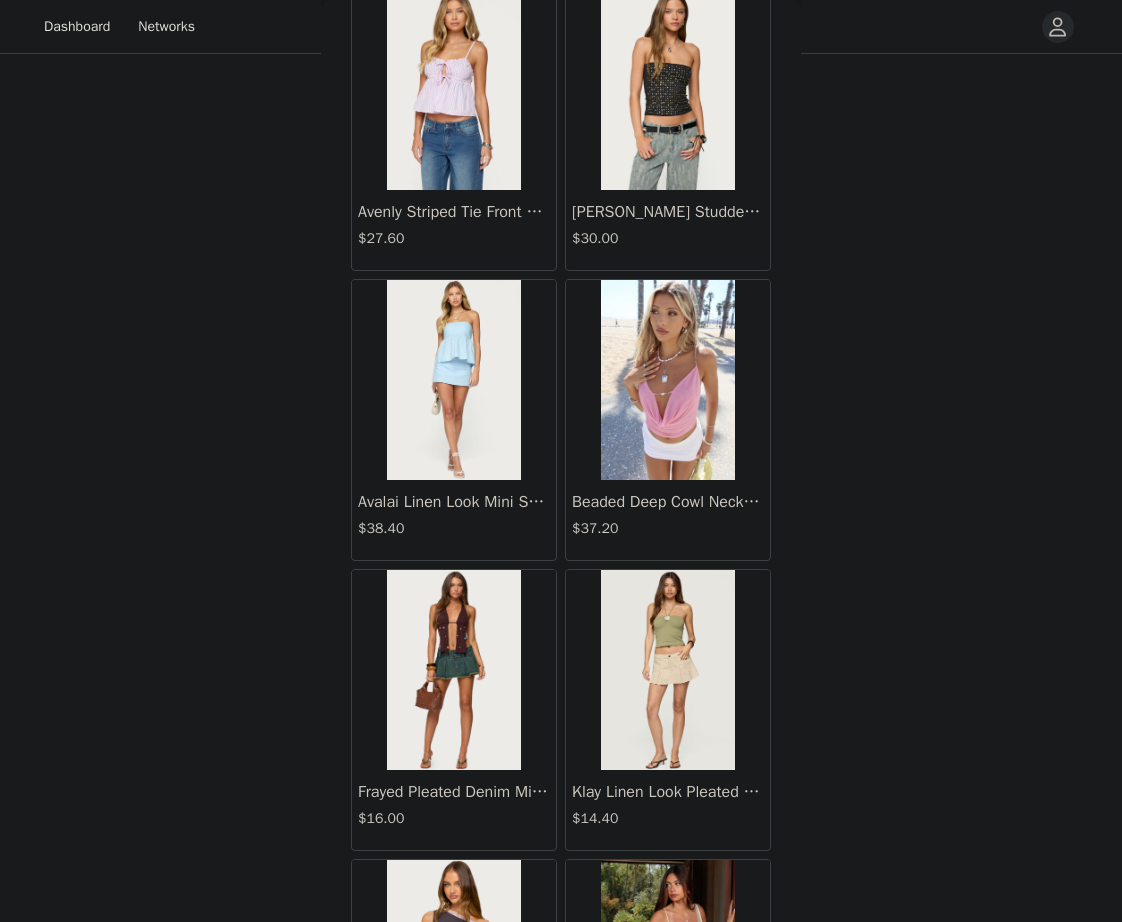 scroll, scrollTop: 2189, scrollLeft: 0, axis: vertical 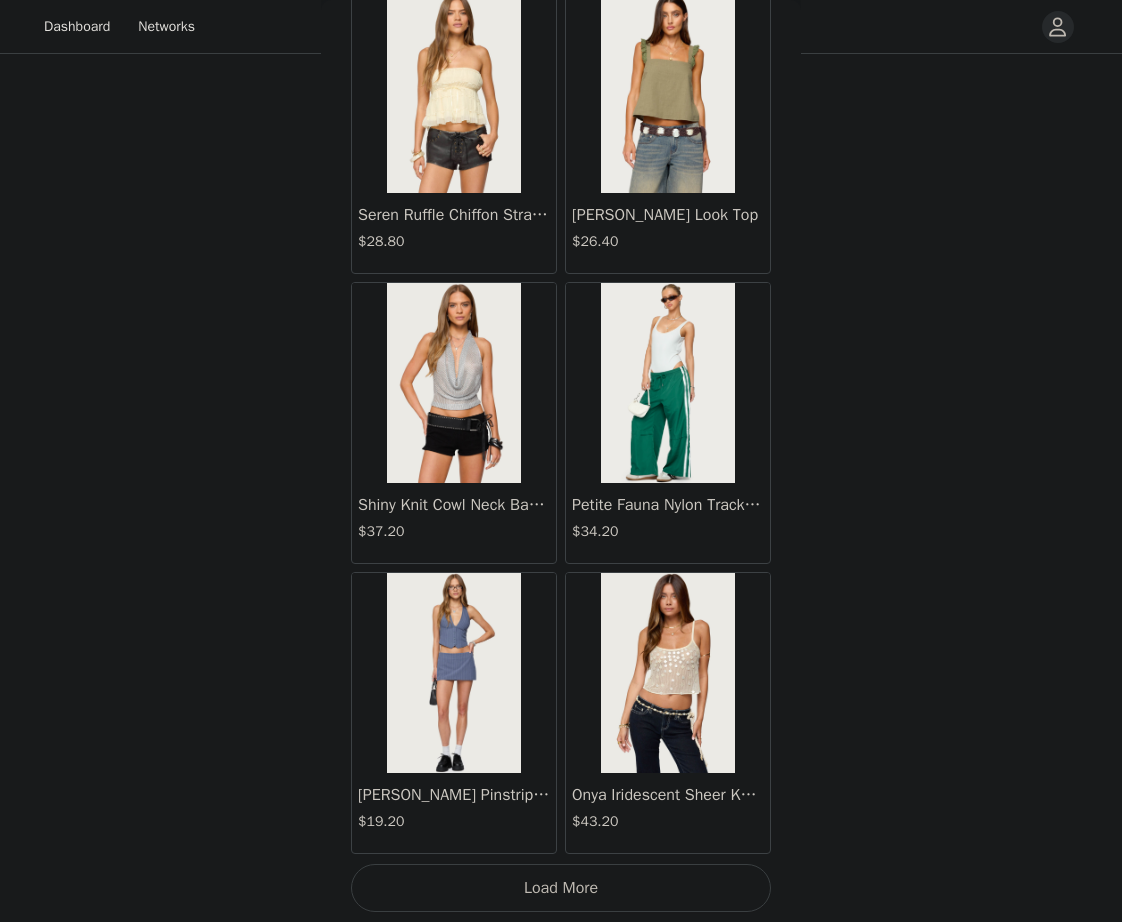 click on "Load More" at bounding box center (561, 888) 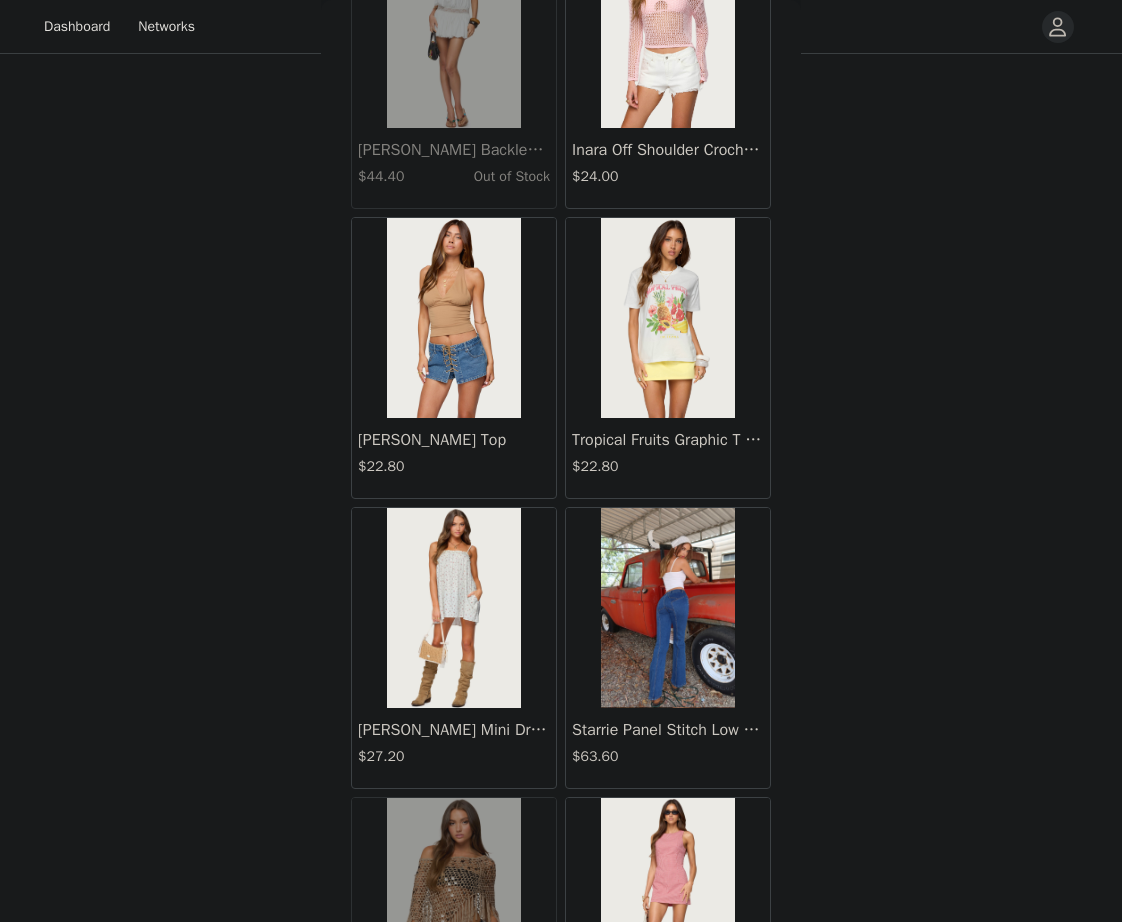 scroll, scrollTop: 21070, scrollLeft: 0, axis: vertical 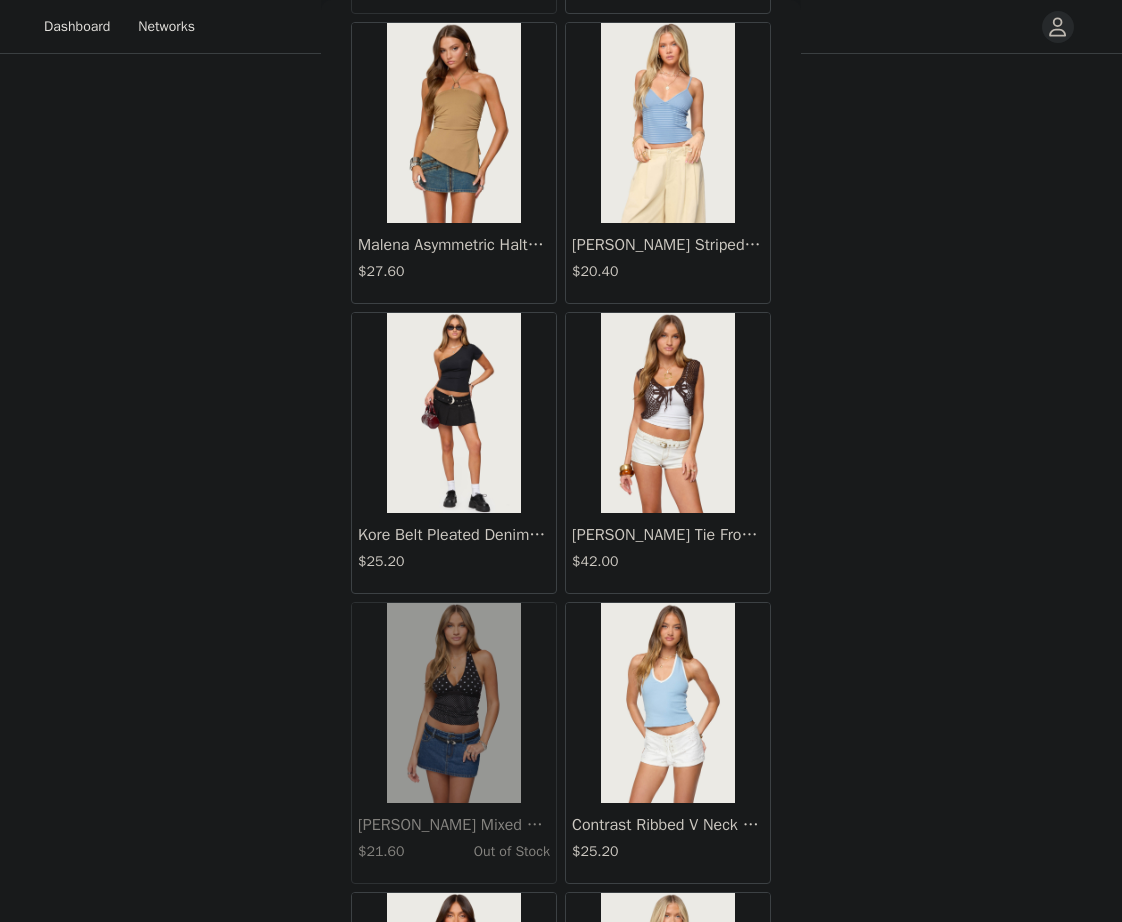 click at bounding box center [453, 413] 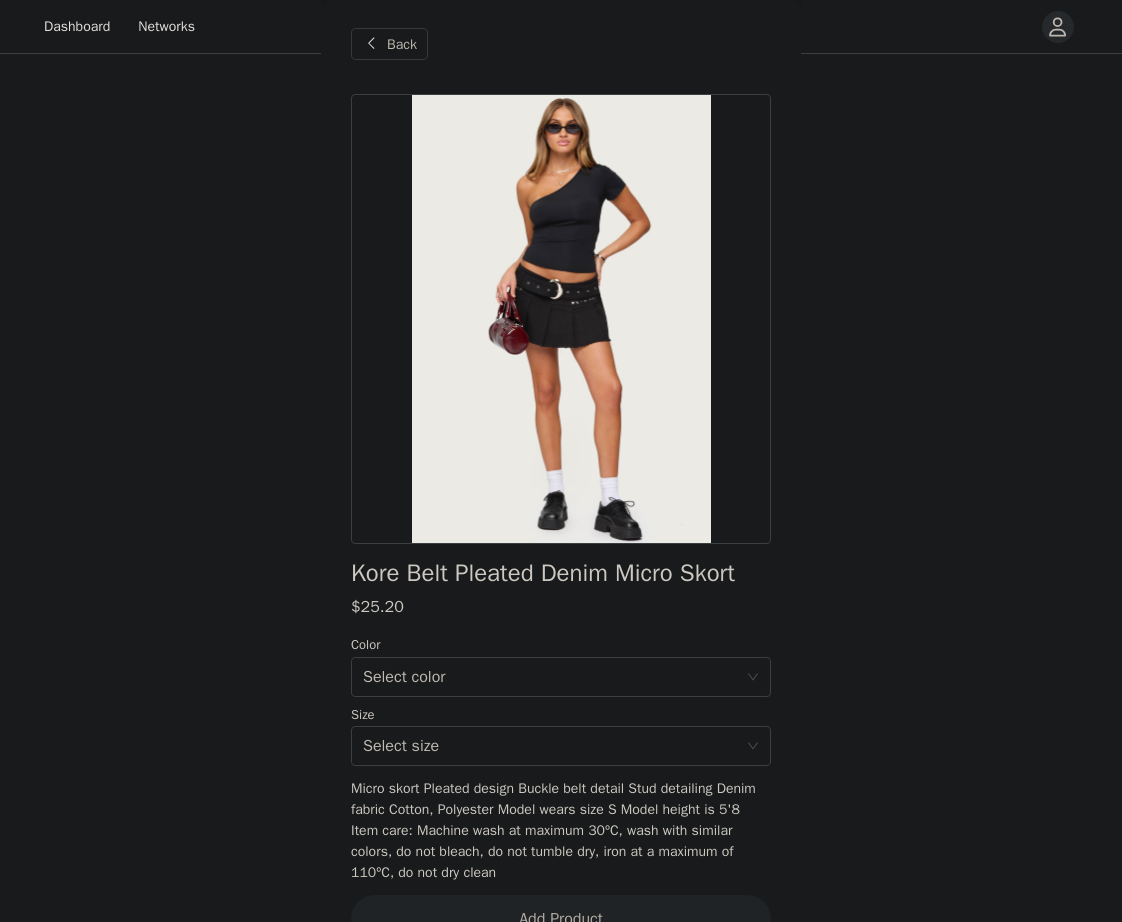 scroll, scrollTop: 51, scrollLeft: 0, axis: vertical 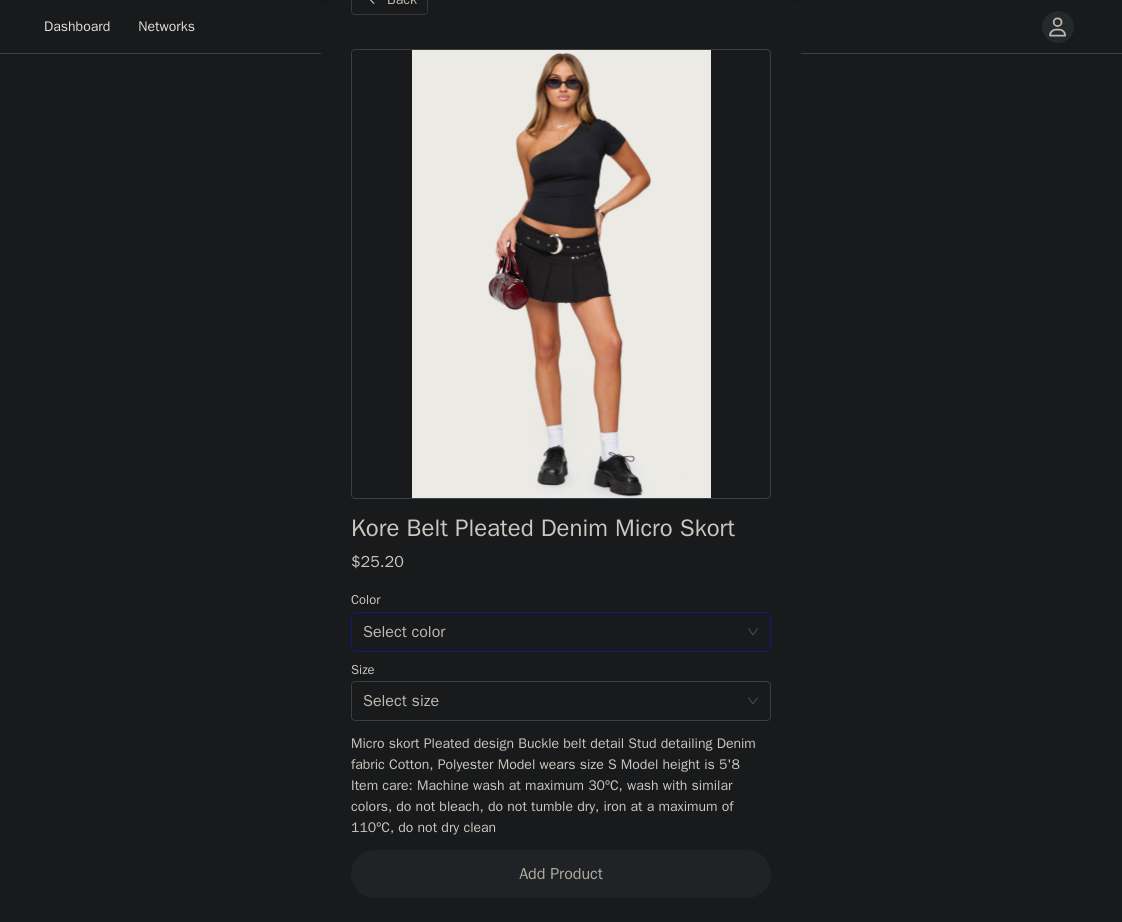 click on "Select color" at bounding box center (550, 632) 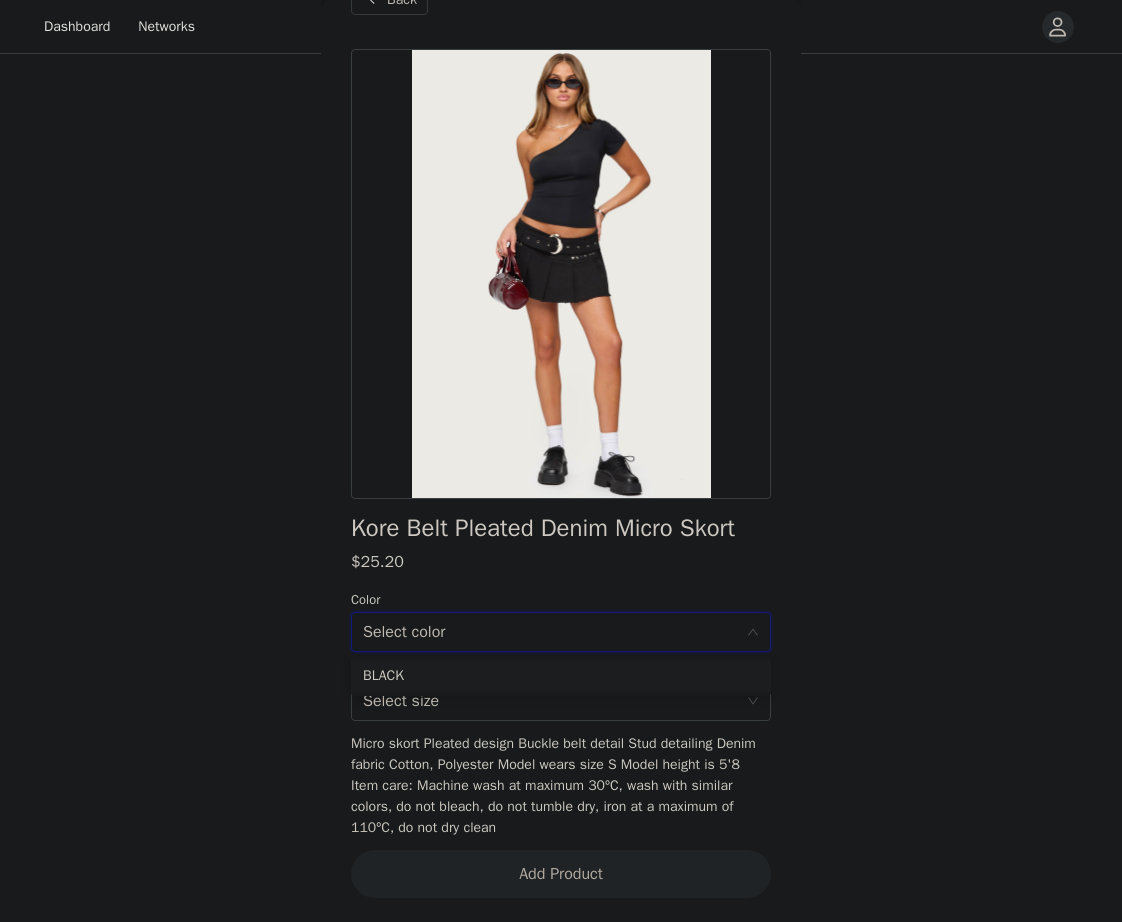 click on "BLACK" at bounding box center [561, 676] 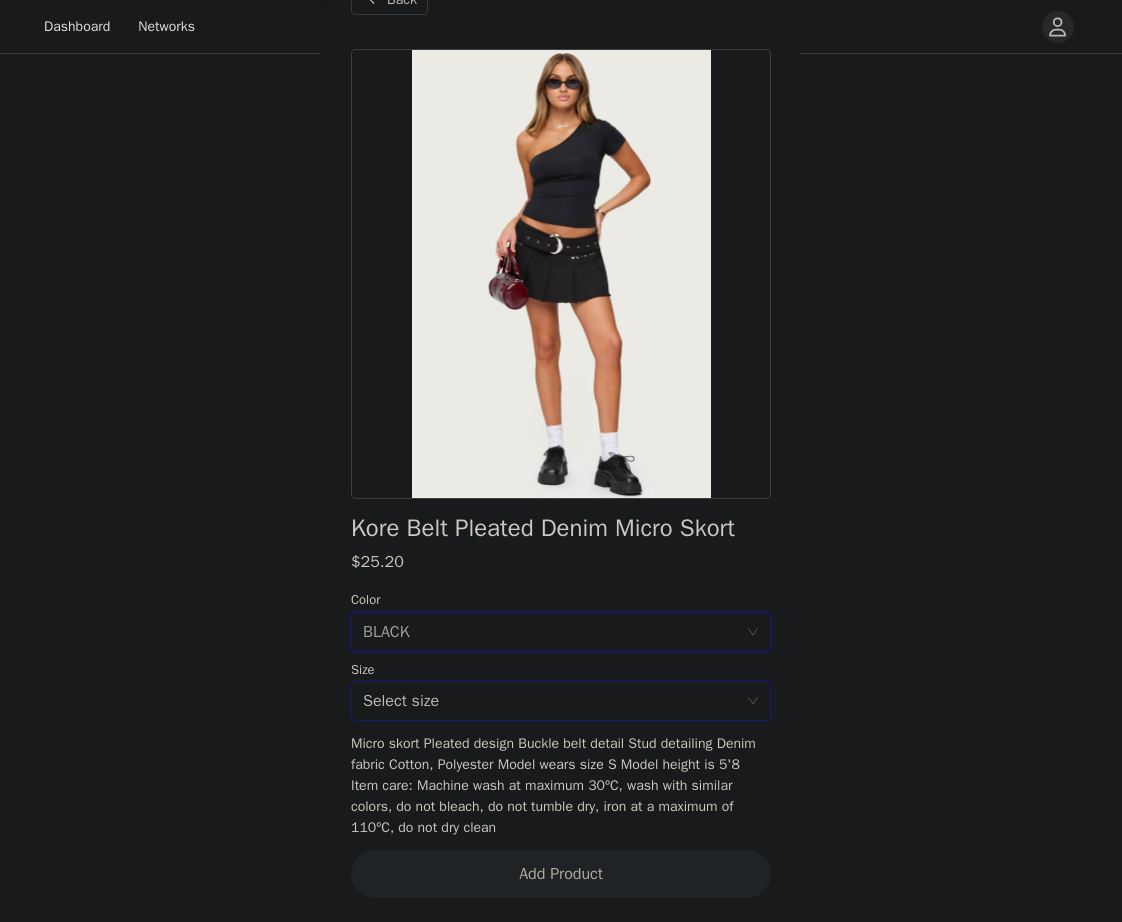 click on "Select size" at bounding box center (550, 701) 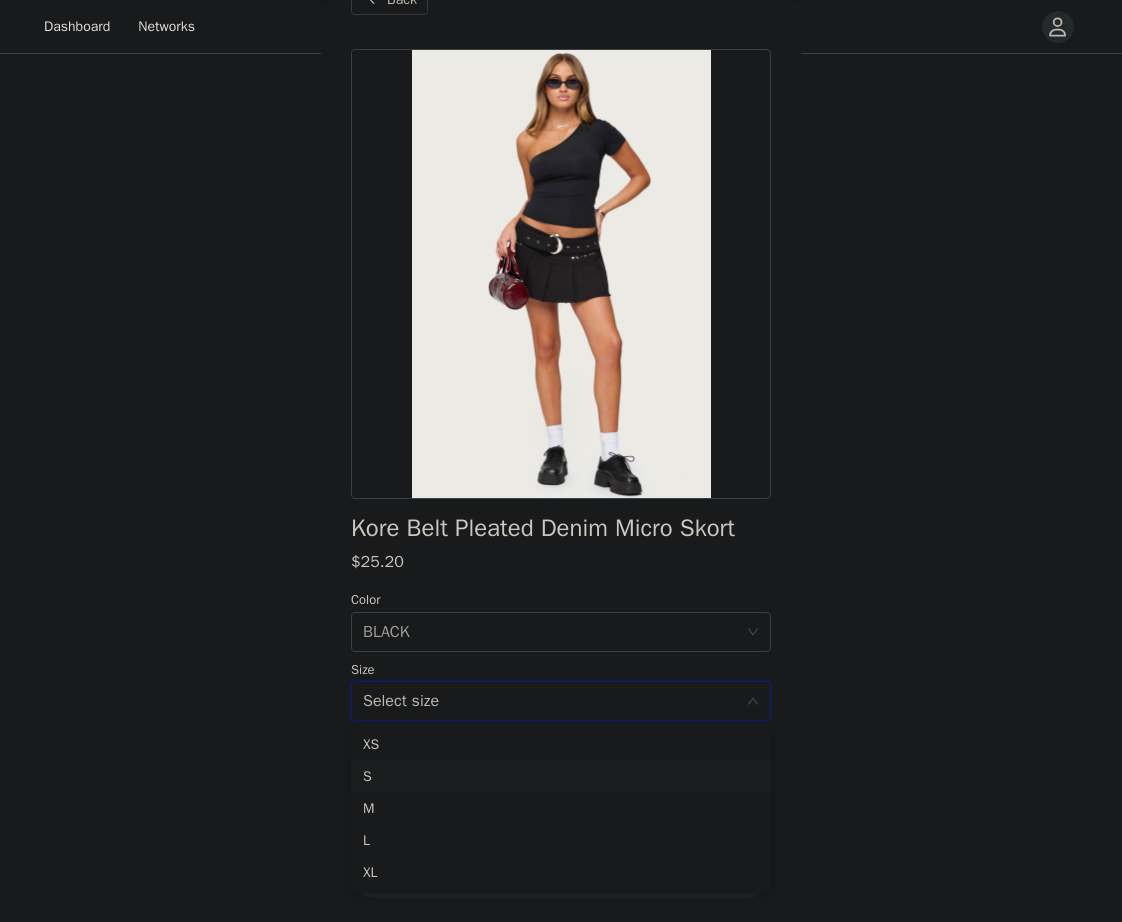 click on "S" at bounding box center [561, 777] 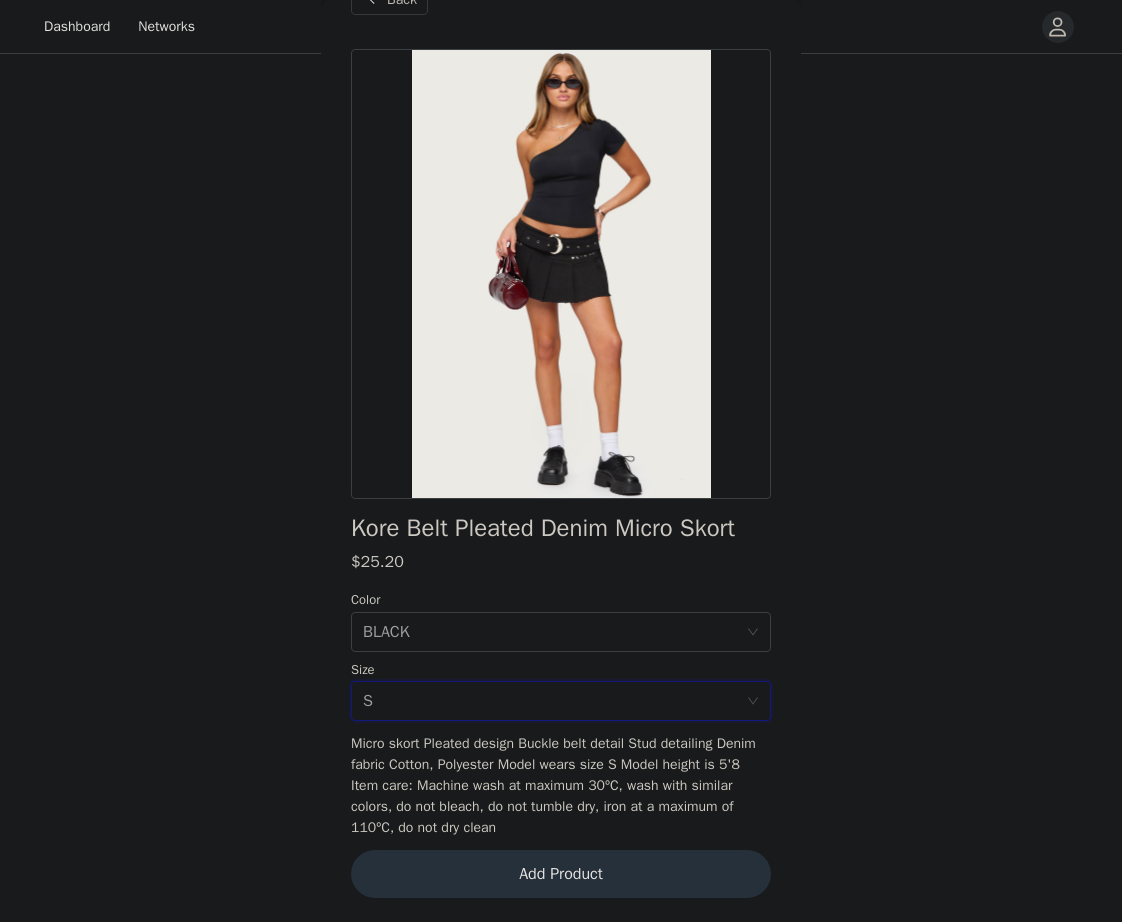 click on "Add Product" at bounding box center [561, 874] 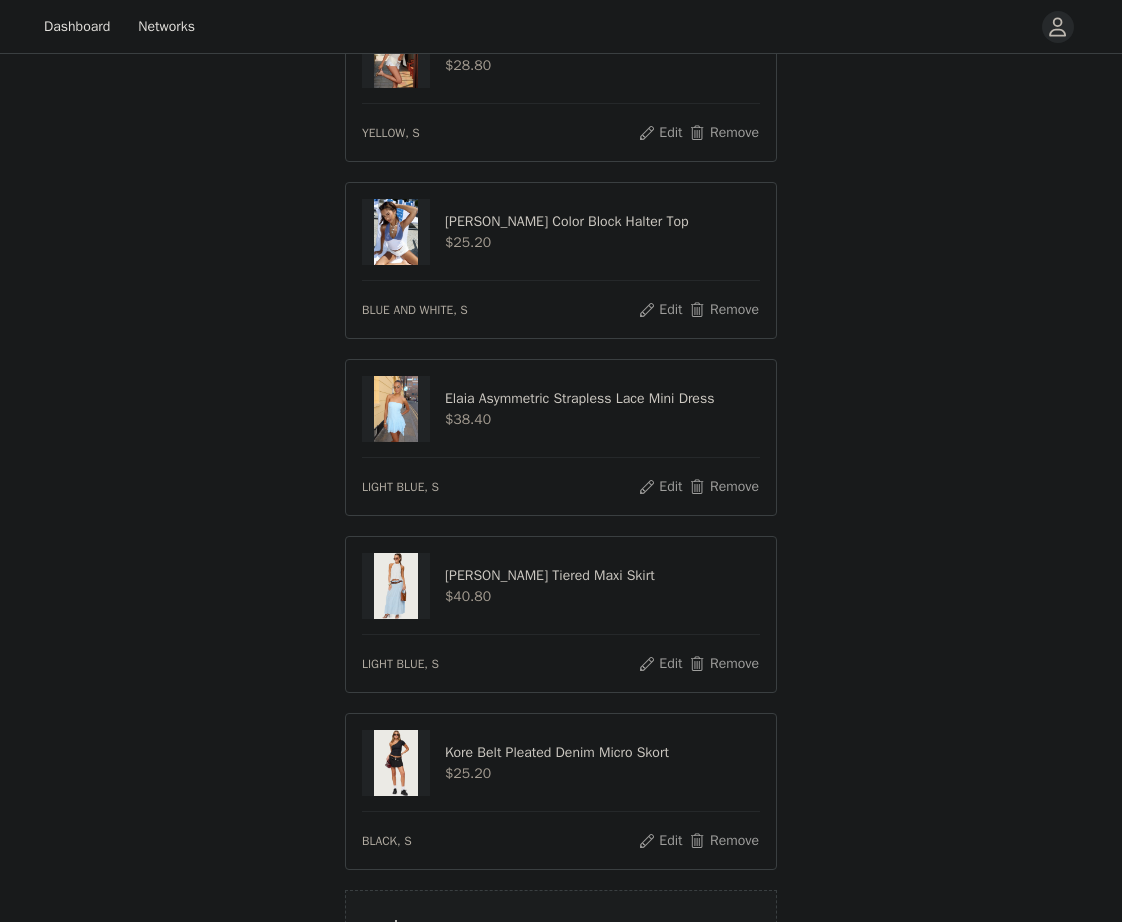 scroll, scrollTop: 519, scrollLeft: 0, axis: vertical 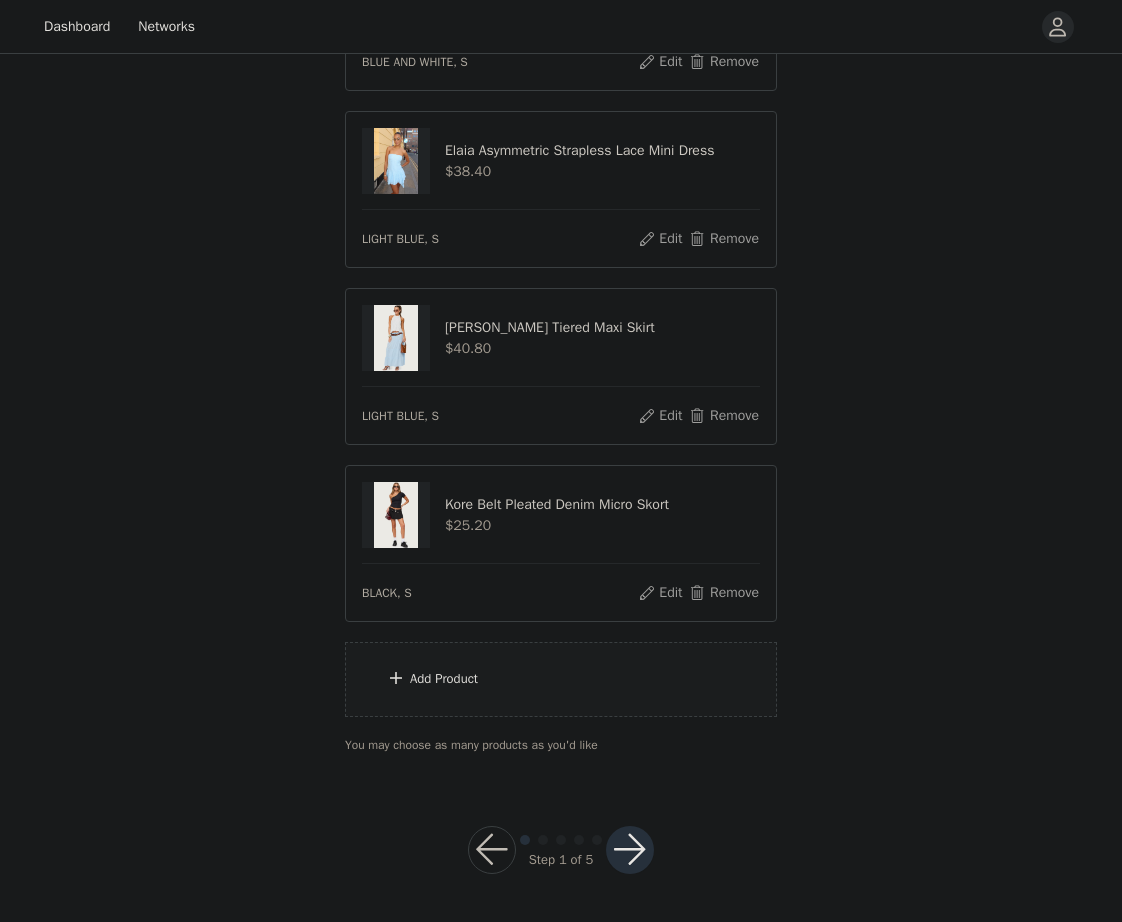click on "Add Product" at bounding box center [561, 679] 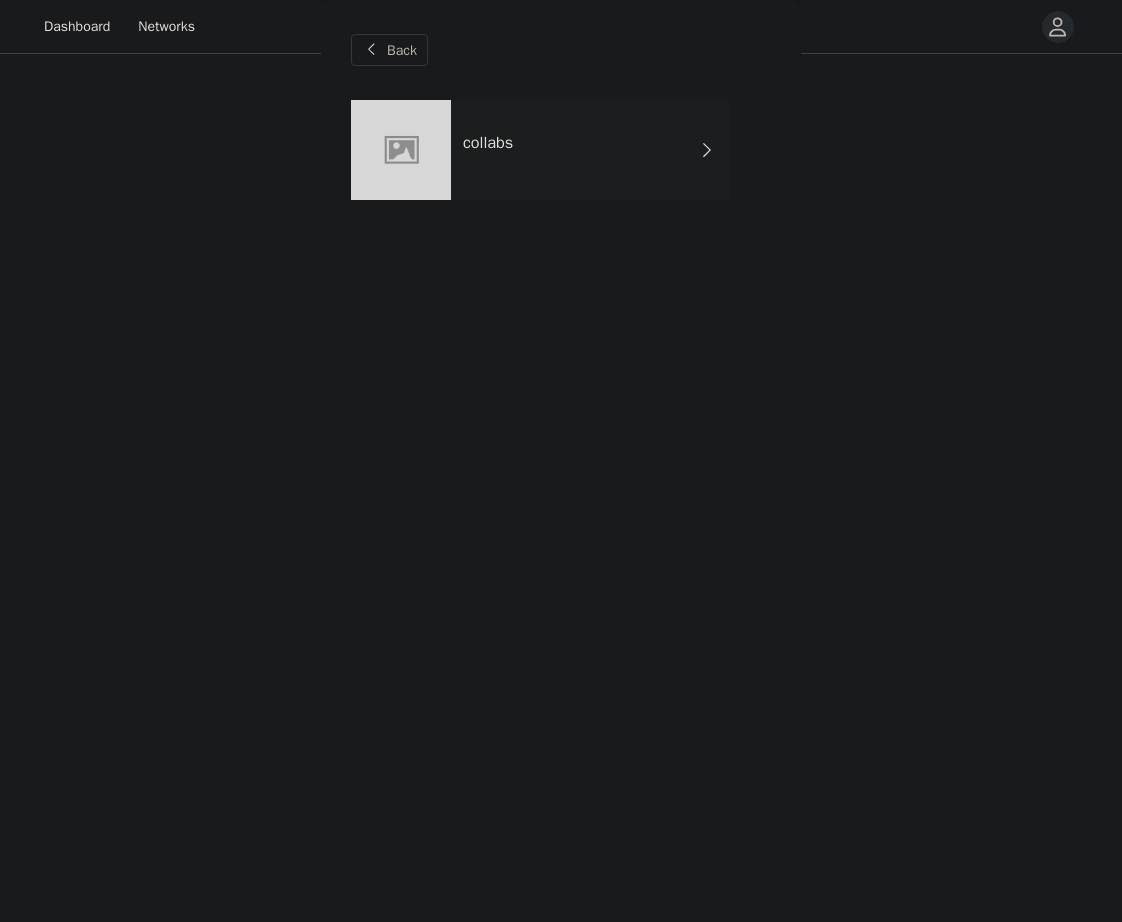 click on "collabs" at bounding box center (590, 150) 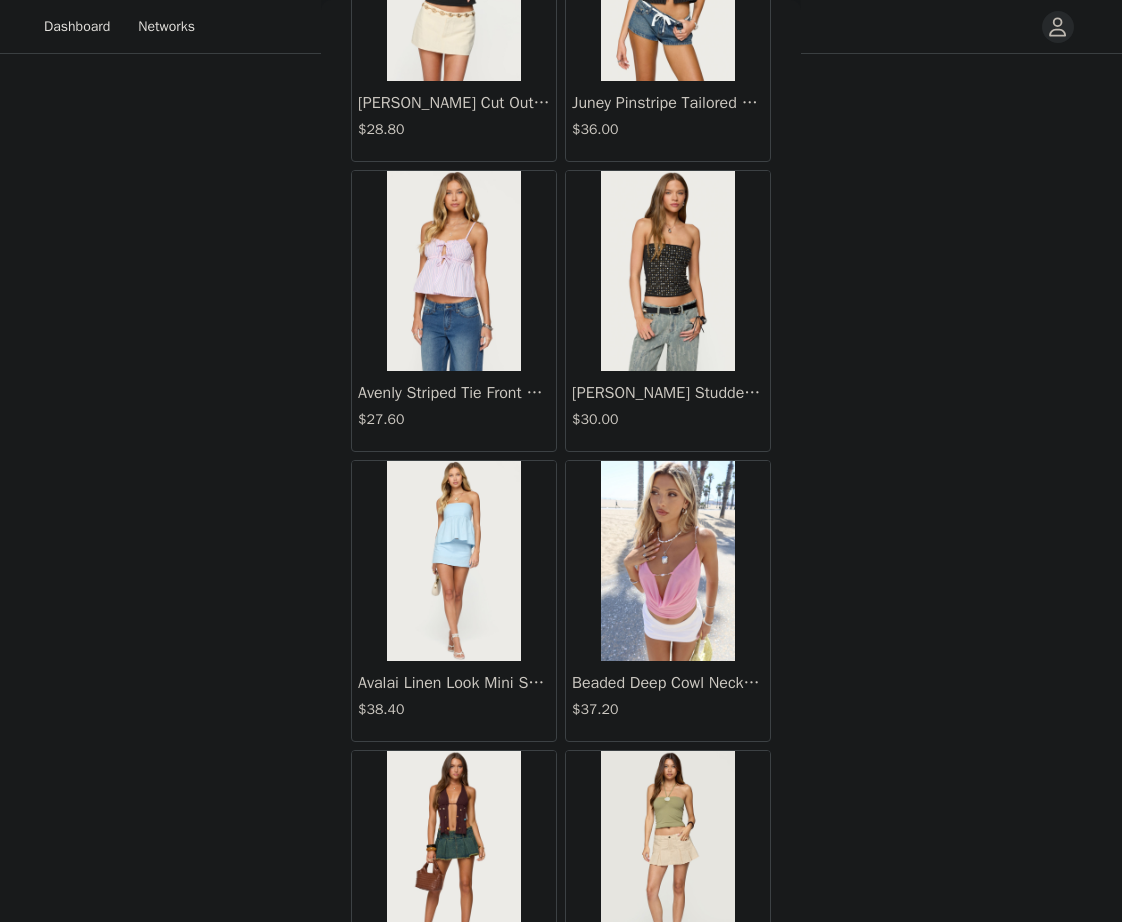 scroll, scrollTop: 1544, scrollLeft: 0, axis: vertical 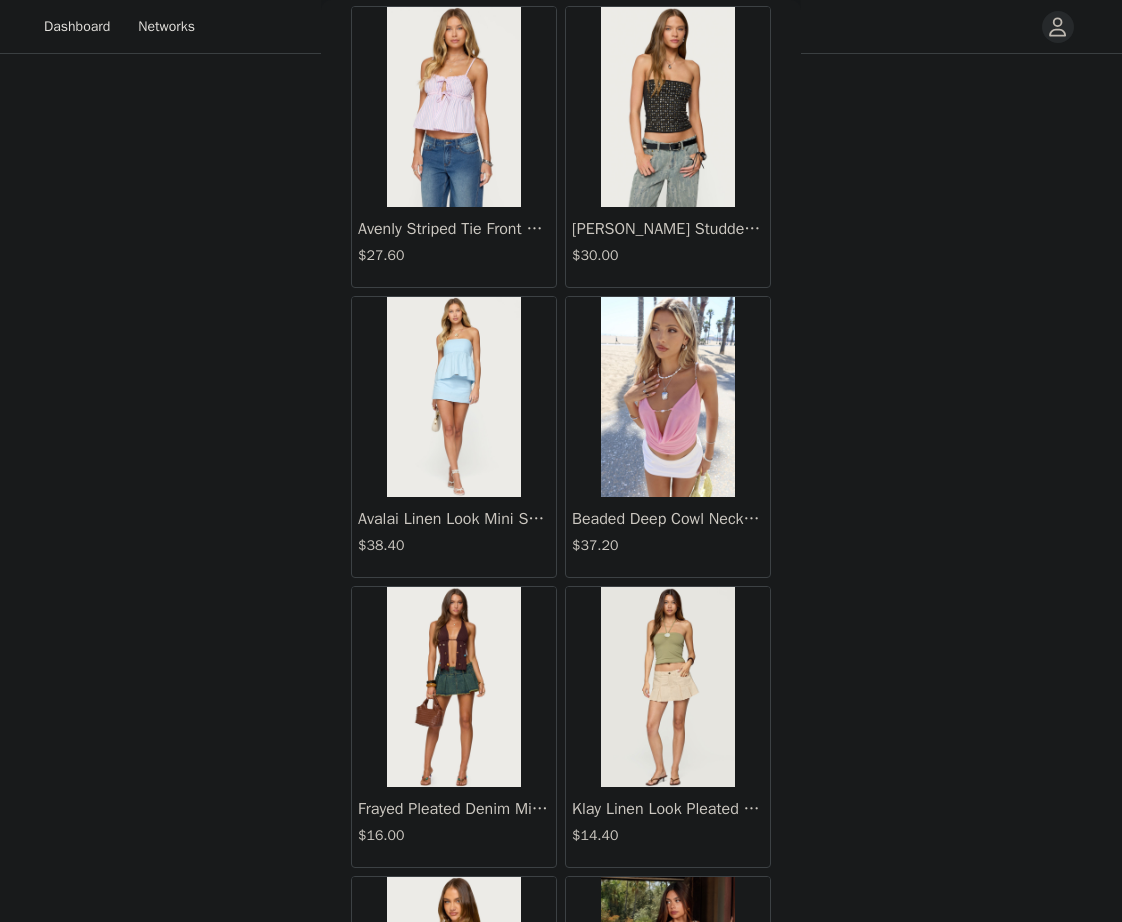 click at bounding box center [453, 397] 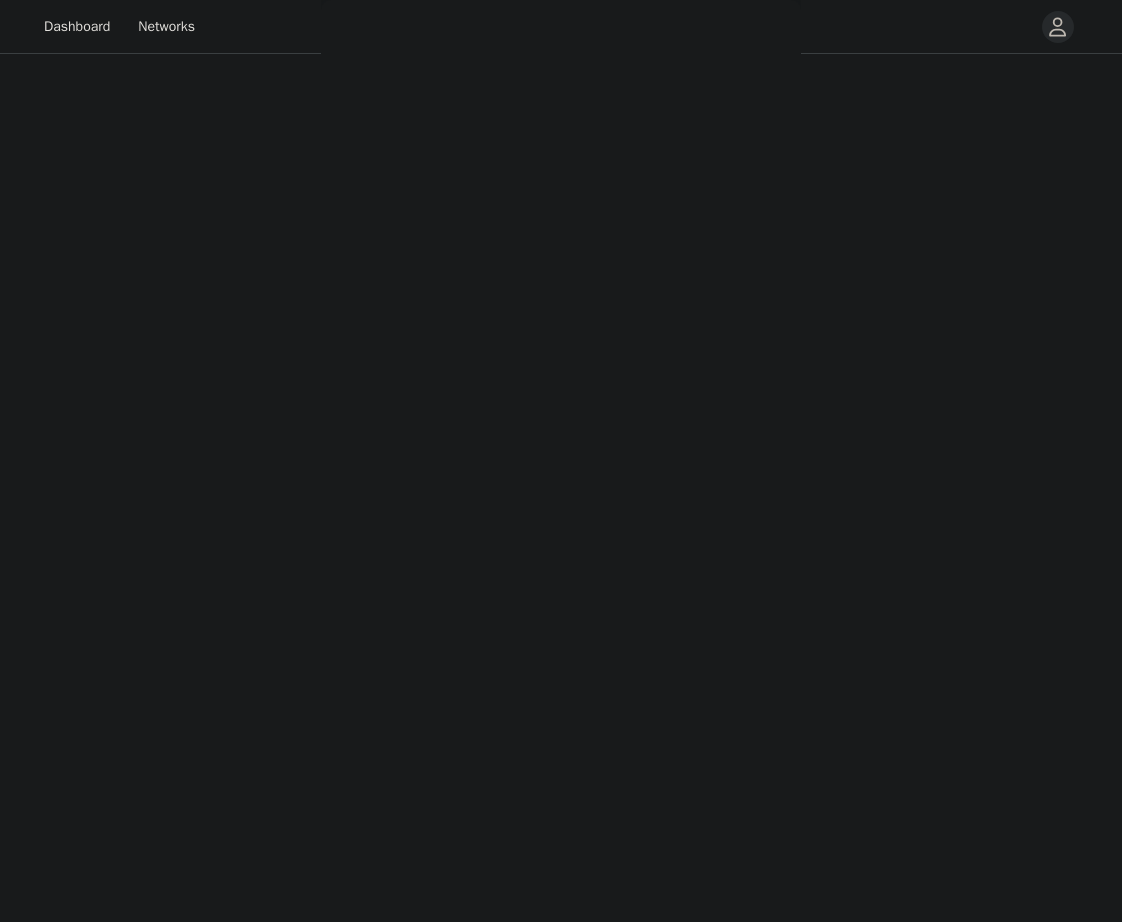 scroll, scrollTop: 0, scrollLeft: 0, axis: both 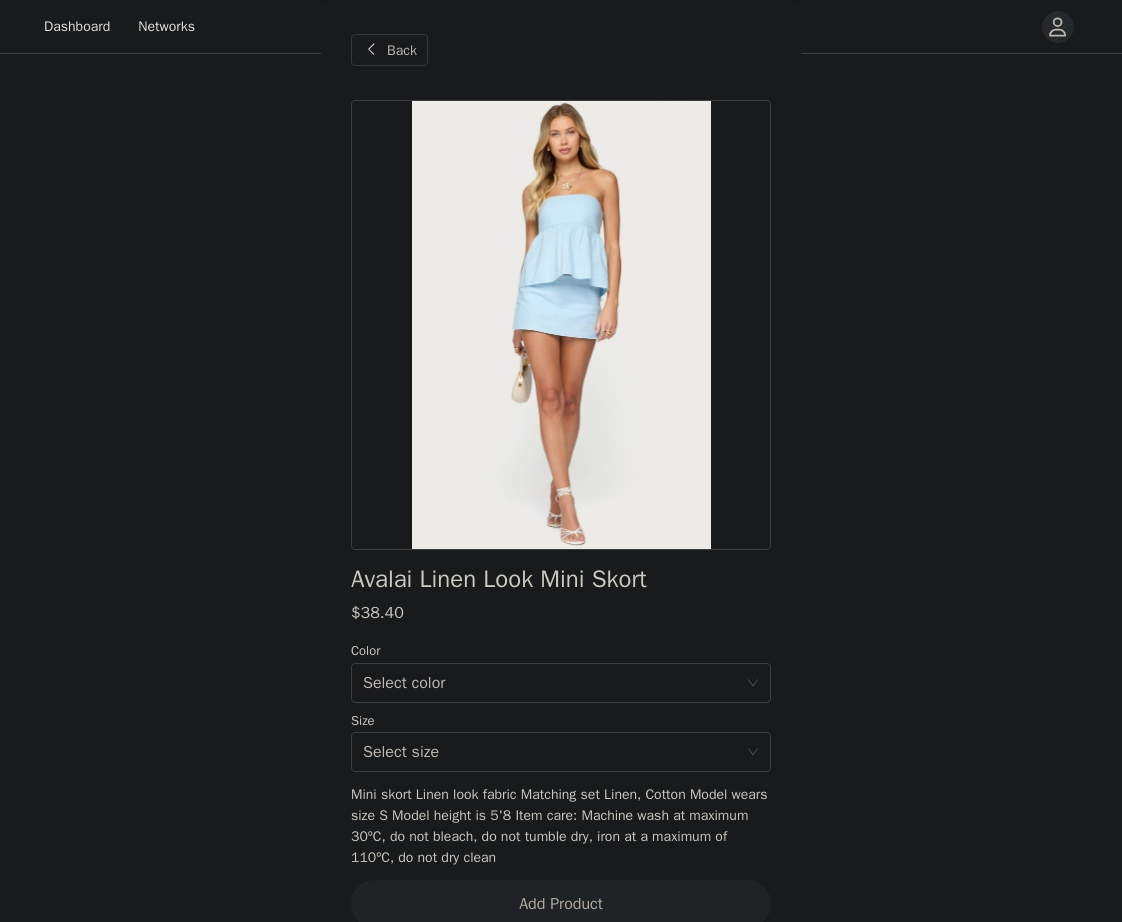 click on "Back" at bounding box center (402, 50) 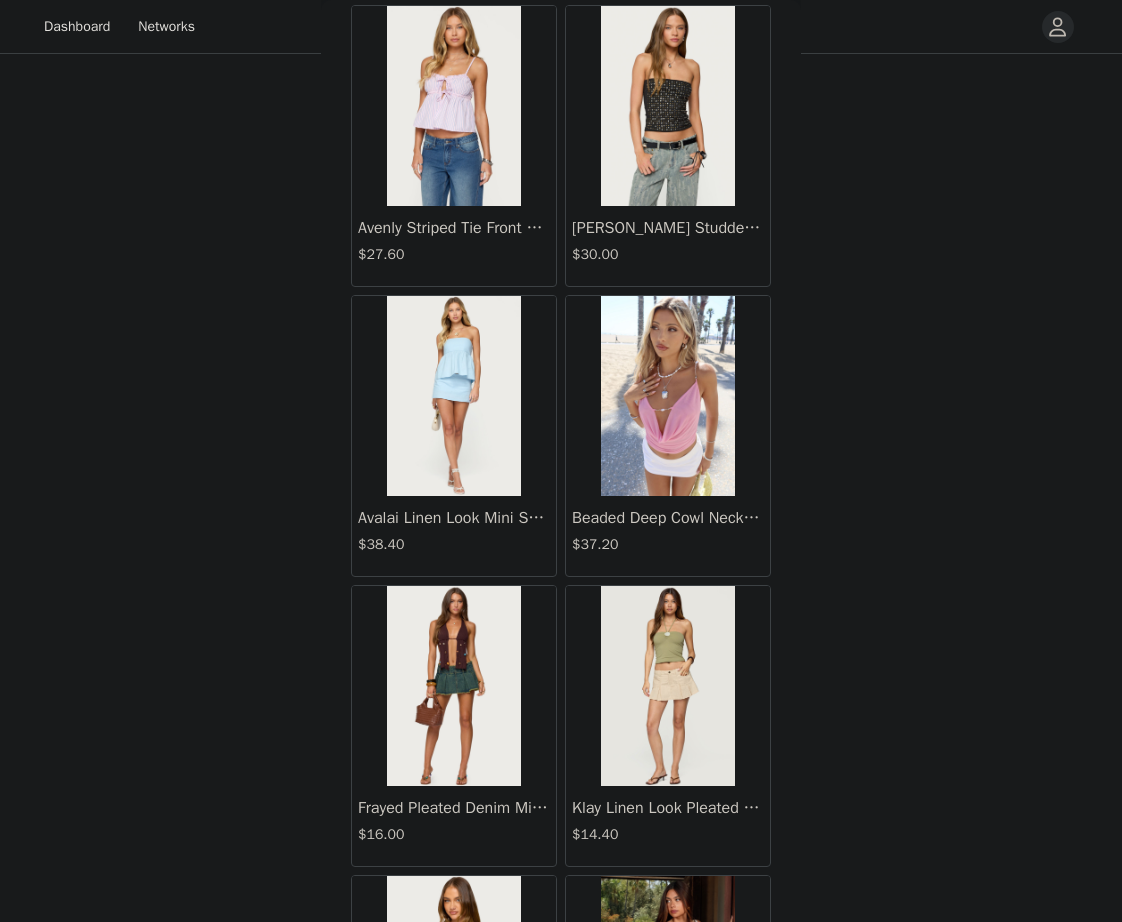 scroll, scrollTop: 2138, scrollLeft: 0, axis: vertical 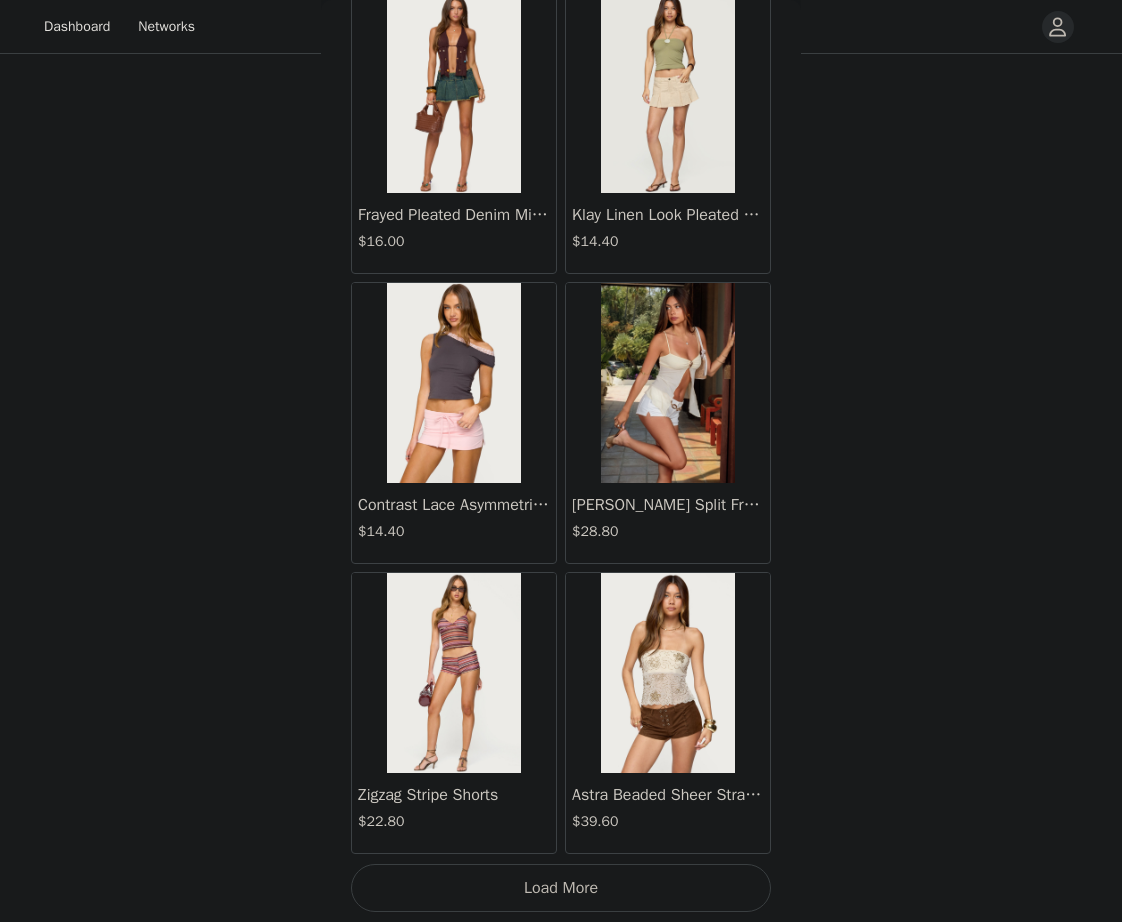 click on "Load More" at bounding box center (561, 888) 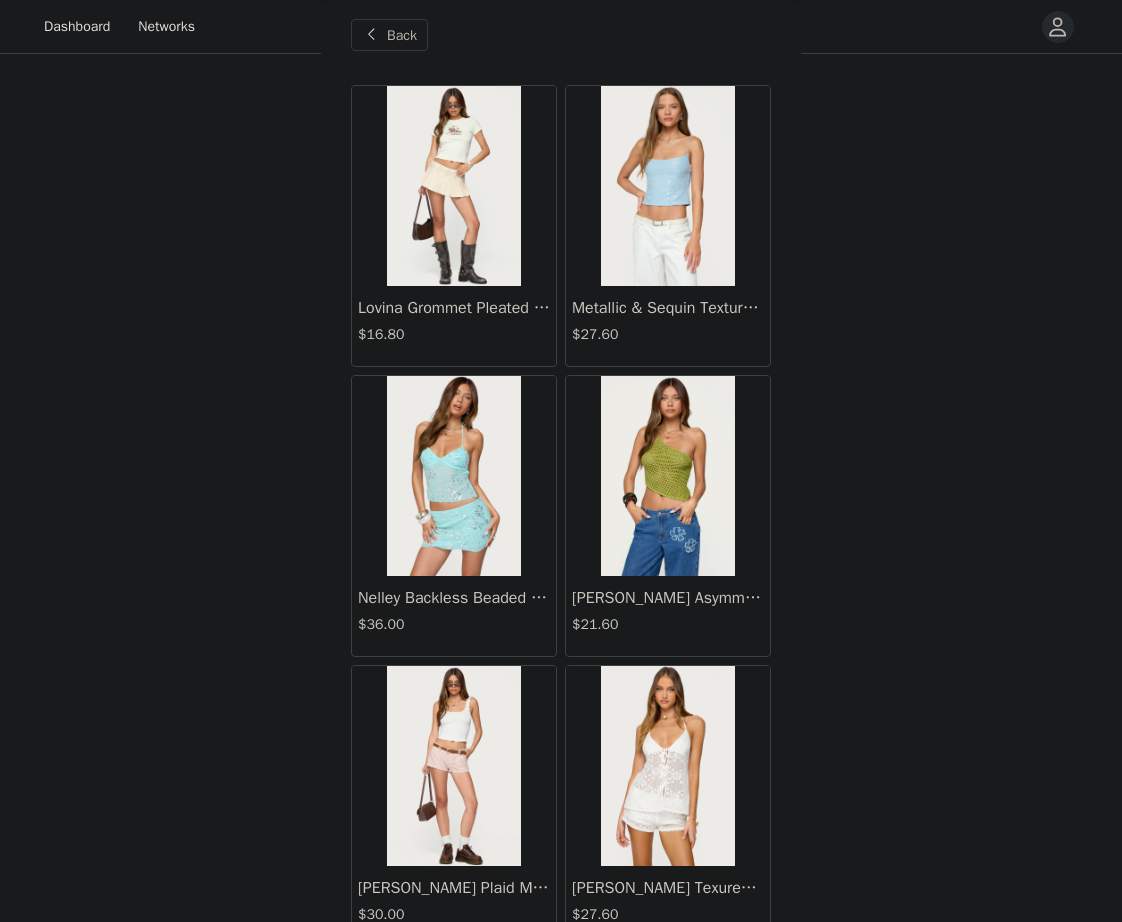 scroll, scrollTop: 0, scrollLeft: 0, axis: both 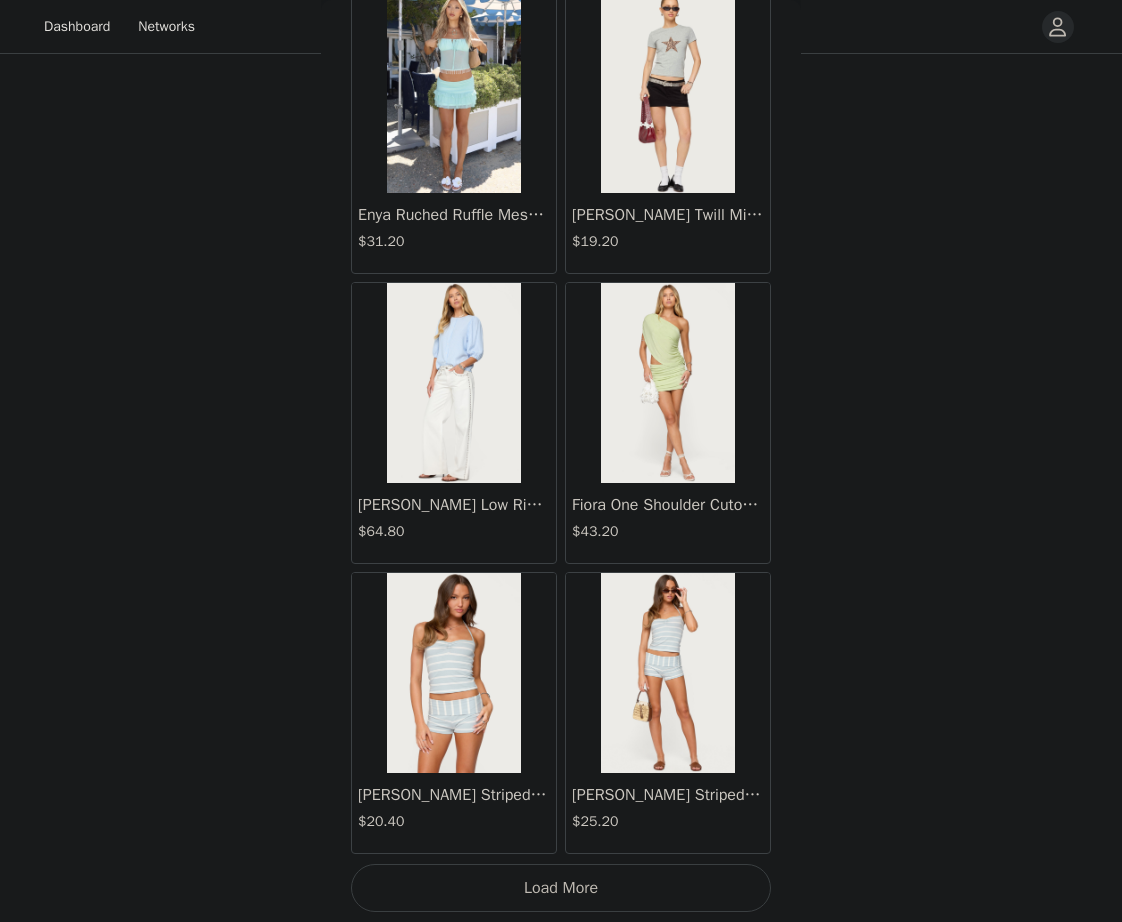 click on "Load More" at bounding box center (561, 888) 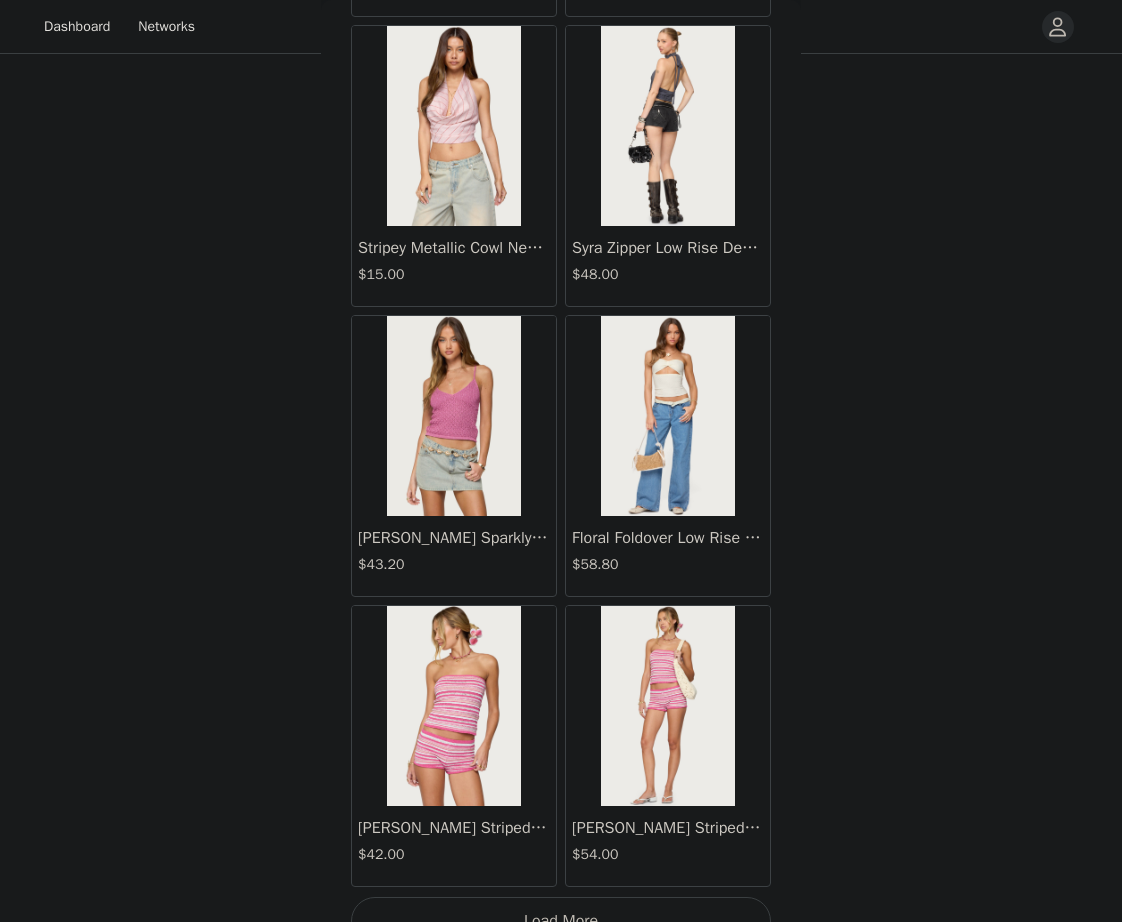 scroll, scrollTop: 7920, scrollLeft: 0, axis: vertical 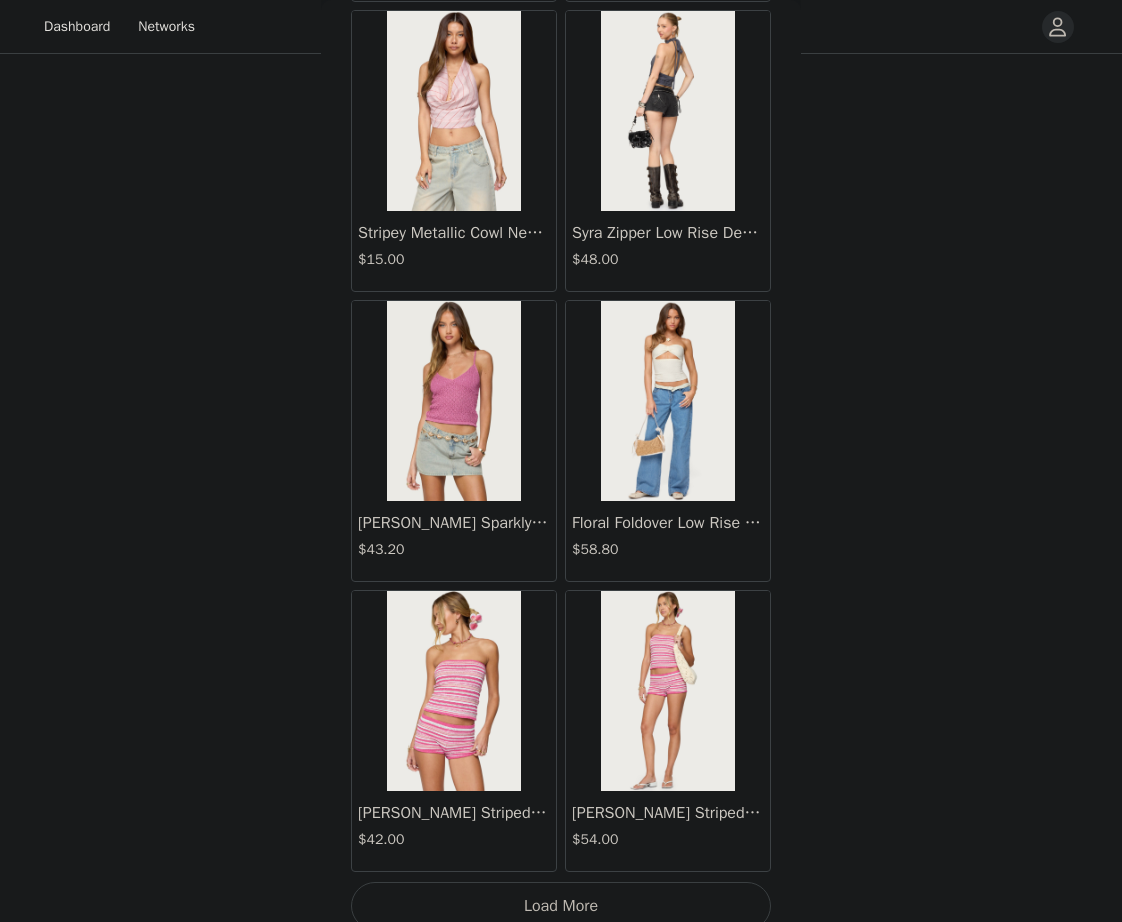 click on "Floral Foldover Low Rise Jeans" at bounding box center [668, 523] 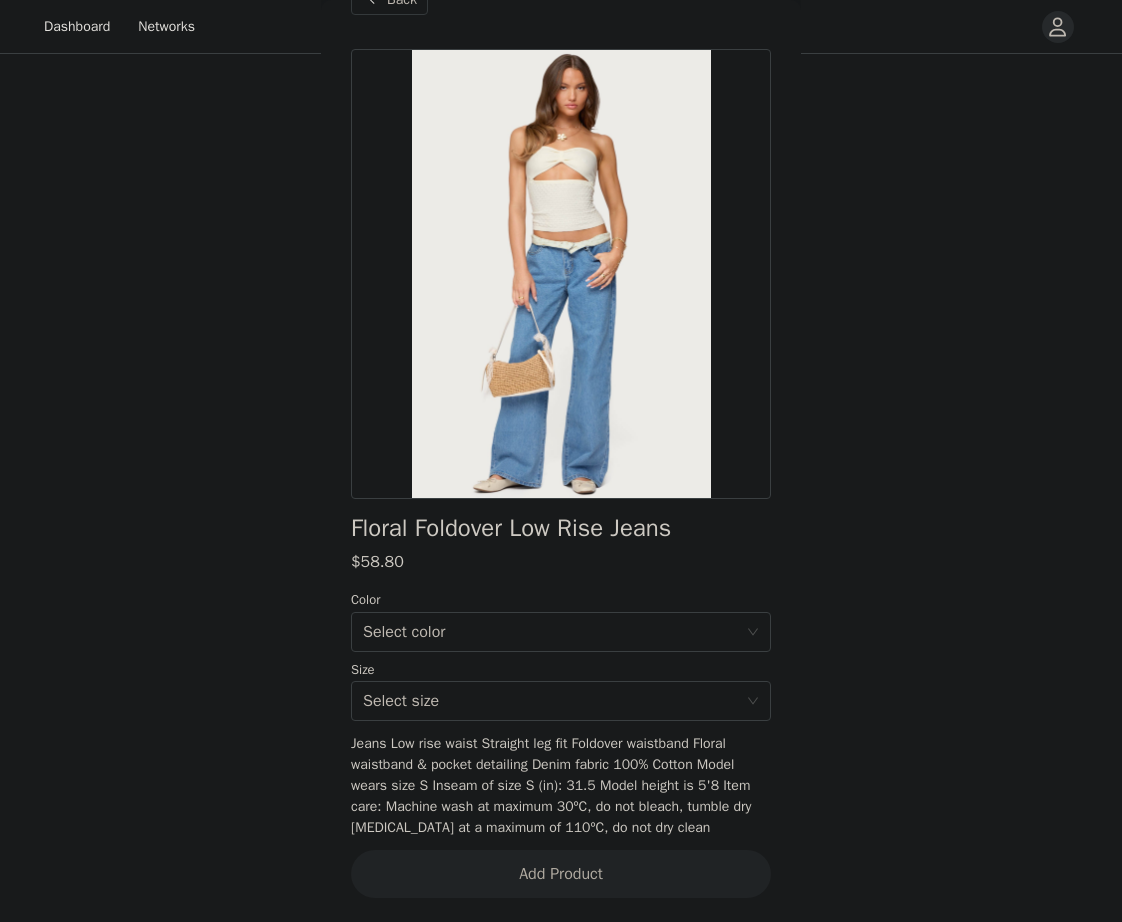 scroll, scrollTop: 51, scrollLeft: 0, axis: vertical 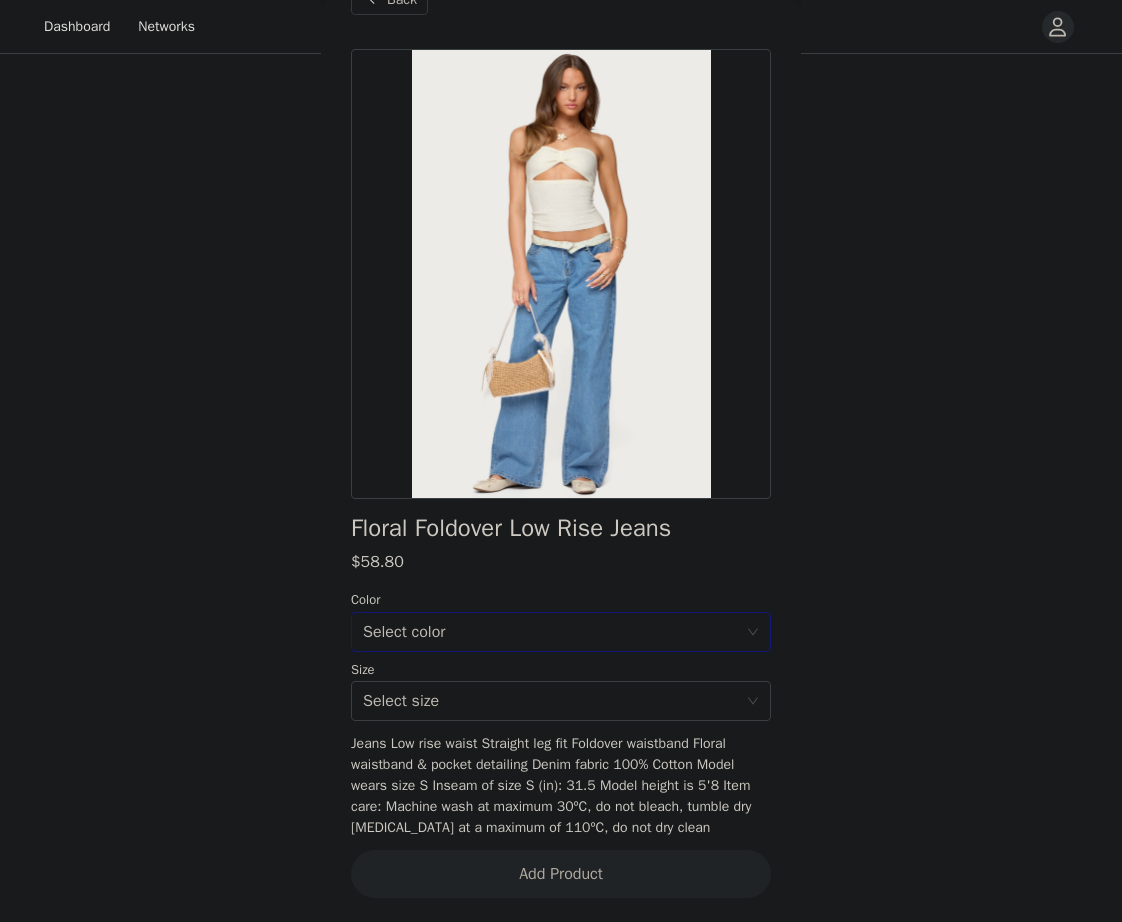 click on "Select color" at bounding box center (550, 632) 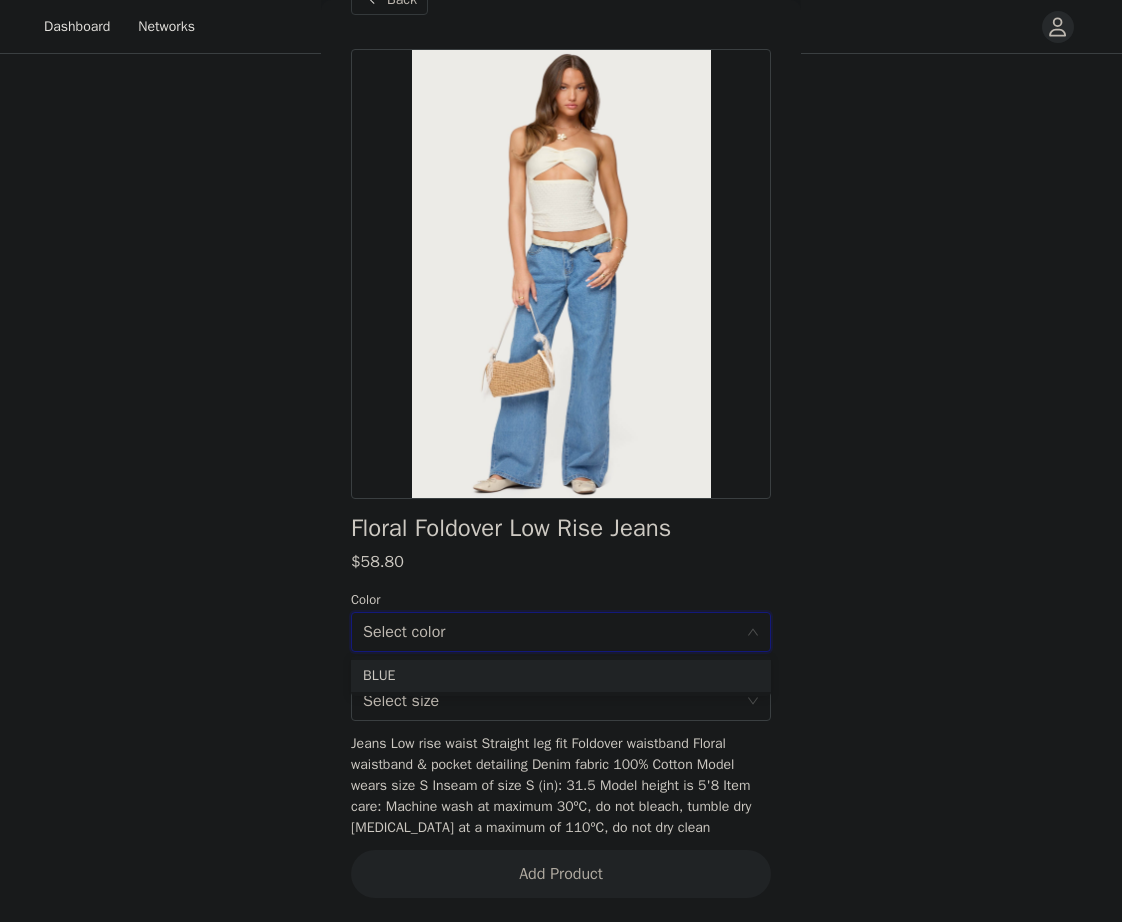 click on "Select color" at bounding box center [550, 632] 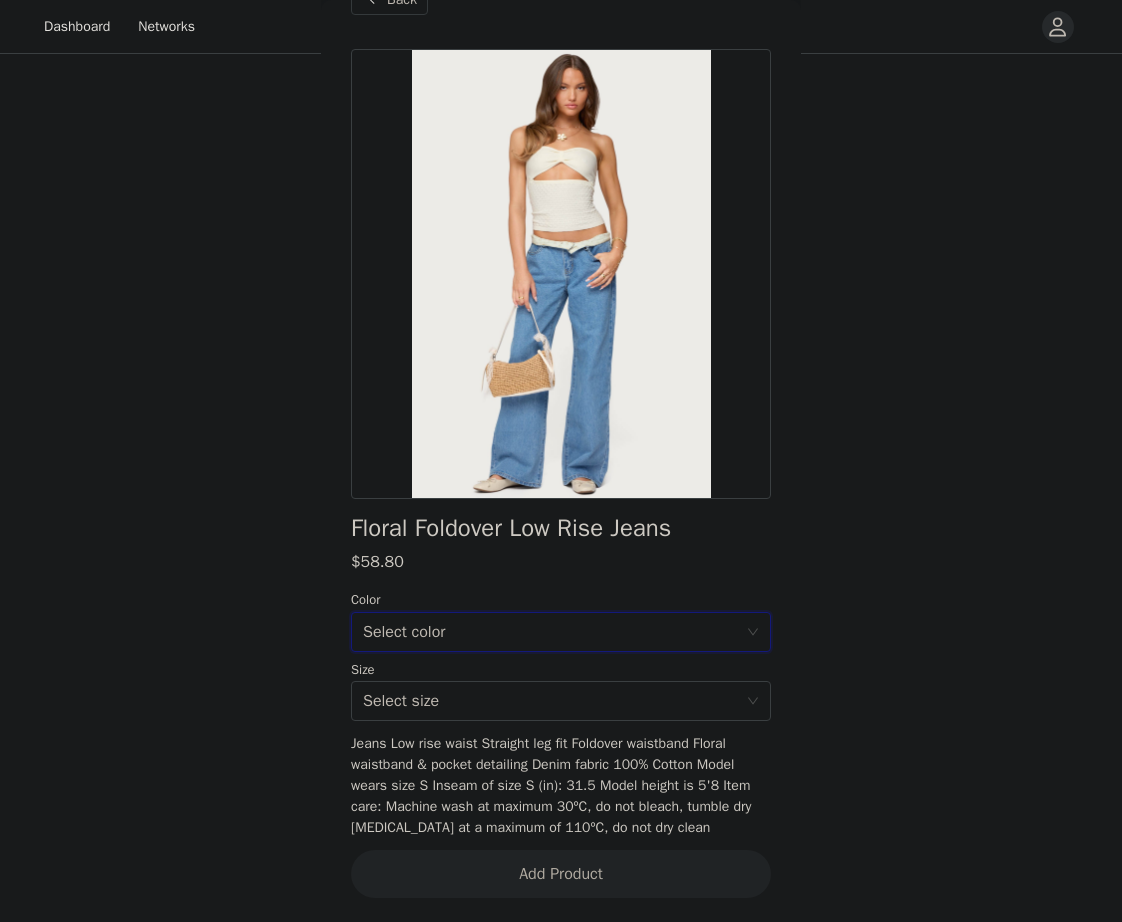 click on "Select color" at bounding box center [550, 632] 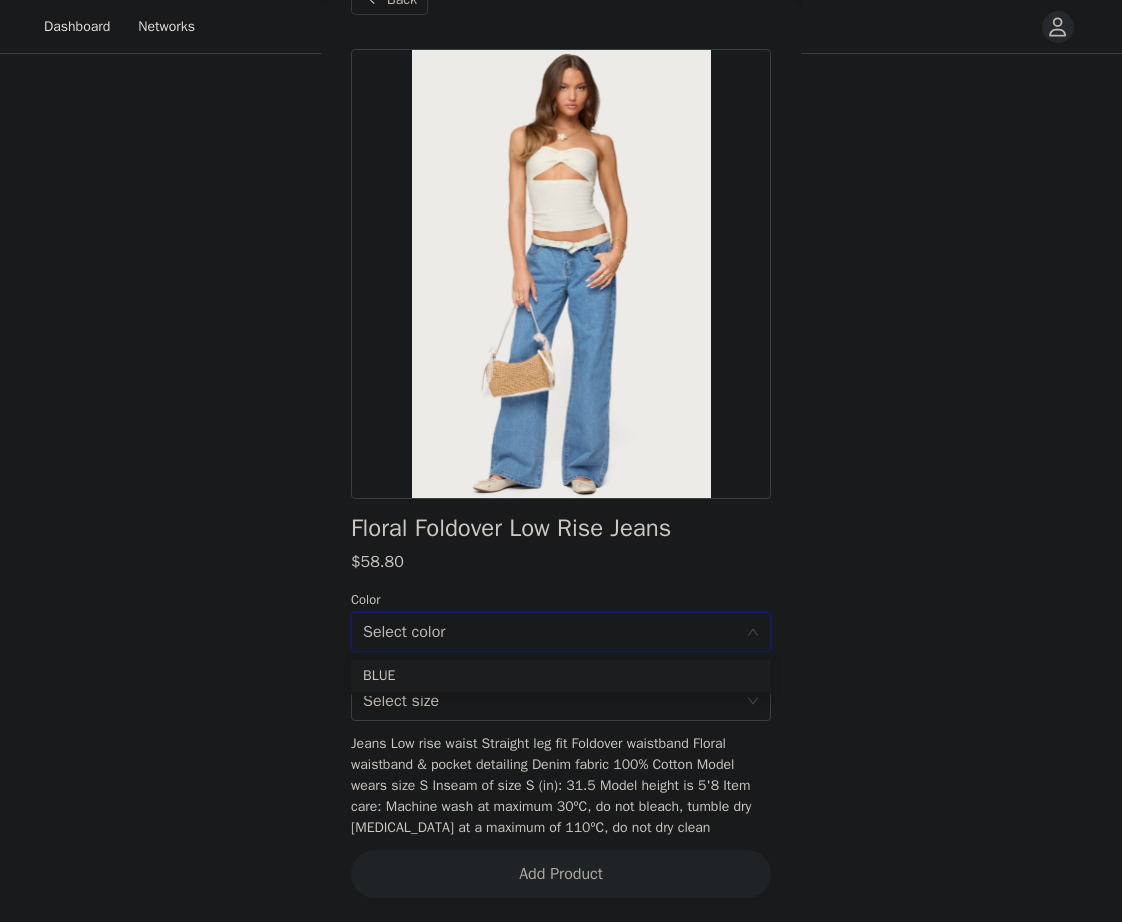 click on "BLUE" at bounding box center (561, 676) 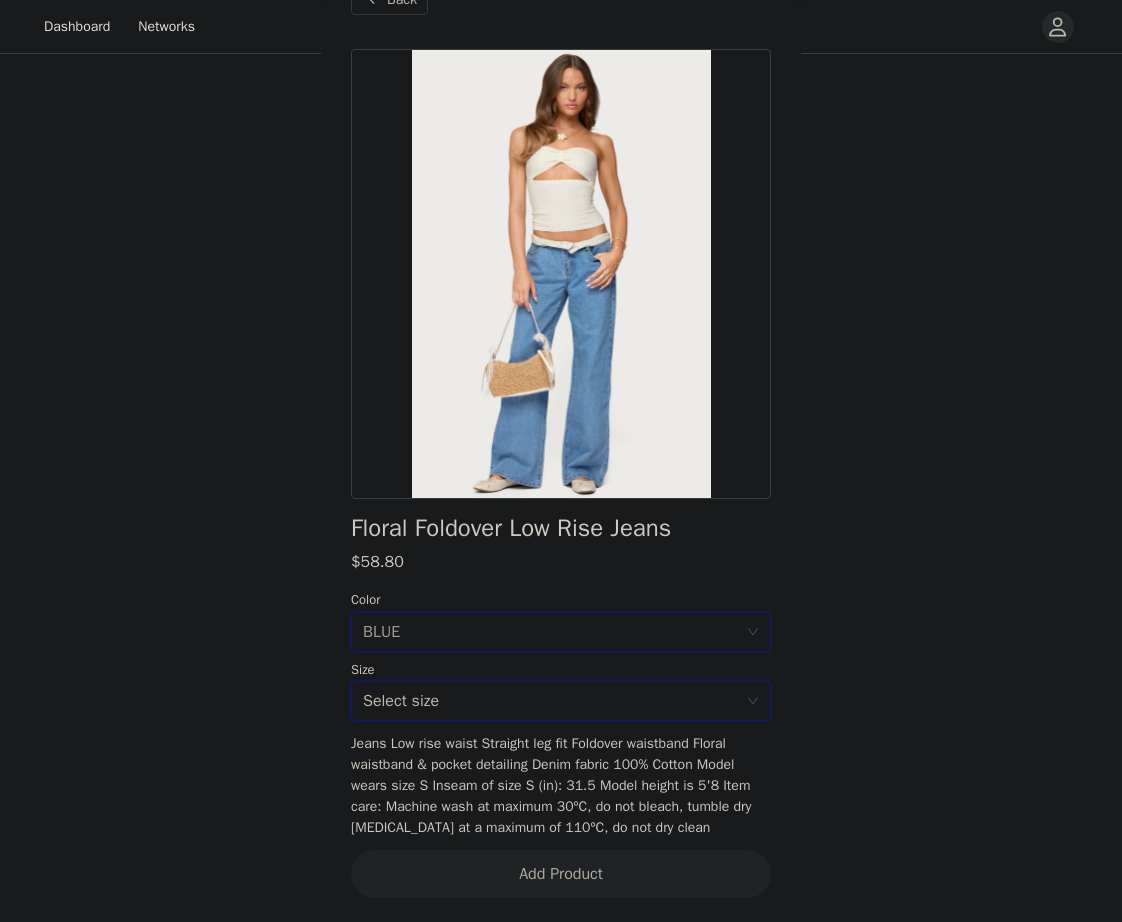 click on "Select size" at bounding box center [554, 701] 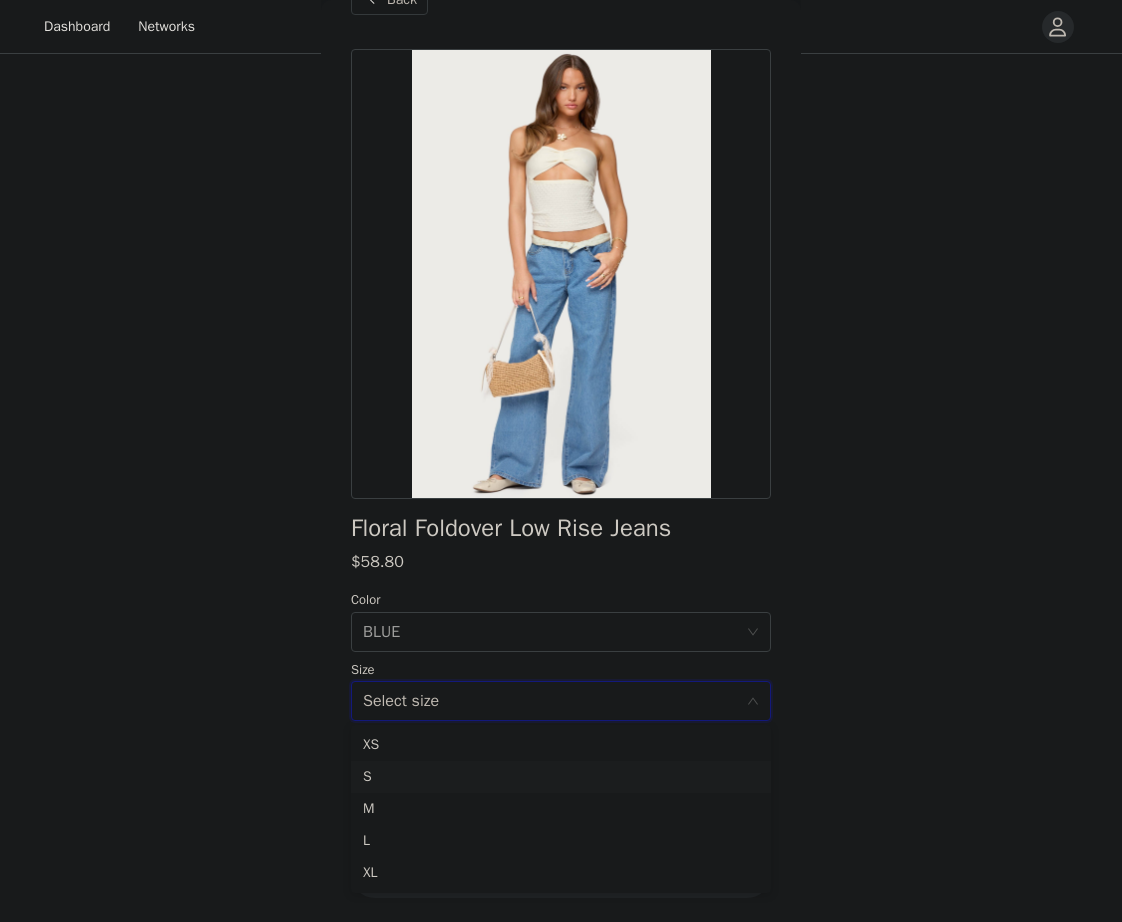 click on "S" at bounding box center [561, 777] 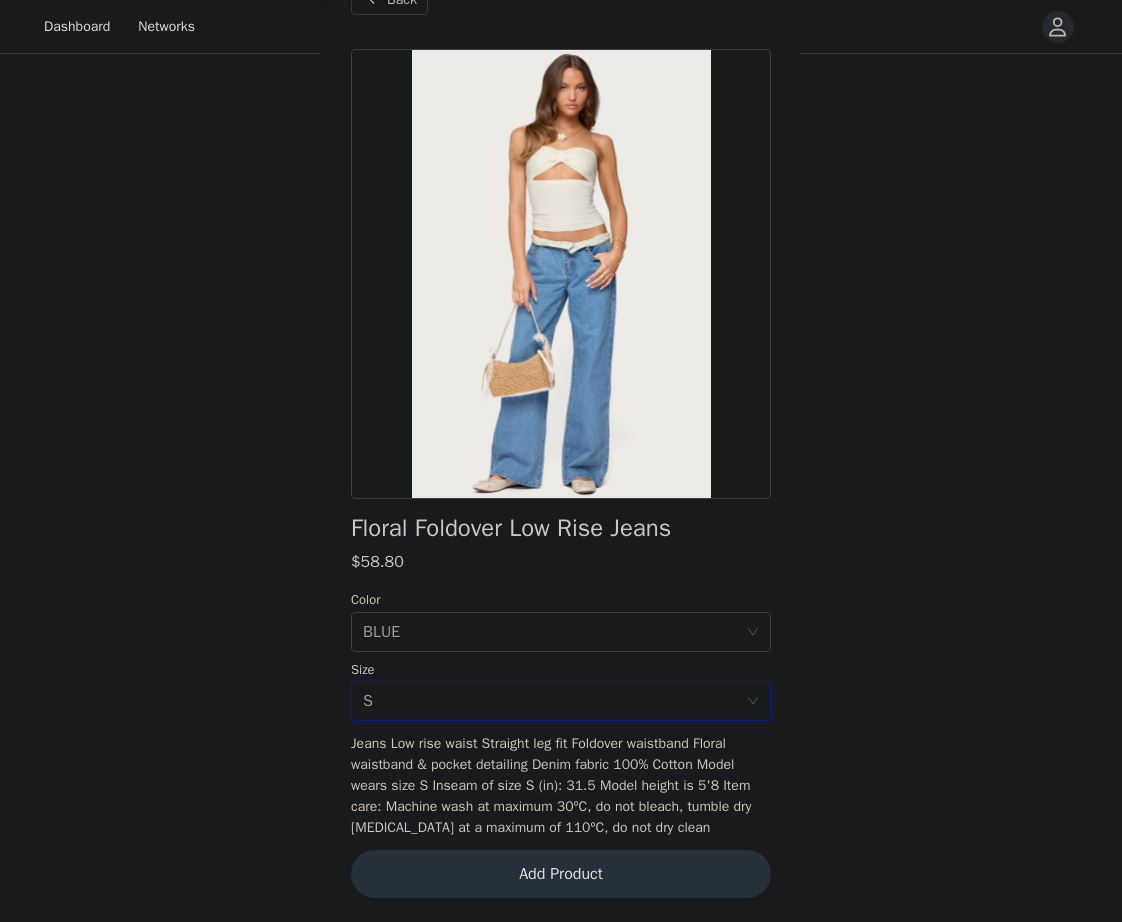 click on "Add Product" at bounding box center [561, 874] 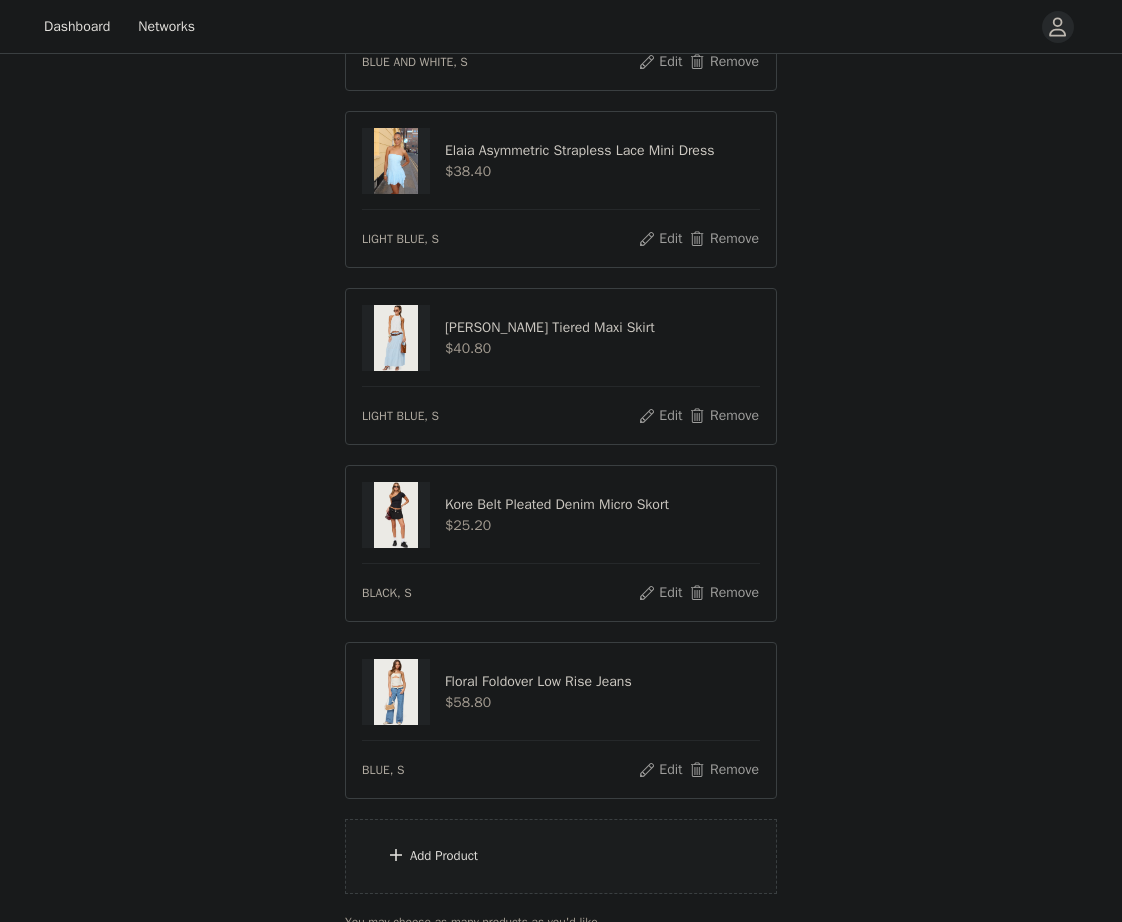 click on "Add Product" at bounding box center (561, 856) 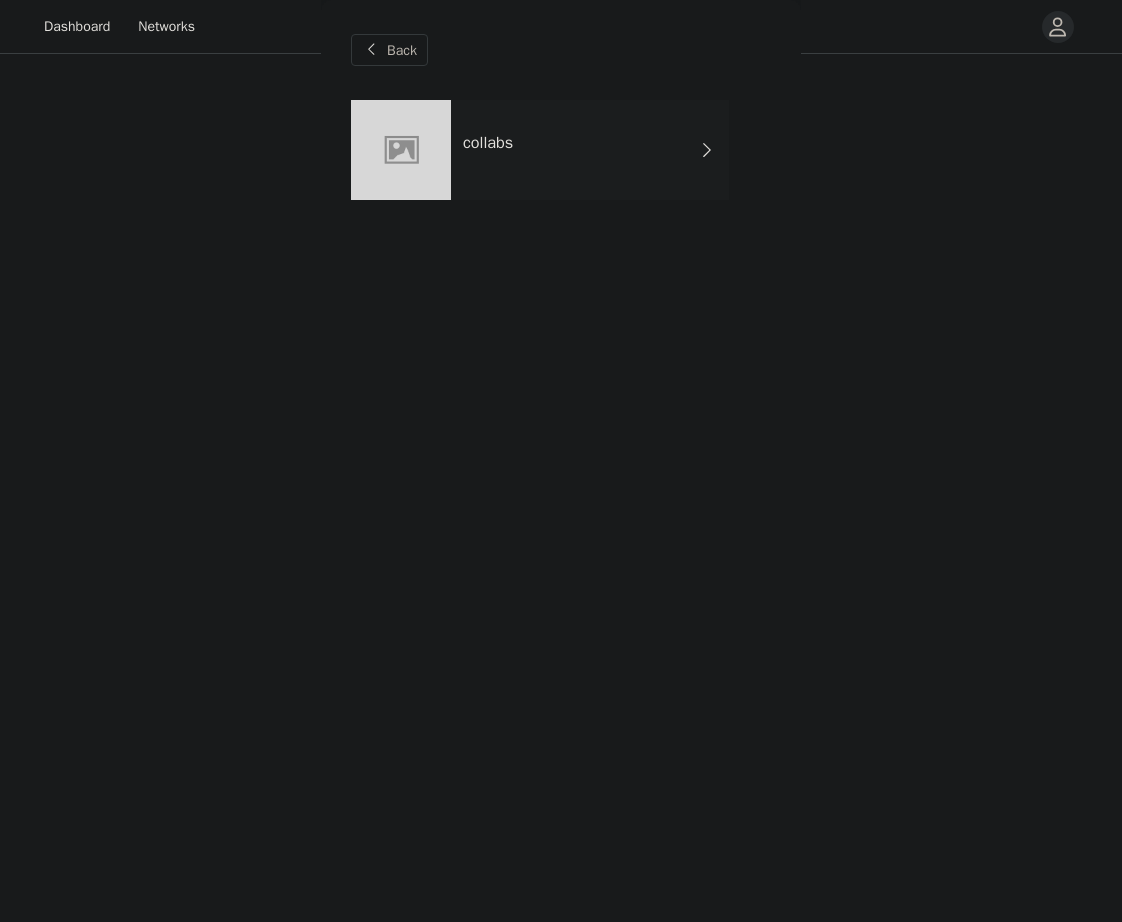 click on "collabs" at bounding box center [590, 150] 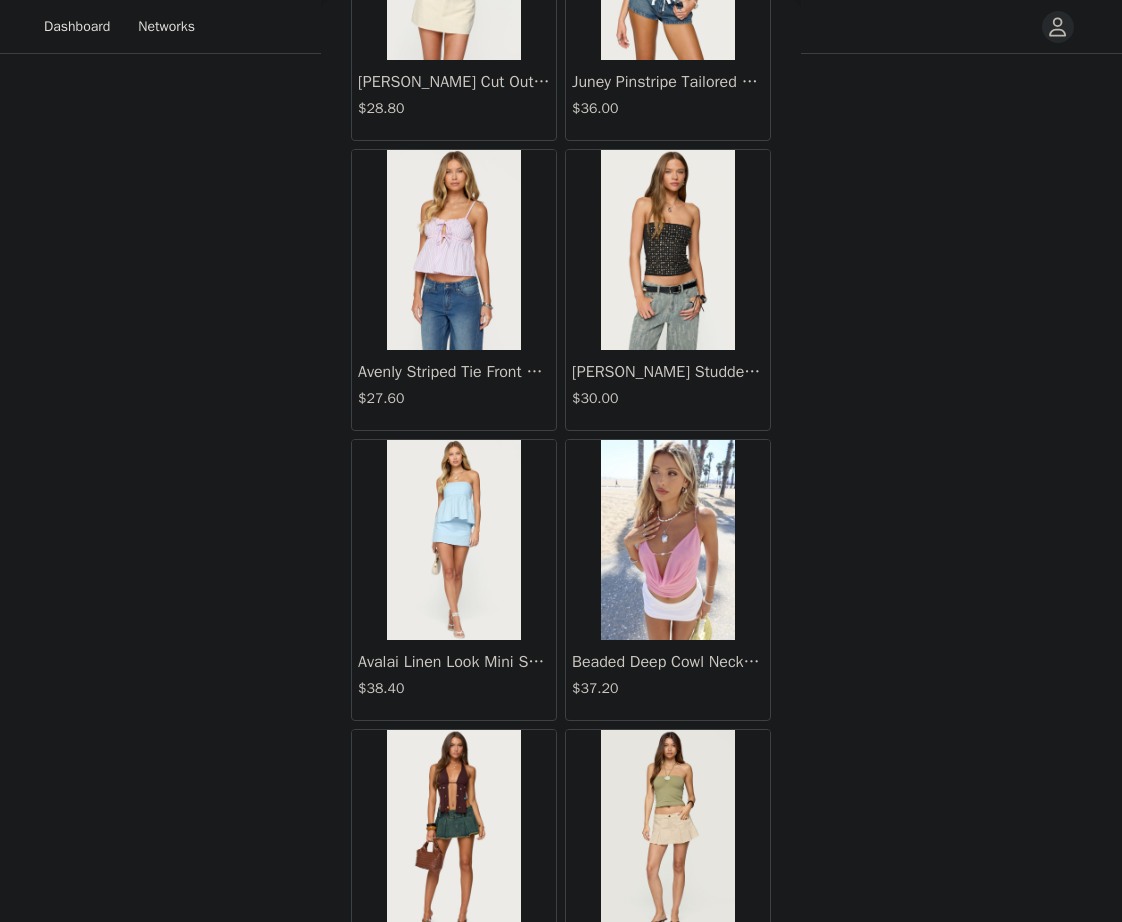 scroll, scrollTop: 2138, scrollLeft: 0, axis: vertical 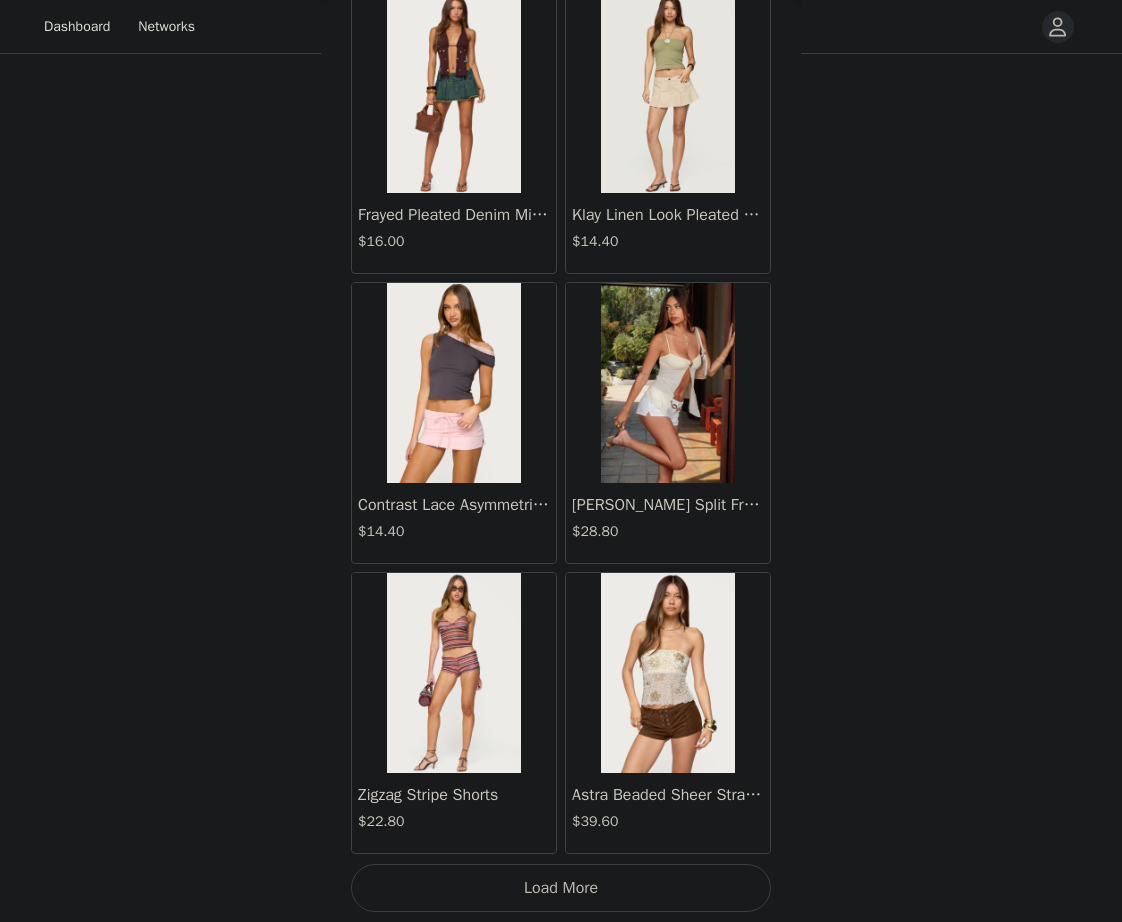 click on "Load More" at bounding box center [561, 888] 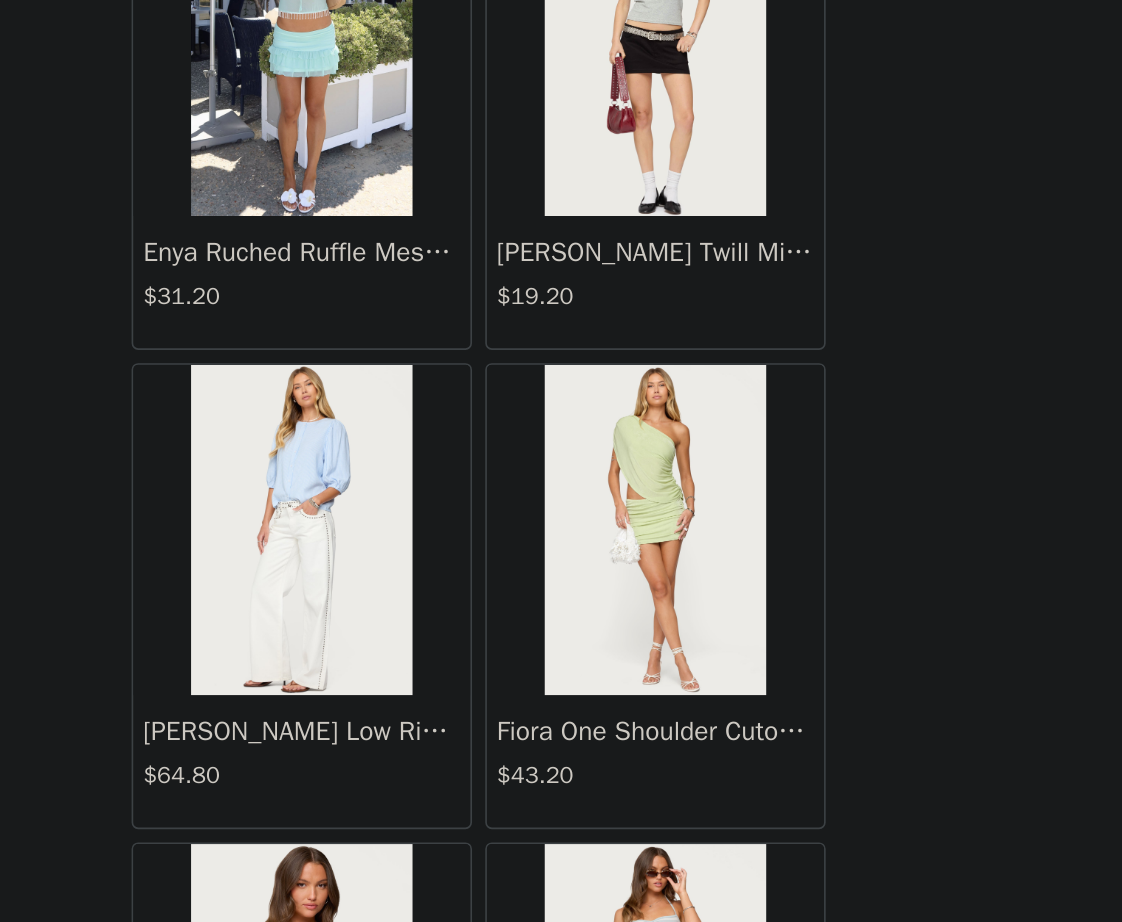 scroll, scrollTop: 5038, scrollLeft: 0, axis: vertical 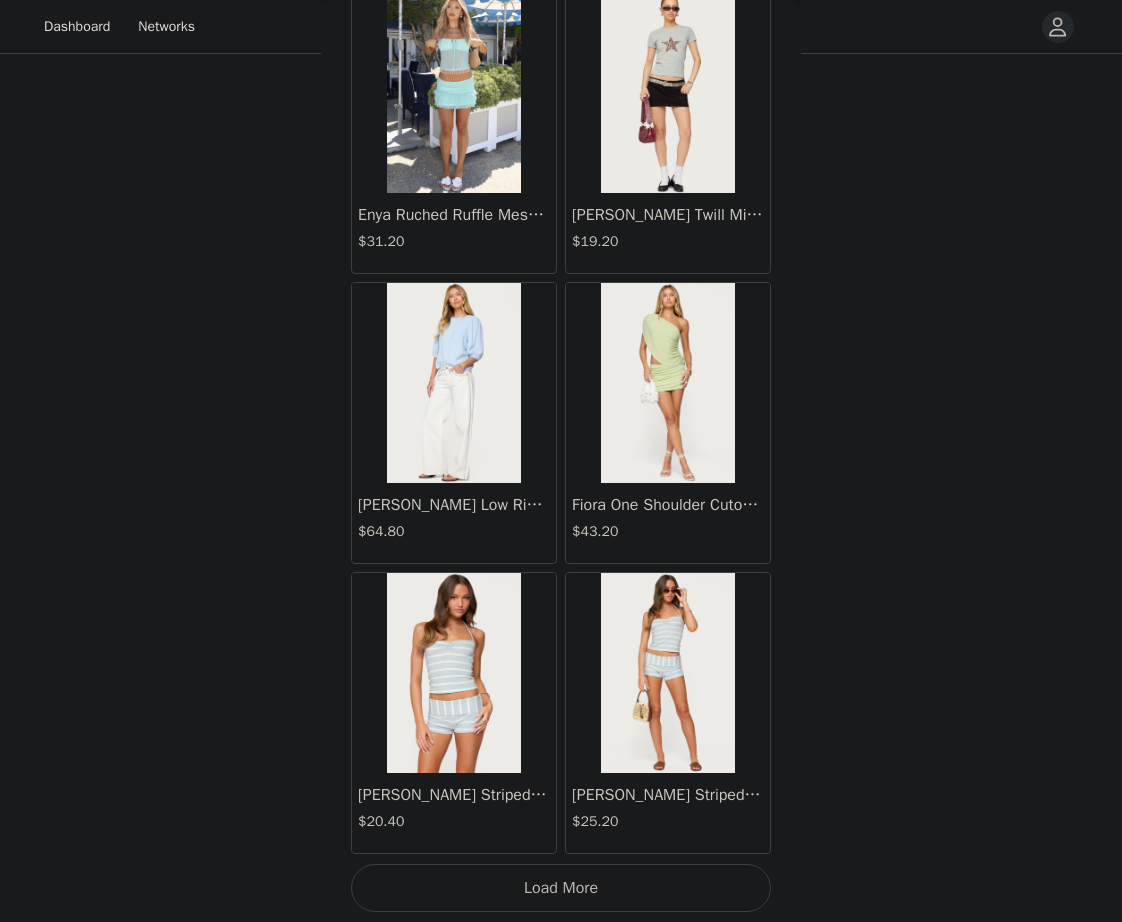 click on "Load More" at bounding box center [561, 888] 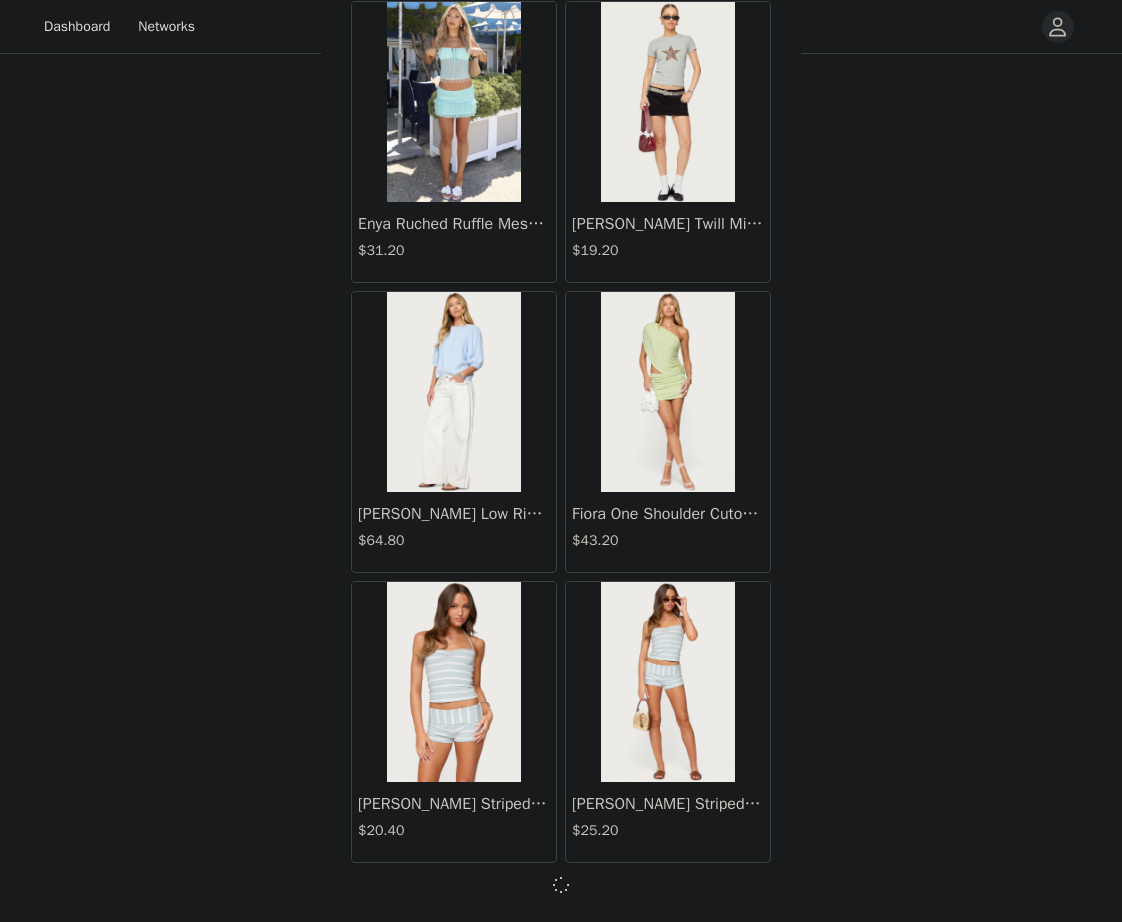 scroll, scrollTop: 5029, scrollLeft: 0, axis: vertical 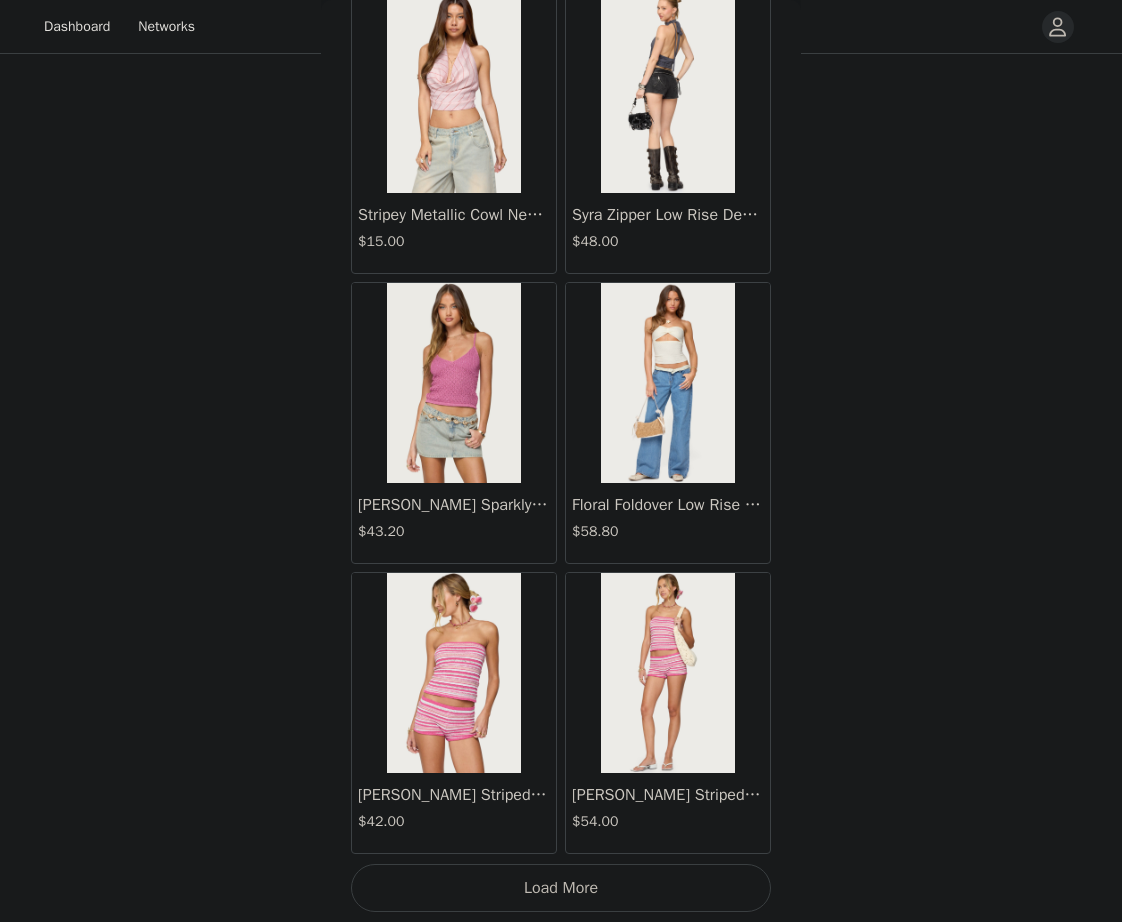 click on "Load More" at bounding box center (561, 888) 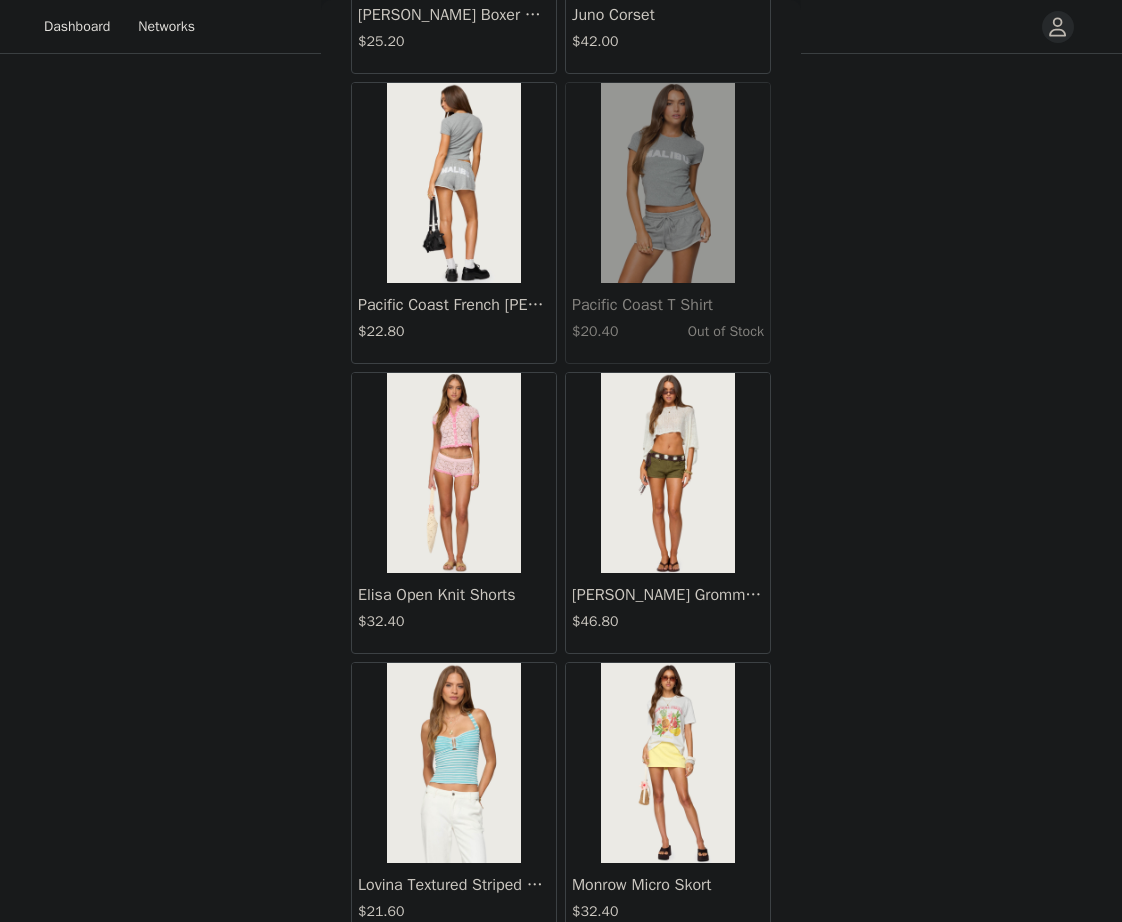 scroll, scrollTop: 10838, scrollLeft: 0, axis: vertical 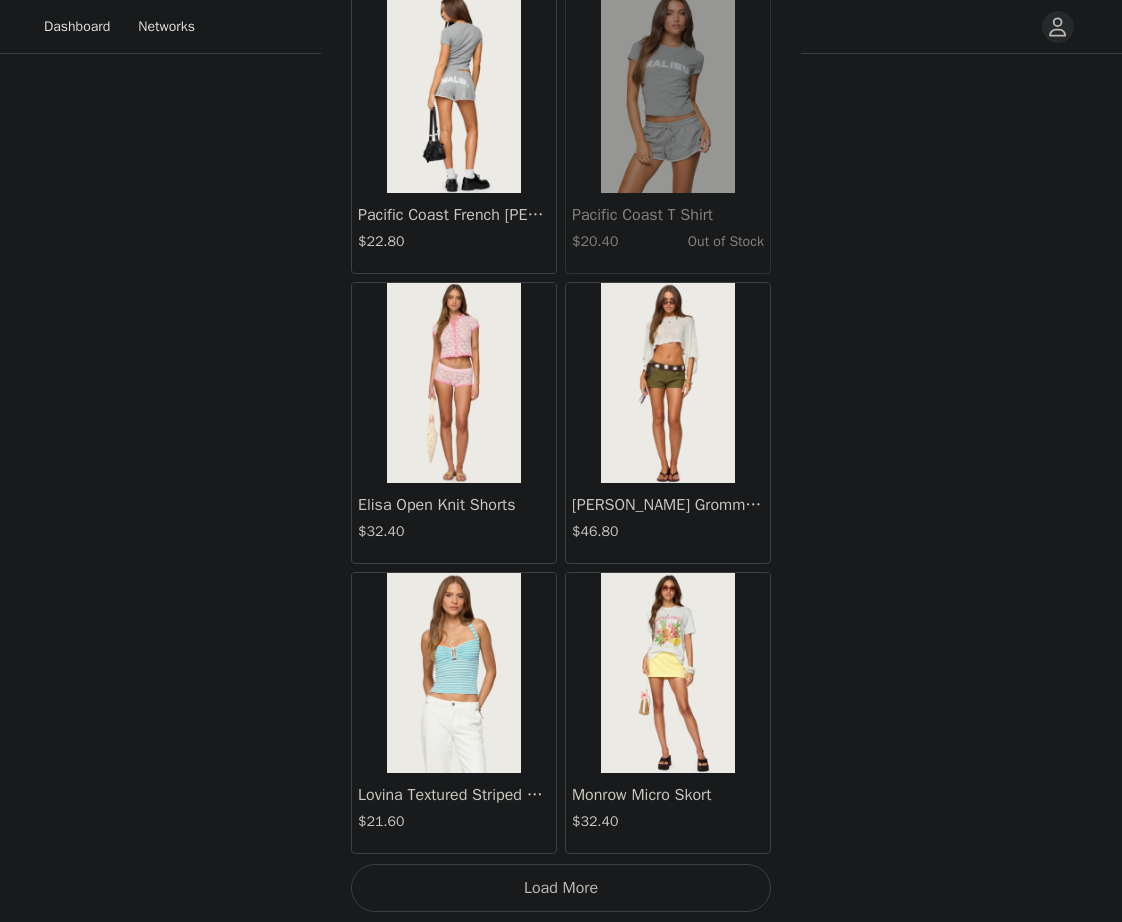 click on "Load More" at bounding box center (561, 888) 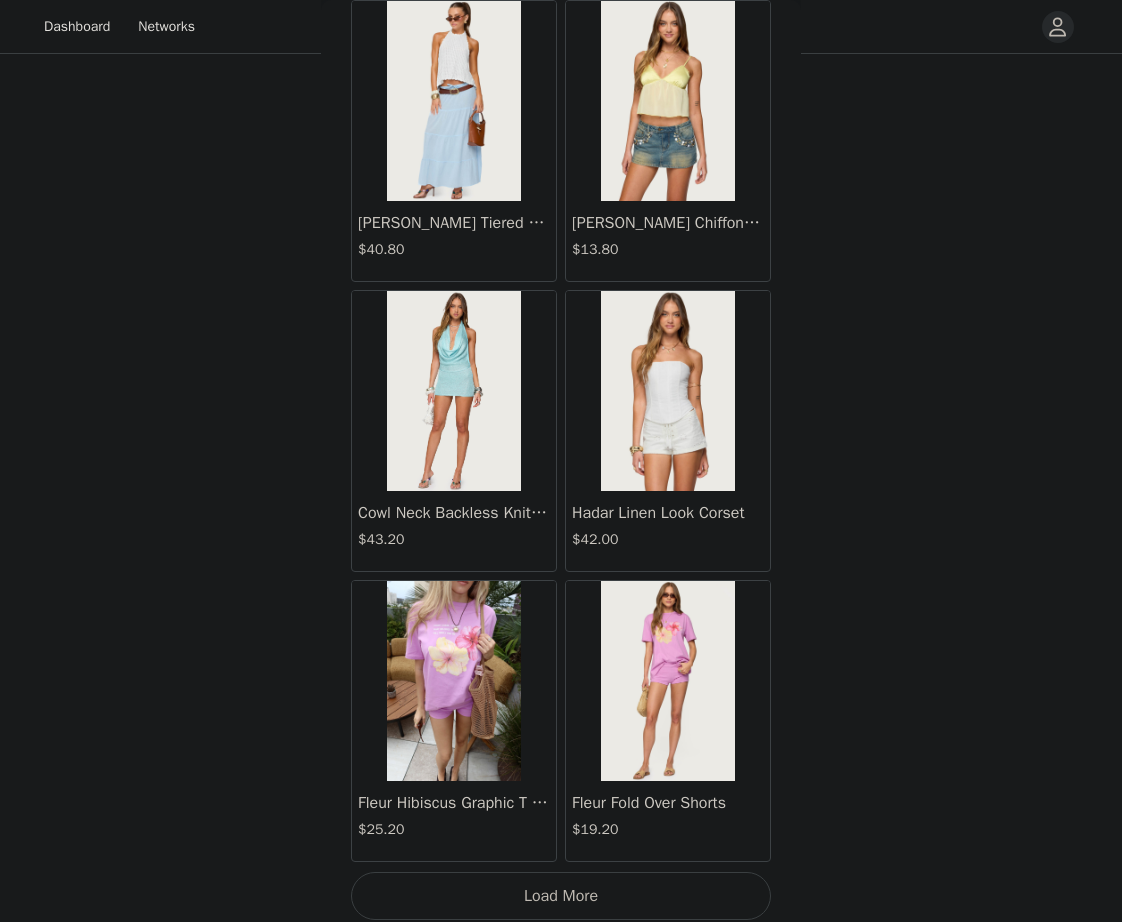 scroll, scrollTop: 13738, scrollLeft: 0, axis: vertical 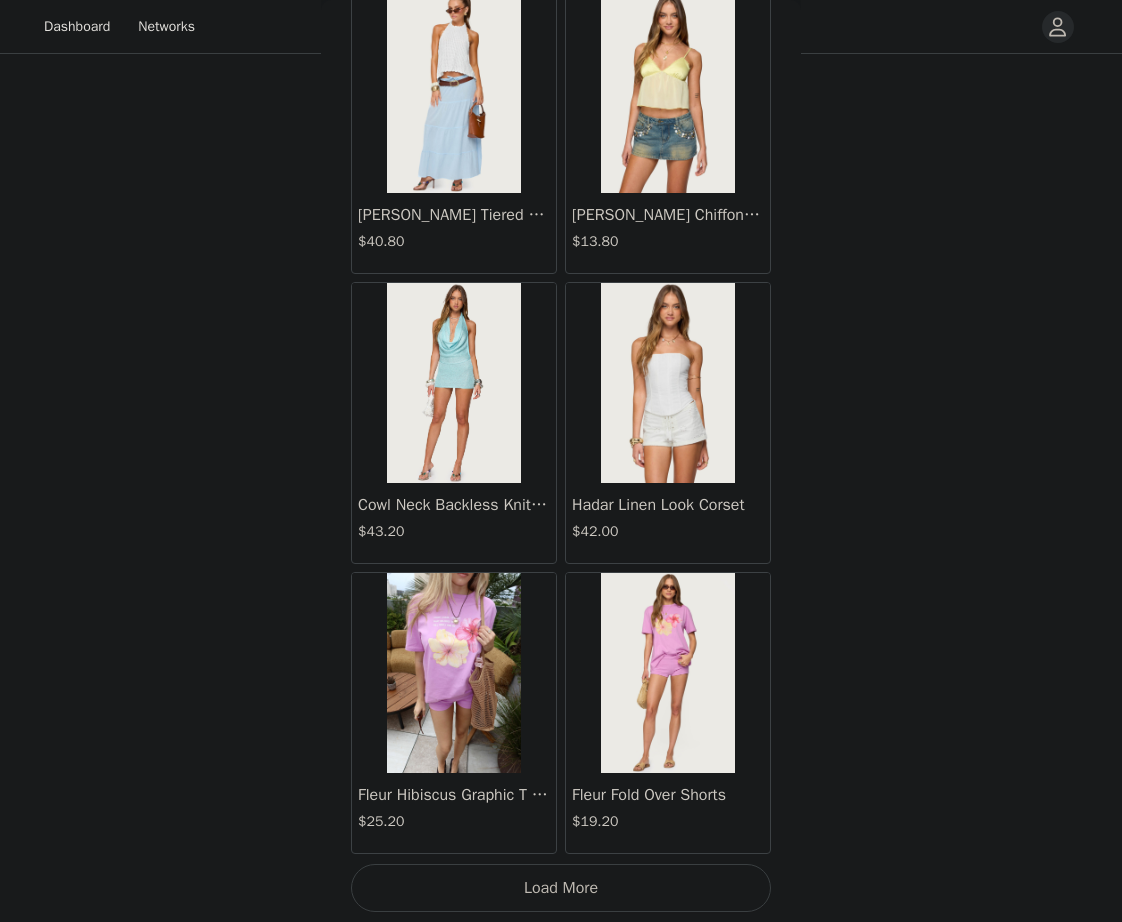 click on "Load More" at bounding box center (561, 888) 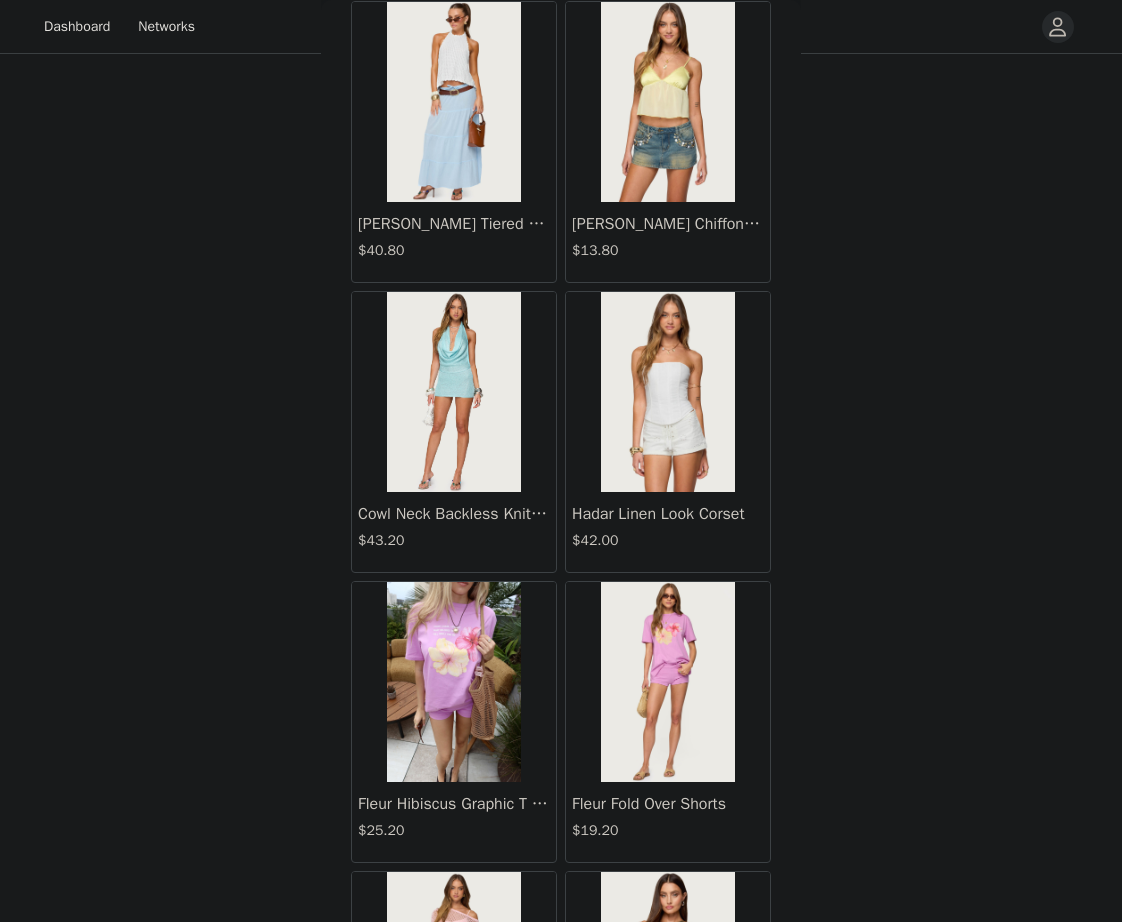 scroll, scrollTop: 13738, scrollLeft: 0, axis: vertical 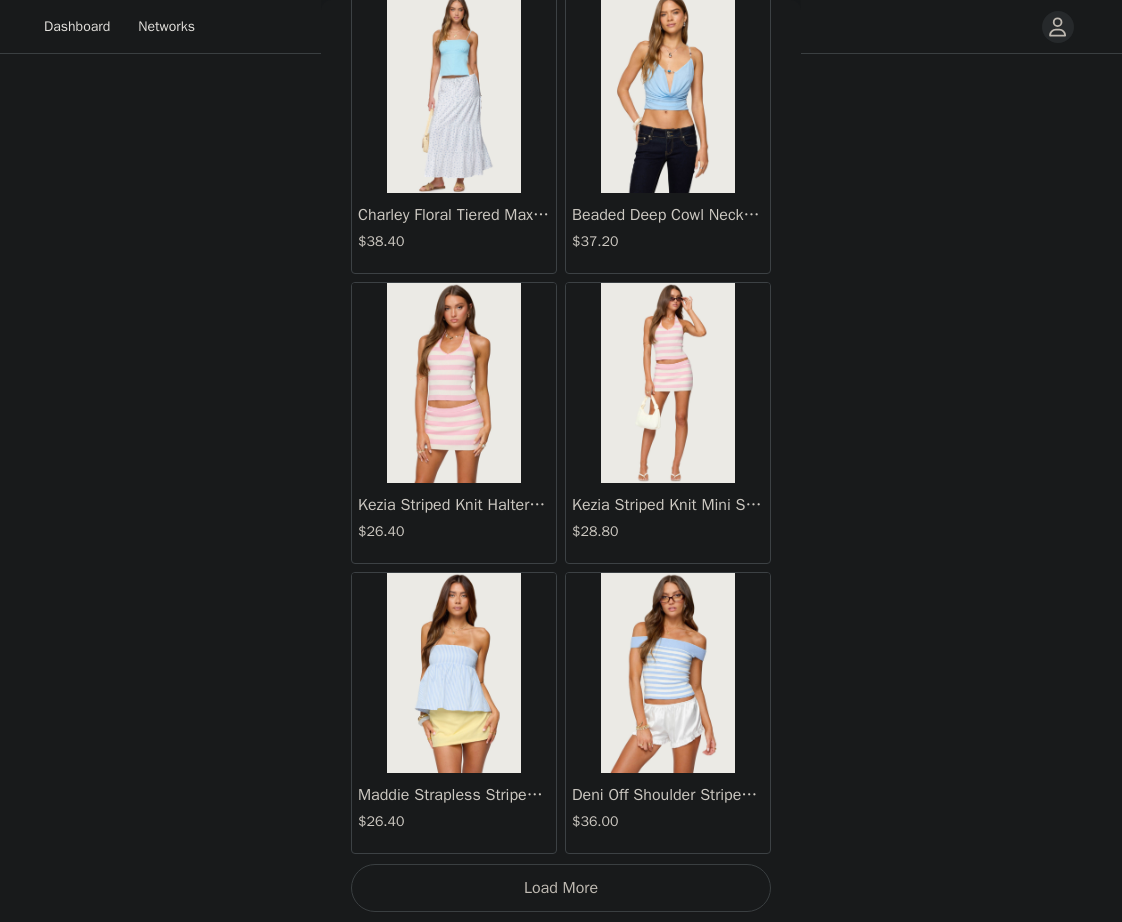 click on "Load More" at bounding box center (561, 888) 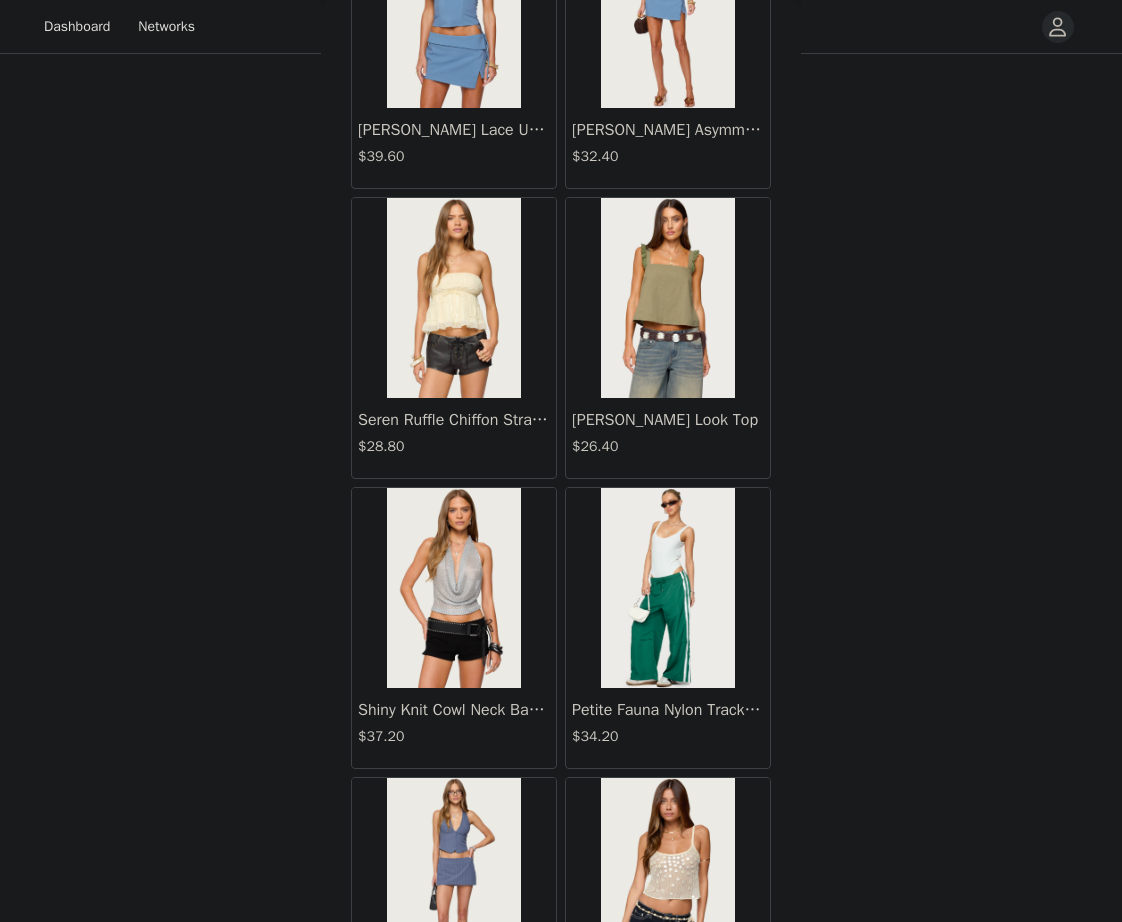 scroll, scrollTop: 19538, scrollLeft: 0, axis: vertical 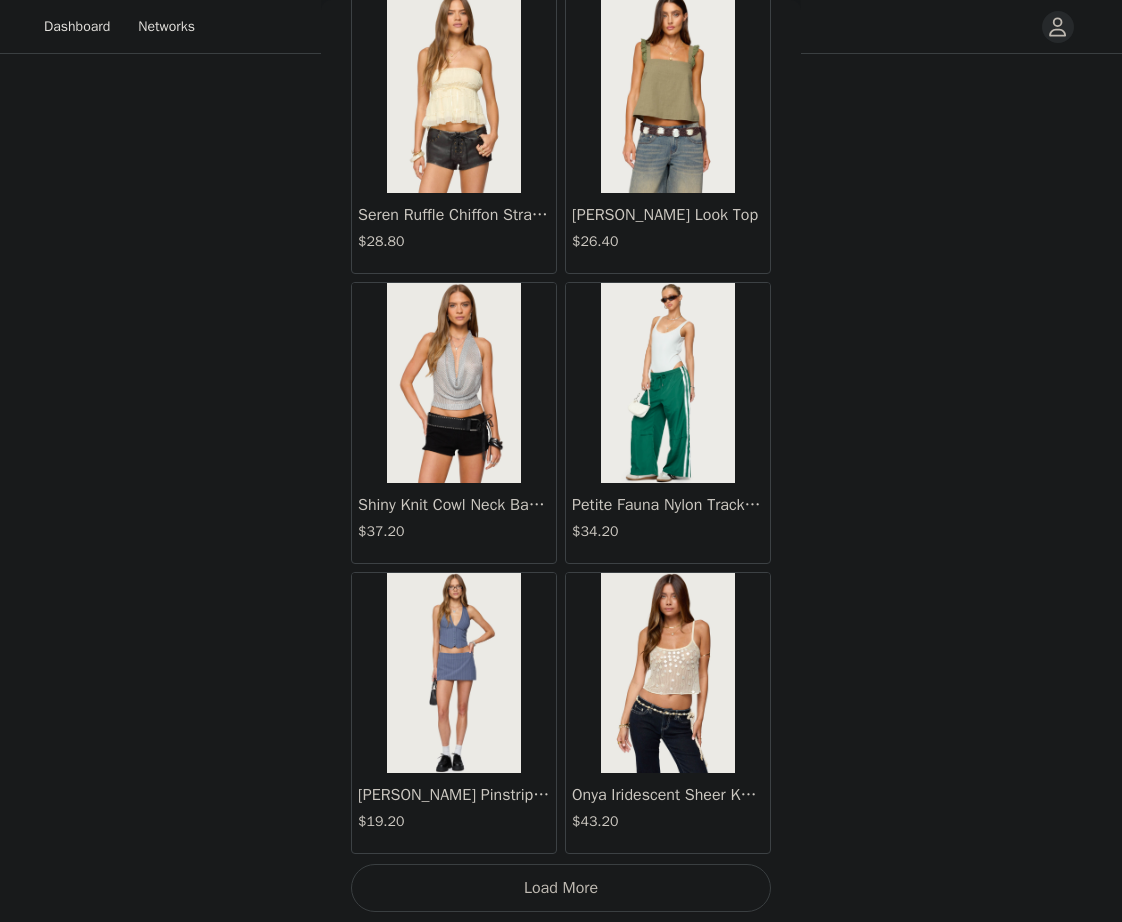 click on "Load More" at bounding box center (561, 888) 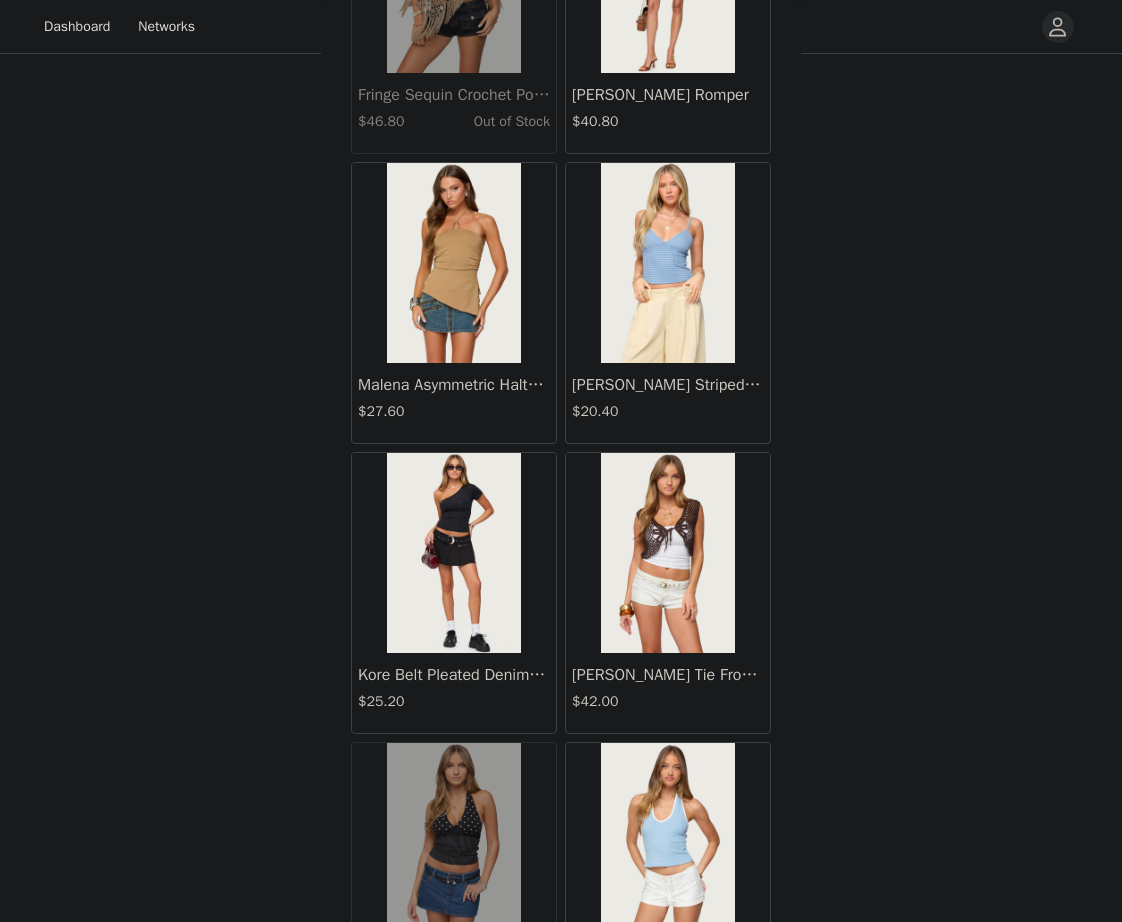 scroll, scrollTop: 21979, scrollLeft: 0, axis: vertical 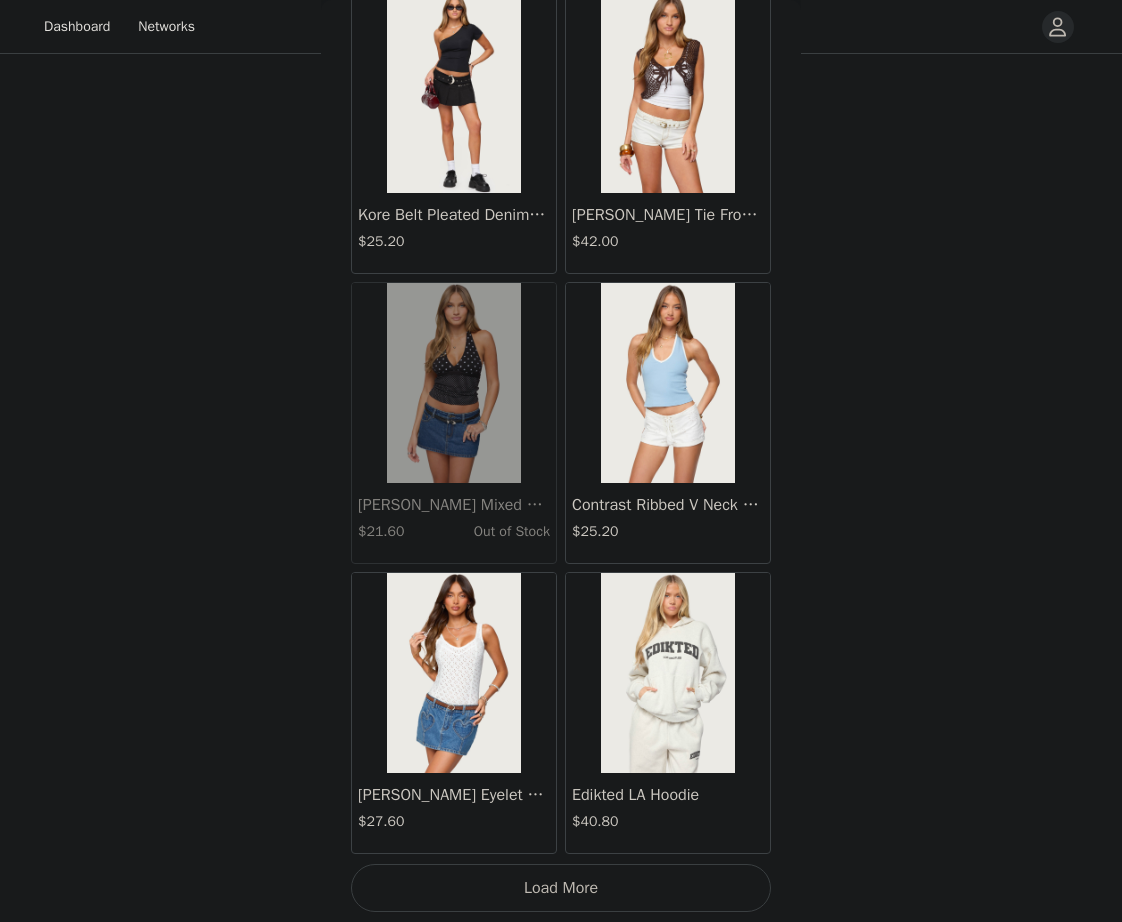 click on "Load More" at bounding box center [561, 888] 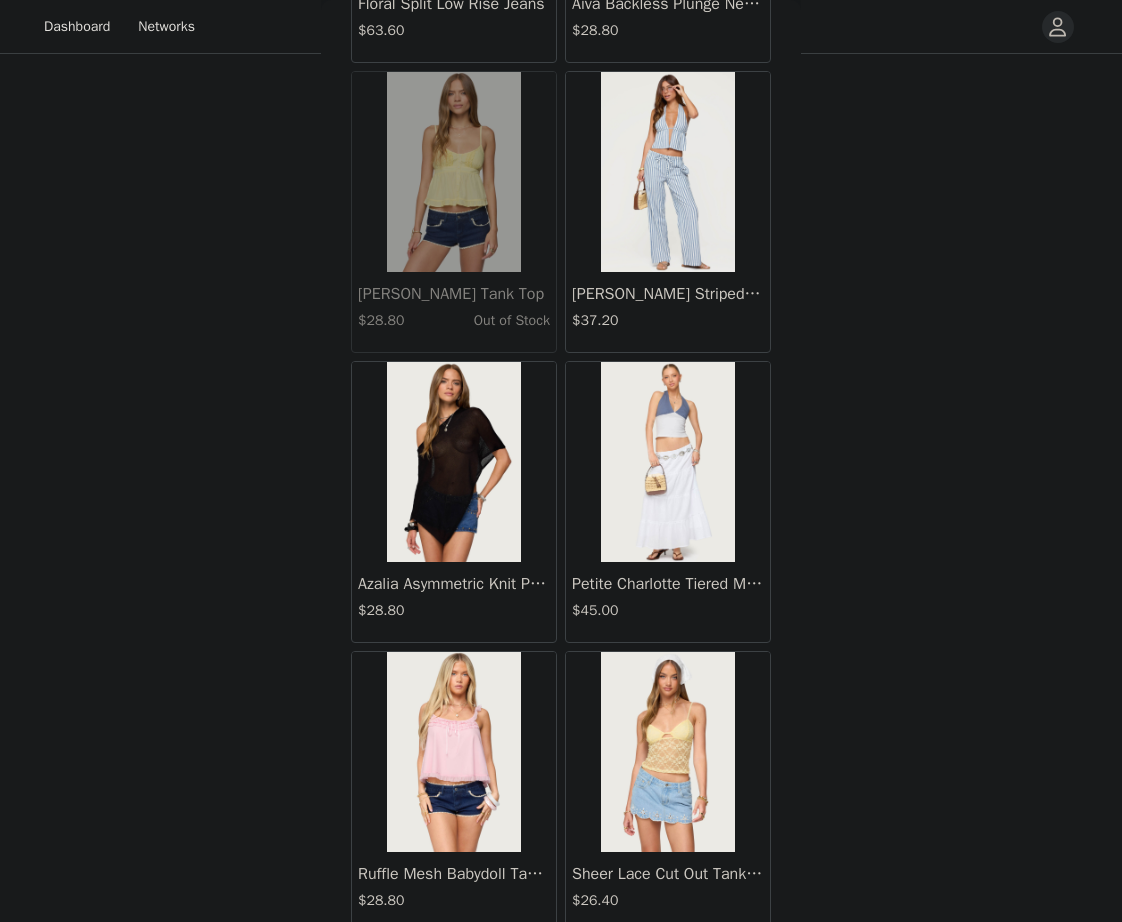 scroll, scrollTop: 24102, scrollLeft: 0, axis: vertical 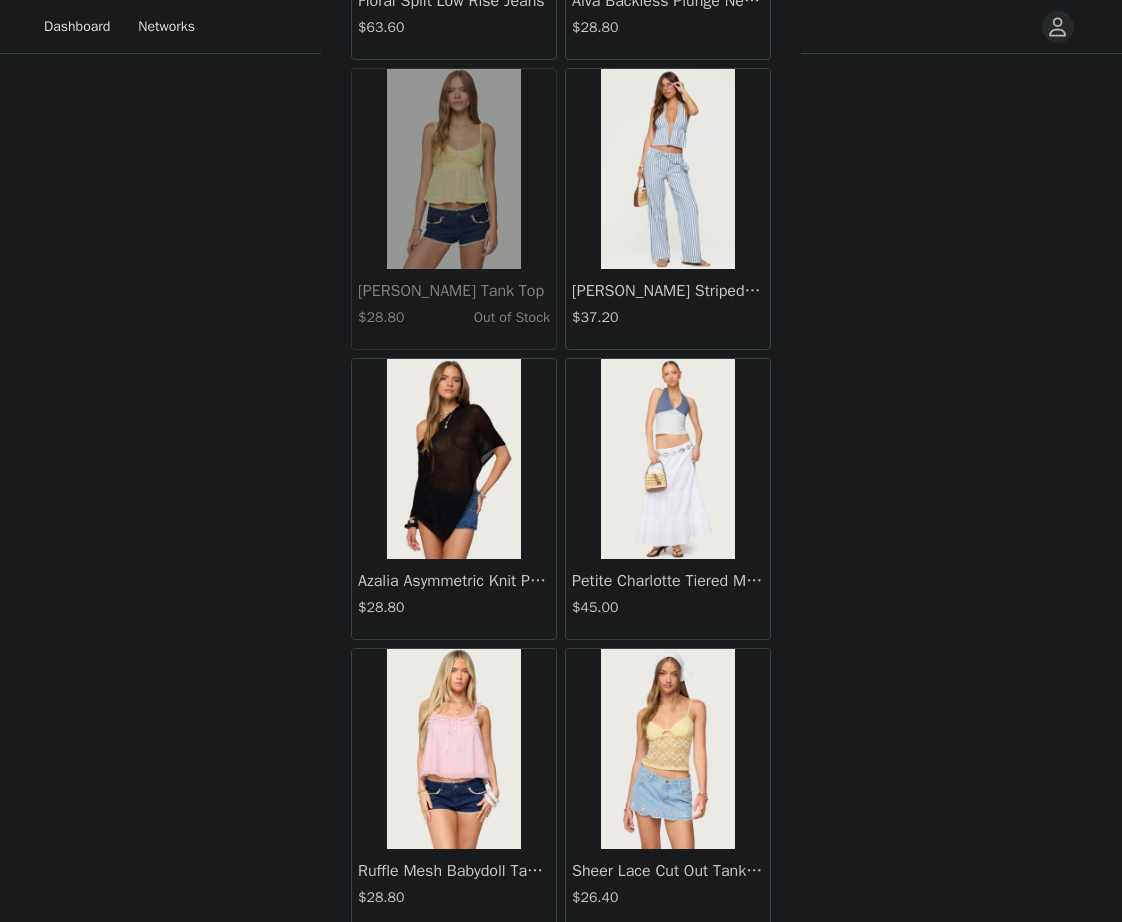 click on "Petite Charlotte Tiered Maxi Skirt" at bounding box center [668, 581] 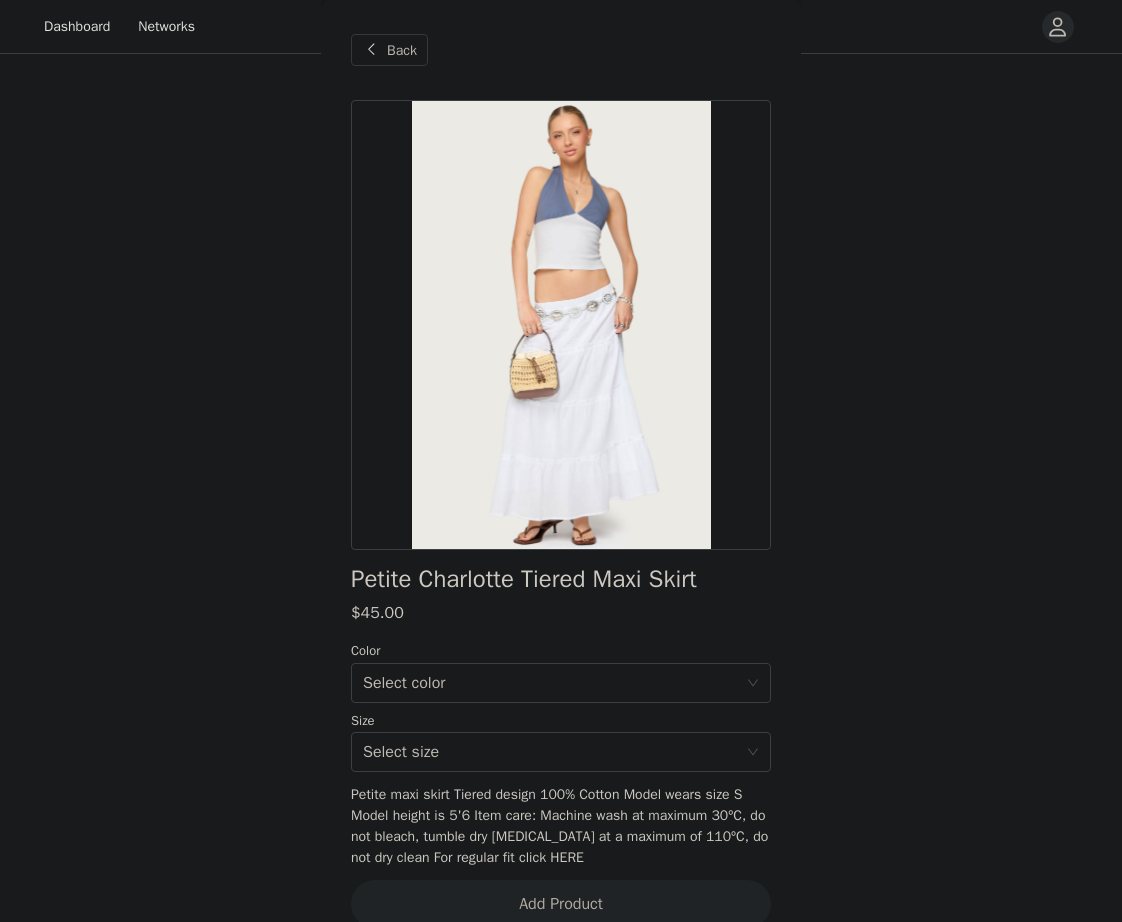 scroll, scrollTop: 30, scrollLeft: 0, axis: vertical 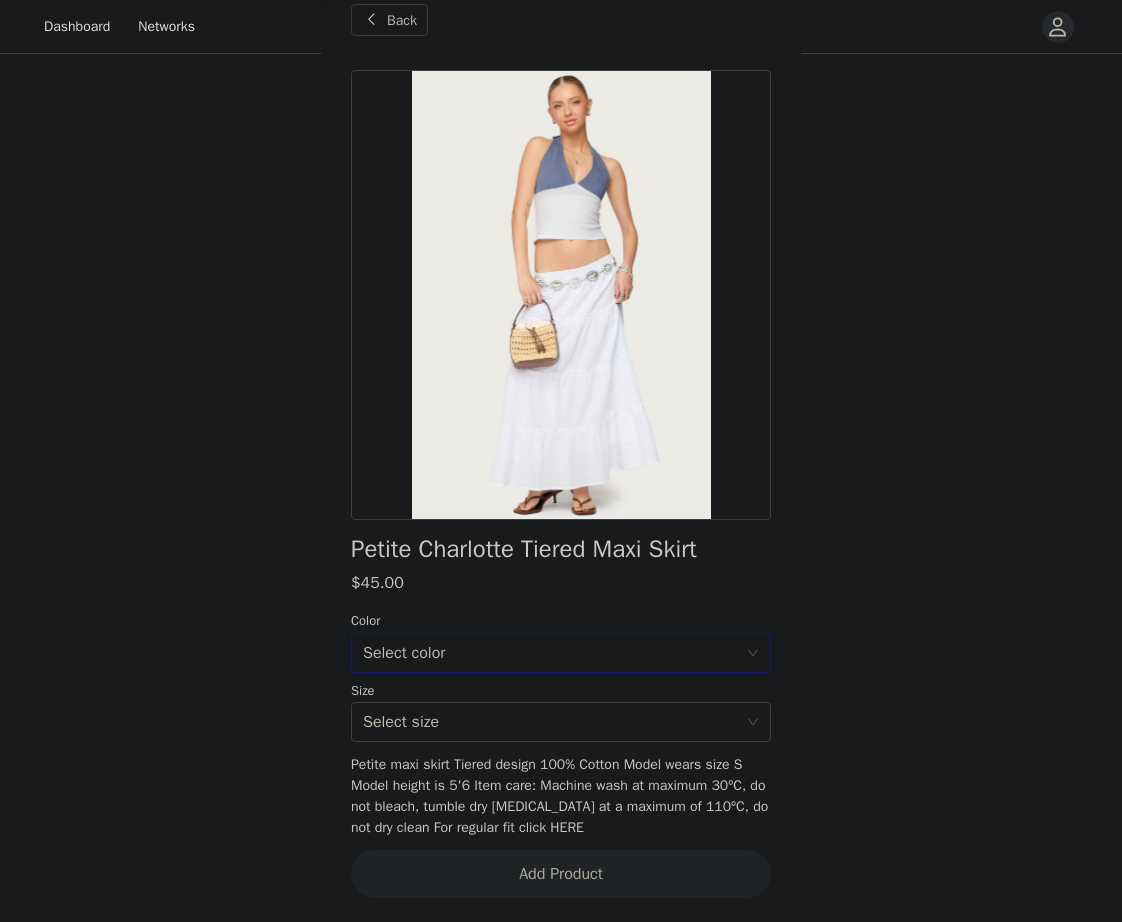 click on "Select color" at bounding box center (550, 653) 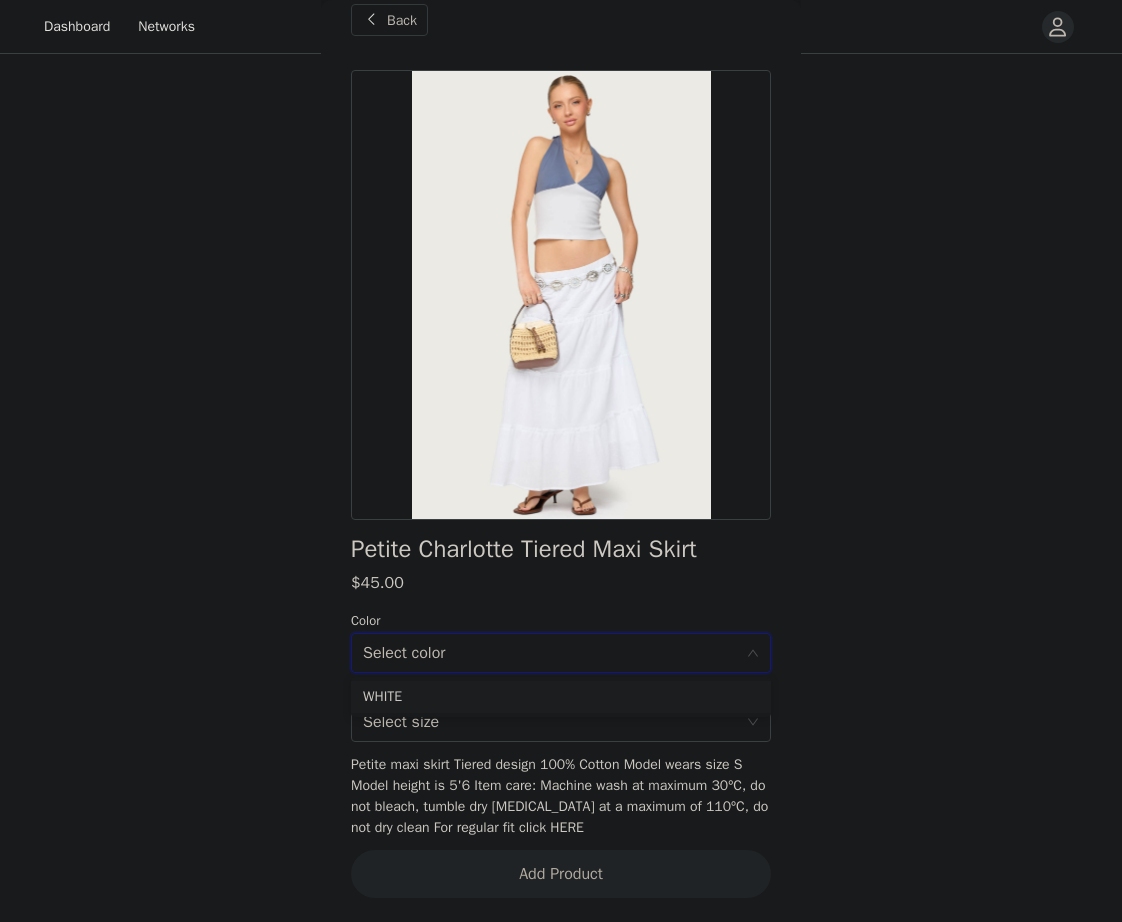 click on "WHITE" at bounding box center (561, 697) 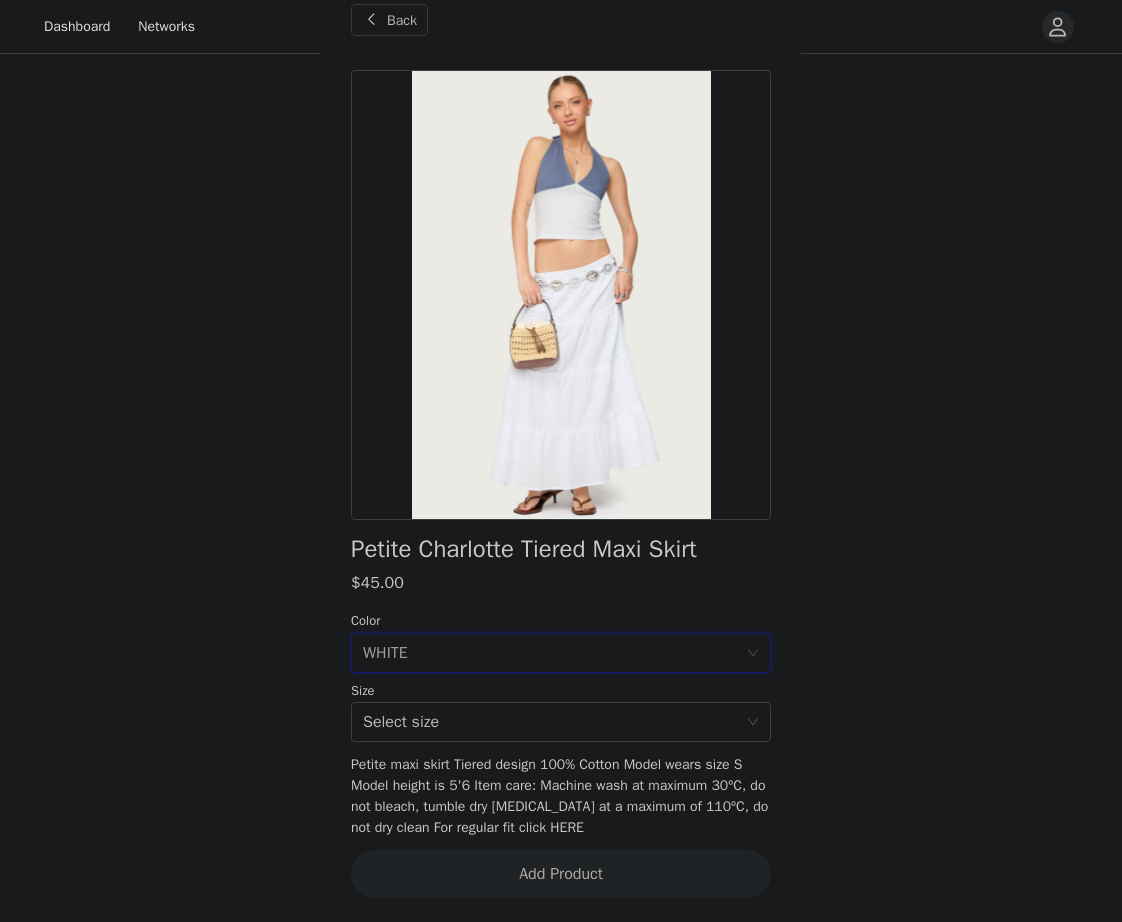 click on "Petite Charlotte Tiered Maxi Skirt       $45.00         Color   Select color WHITE Size   Select size   Petite maxi skirt Tiered design 100% Cotton Model wears size S Model height is 5'6 Item care: Machine wash at maximum 30ºC, do not bleach, tumble dry low, iron at a maximum of 110ºC, do not dry clean For regular fit click HERE   Add Product" at bounding box center (561, 496) 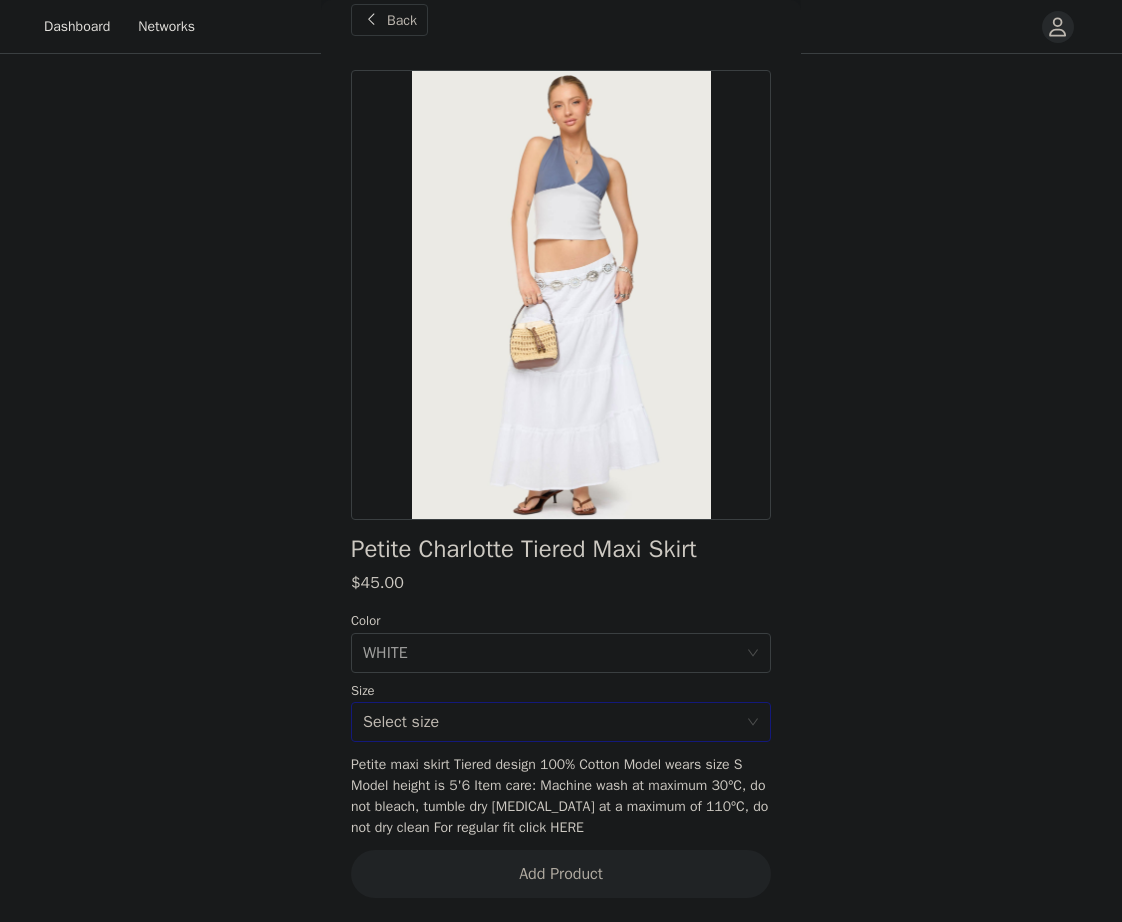 click on "Select size" at bounding box center [554, 722] 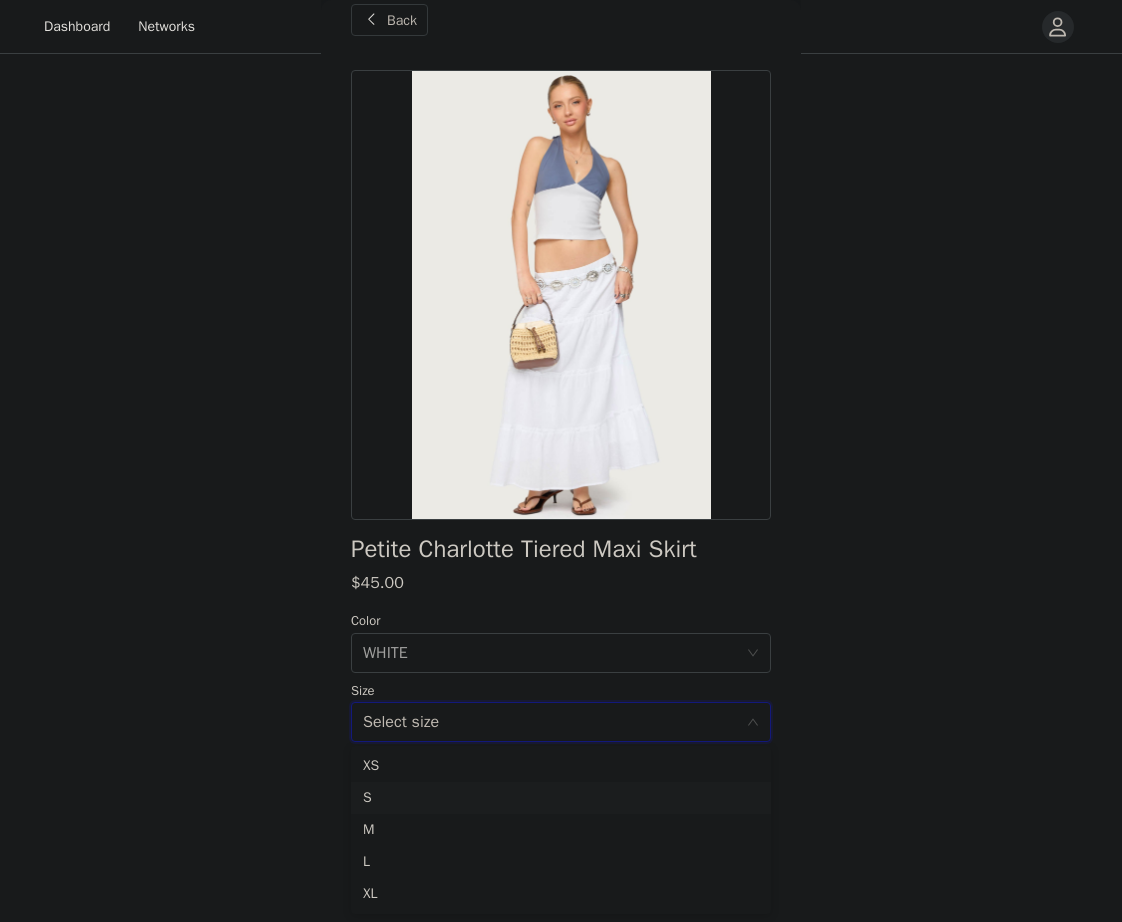 click on "S" at bounding box center [561, 798] 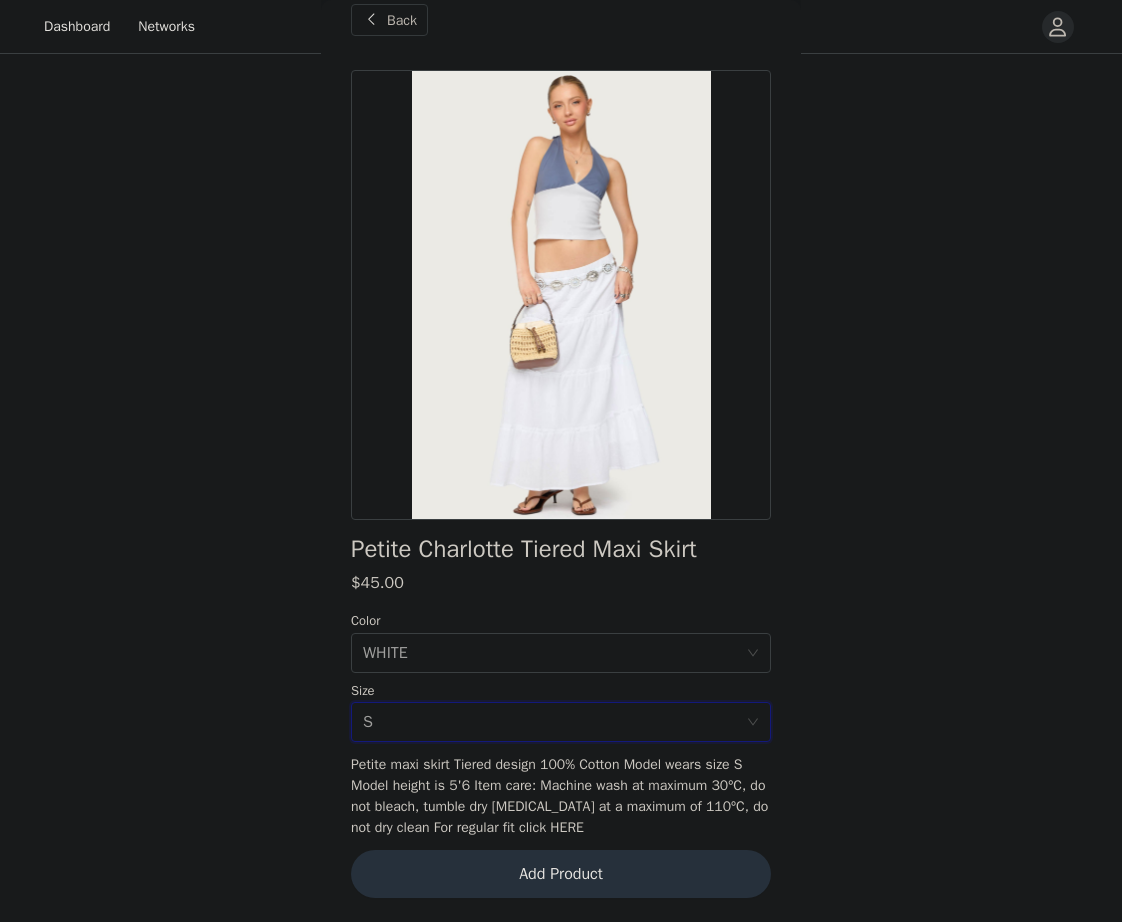 click on "Add Product" at bounding box center (561, 874) 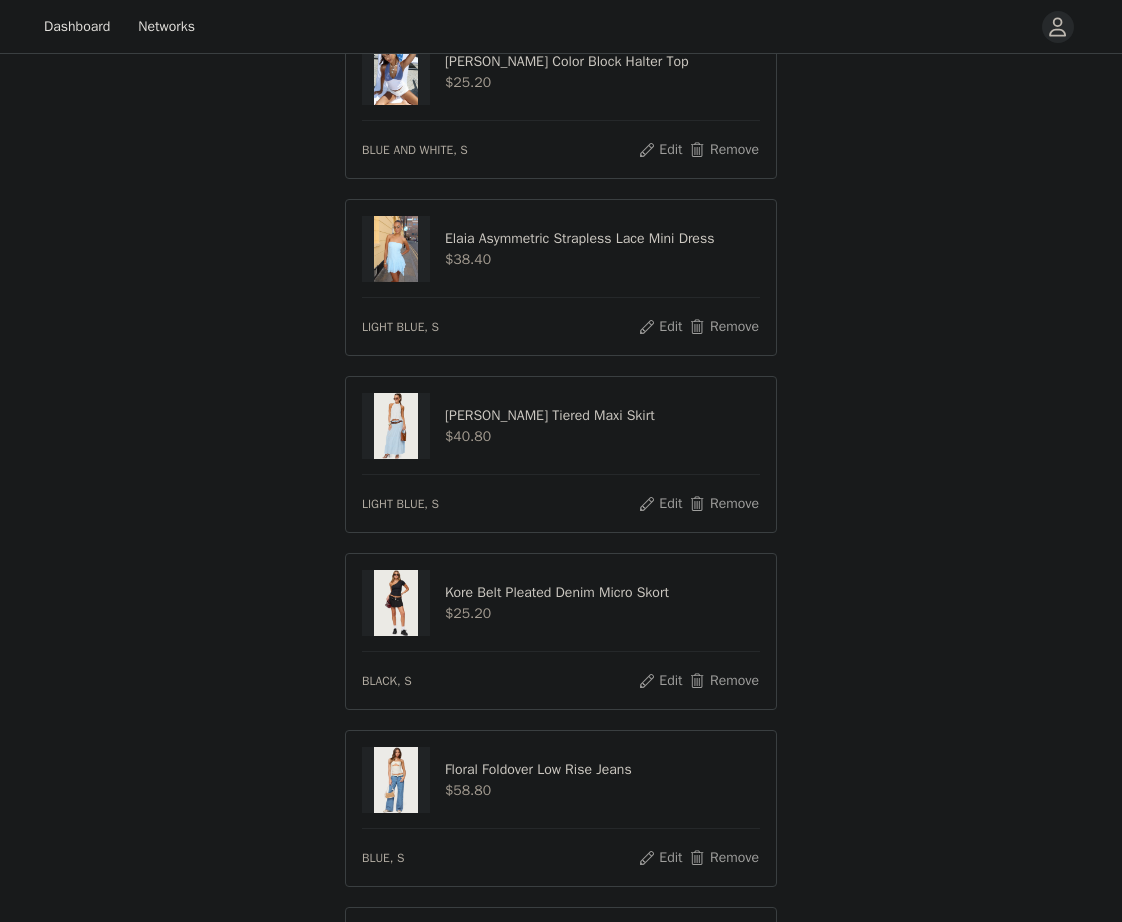 scroll, scrollTop: 410, scrollLeft: 0, axis: vertical 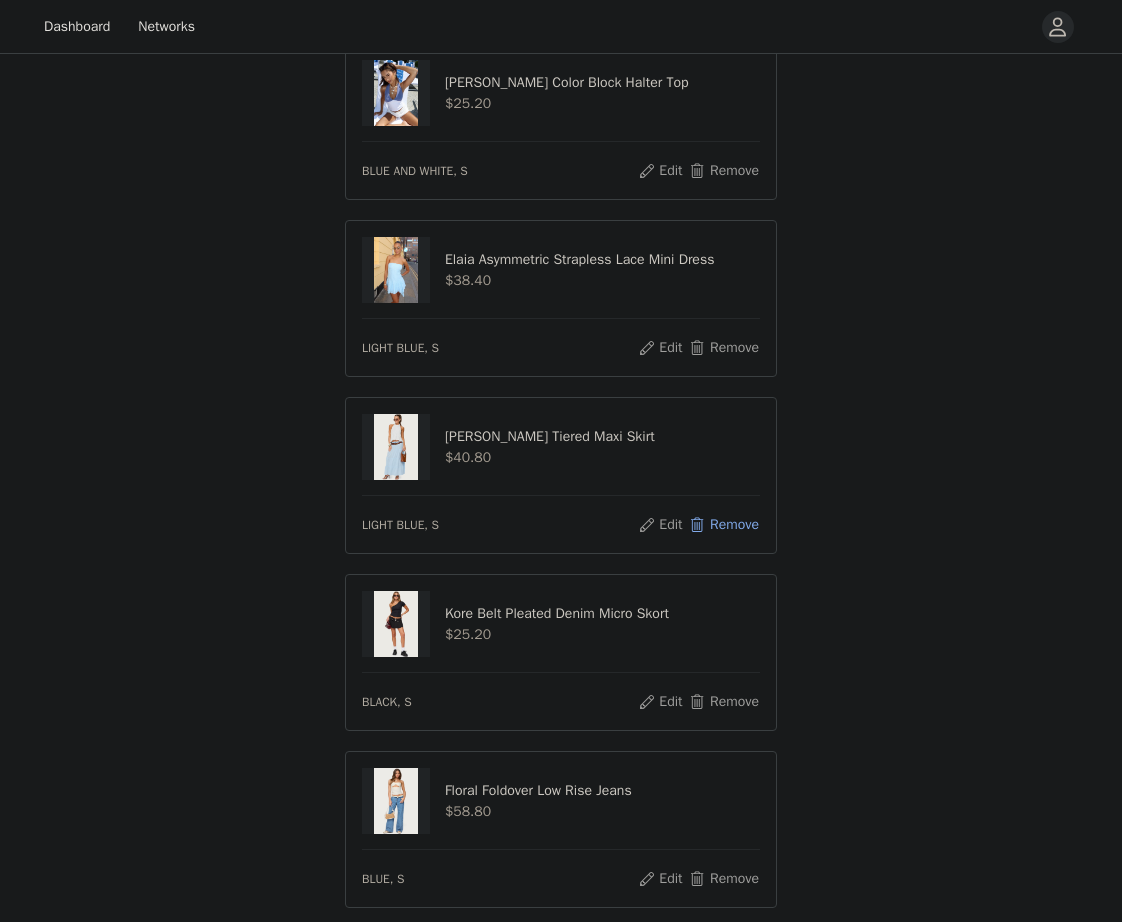 click on "Remove" at bounding box center (724, 525) 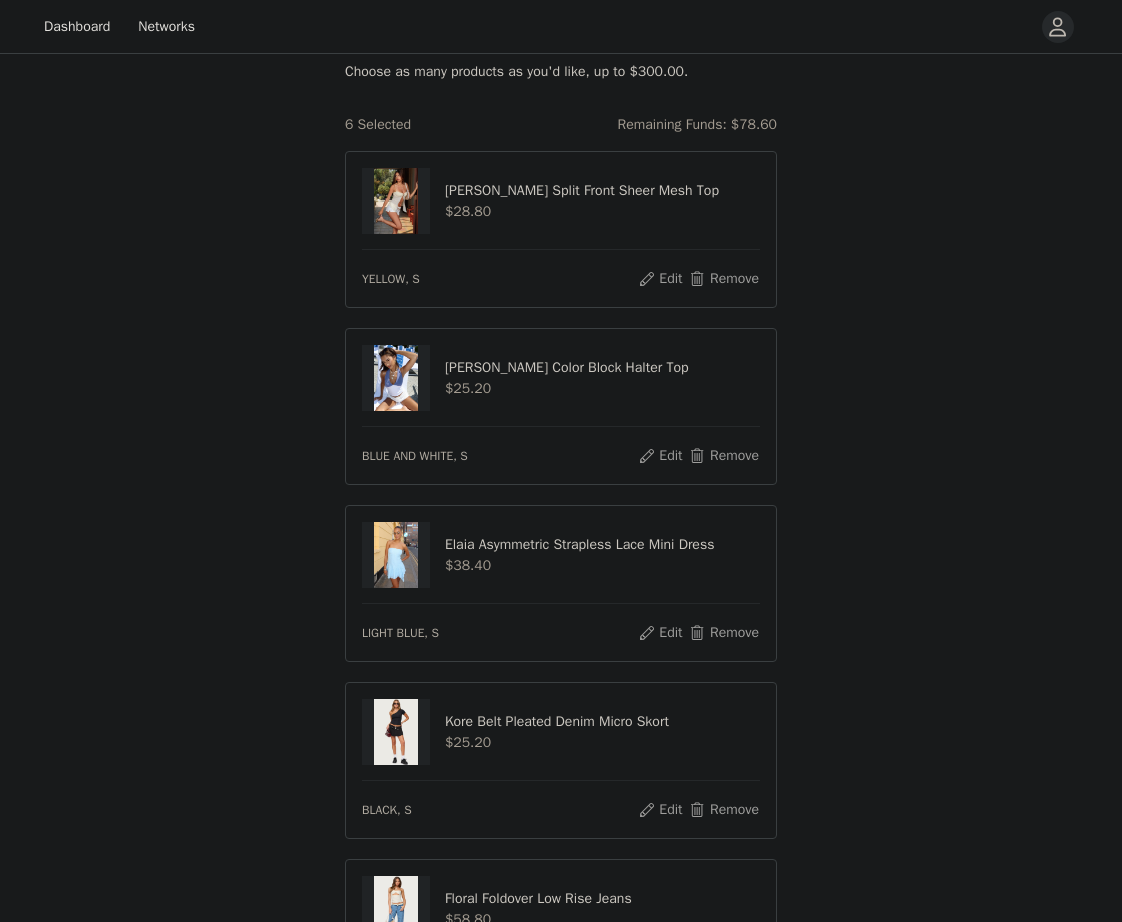scroll, scrollTop: 696, scrollLeft: 0, axis: vertical 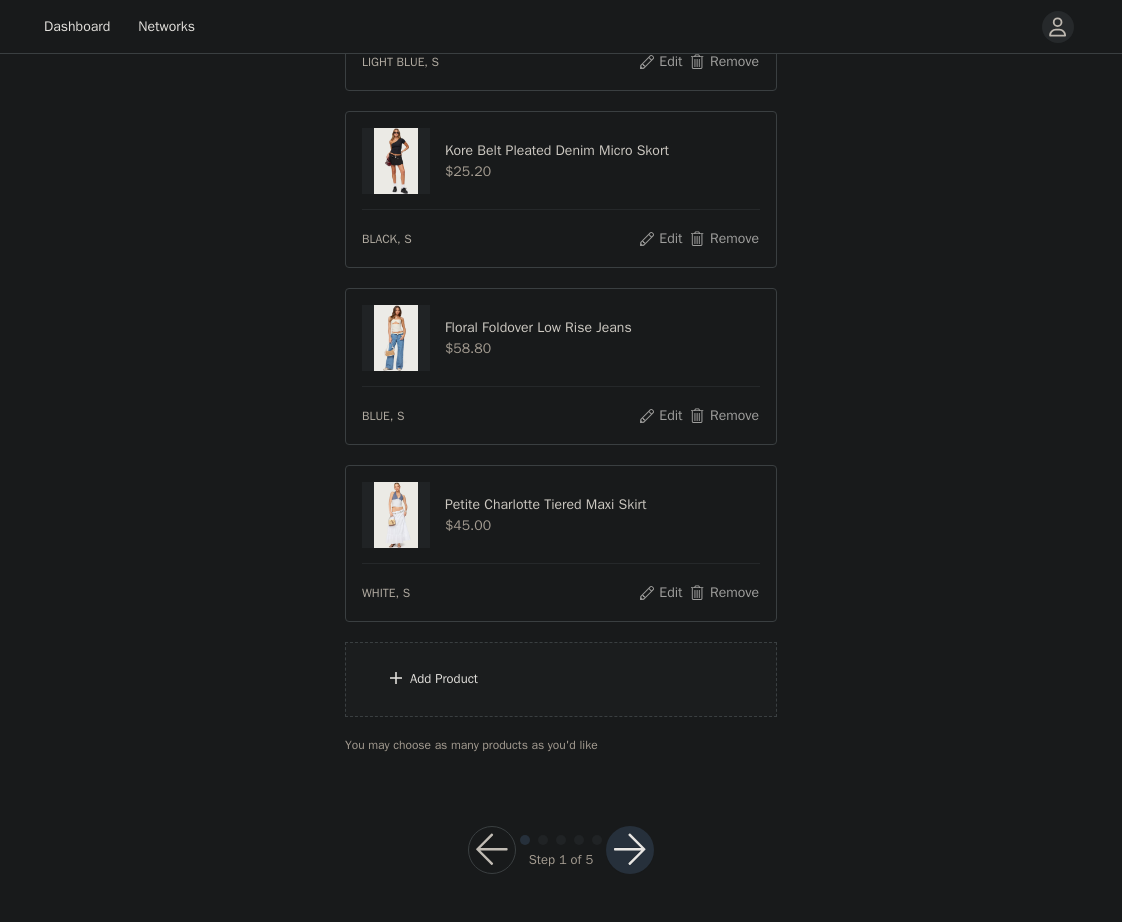 click on "Add Product" at bounding box center (444, 679) 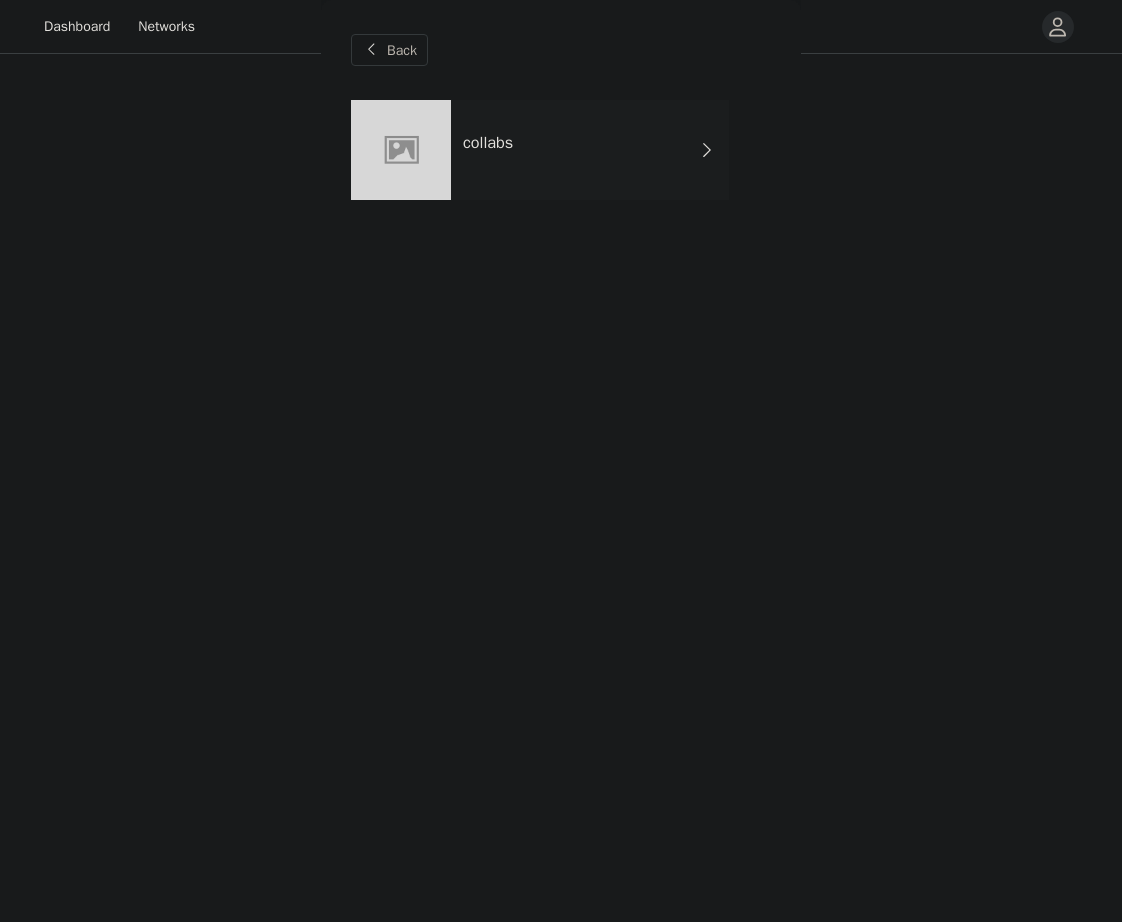 click on "Back     collabs" at bounding box center [561, 461] 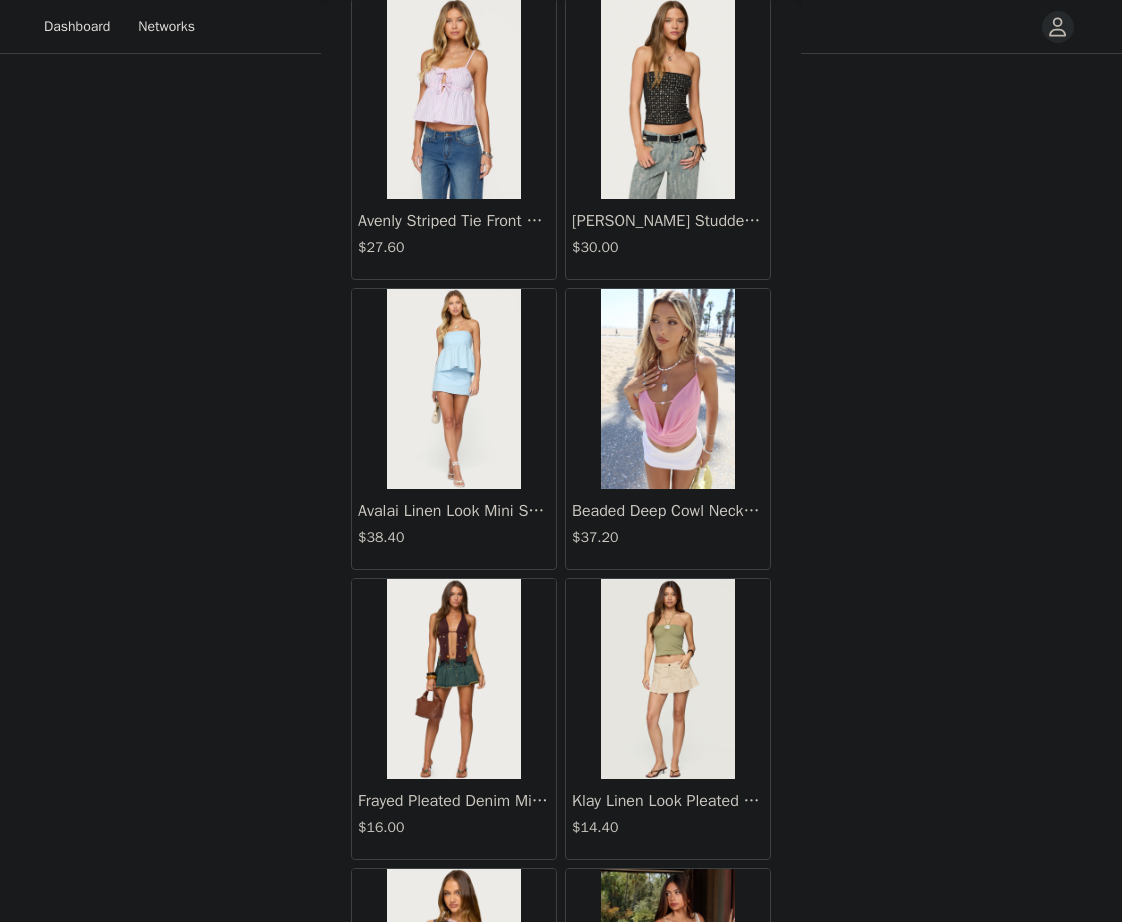 scroll, scrollTop: 2138, scrollLeft: 0, axis: vertical 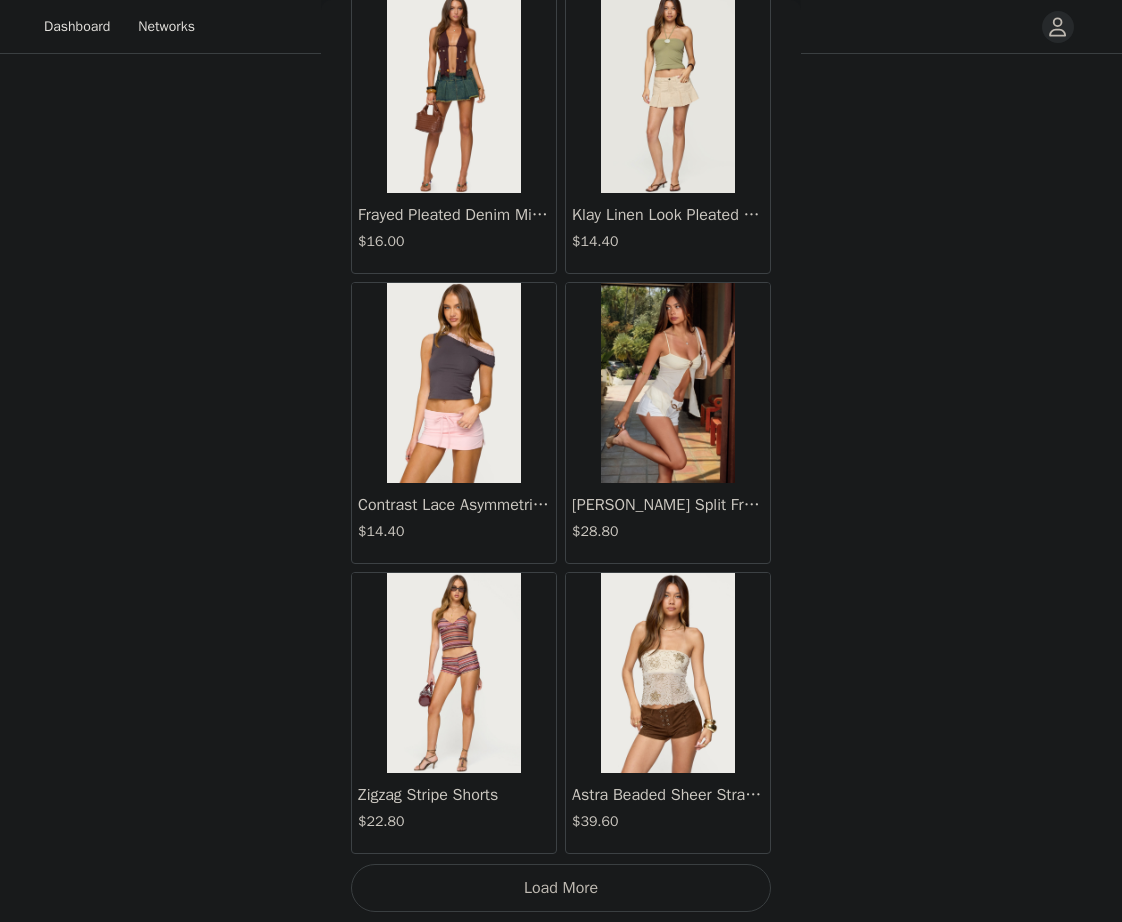 click on "Load More" at bounding box center (561, 888) 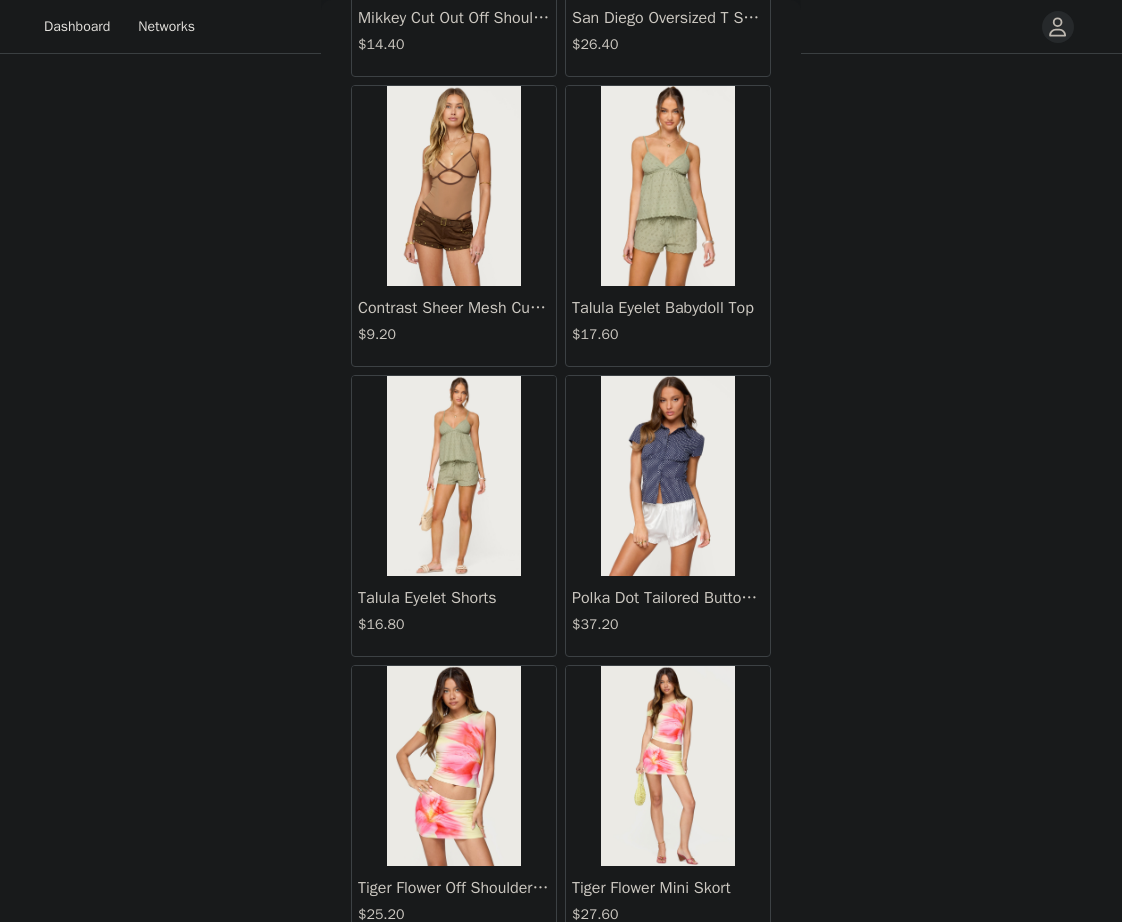 scroll, scrollTop: 5038, scrollLeft: 0, axis: vertical 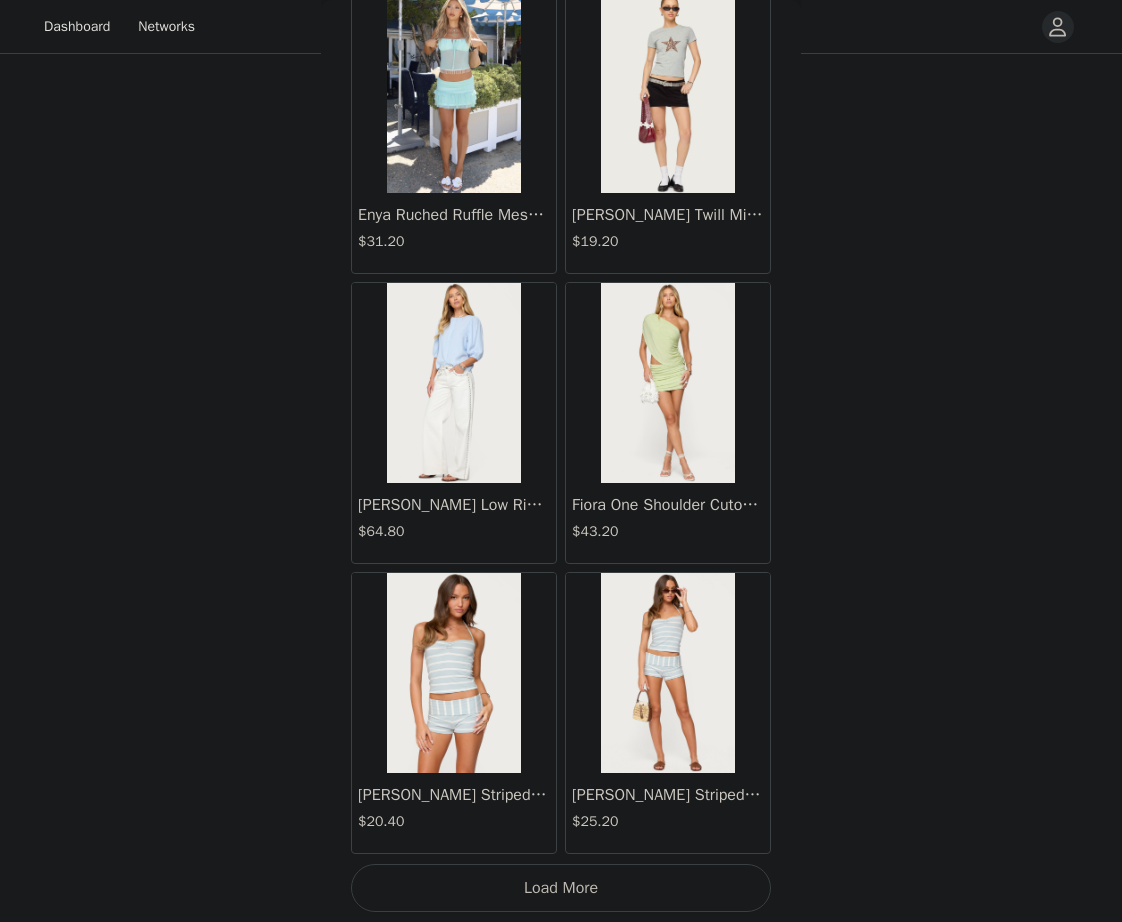 click on "Load More" at bounding box center [561, 888] 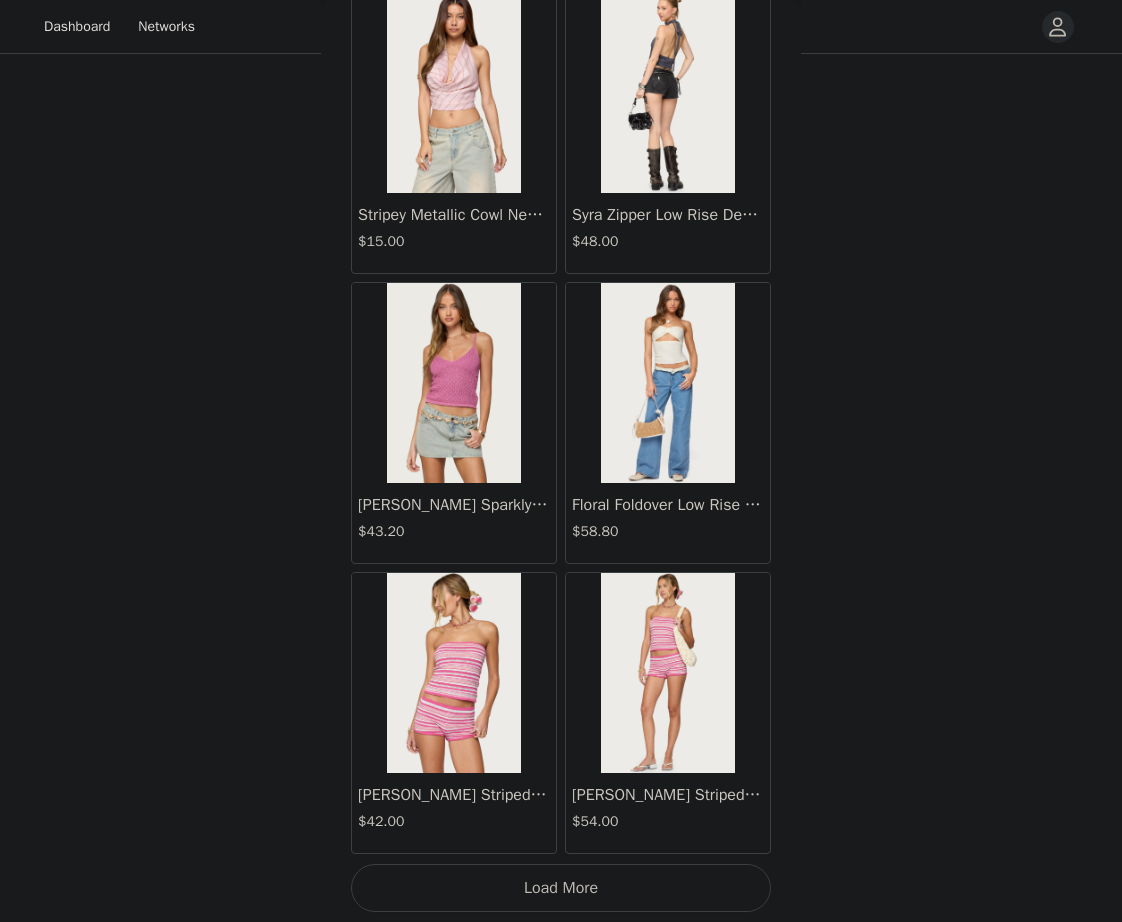click on "Load More" at bounding box center (561, 888) 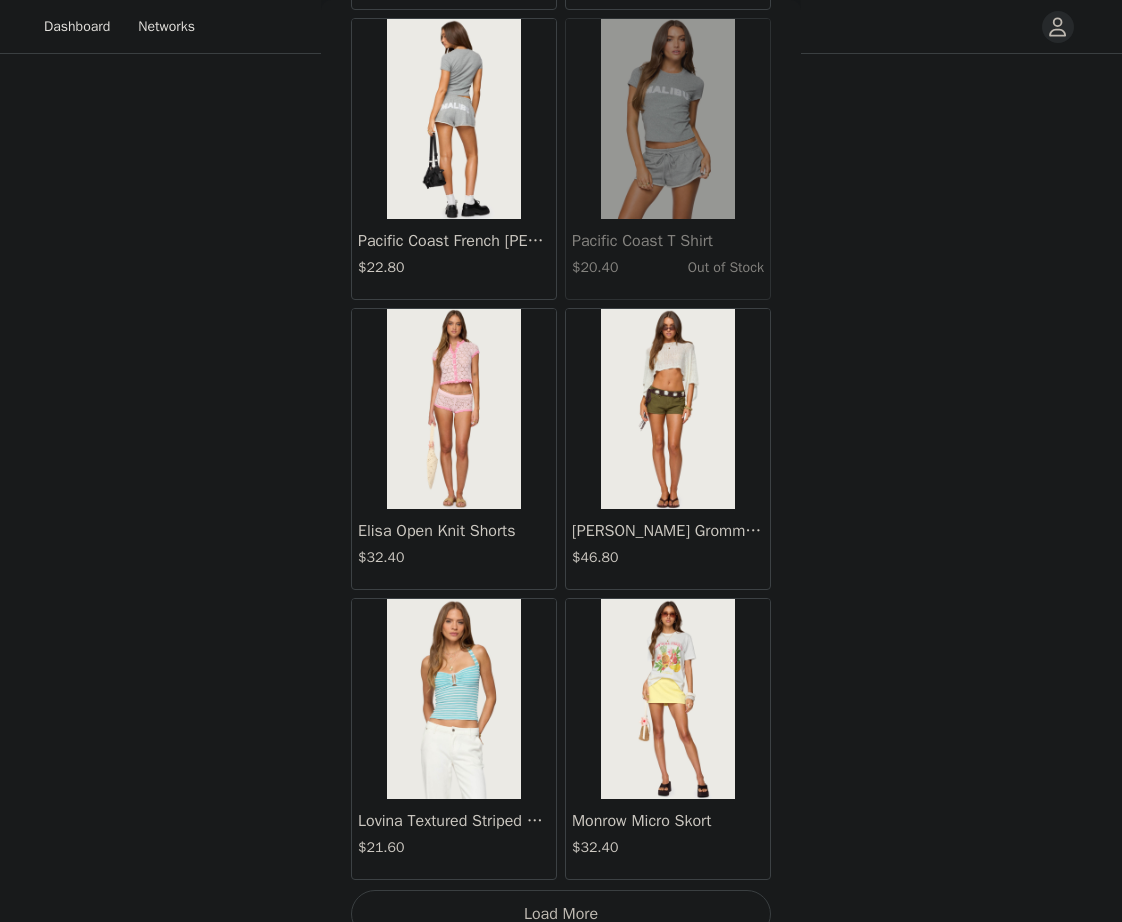 scroll, scrollTop: 10838, scrollLeft: 0, axis: vertical 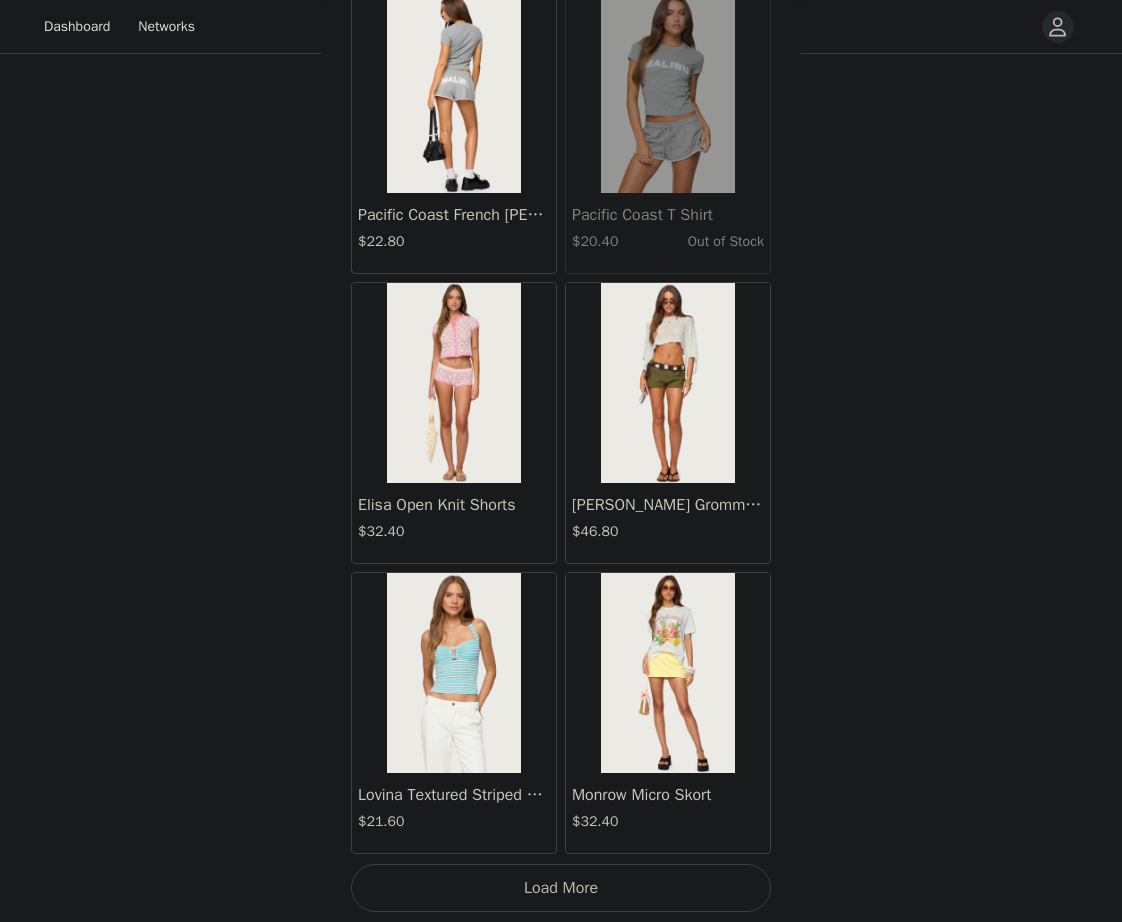 click on "Load More" at bounding box center [561, 888] 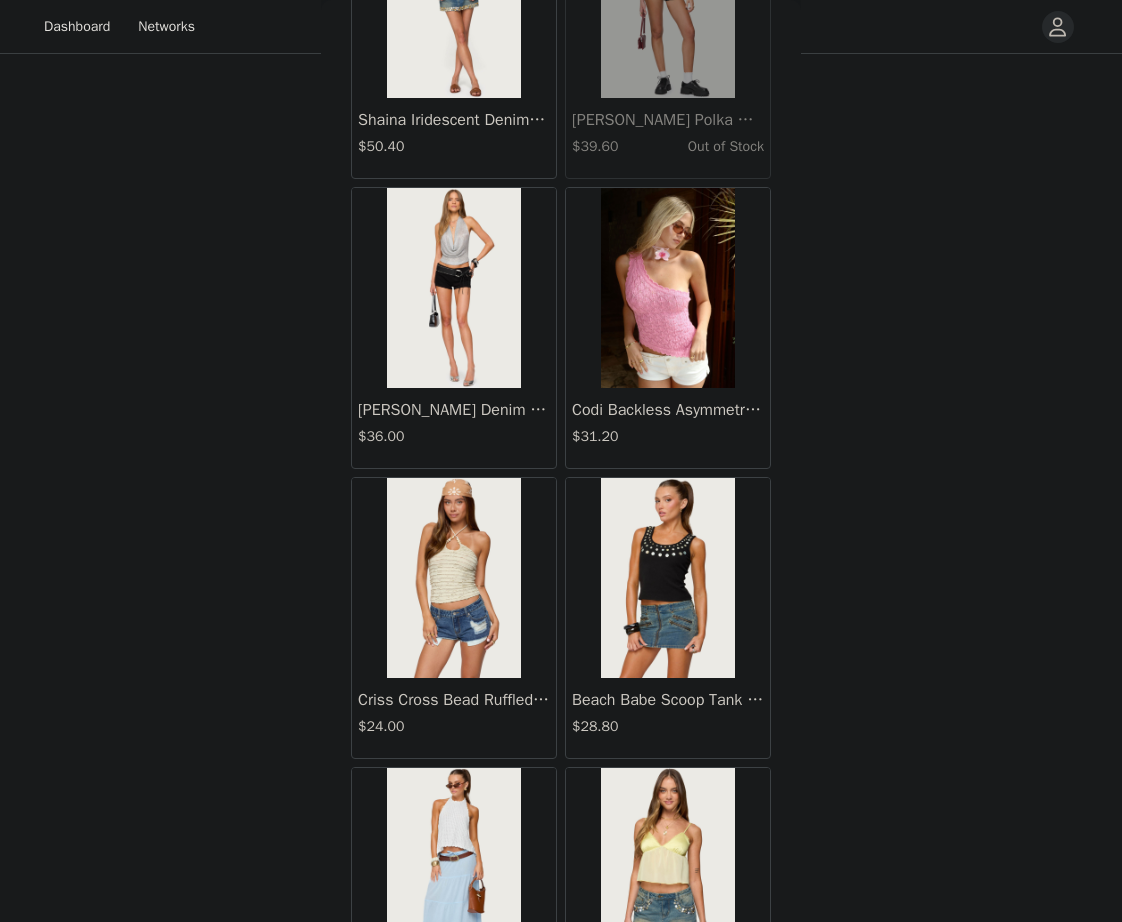scroll, scrollTop: 13738, scrollLeft: 0, axis: vertical 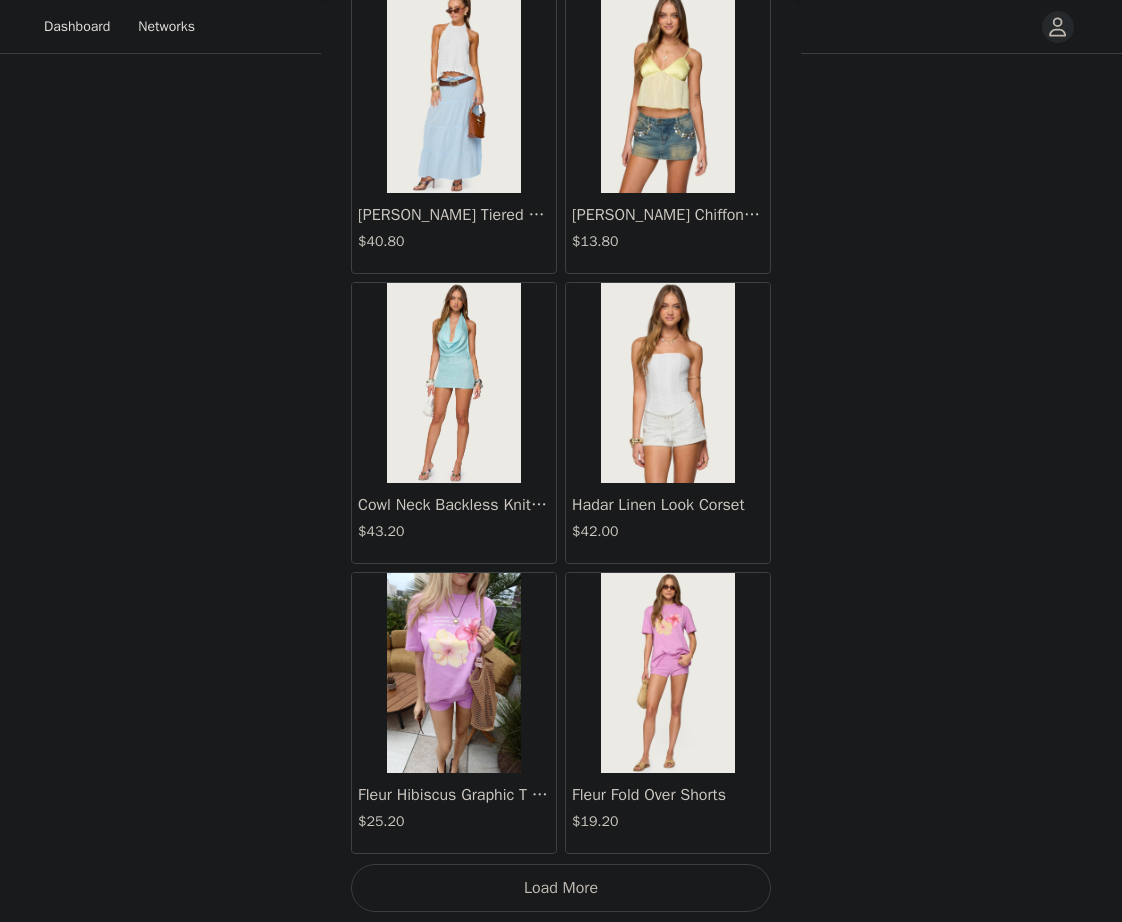 click on "Load More" at bounding box center [561, 888] 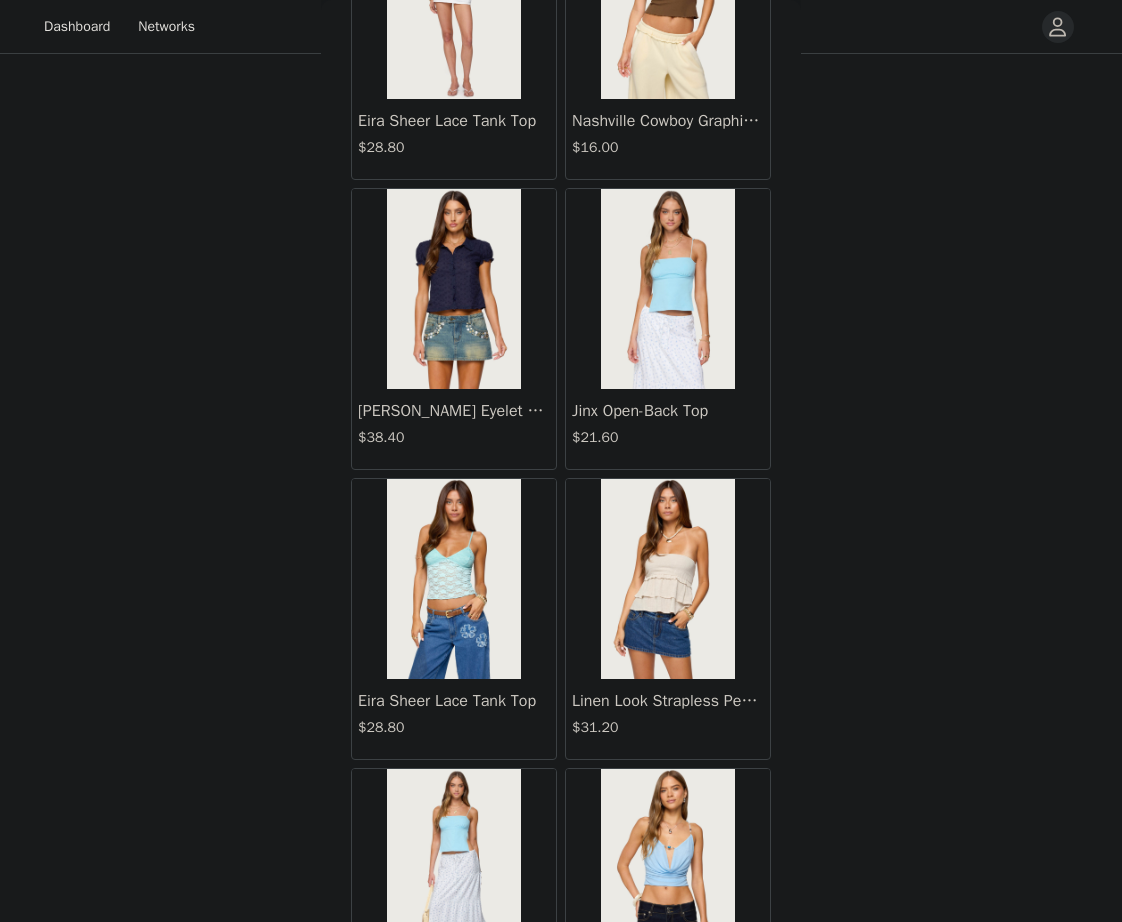 scroll, scrollTop: 16638, scrollLeft: 0, axis: vertical 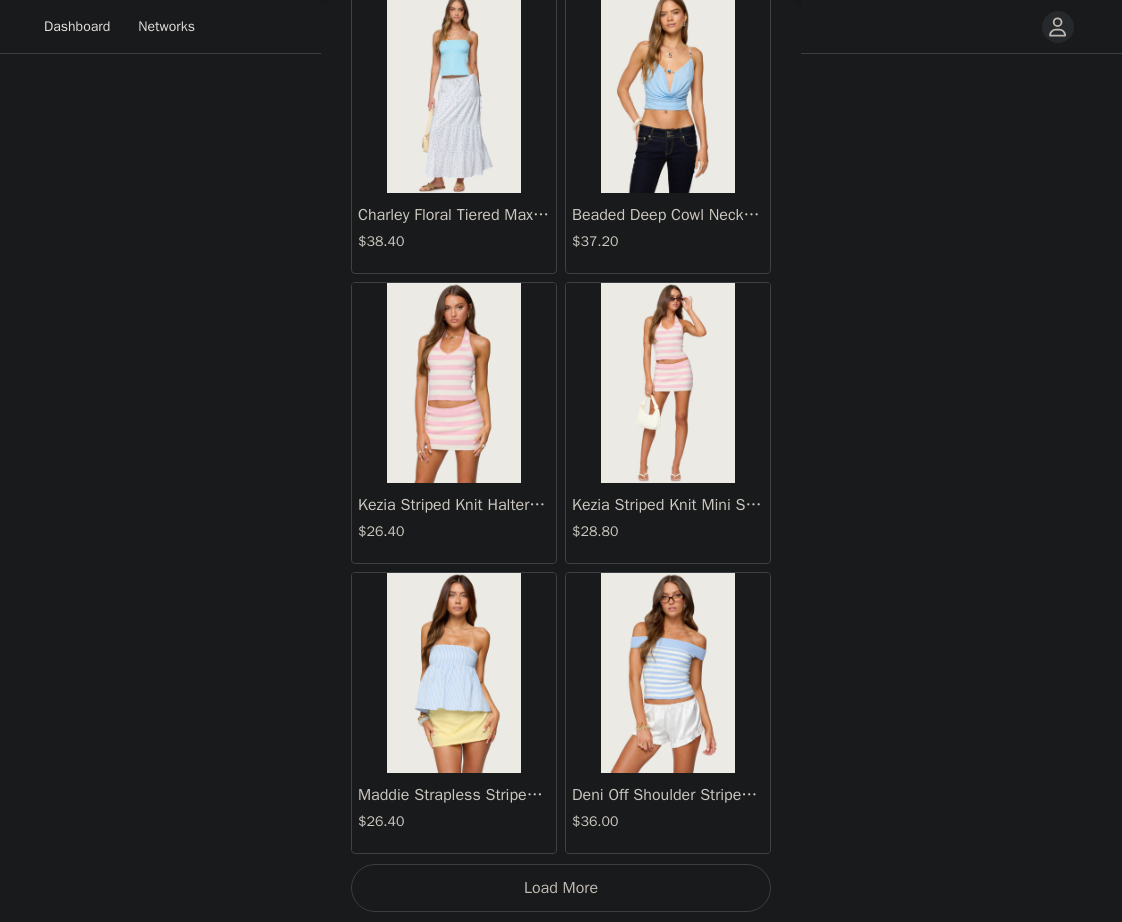 click on "Load More" at bounding box center [561, 888] 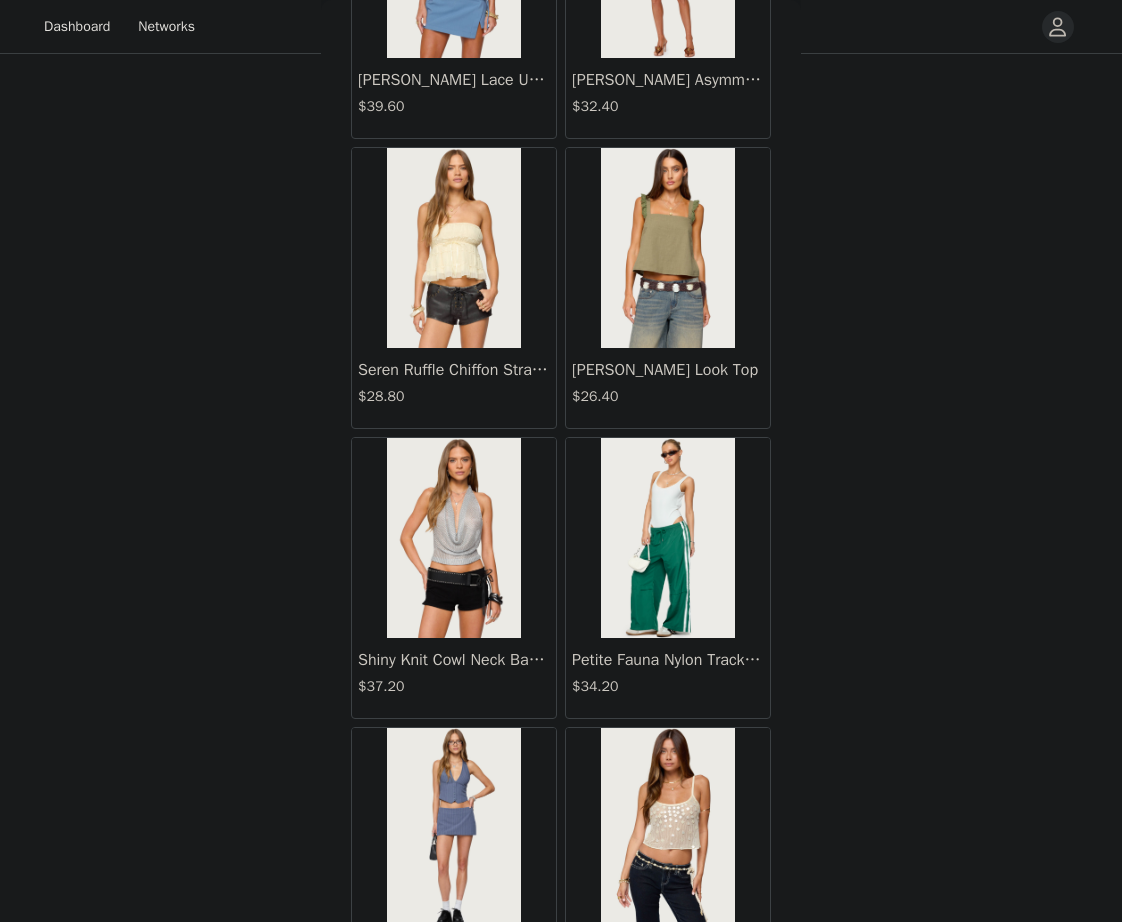 scroll, scrollTop: 19538, scrollLeft: 0, axis: vertical 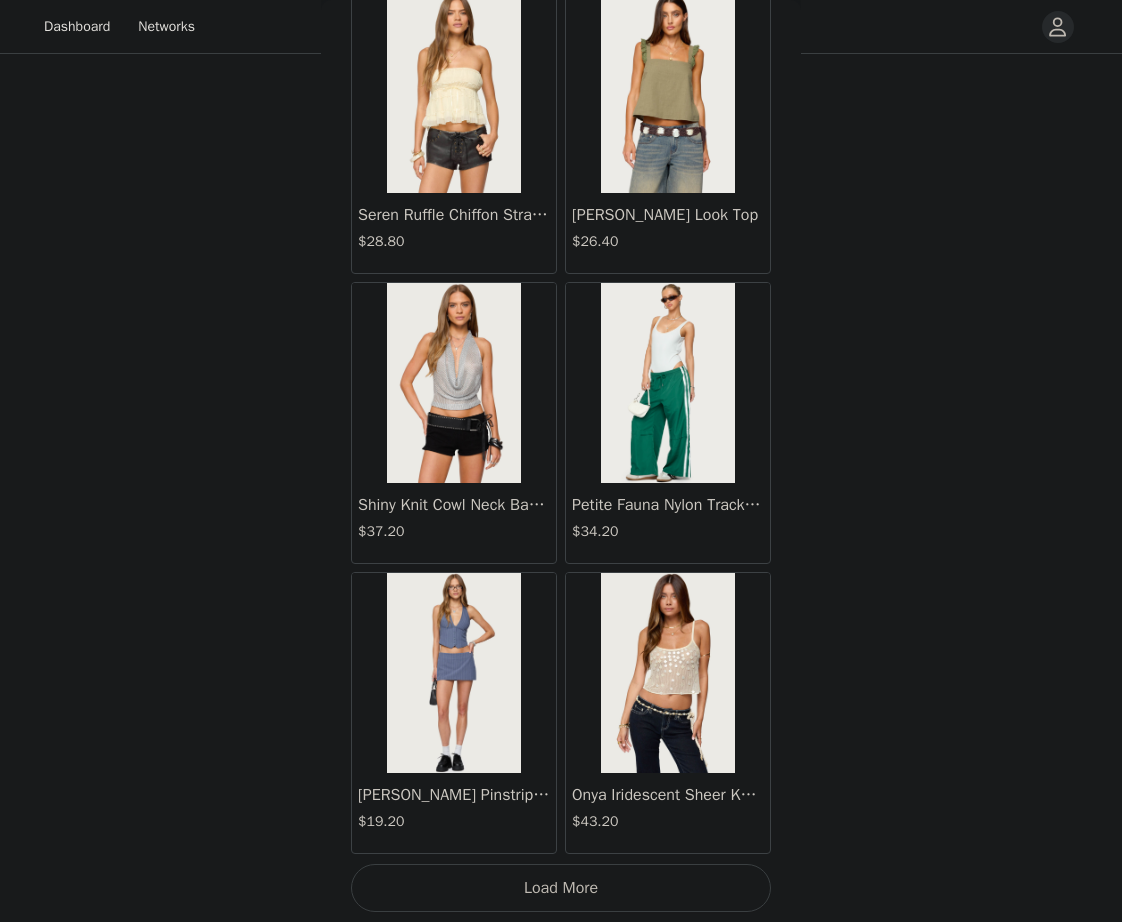 click on "Load More" at bounding box center [561, 888] 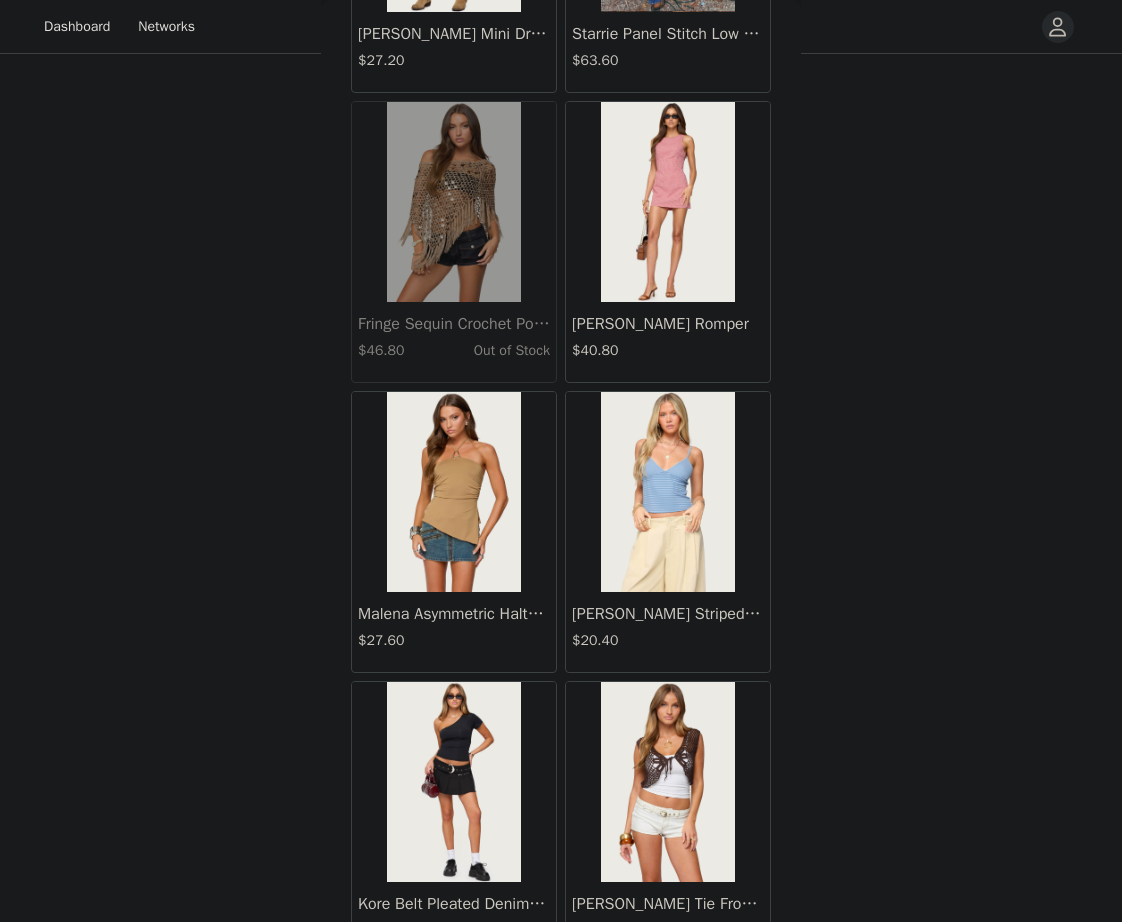 scroll, scrollTop: 22438, scrollLeft: 0, axis: vertical 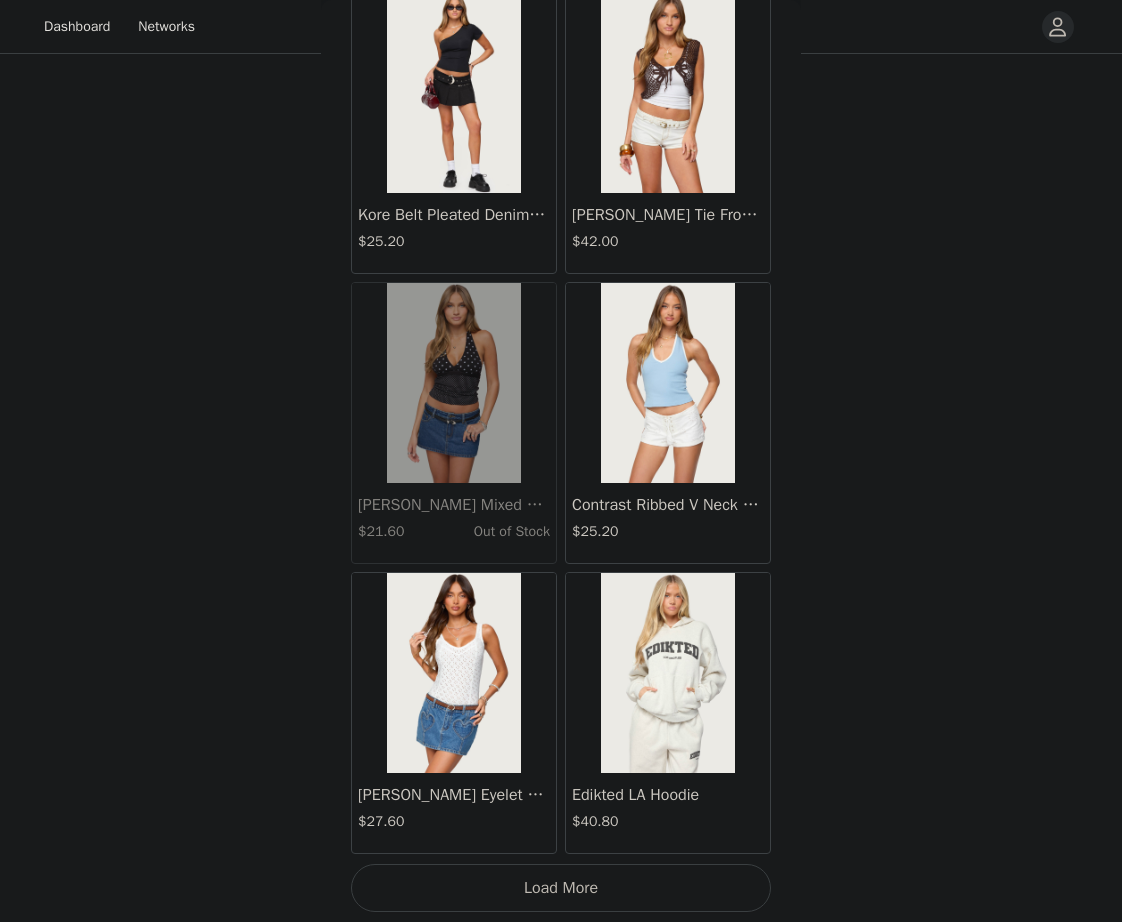 click on "Load More" at bounding box center (561, 888) 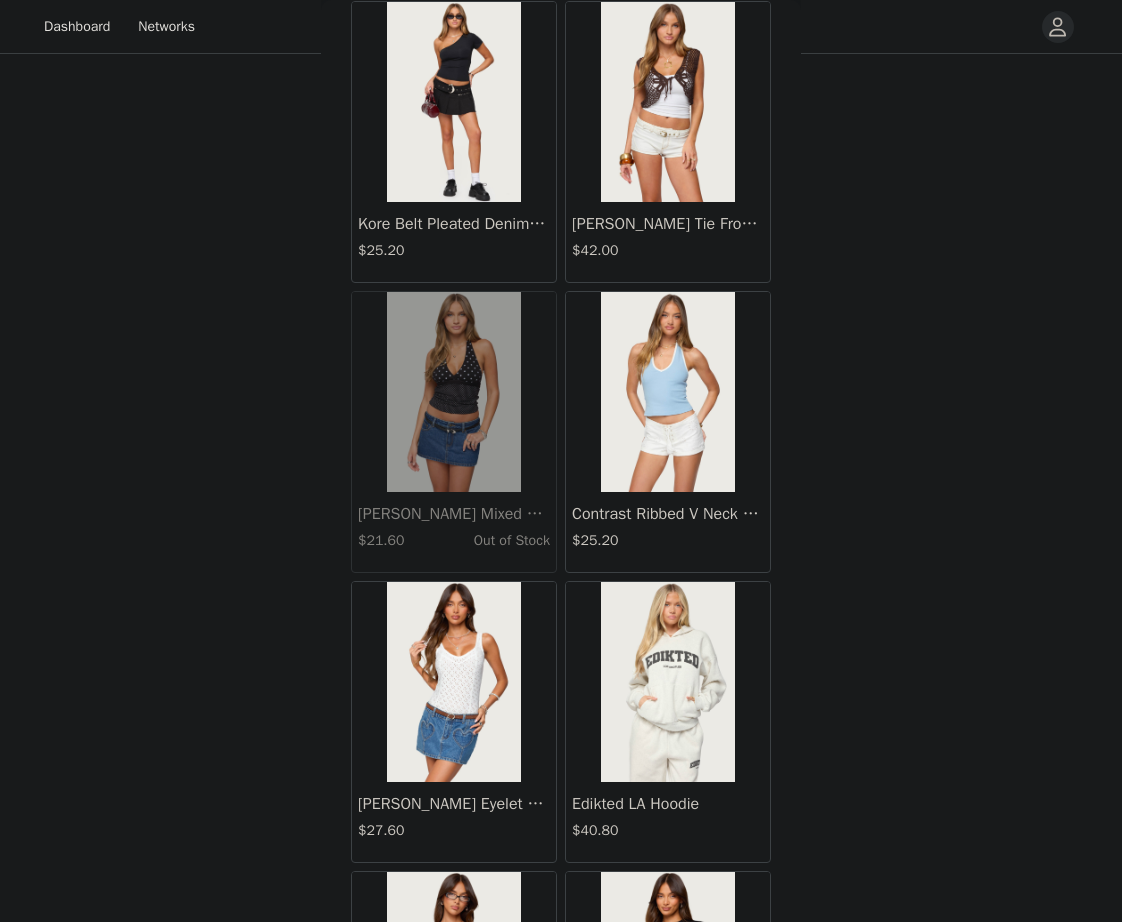 scroll, scrollTop: 22438, scrollLeft: 0, axis: vertical 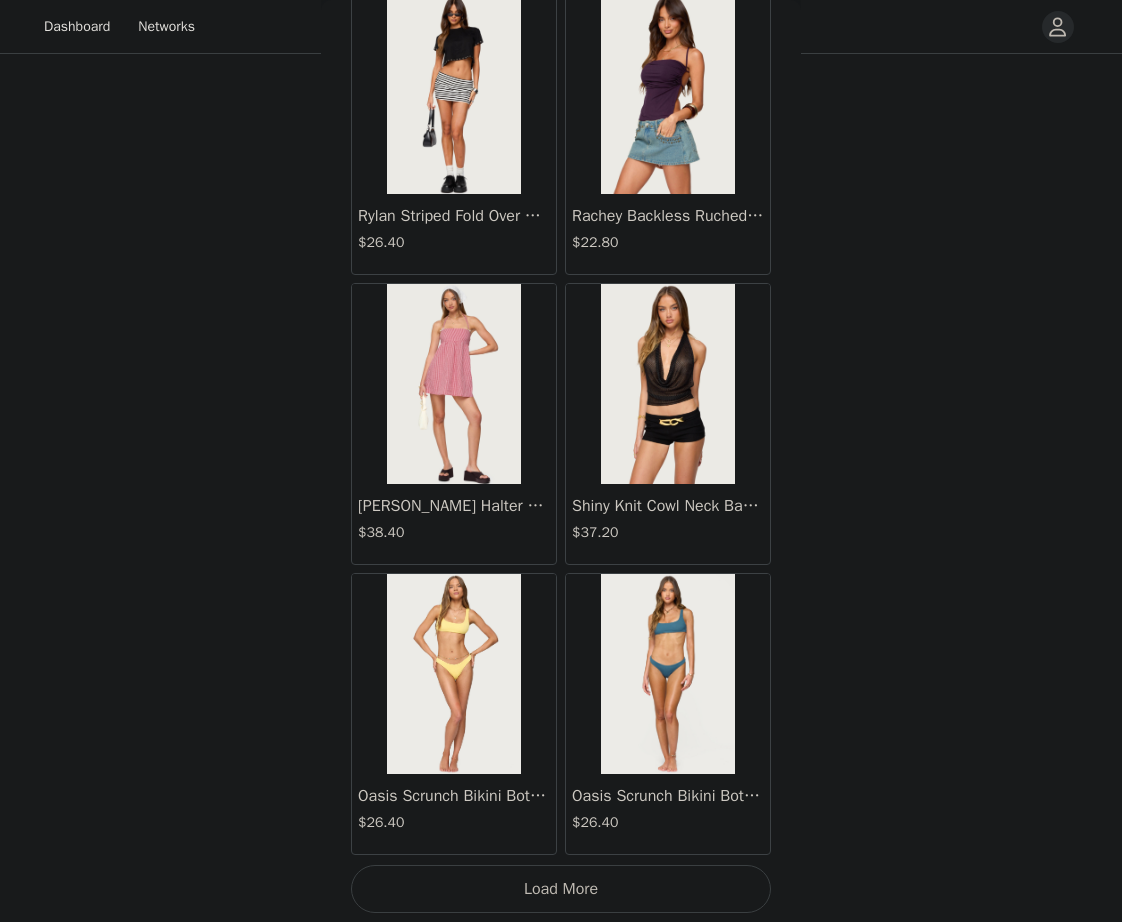click on "Load More" at bounding box center (561, 889) 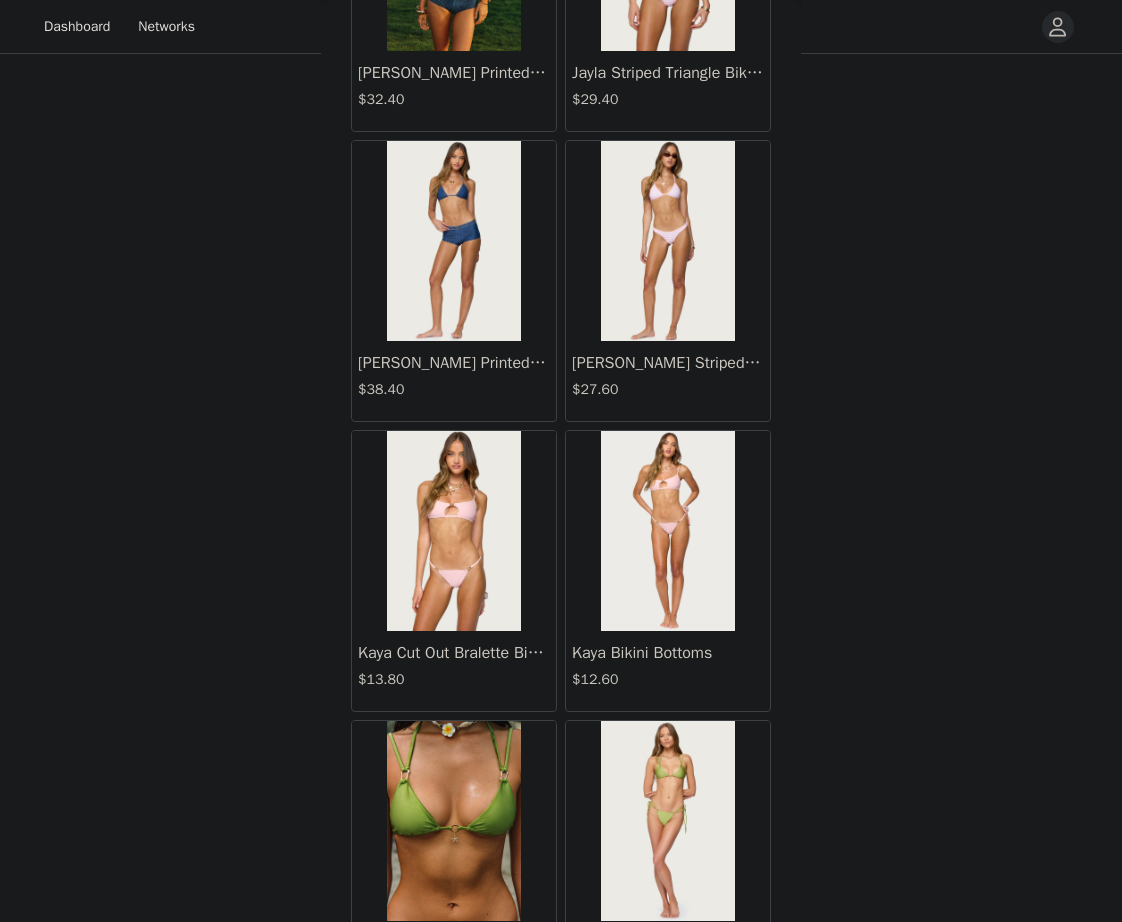 scroll, scrollTop: 28238, scrollLeft: 0, axis: vertical 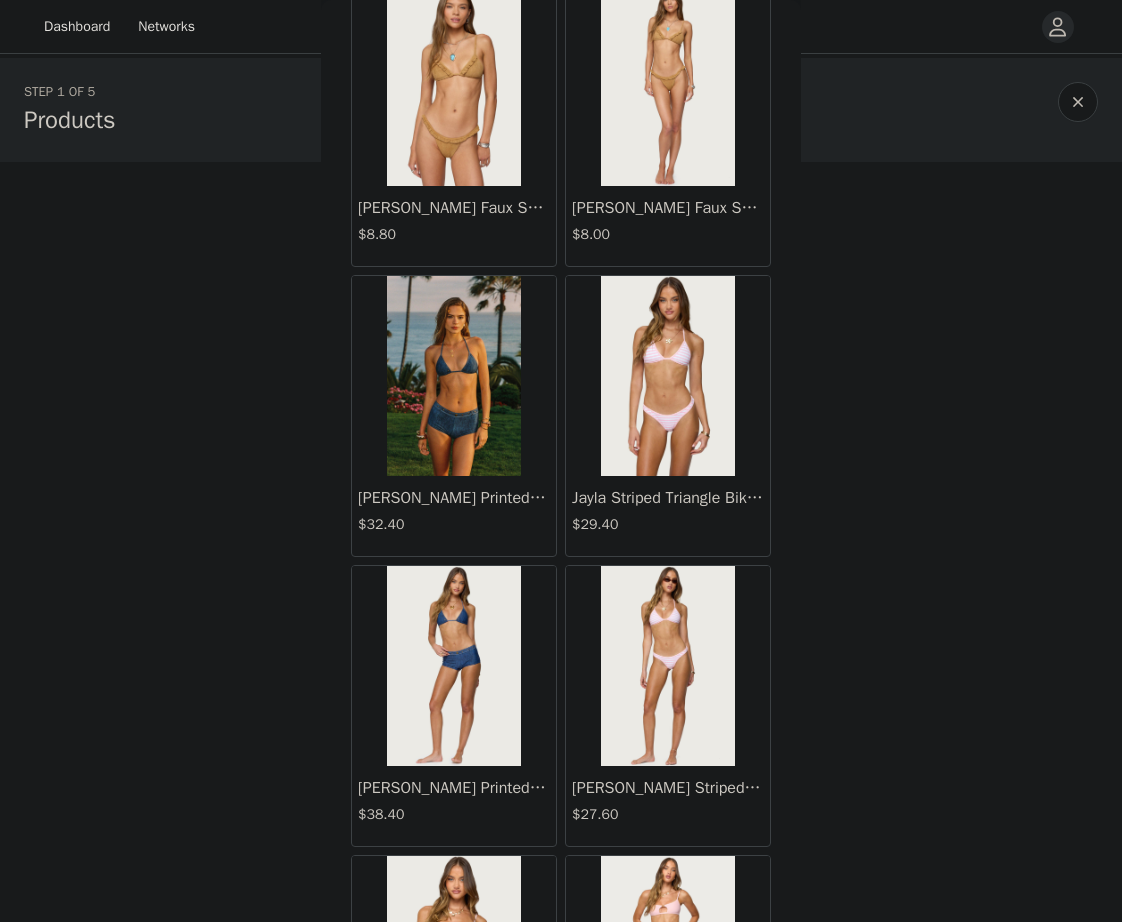 click at bounding box center [667, 376] 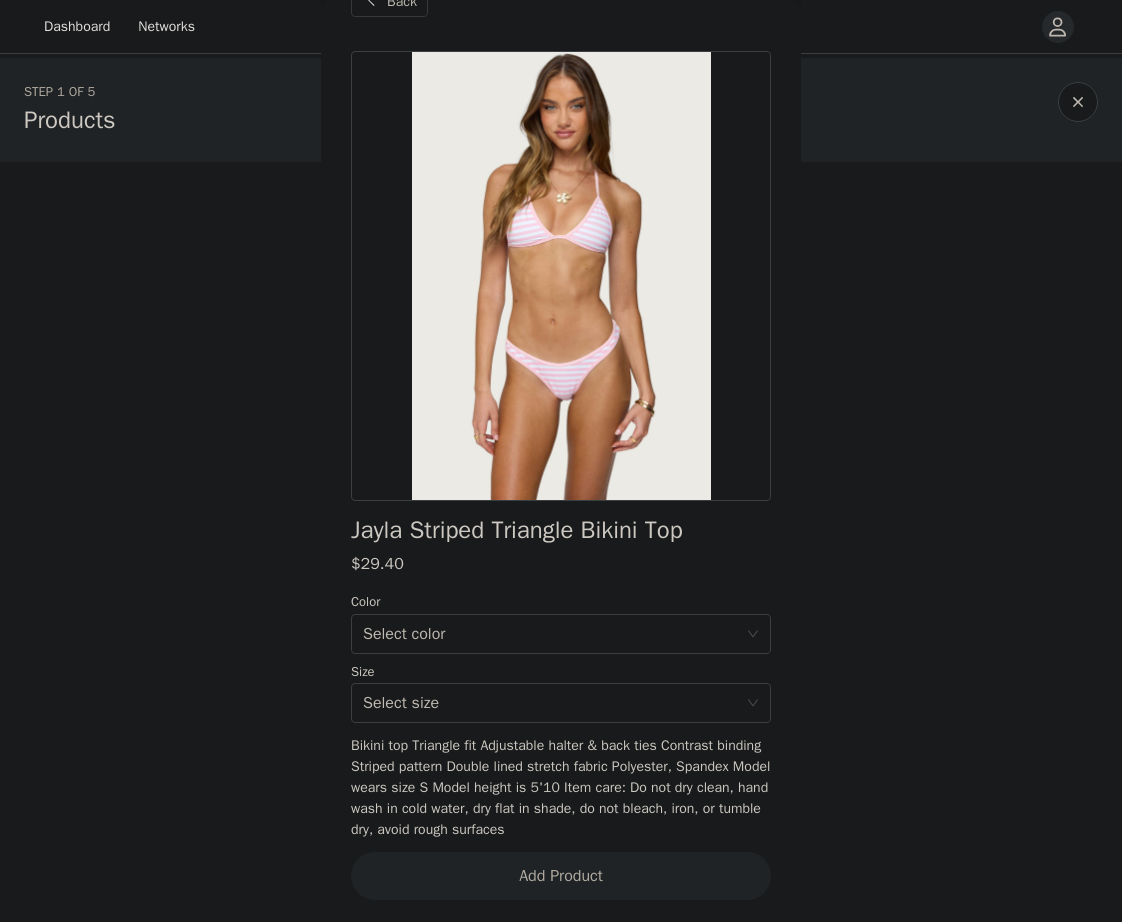 scroll, scrollTop: 51, scrollLeft: 0, axis: vertical 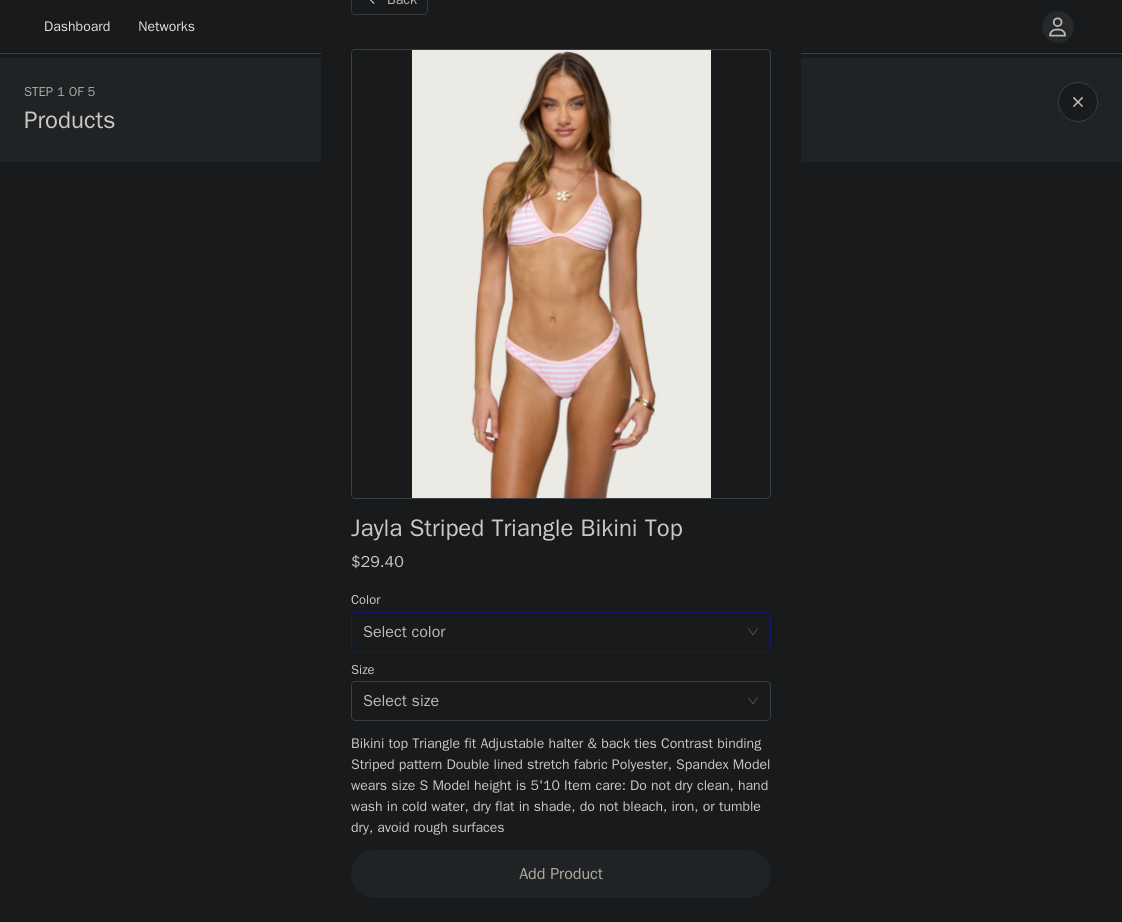 click on "Select color" at bounding box center (550, 632) 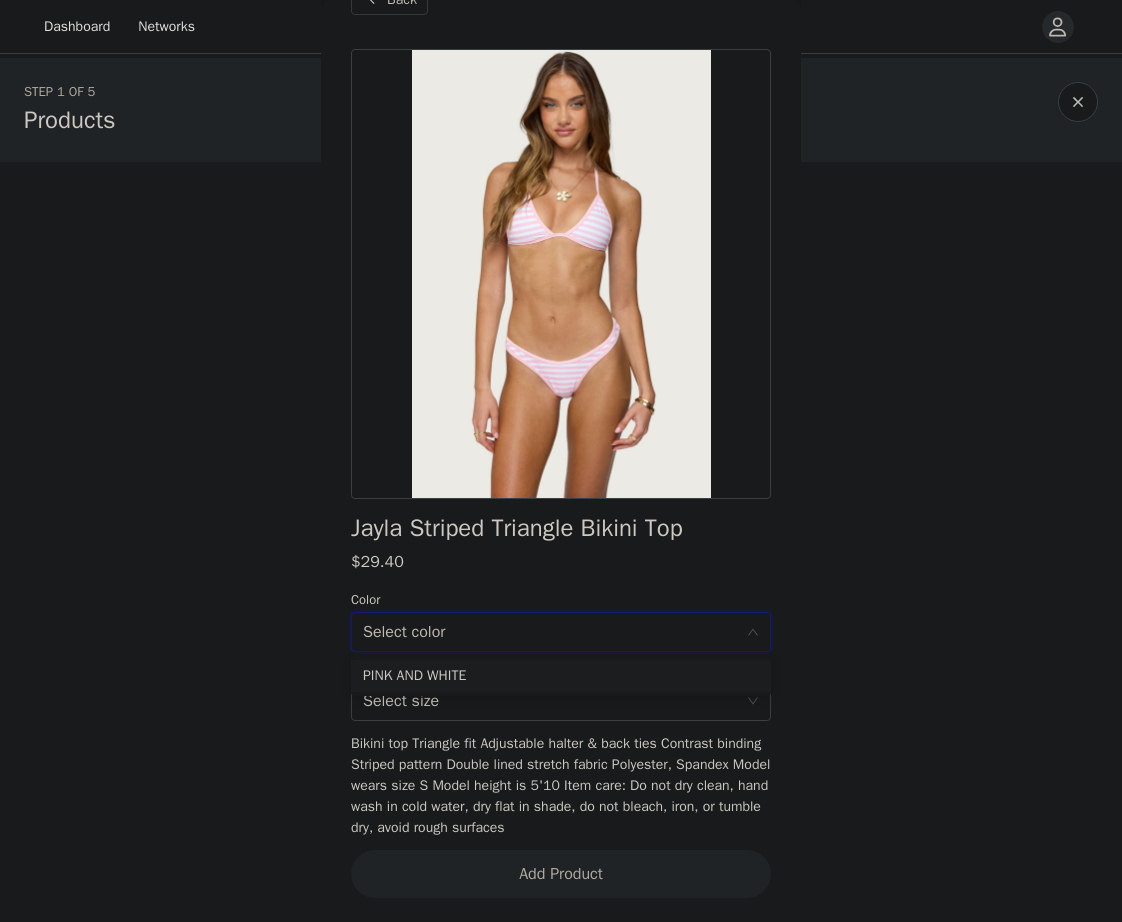 click on "PINK AND WHITE" at bounding box center [561, 676] 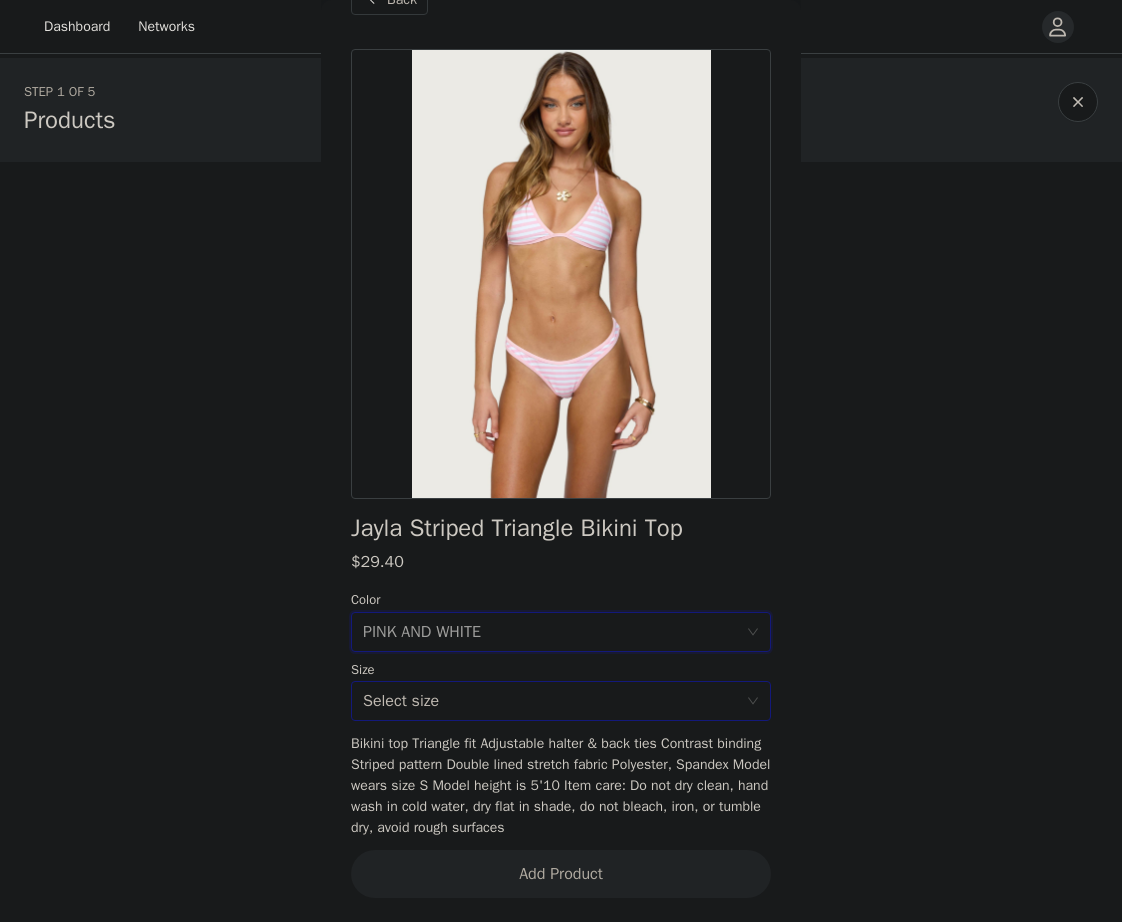 click on "Select size" at bounding box center (550, 701) 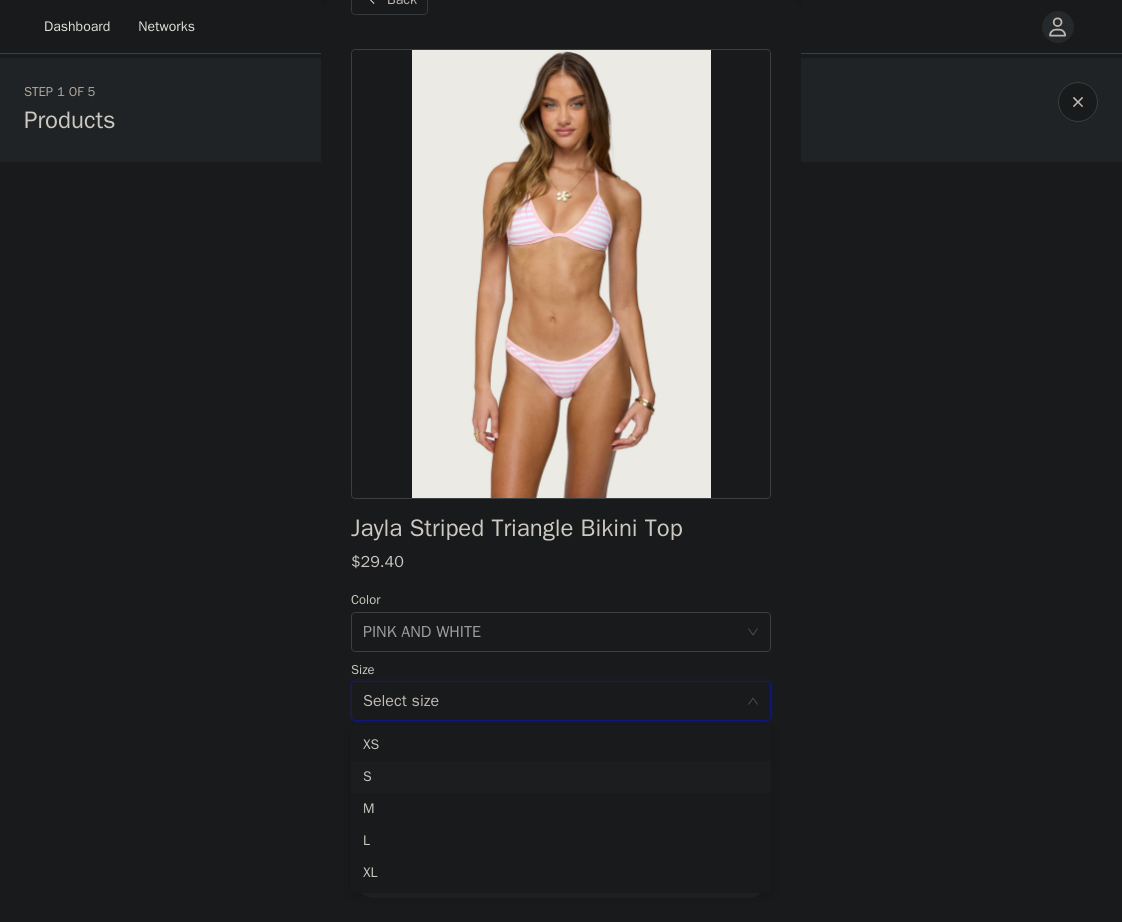 click on "S" at bounding box center [561, 777] 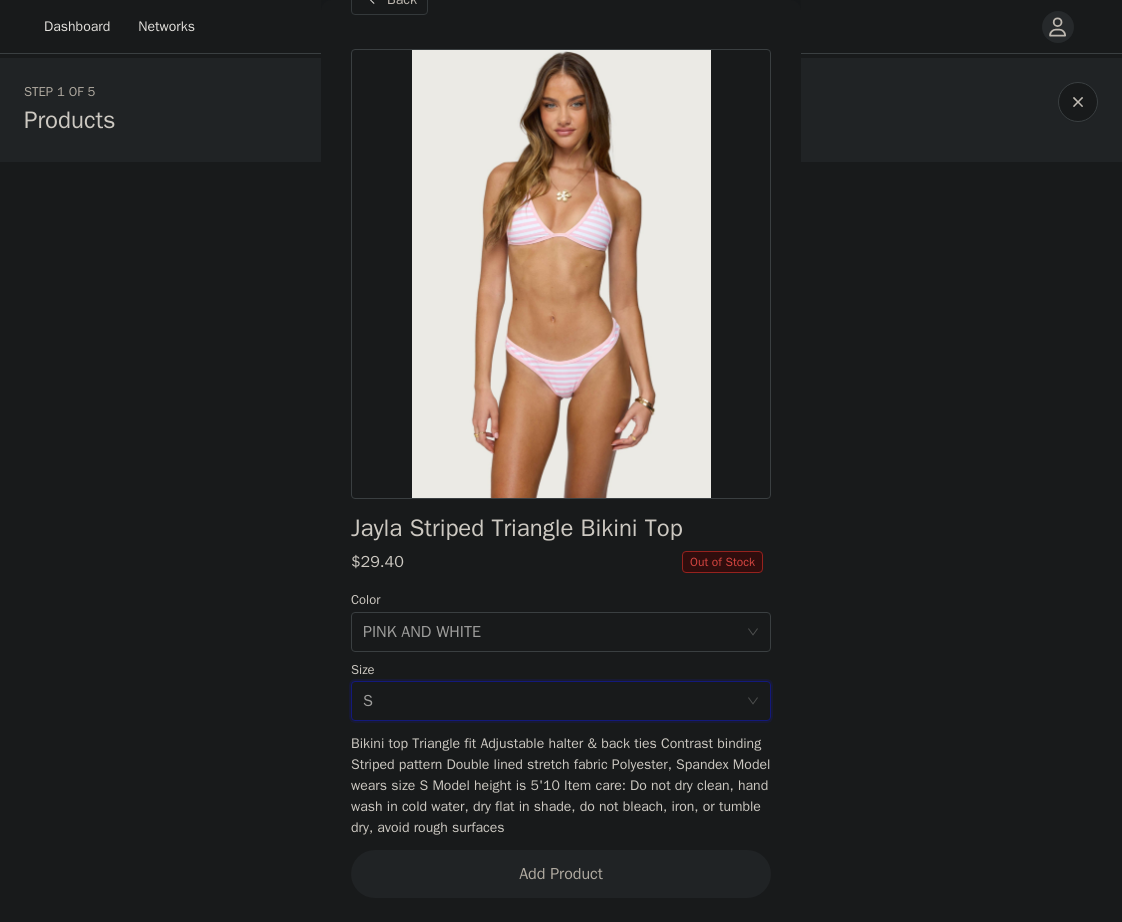 scroll, scrollTop: 696, scrollLeft: 0, axis: vertical 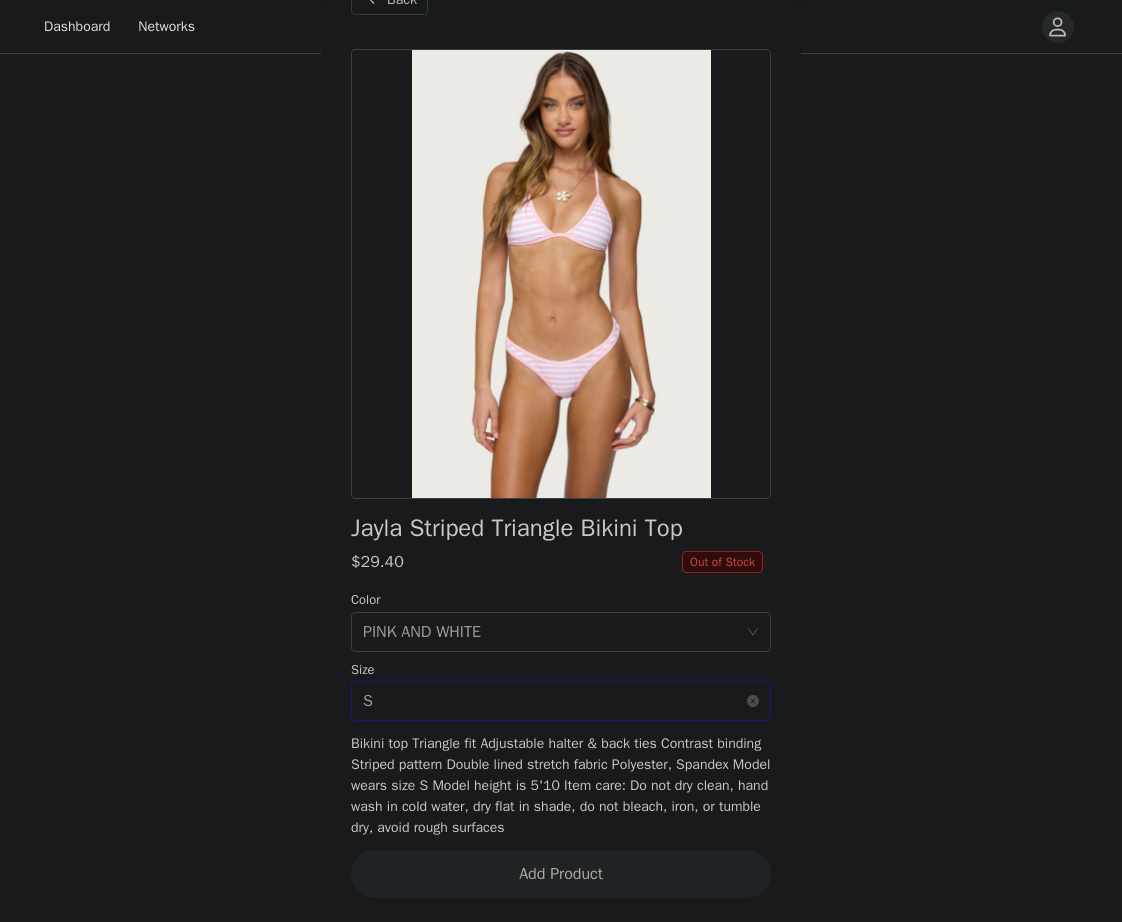 click on "Select size S" at bounding box center [554, 701] 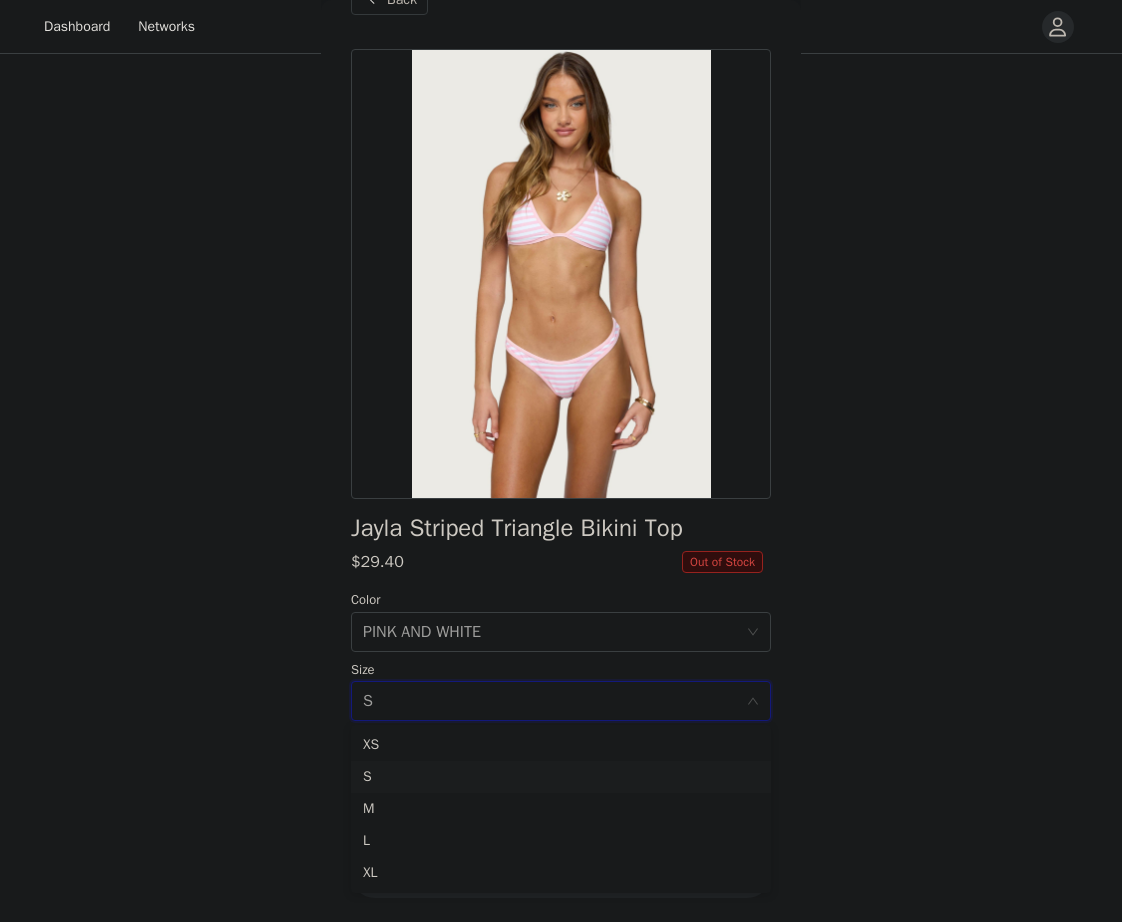 click on "S" at bounding box center (561, 777) 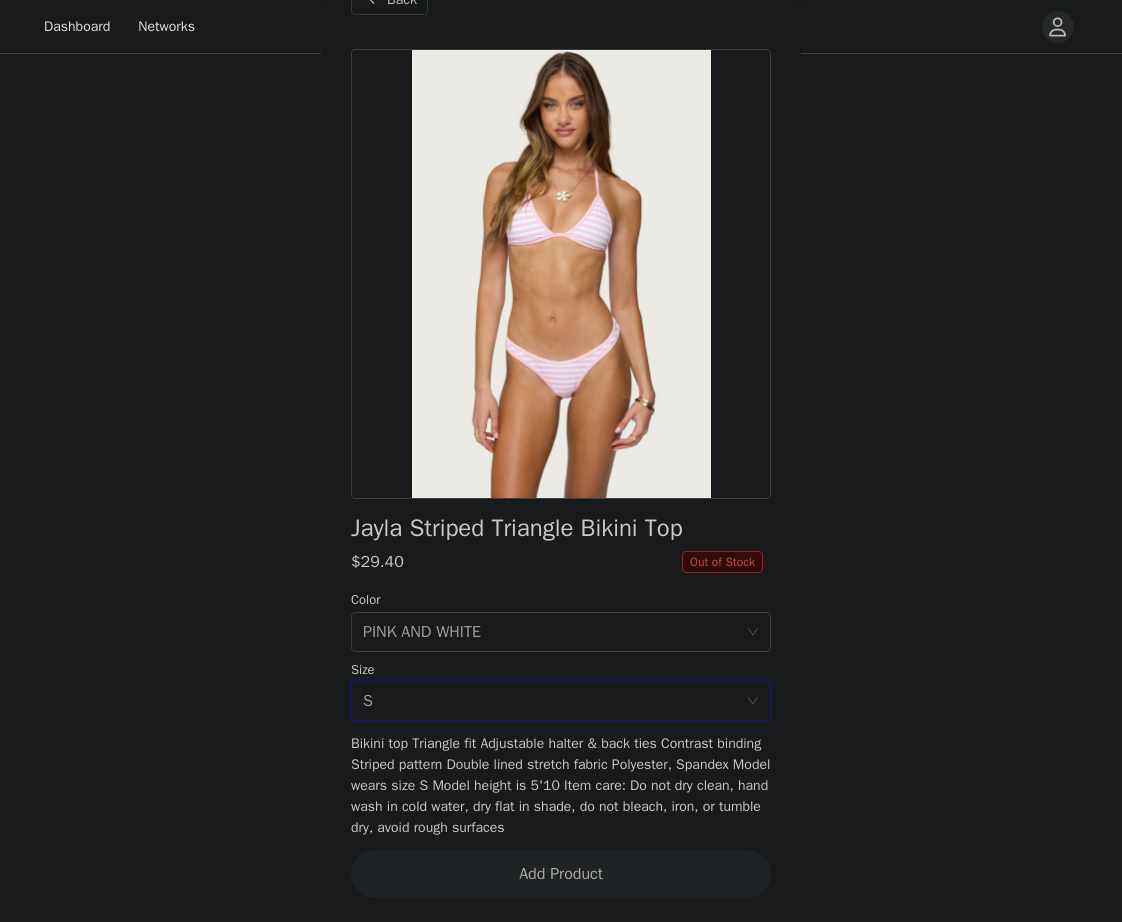 scroll, scrollTop: 0, scrollLeft: 0, axis: both 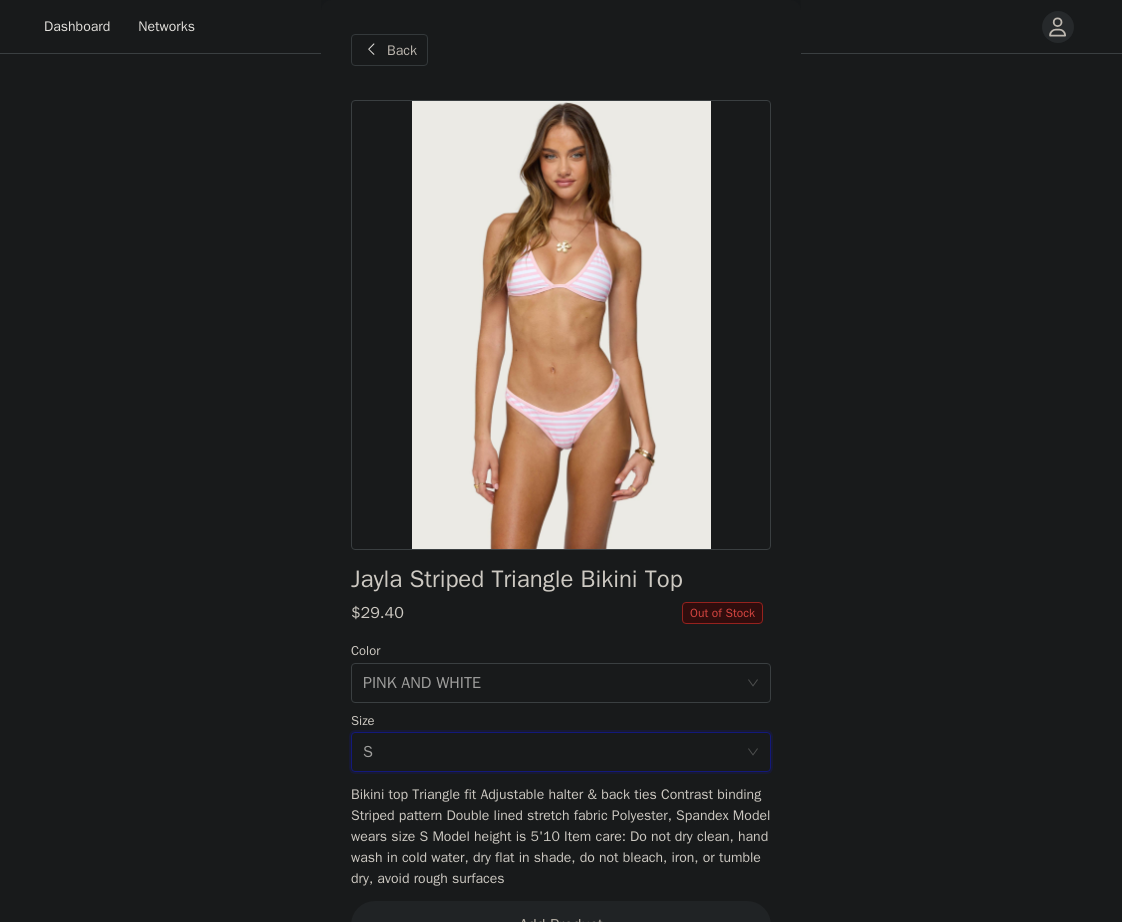 click on "Back" at bounding box center (402, 50) 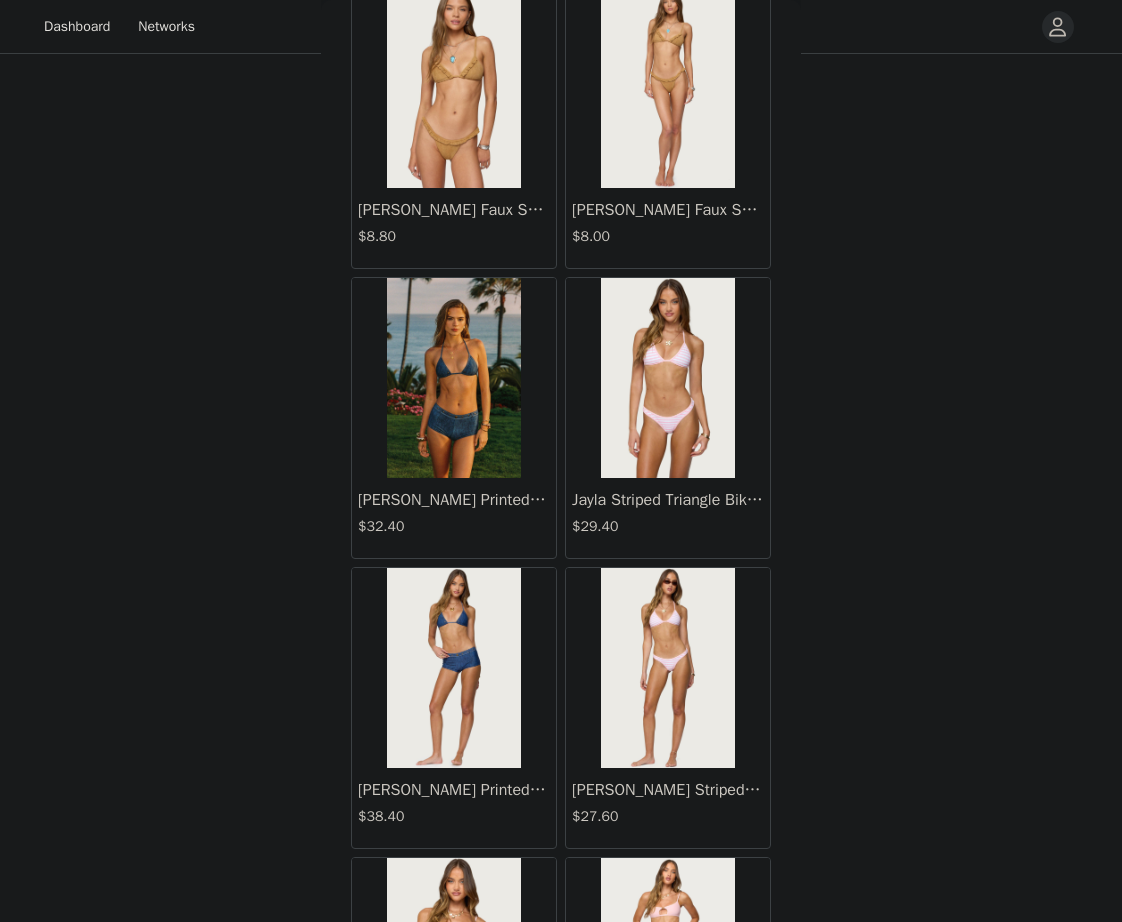 scroll, scrollTop: 27658, scrollLeft: 0, axis: vertical 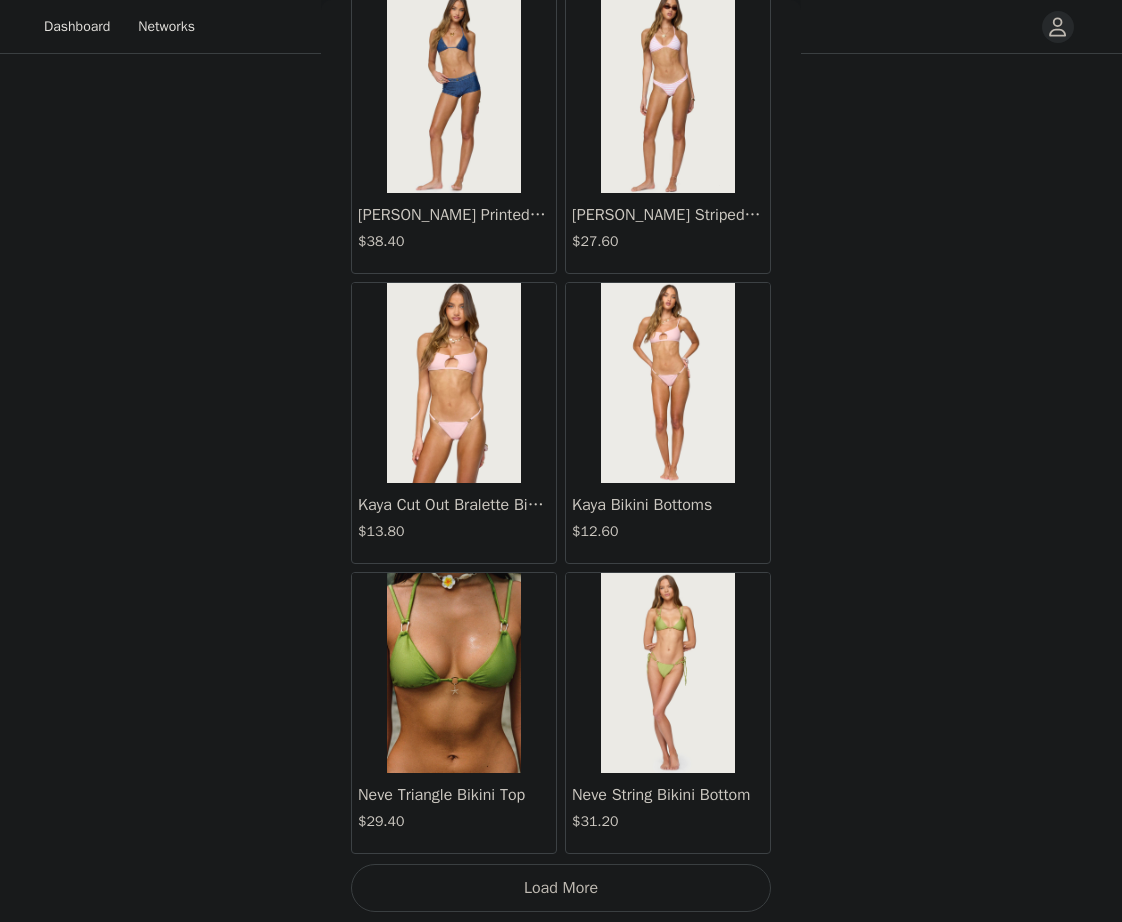click on "Load More" at bounding box center (561, 888) 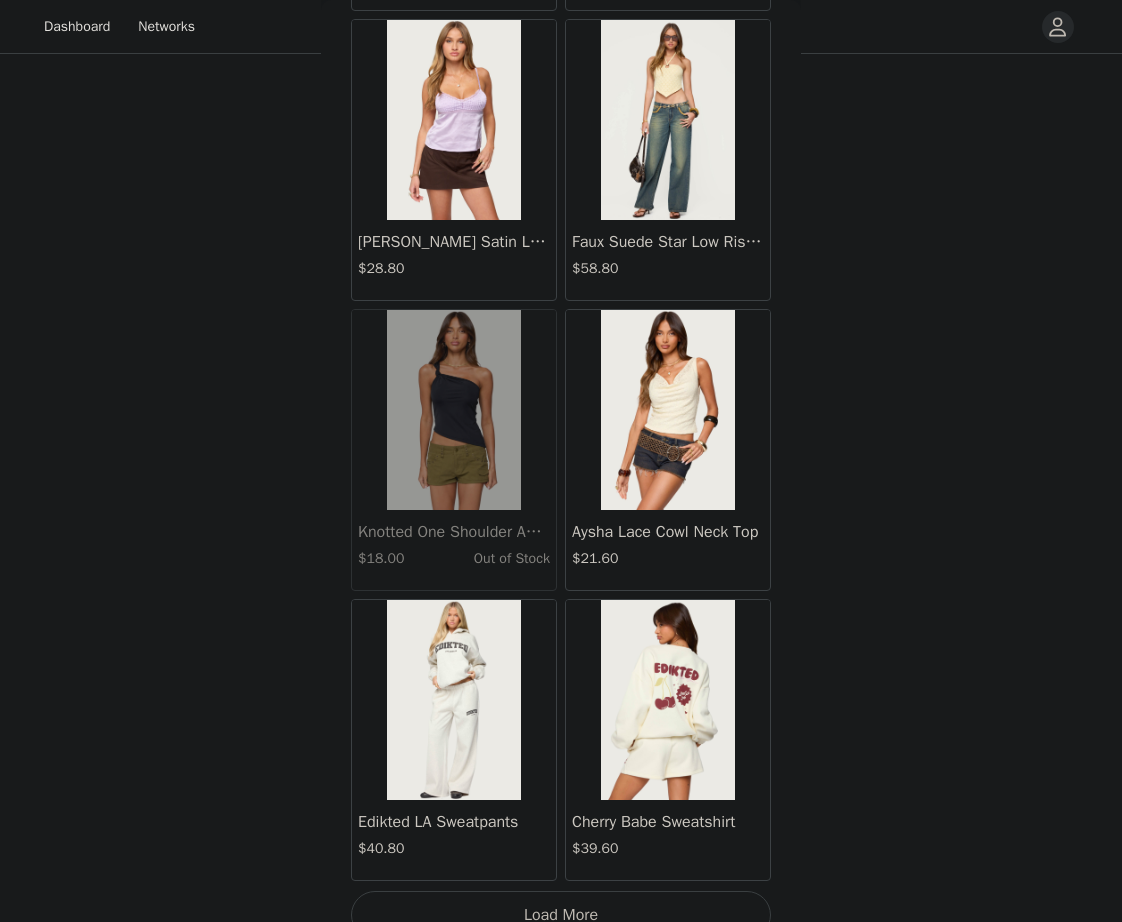 scroll, scrollTop: 31138, scrollLeft: 0, axis: vertical 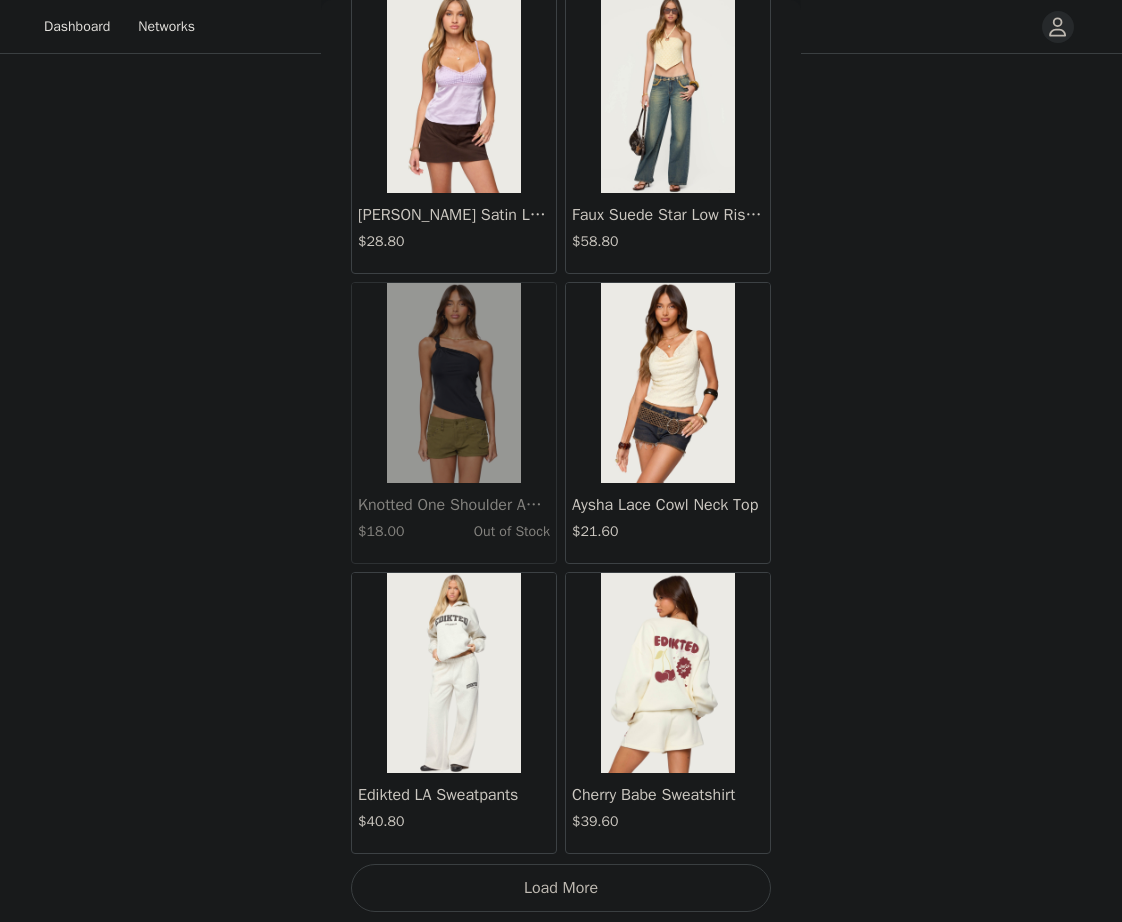 click on "Load More" at bounding box center (561, 888) 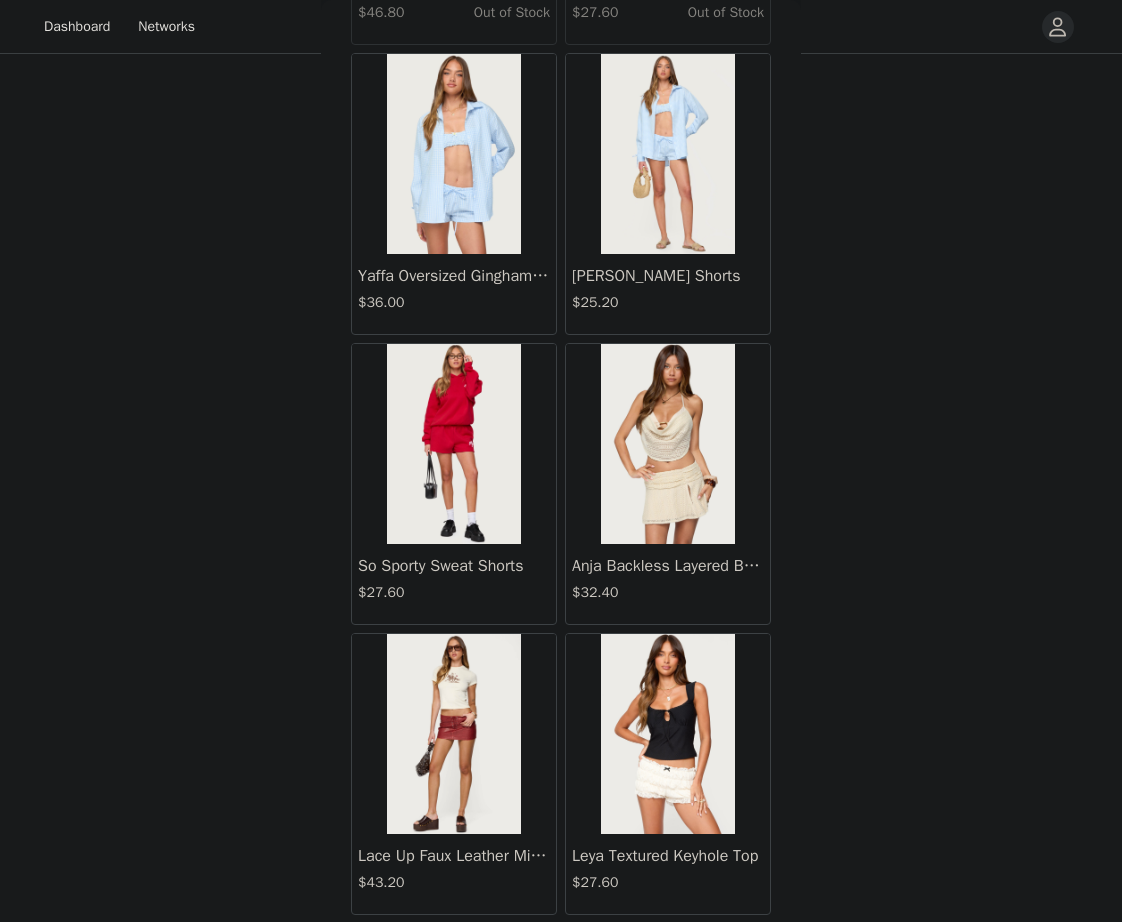scroll, scrollTop: 34038, scrollLeft: 0, axis: vertical 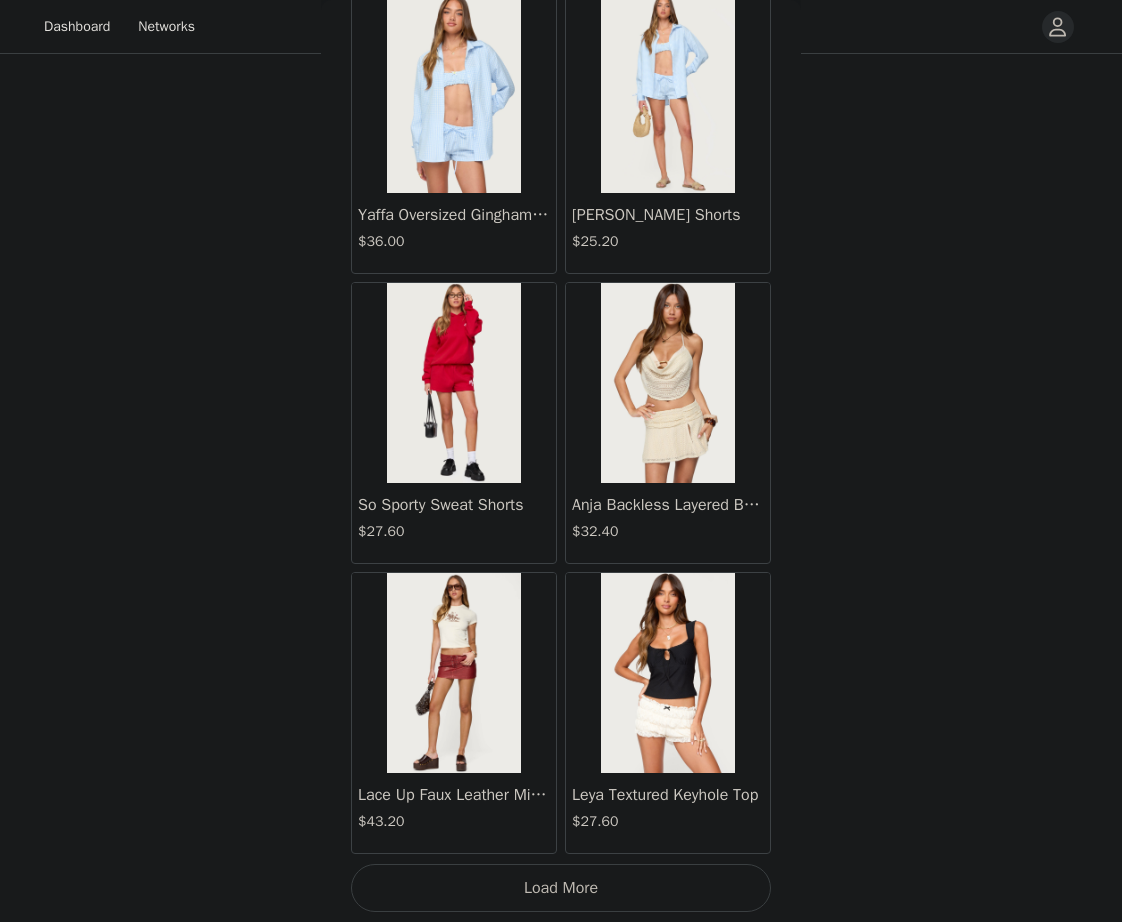 click on "Load More" at bounding box center [561, 888] 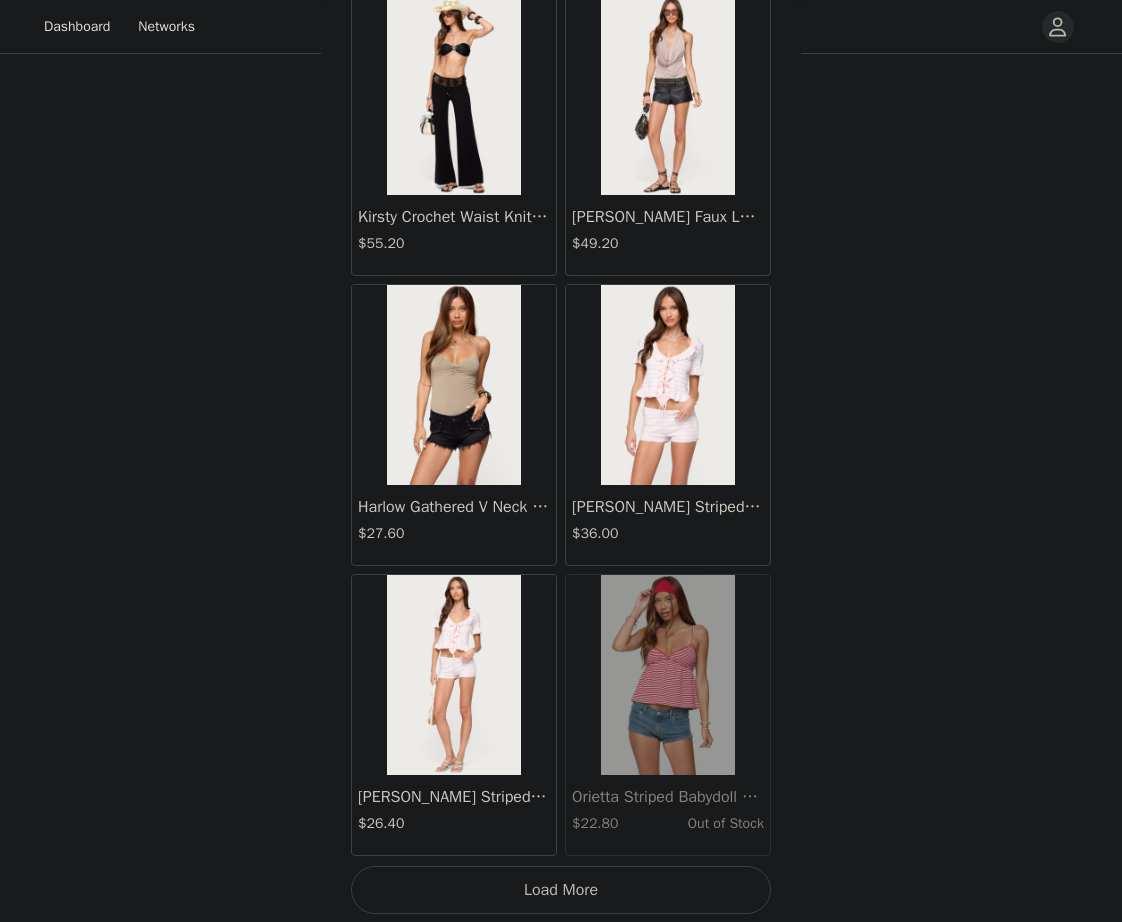 scroll, scrollTop: 36938, scrollLeft: 0, axis: vertical 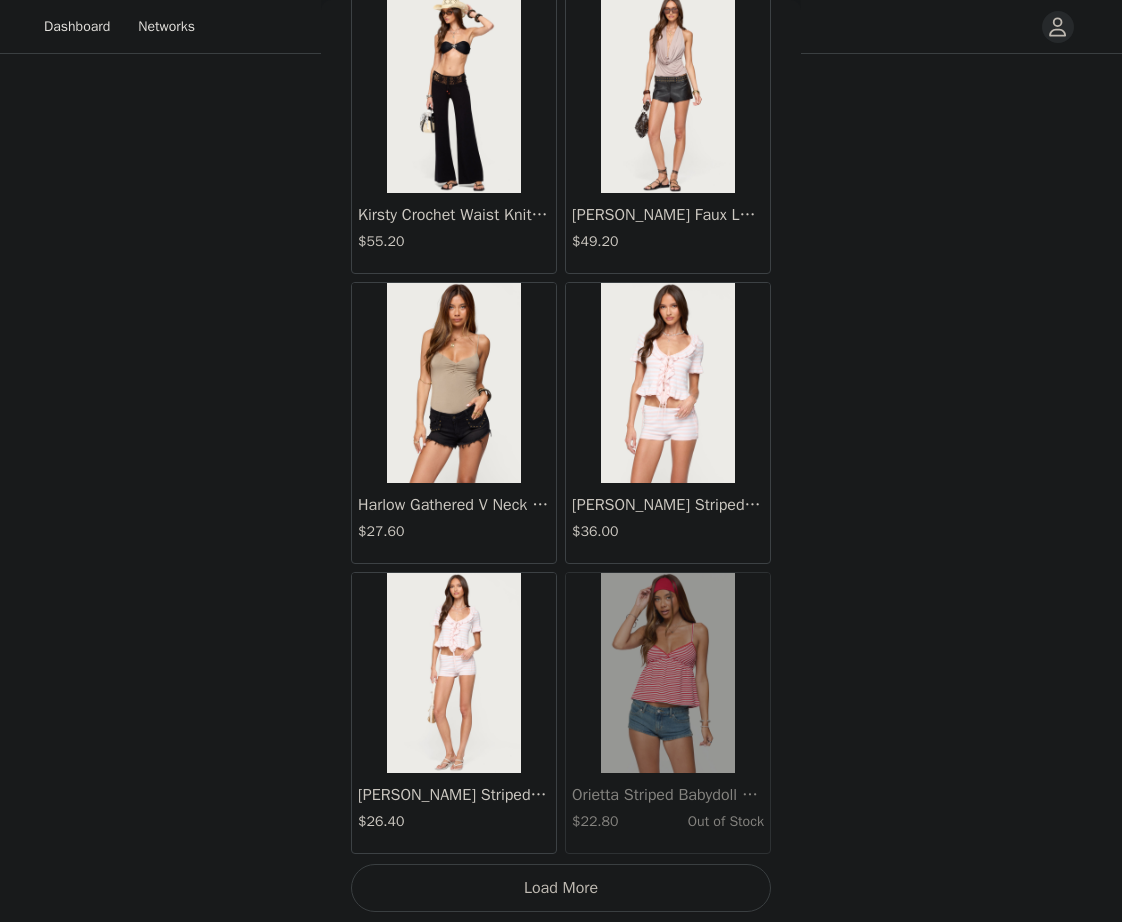 click on "Load More" at bounding box center (561, 888) 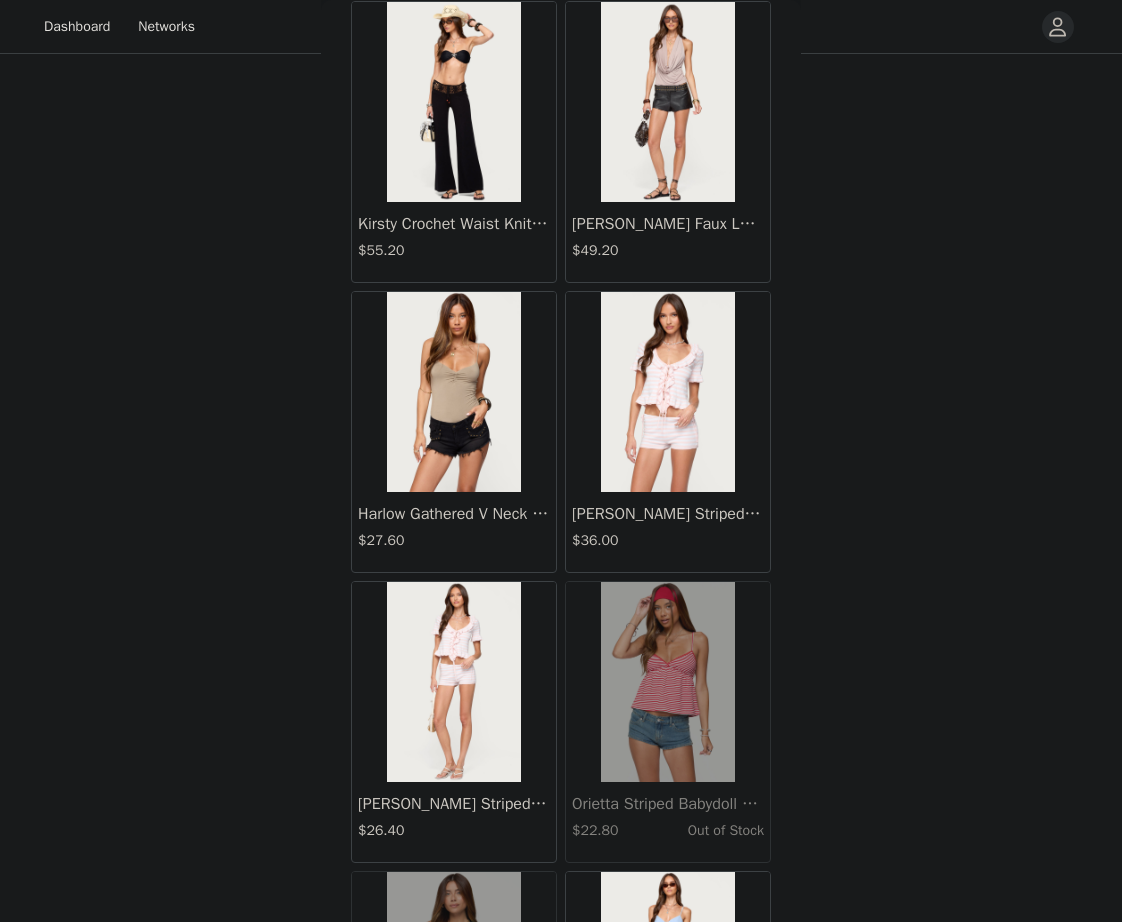 scroll, scrollTop: 552, scrollLeft: 0, axis: vertical 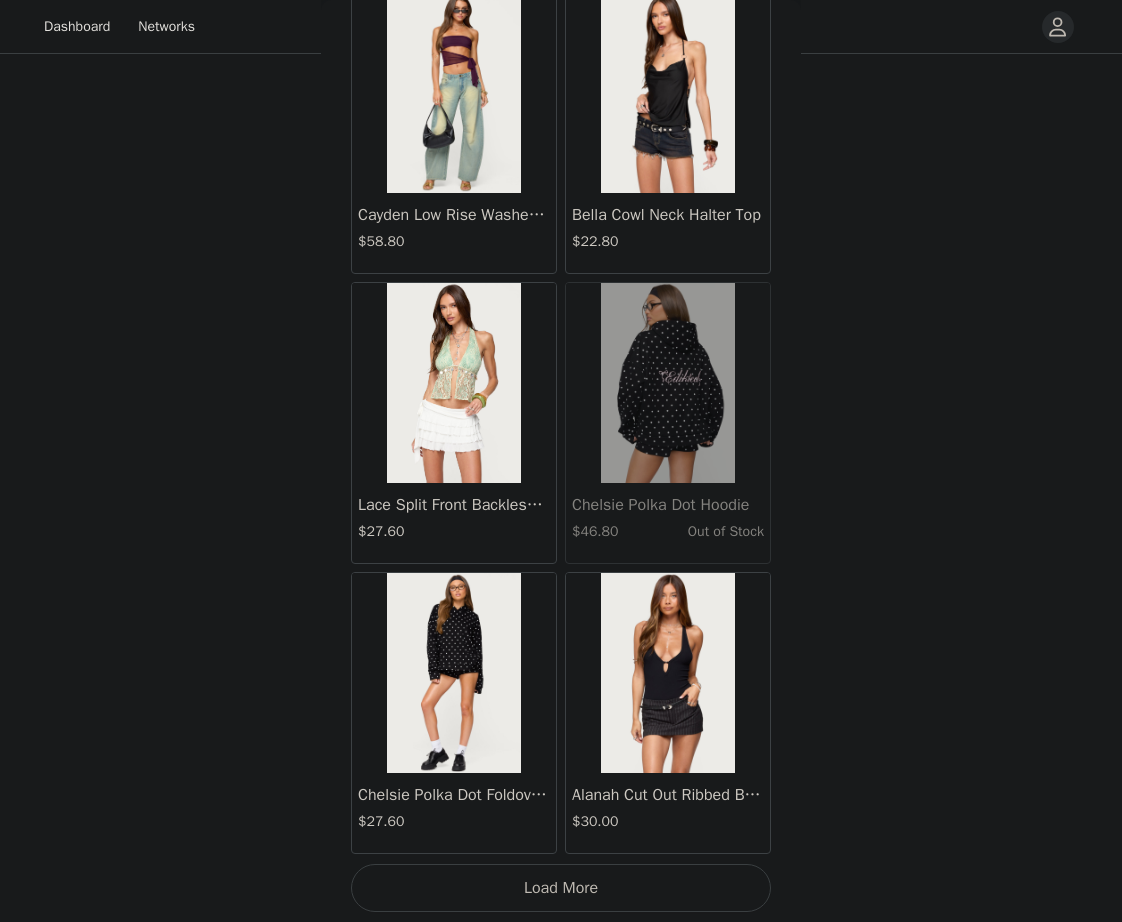 click on "Load More" at bounding box center [561, 888] 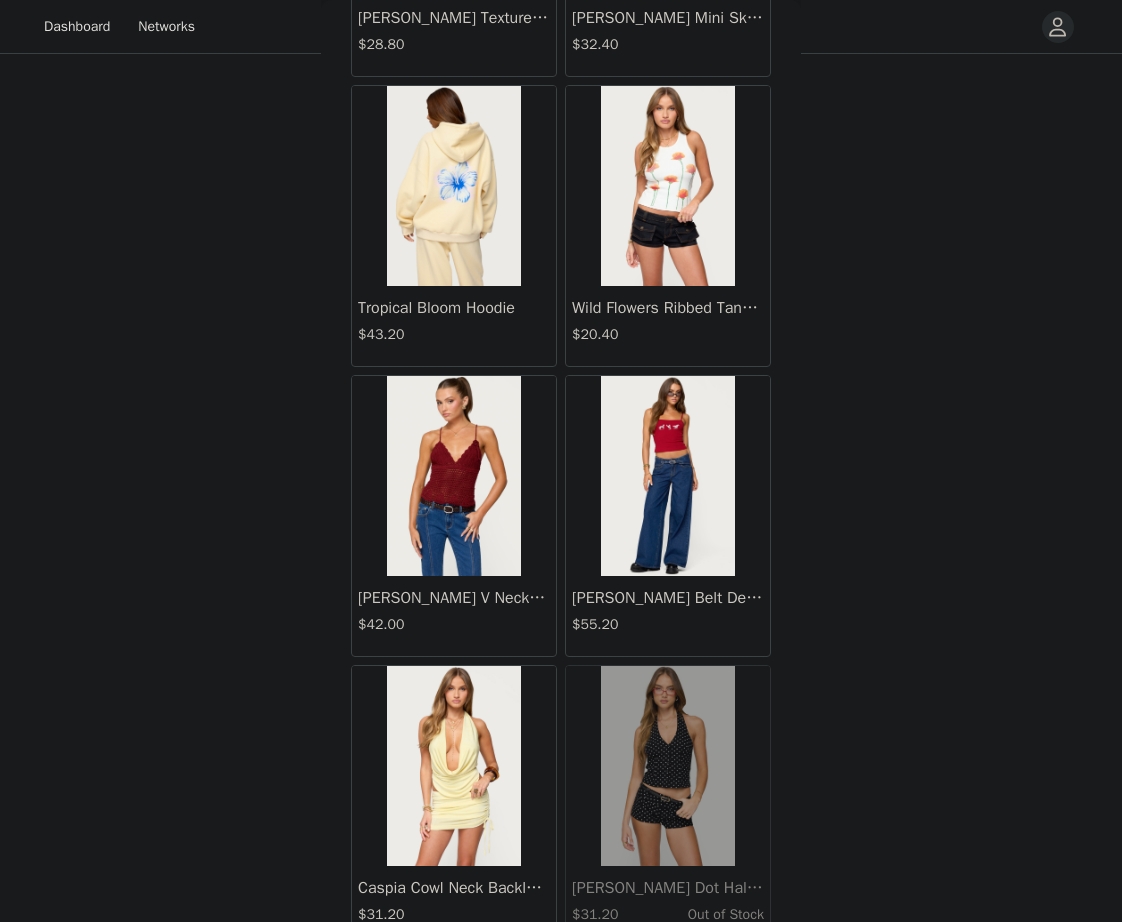 scroll, scrollTop: 42738, scrollLeft: 0, axis: vertical 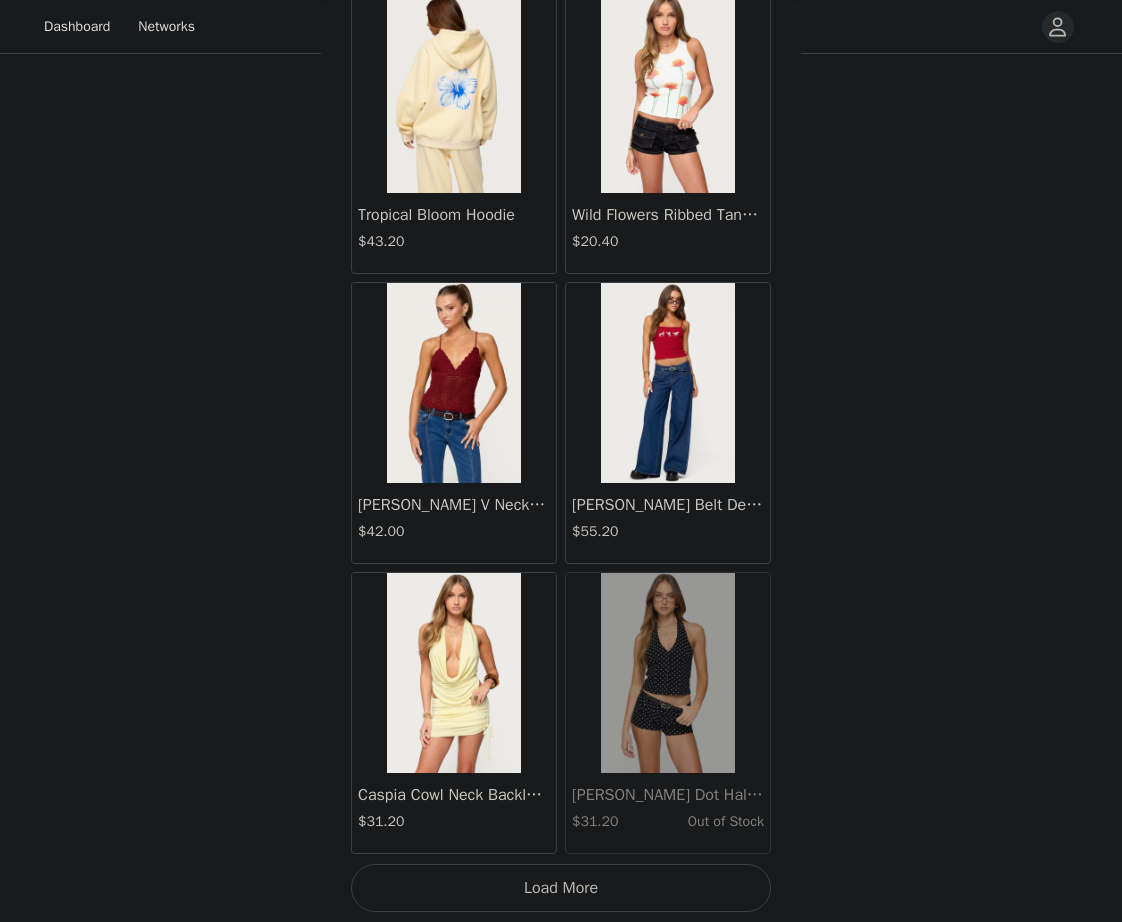 click on "Load More" at bounding box center [561, 888] 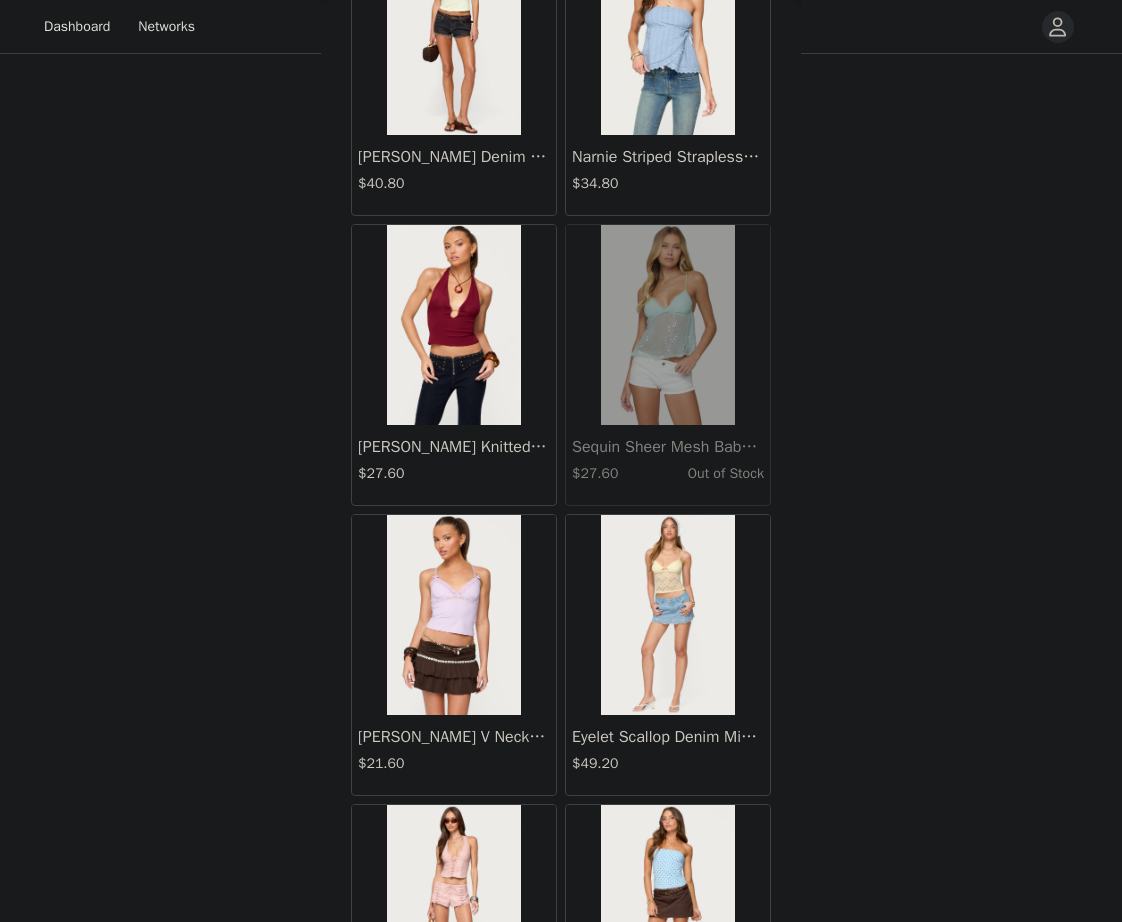 scroll, scrollTop: 45638, scrollLeft: 0, axis: vertical 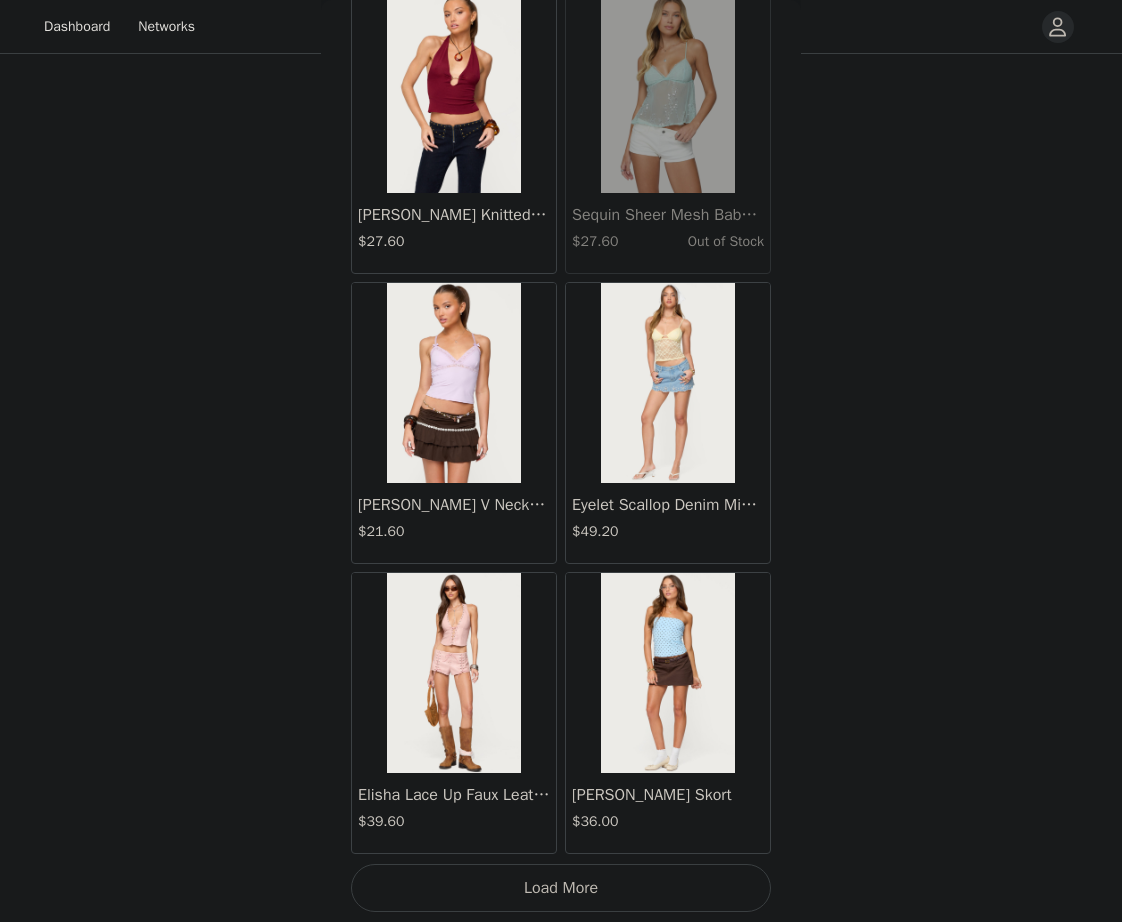 click on "Load More" at bounding box center (561, 888) 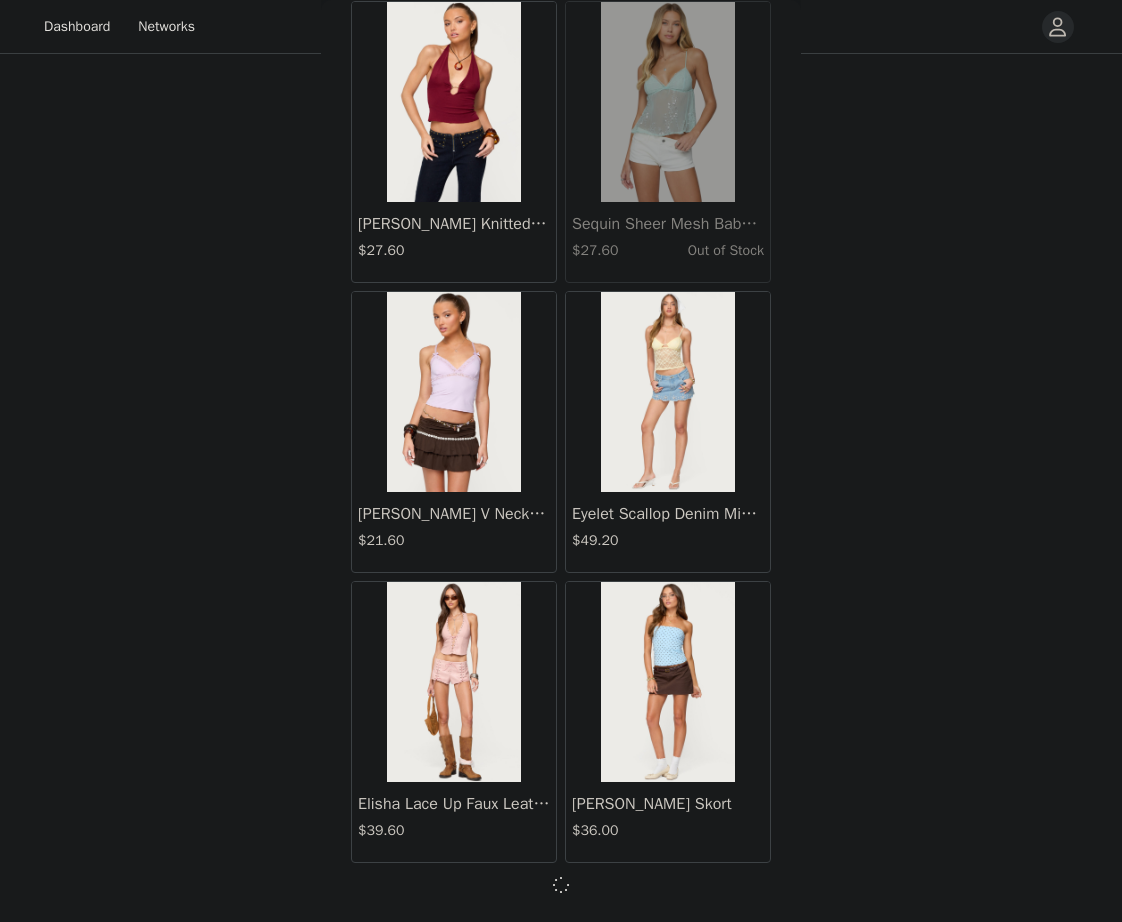 scroll, scrollTop: 45629, scrollLeft: 0, axis: vertical 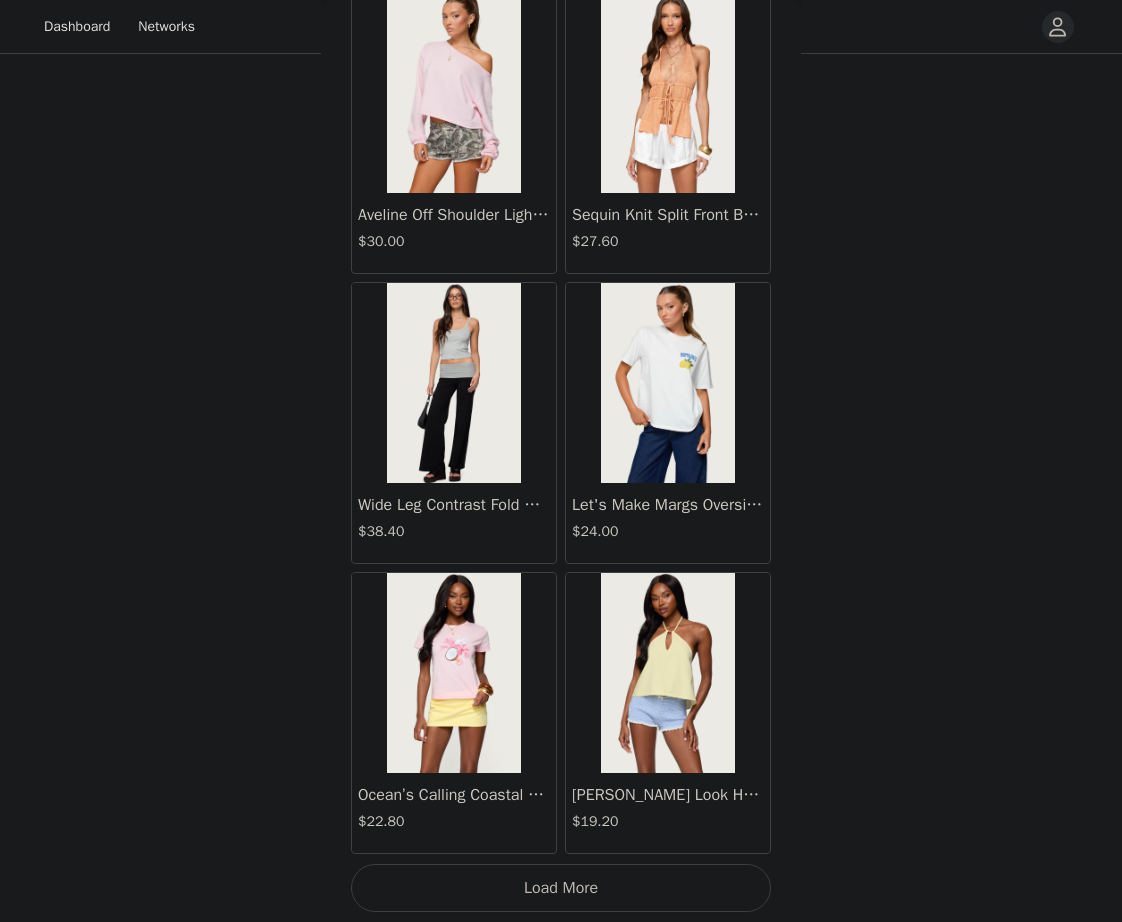click on "Load More" at bounding box center [561, 888] 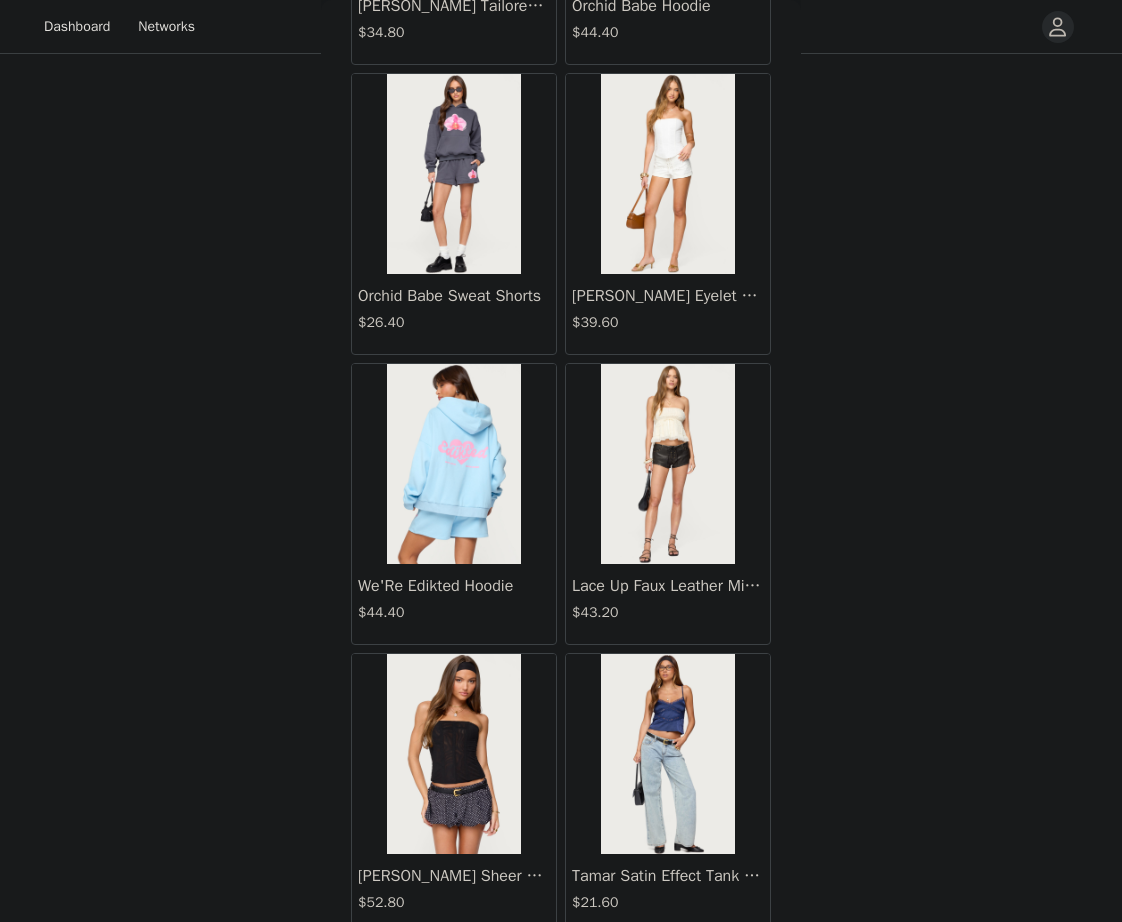 scroll, scrollTop: 51438, scrollLeft: 0, axis: vertical 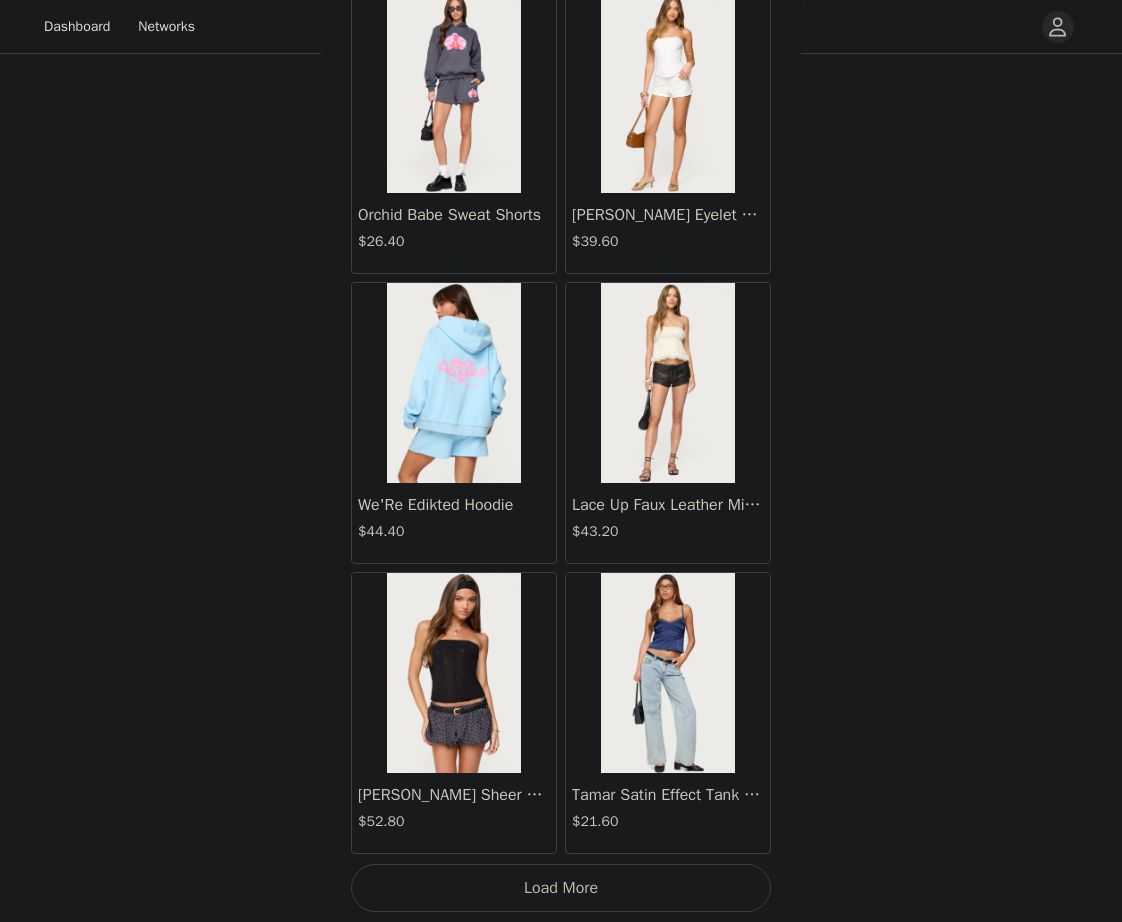 click on "Load More" at bounding box center (561, 888) 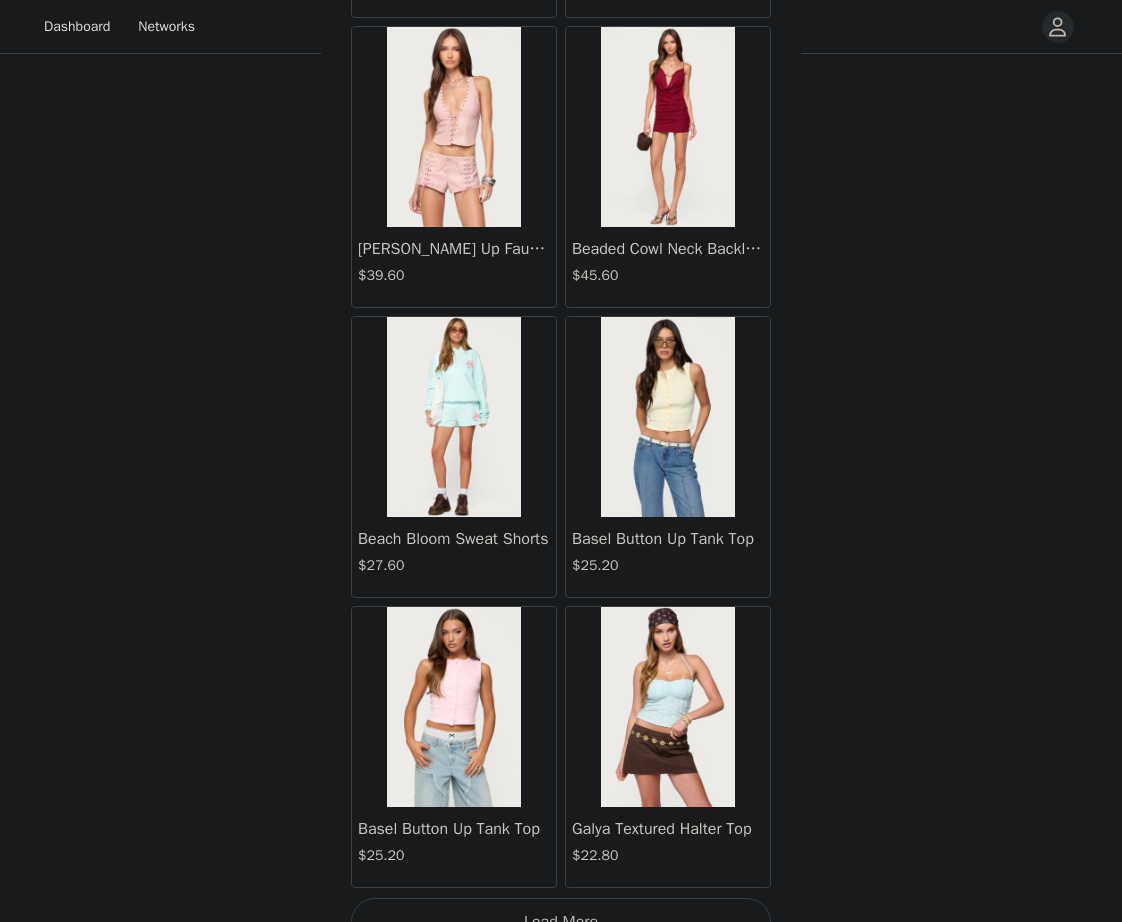 scroll, scrollTop: 54338, scrollLeft: 0, axis: vertical 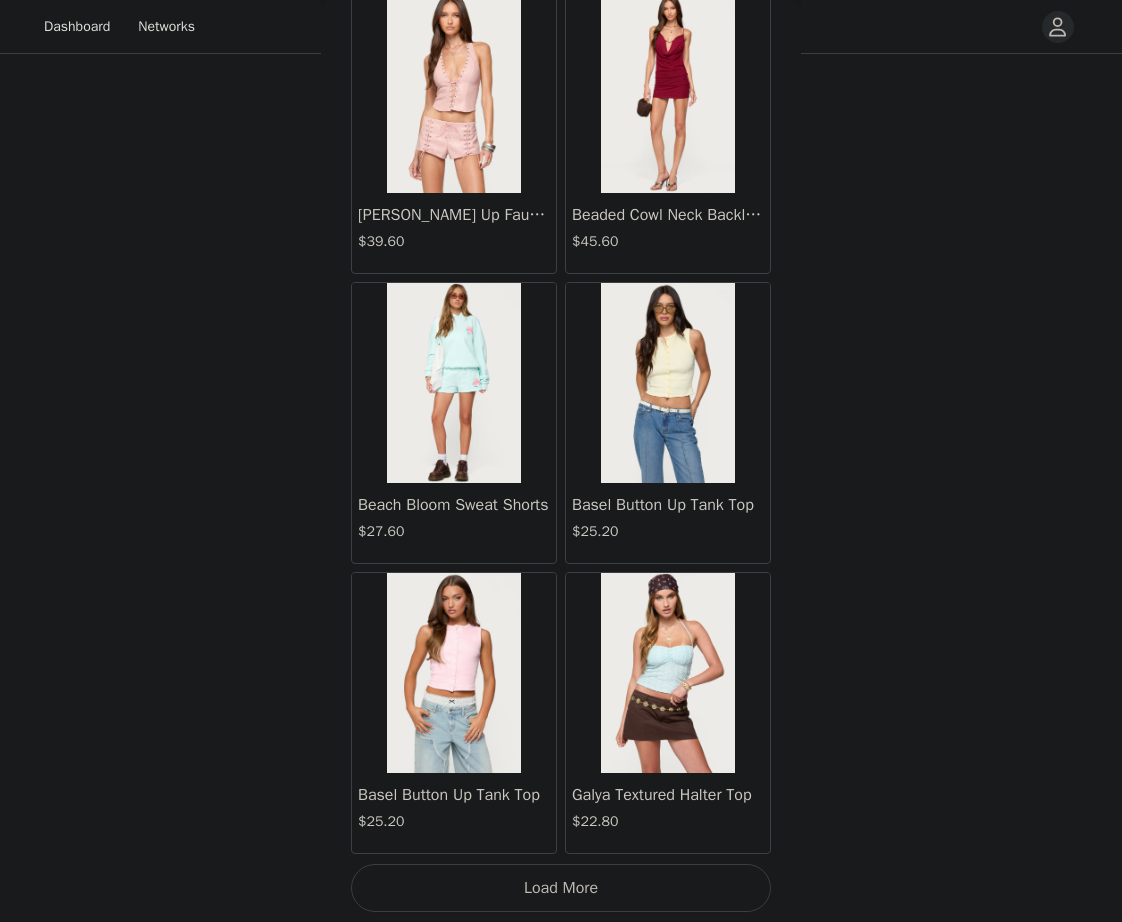click on "Load More" at bounding box center [561, 888] 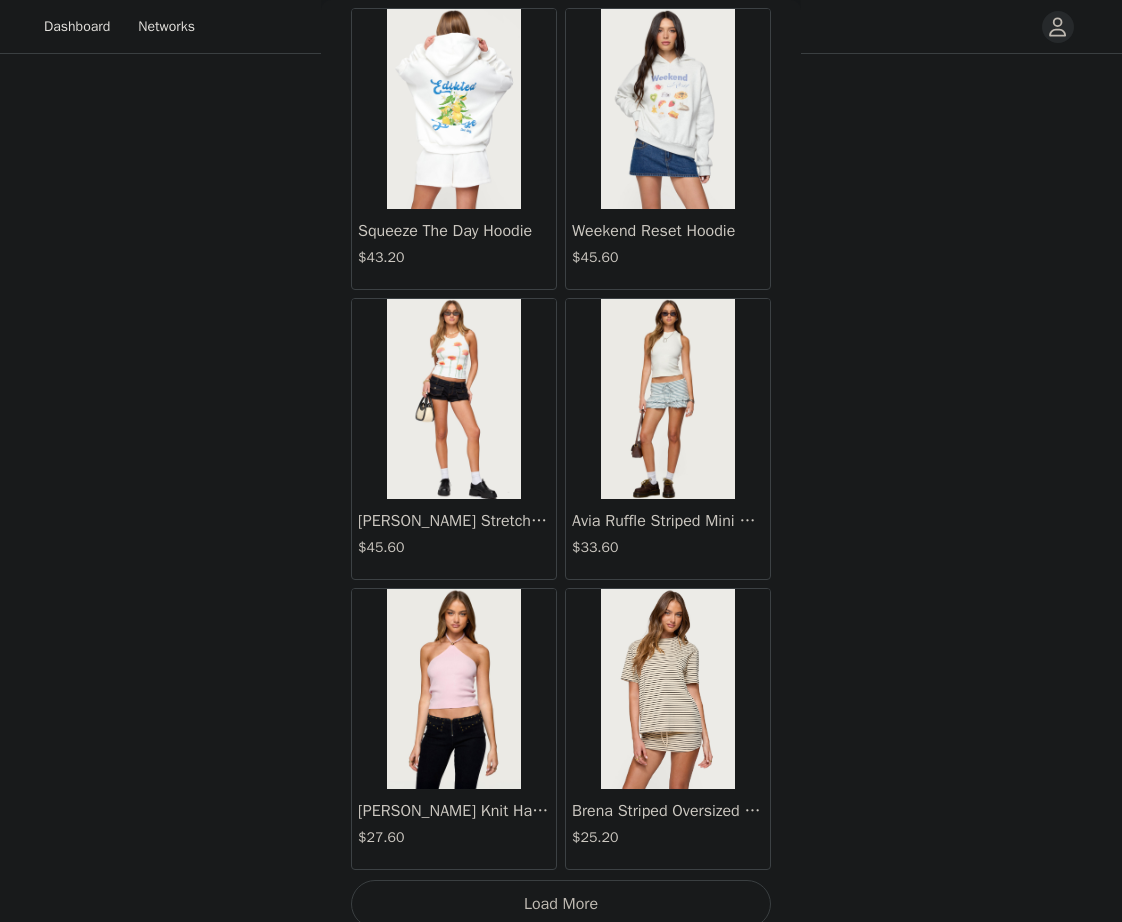 scroll, scrollTop: 57238, scrollLeft: 0, axis: vertical 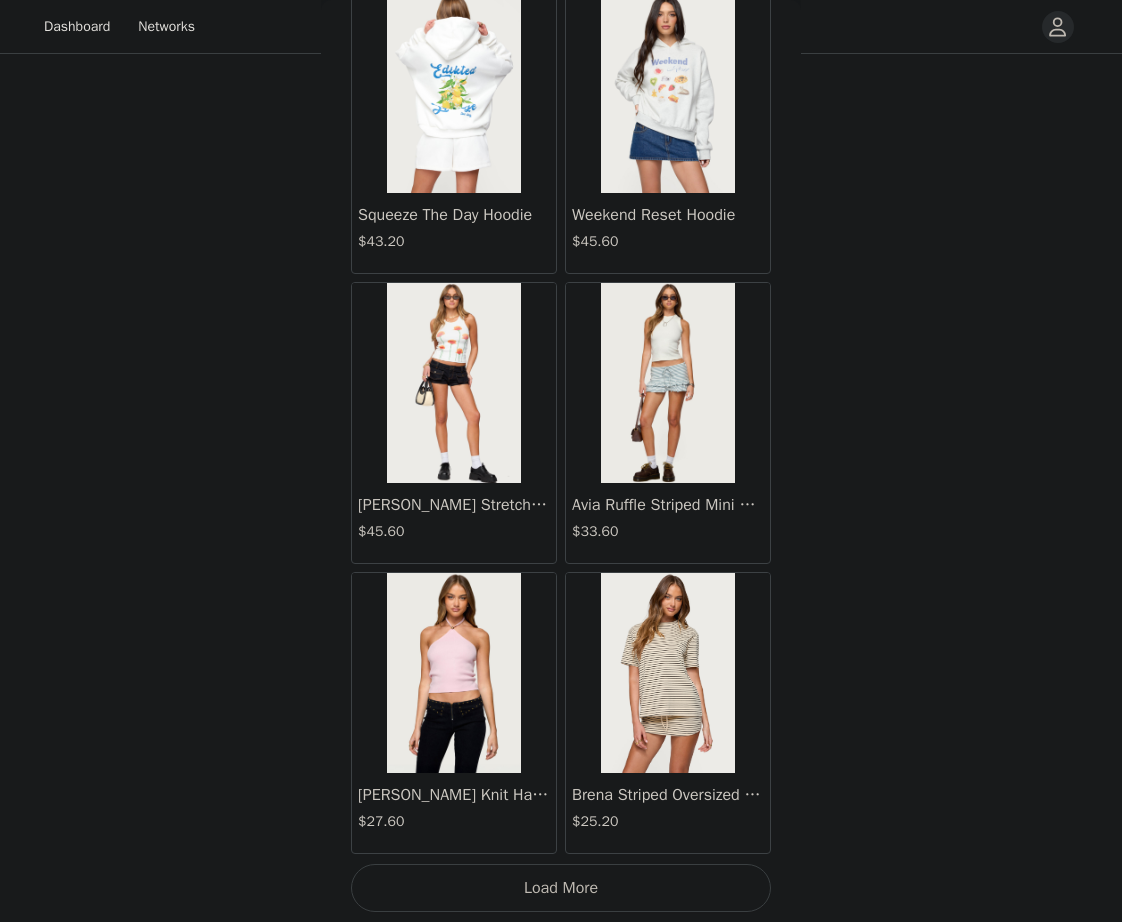click on "Load More" at bounding box center [561, 888] 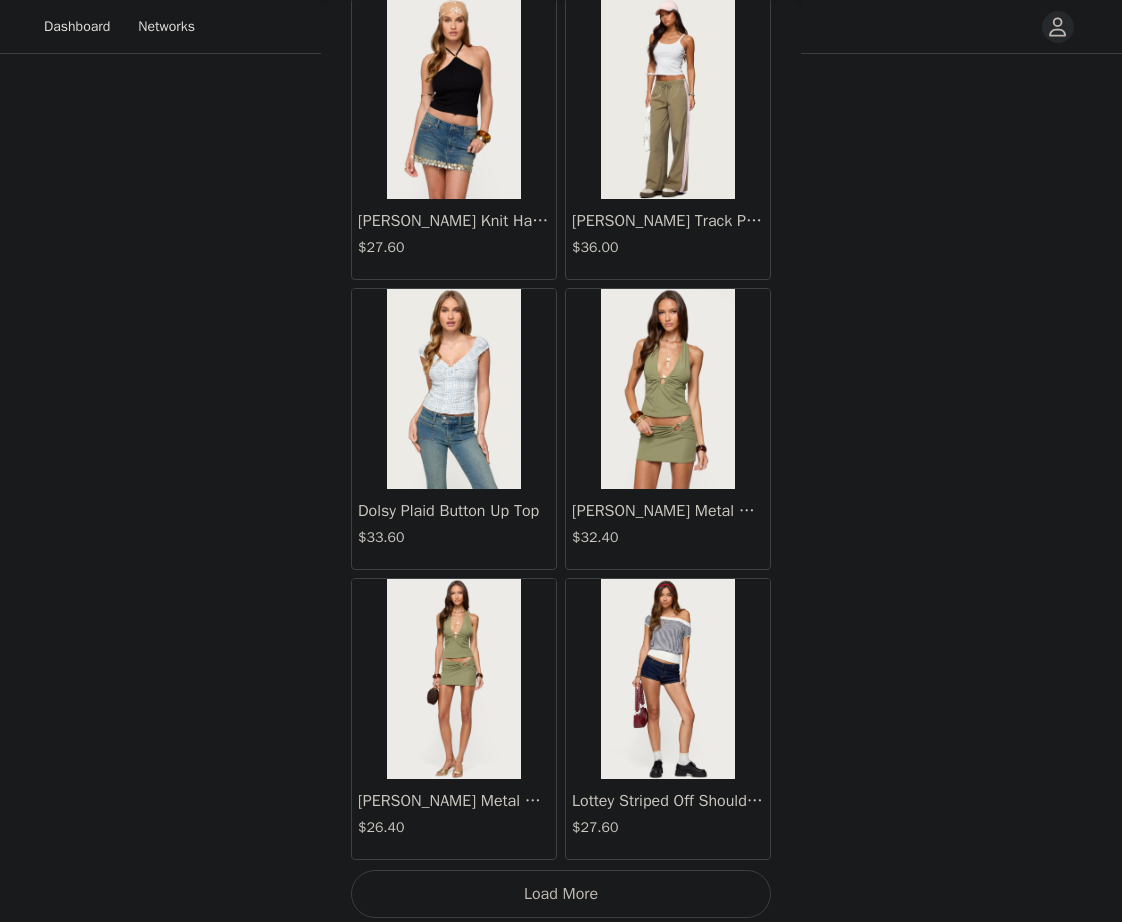 scroll, scrollTop: 60138, scrollLeft: 0, axis: vertical 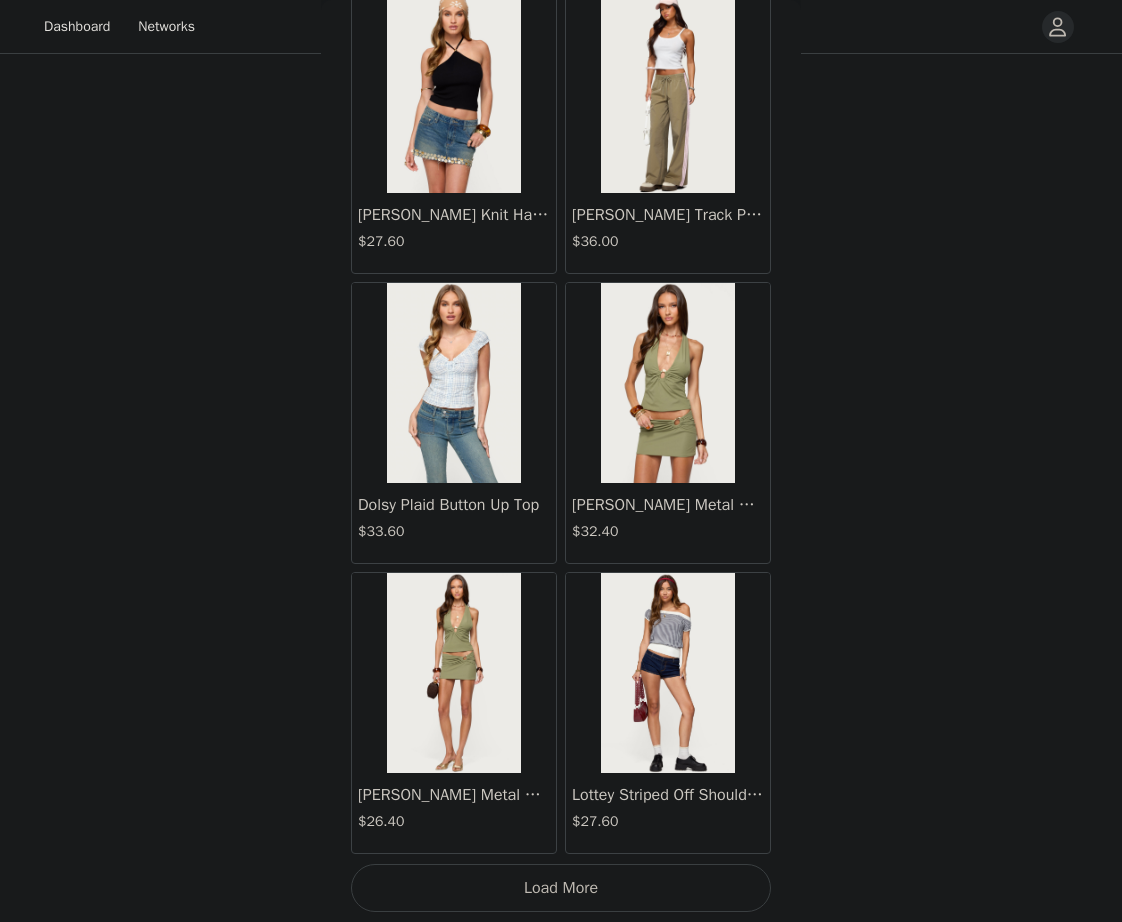 click on "Load More" at bounding box center [561, 888] 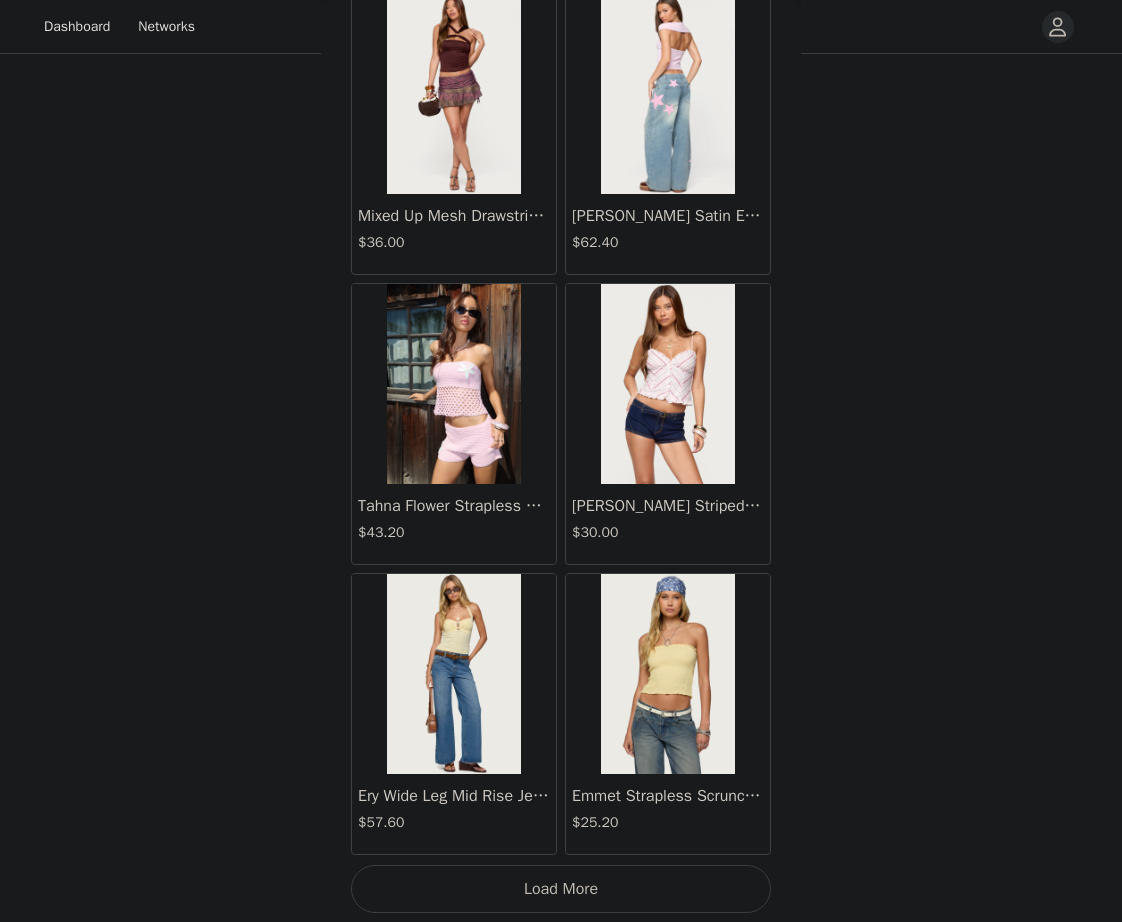 scroll, scrollTop: 63038, scrollLeft: 0, axis: vertical 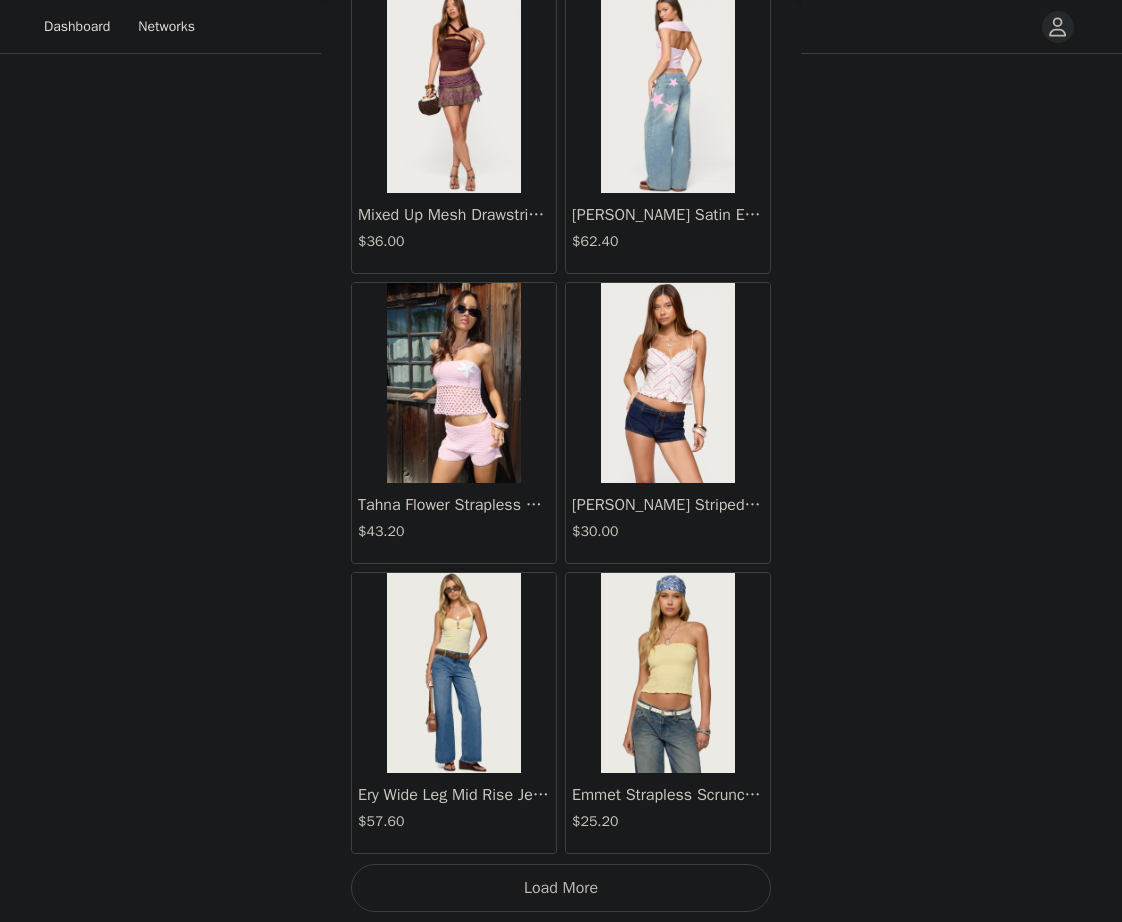 click on "Load More" at bounding box center [561, 888] 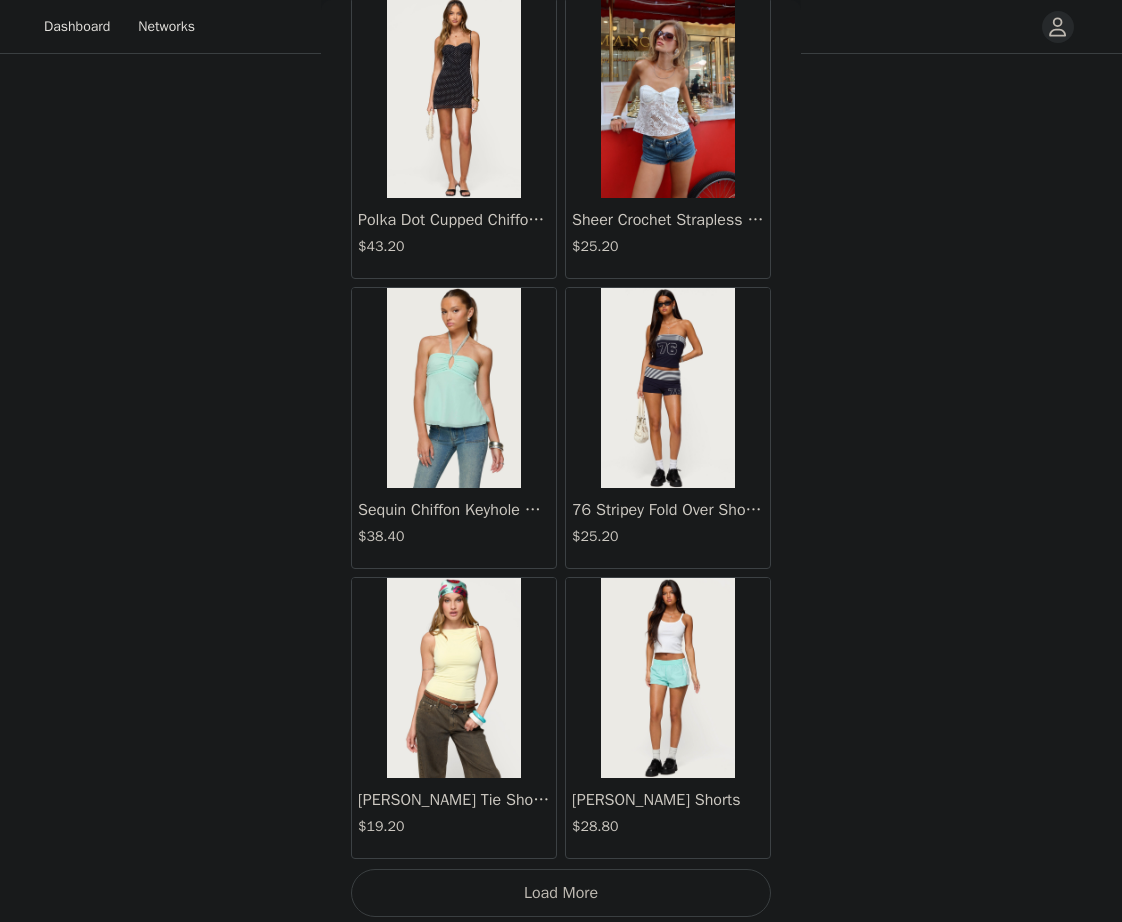 scroll, scrollTop: 65938, scrollLeft: 0, axis: vertical 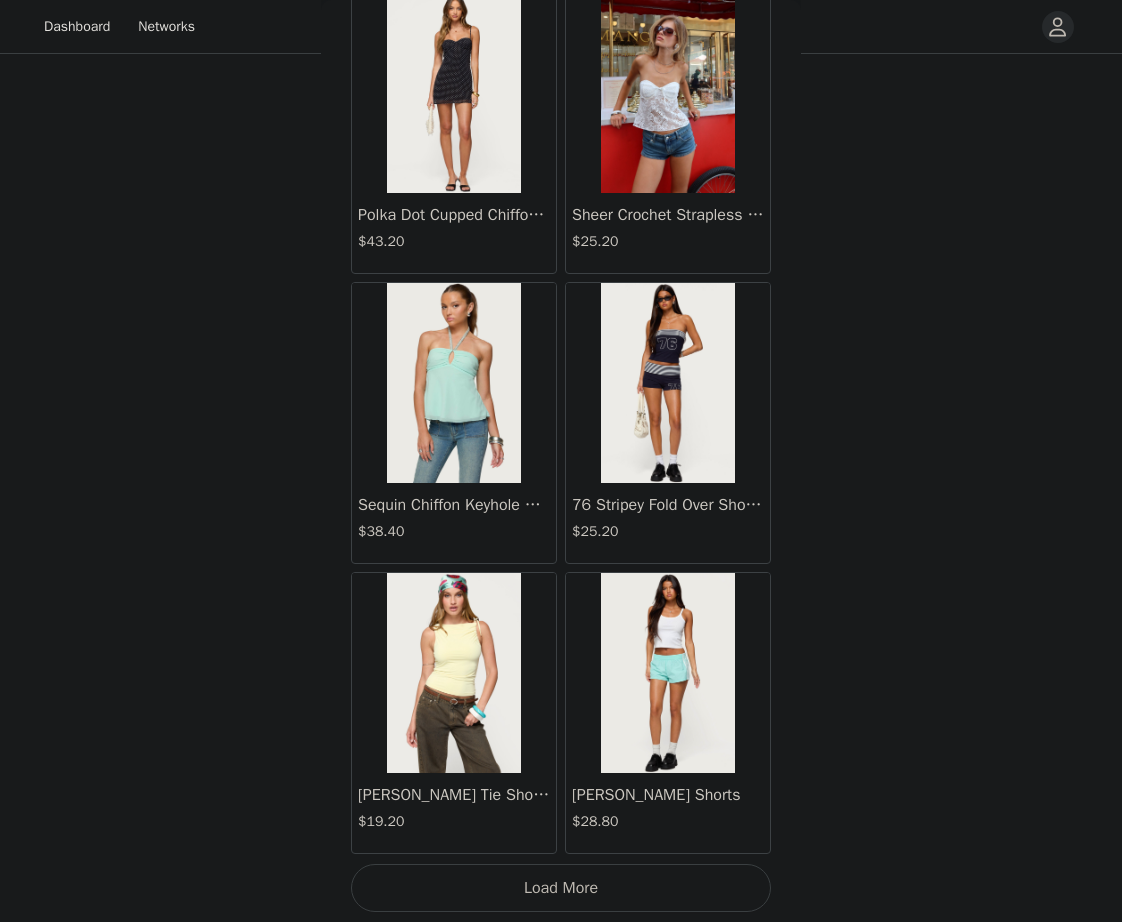 click on "Load More" at bounding box center [561, 888] 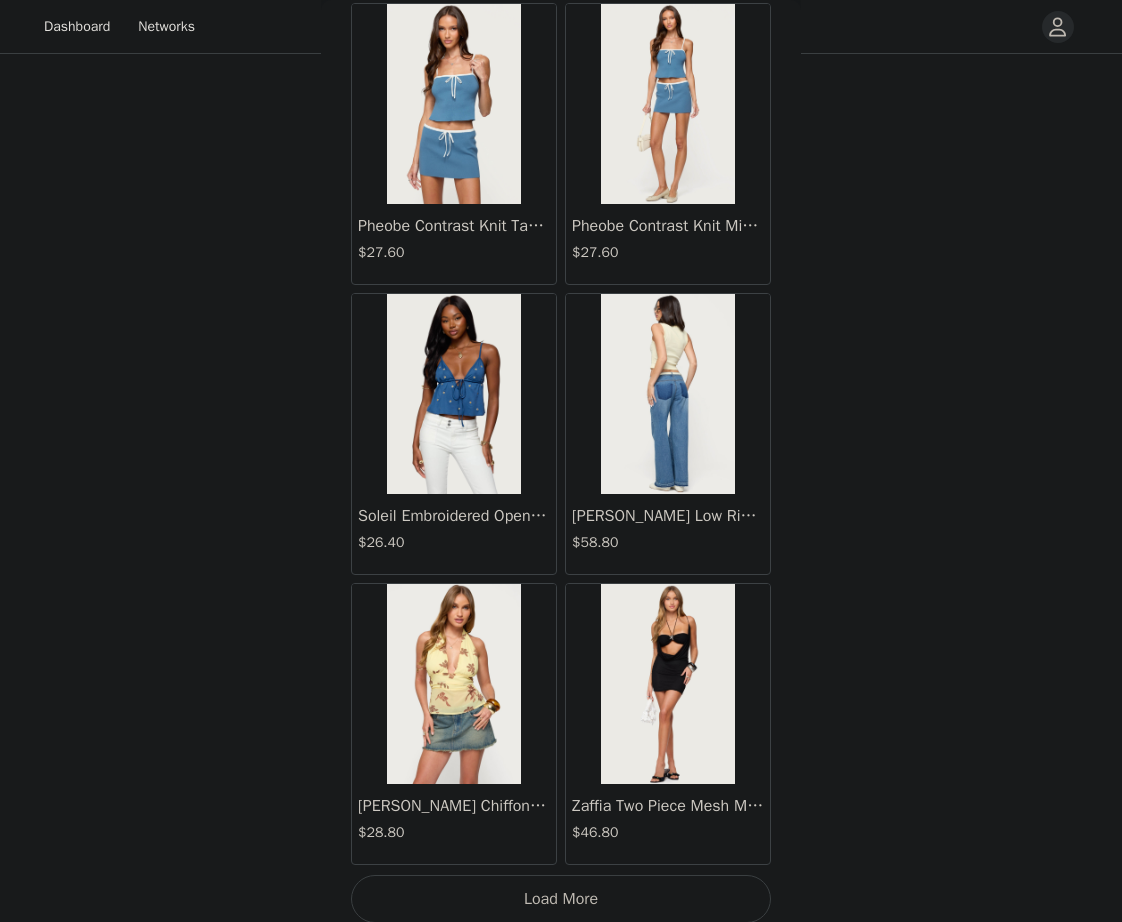 scroll, scrollTop: 68838, scrollLeft: 0, axis: vertical 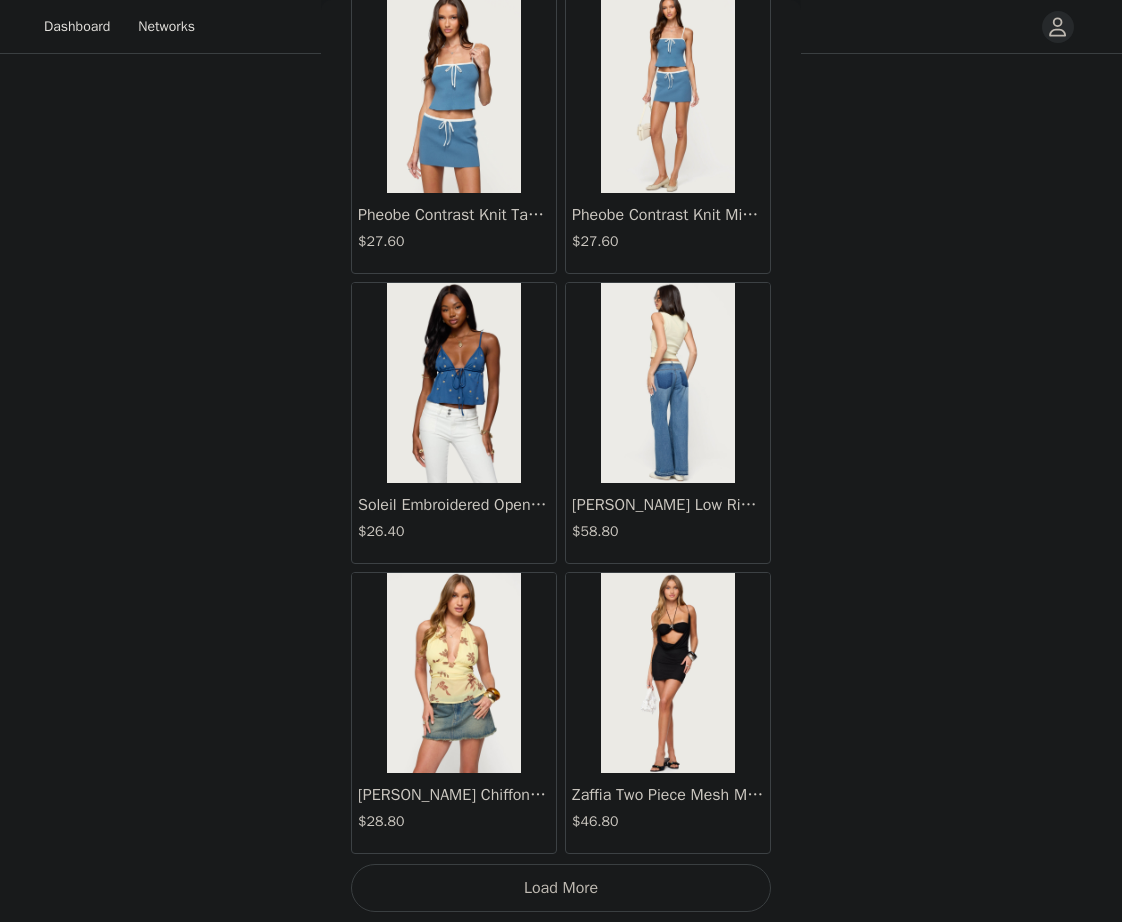 click on "Load More" at bounding box center (561, 888) 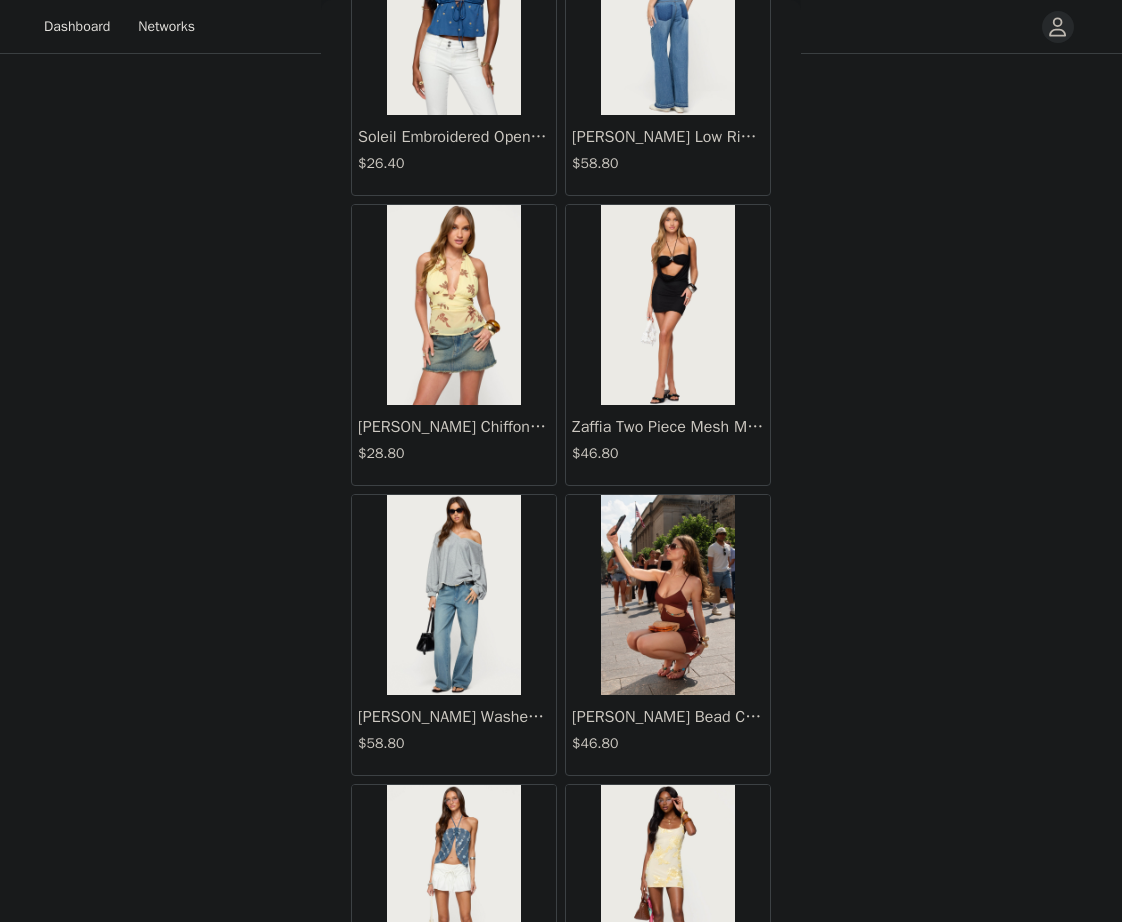 scroll, scrollTop: 69217, scrollLeft: 0, axis: vertical 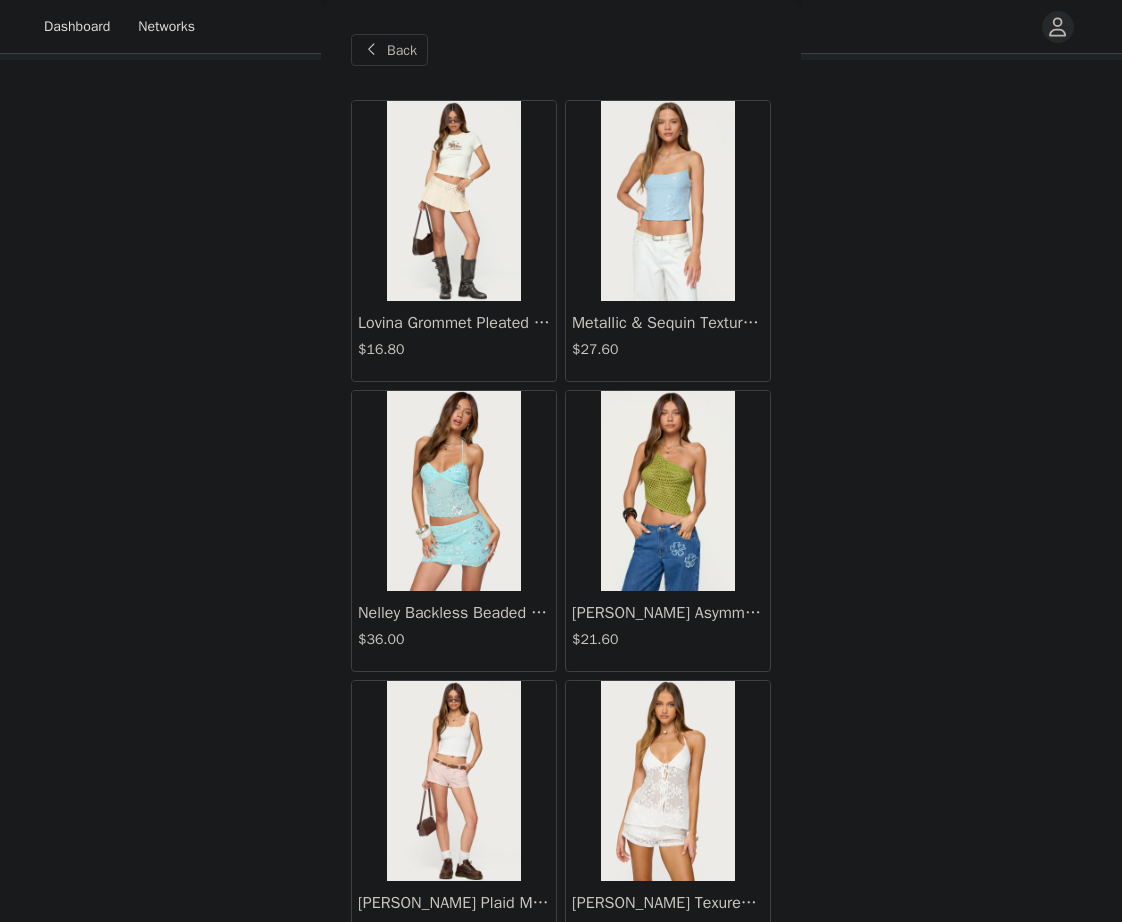 click on "Back" at bounding box center (389, 50) 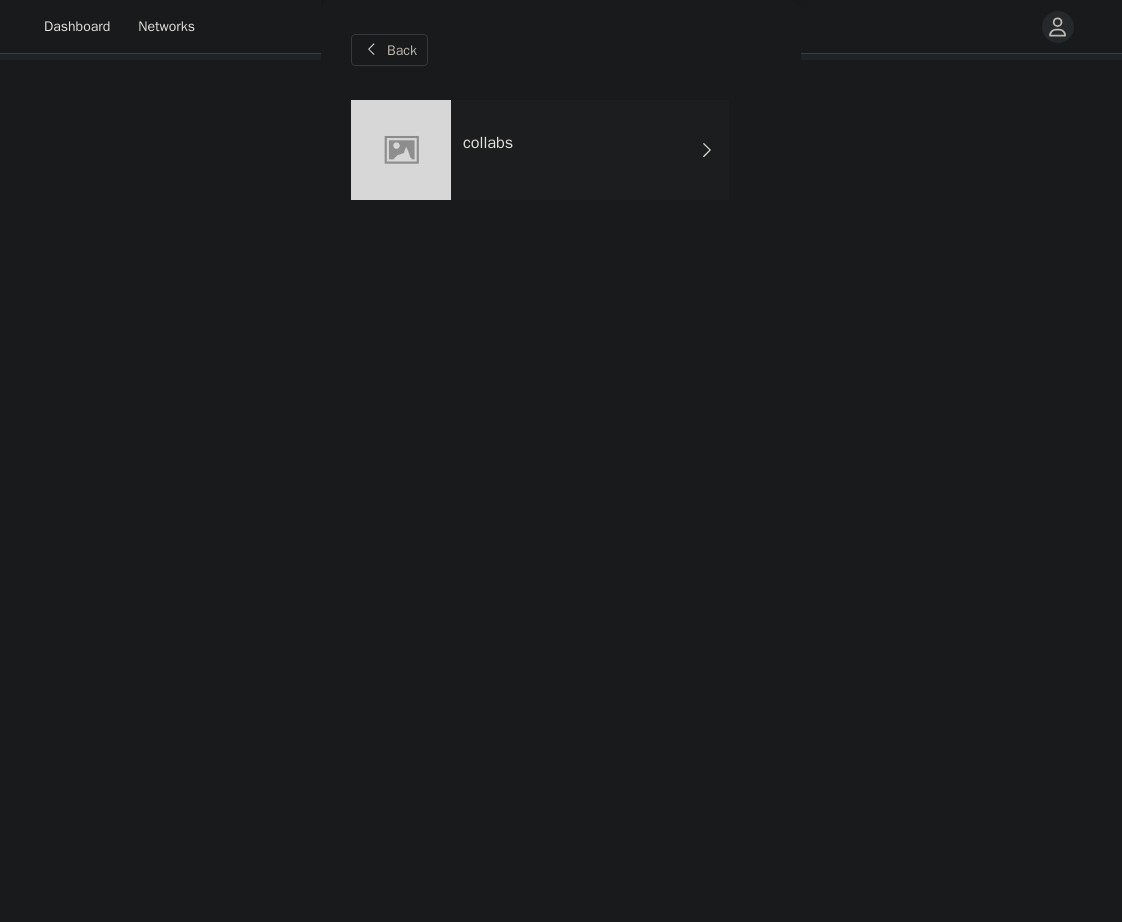 click on "Back" at bounding box center [402, 50] 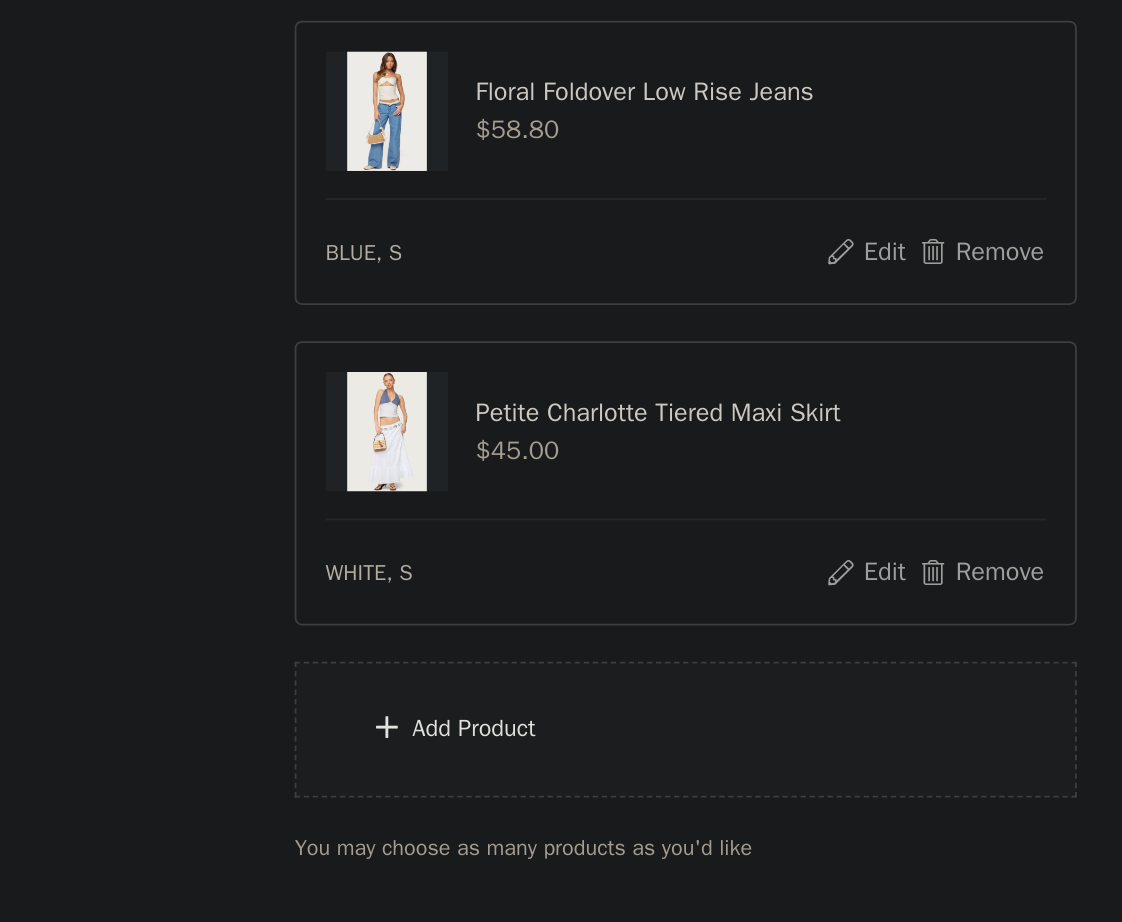 scroll, scrollTop: 696, scrollLeft: 0, axis: vertical 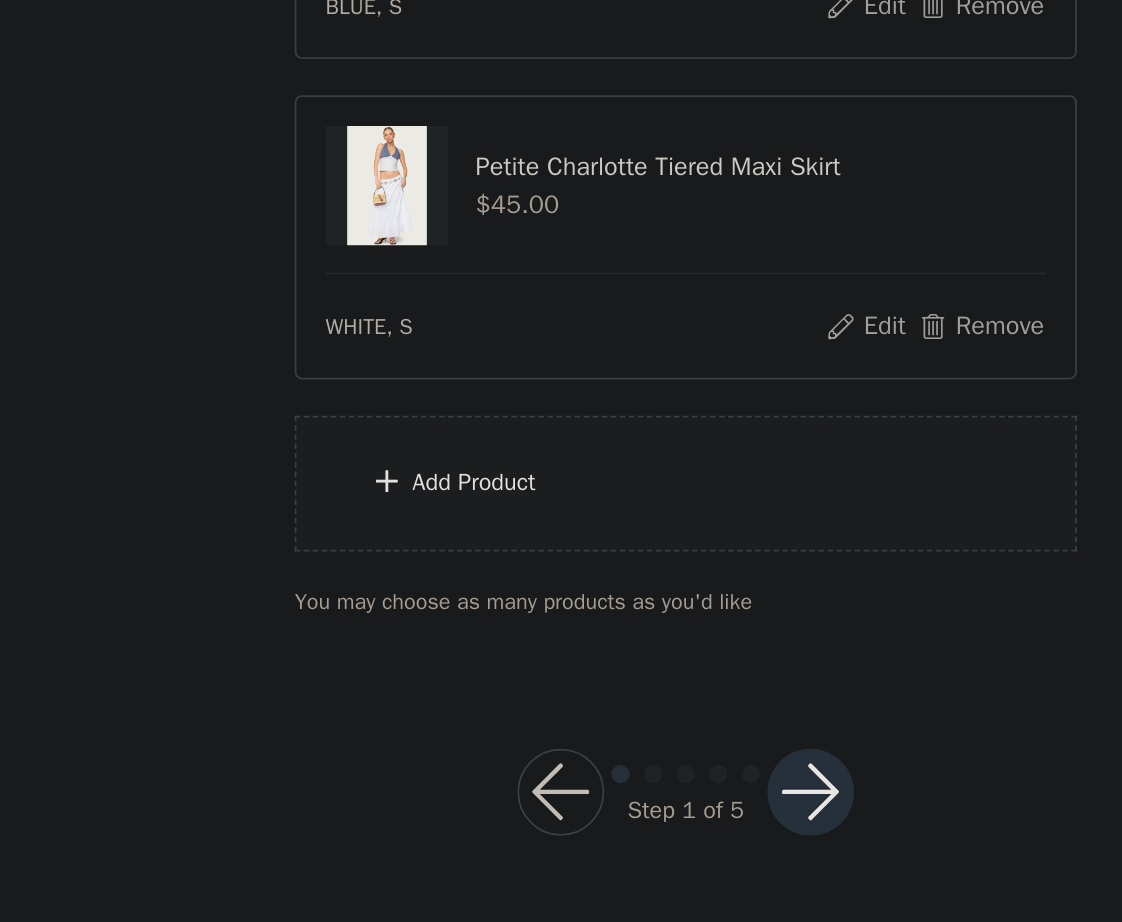 click on "Add Product" at bounding box center [444, 679] 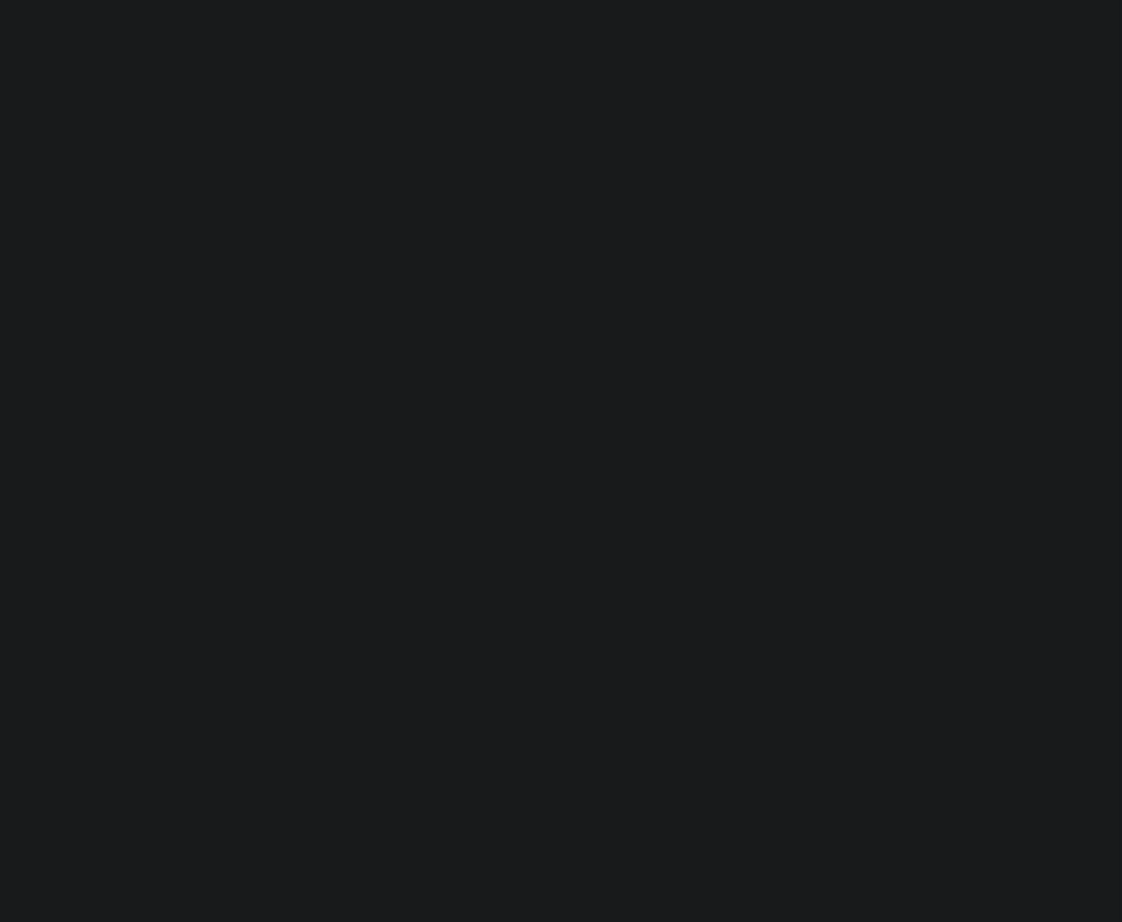 scroll, scrollTop: 695, scrollLeft: 0, axis: vertical 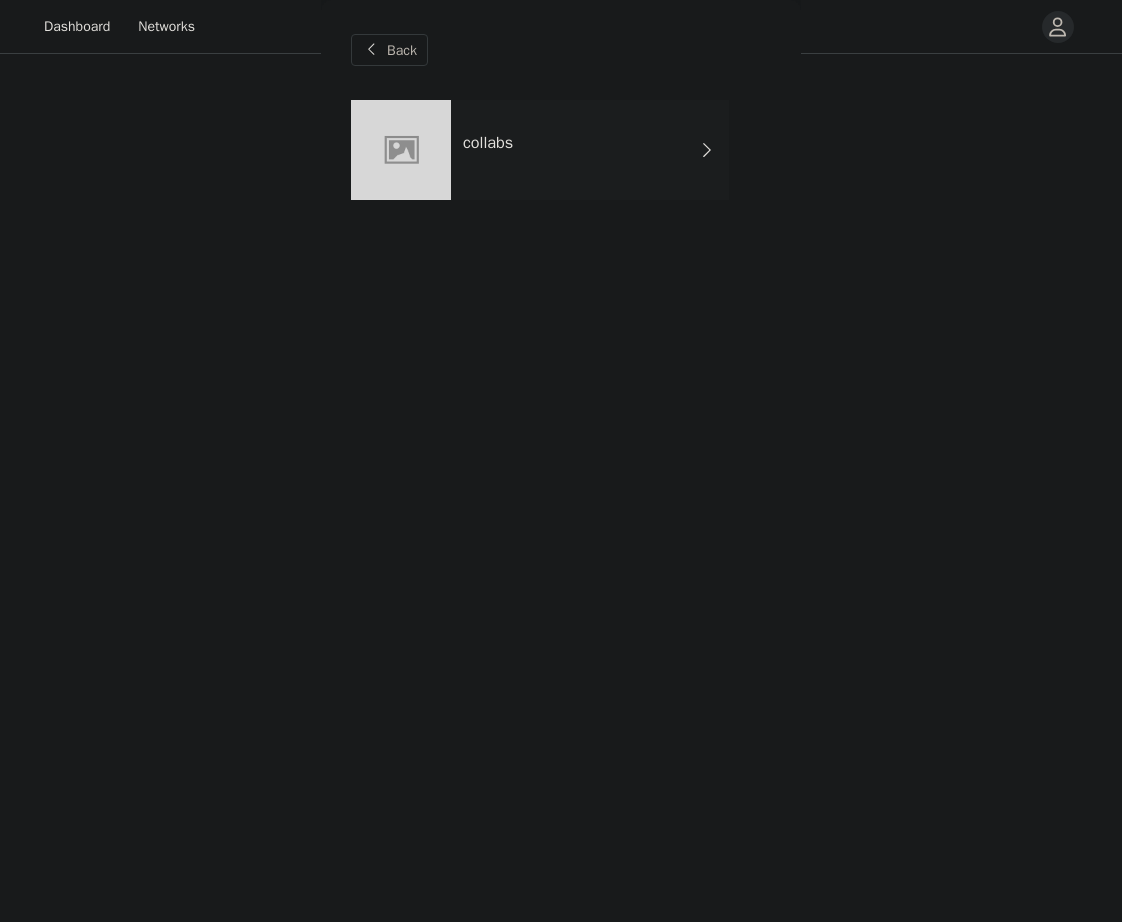 click on "collabs" at bounding box center (590, 150) 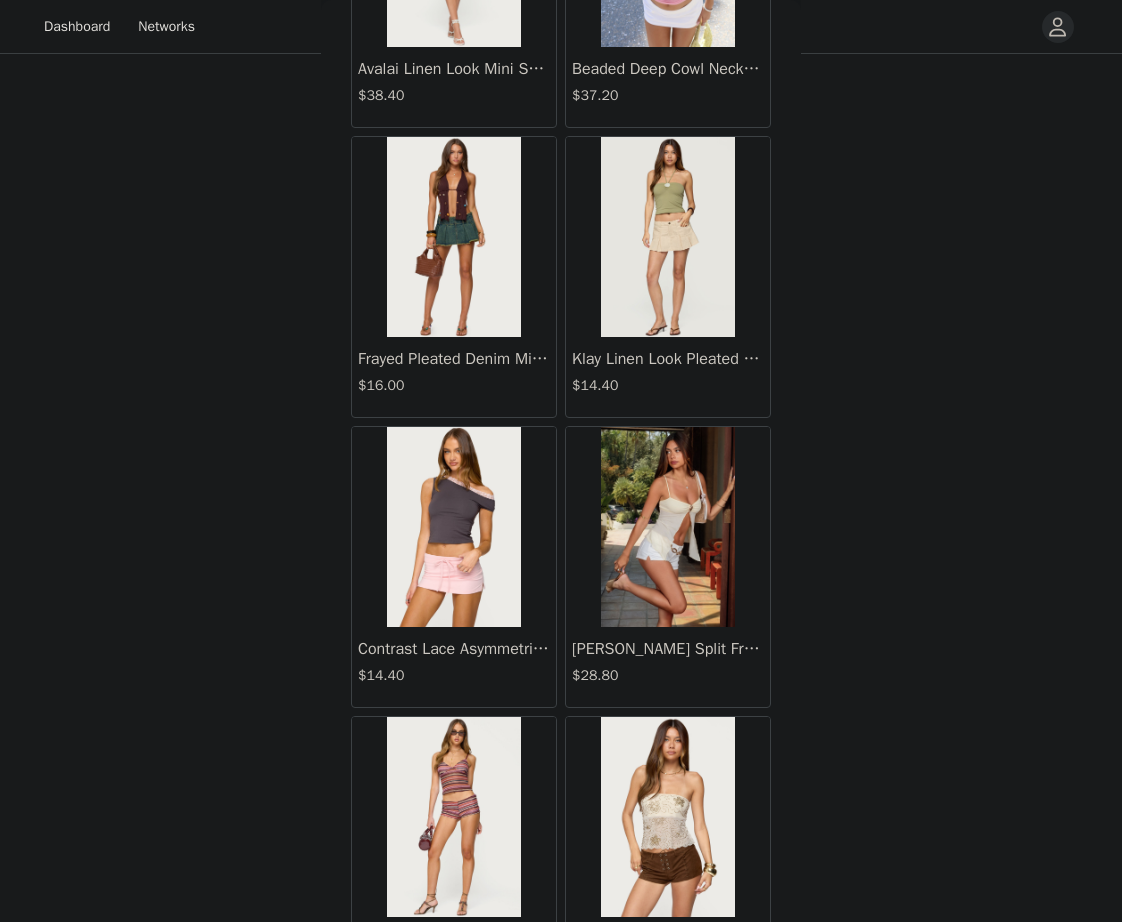 scroll, scrollTop: 2138, scrollLeft: 0, axis: vertical 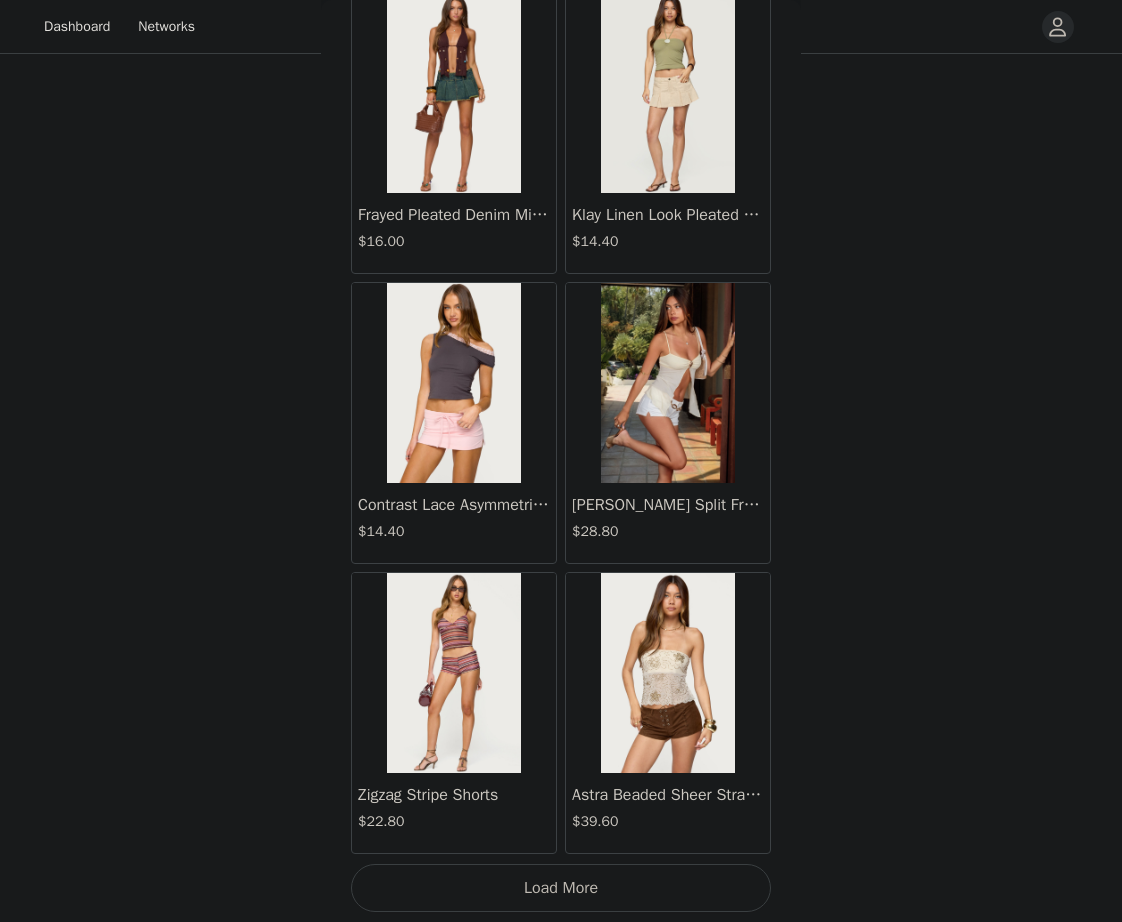 click on "Load More" at bounding box center [561, 888] 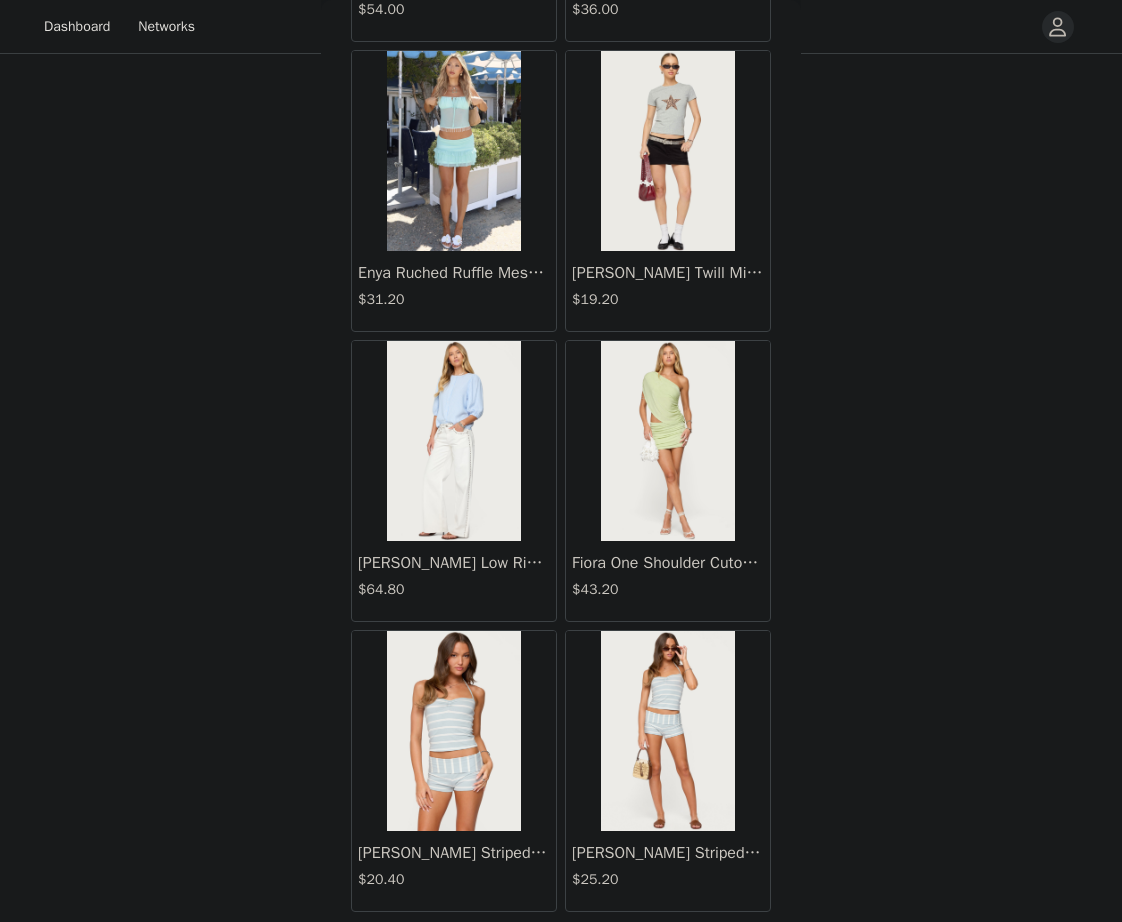 scroll, scrollTop: 5038, scrollLeft: 0, axis: vertical 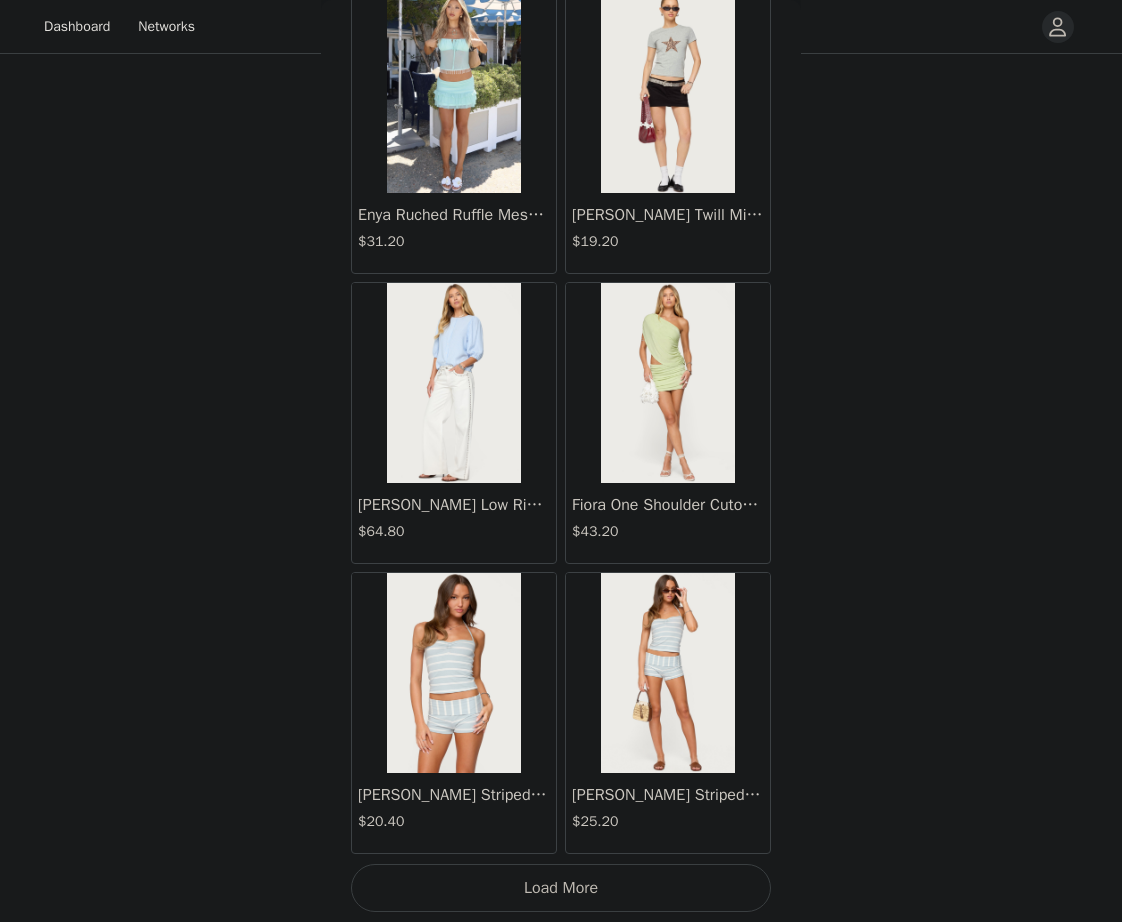 click on "Load More" at bounding box center (561, 888) 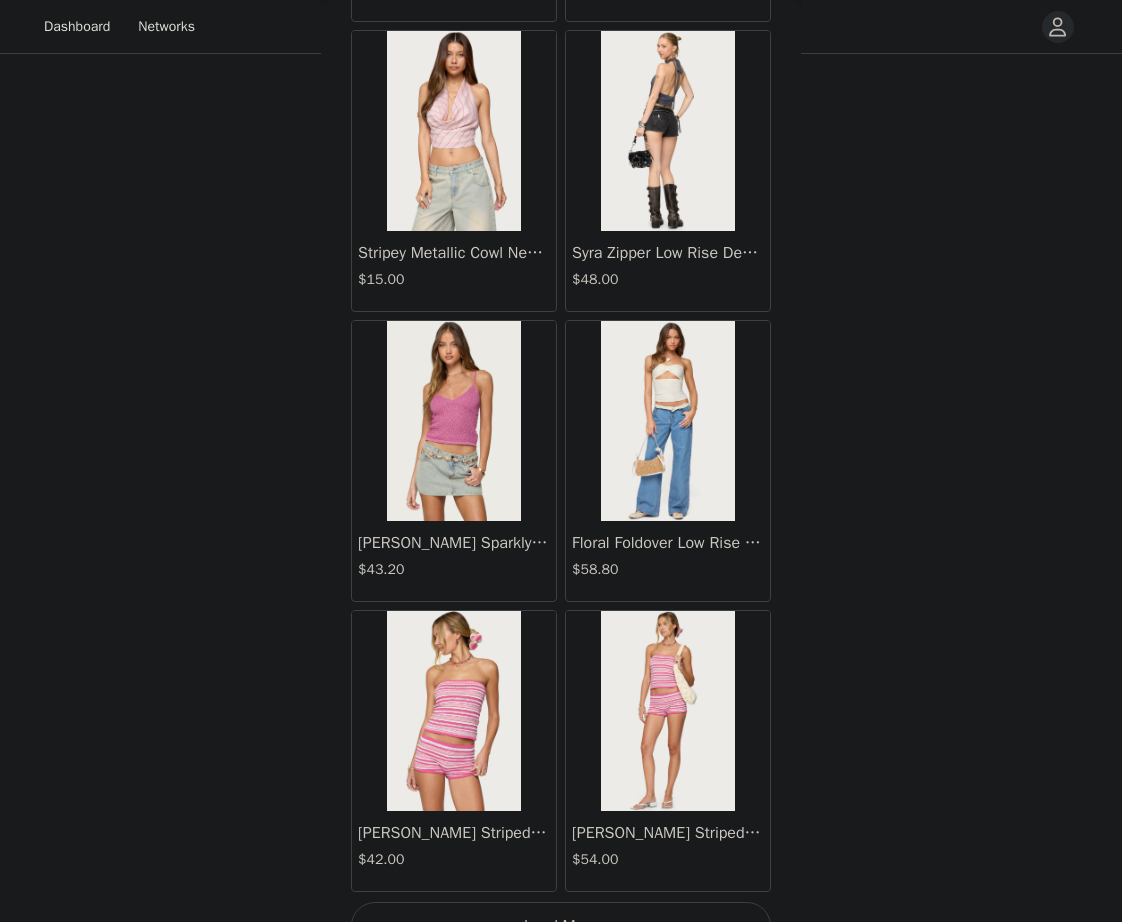 scroll, scrollTop: 7938, scrollLeft: 0, axis: vertical 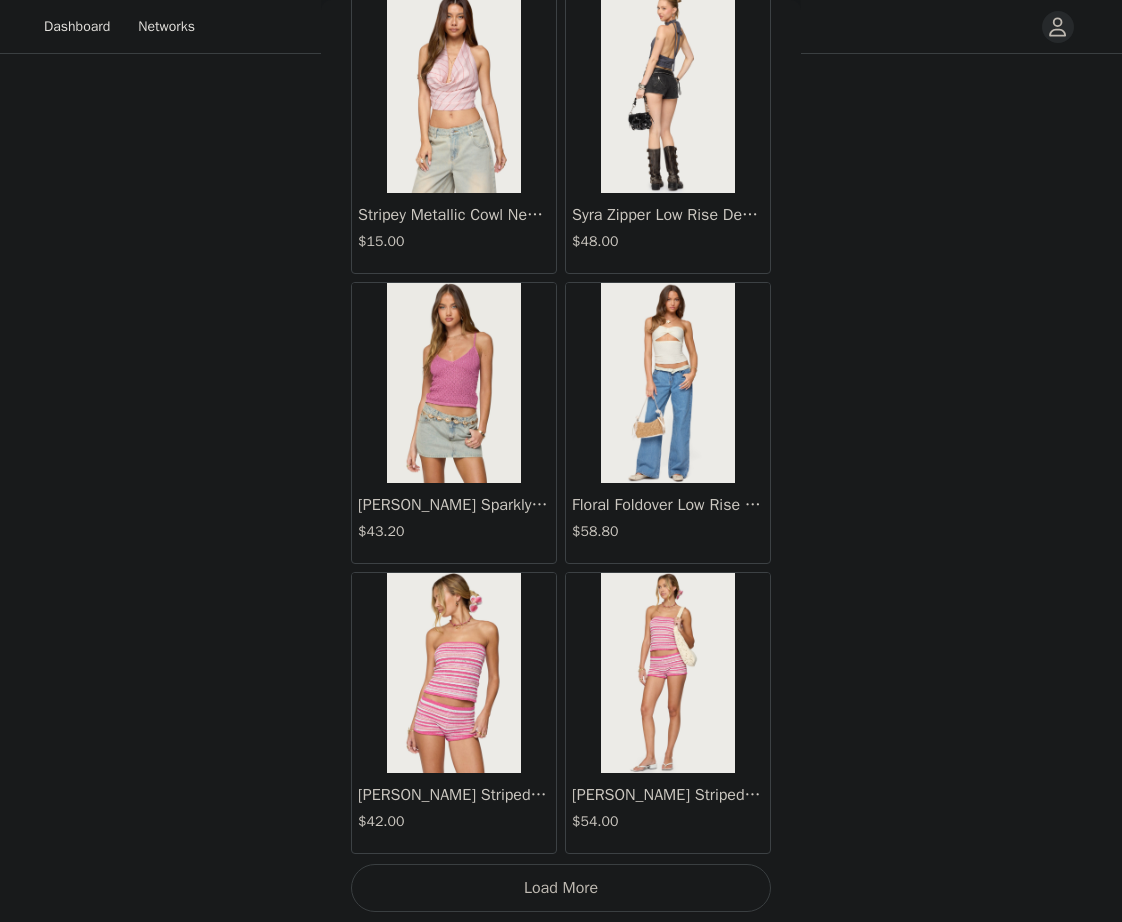 click on "Load More" at bounding box center (561, 888) 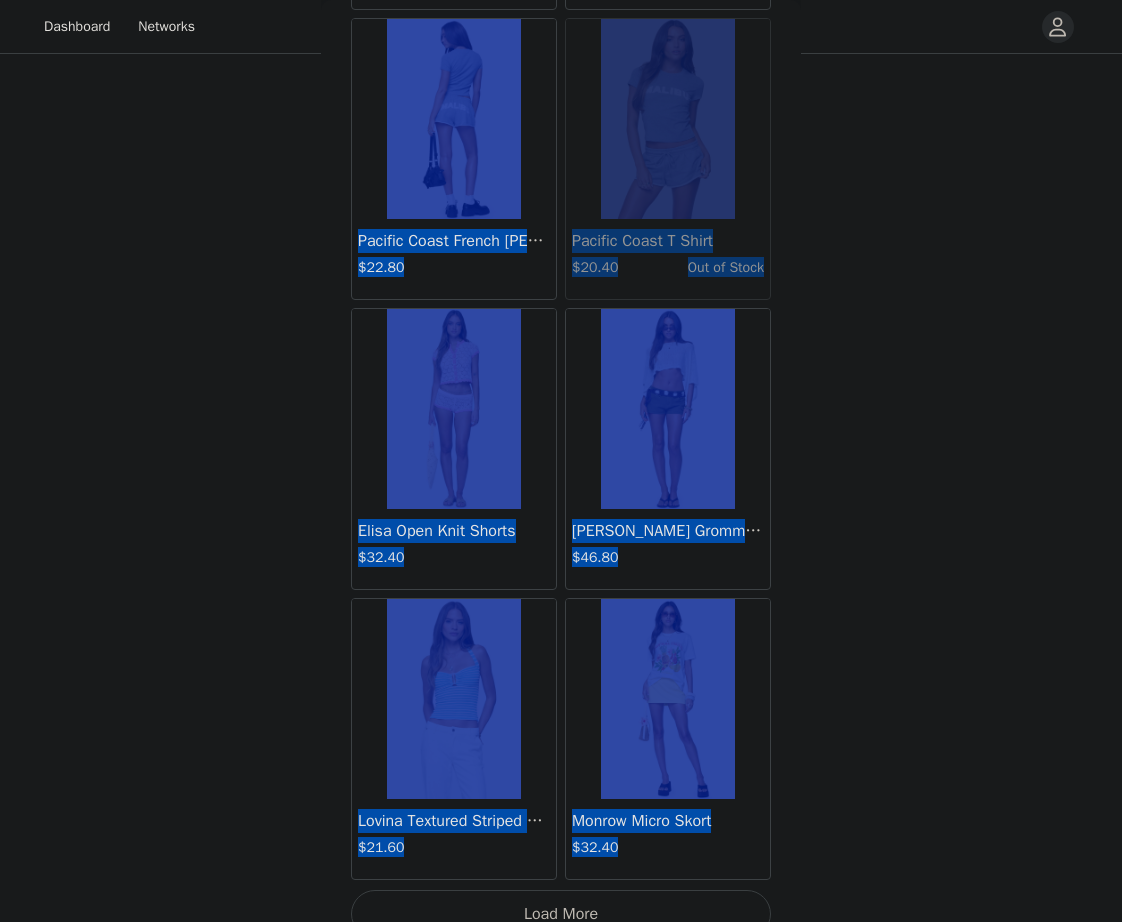 scroll, scrollTop: 10838, scrollLeft: 0, axis: vertical 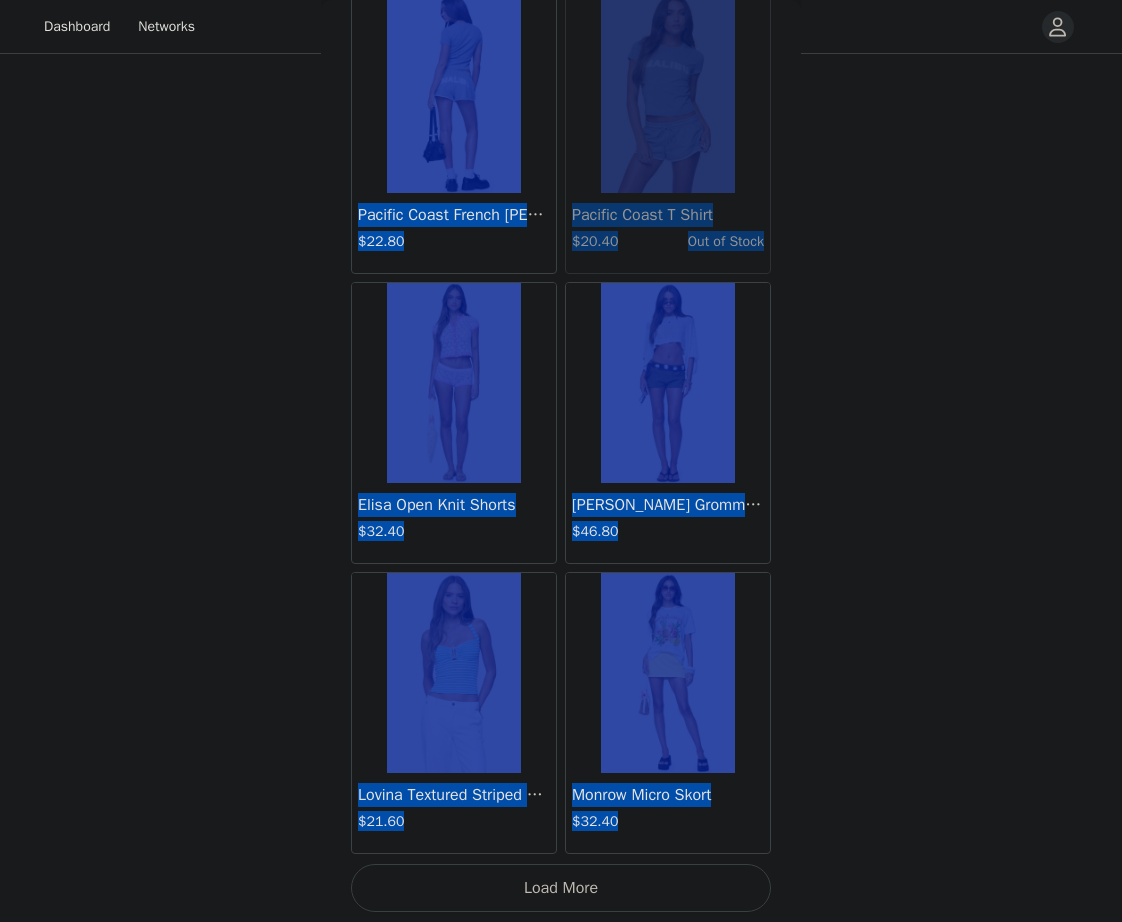 click on "Load More" at bounding box center [561, 888] 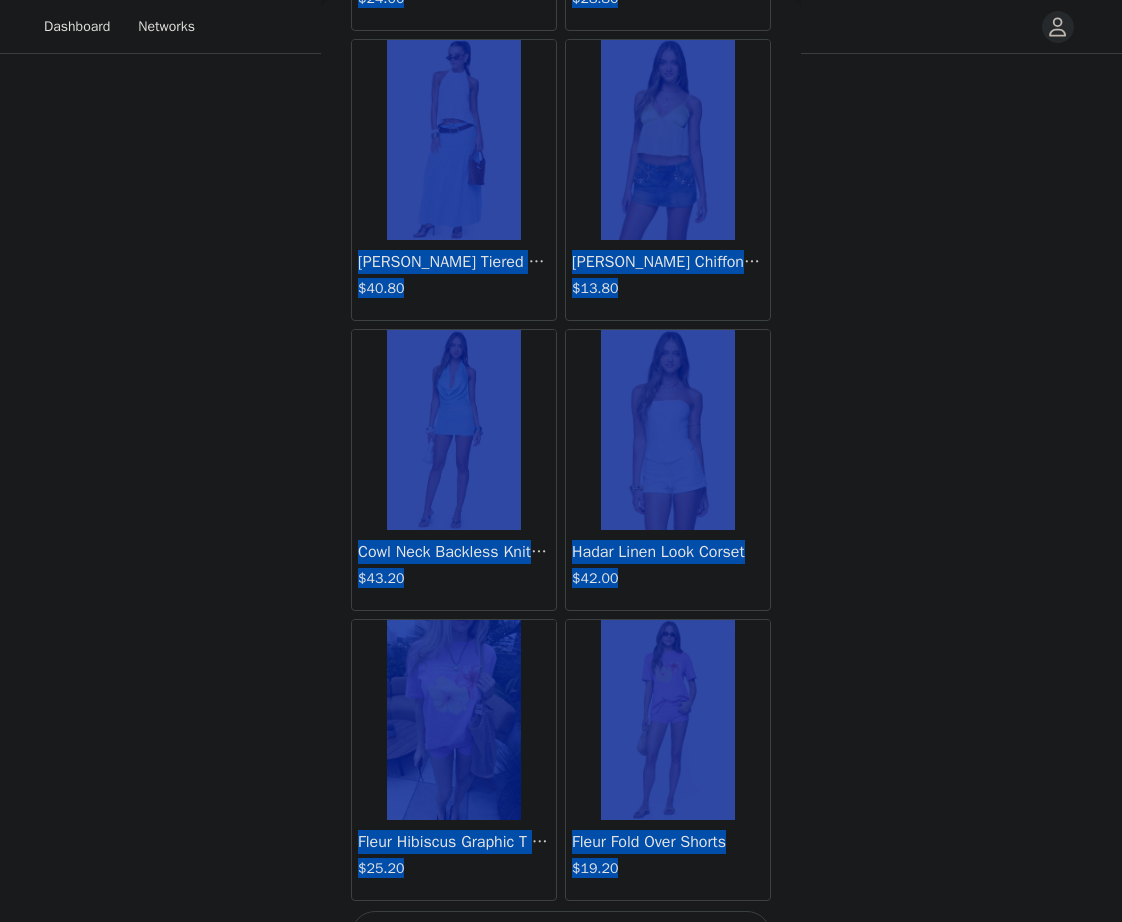 scroll, scrollTop: 13738, scrollLeft: 0, axis: vertical 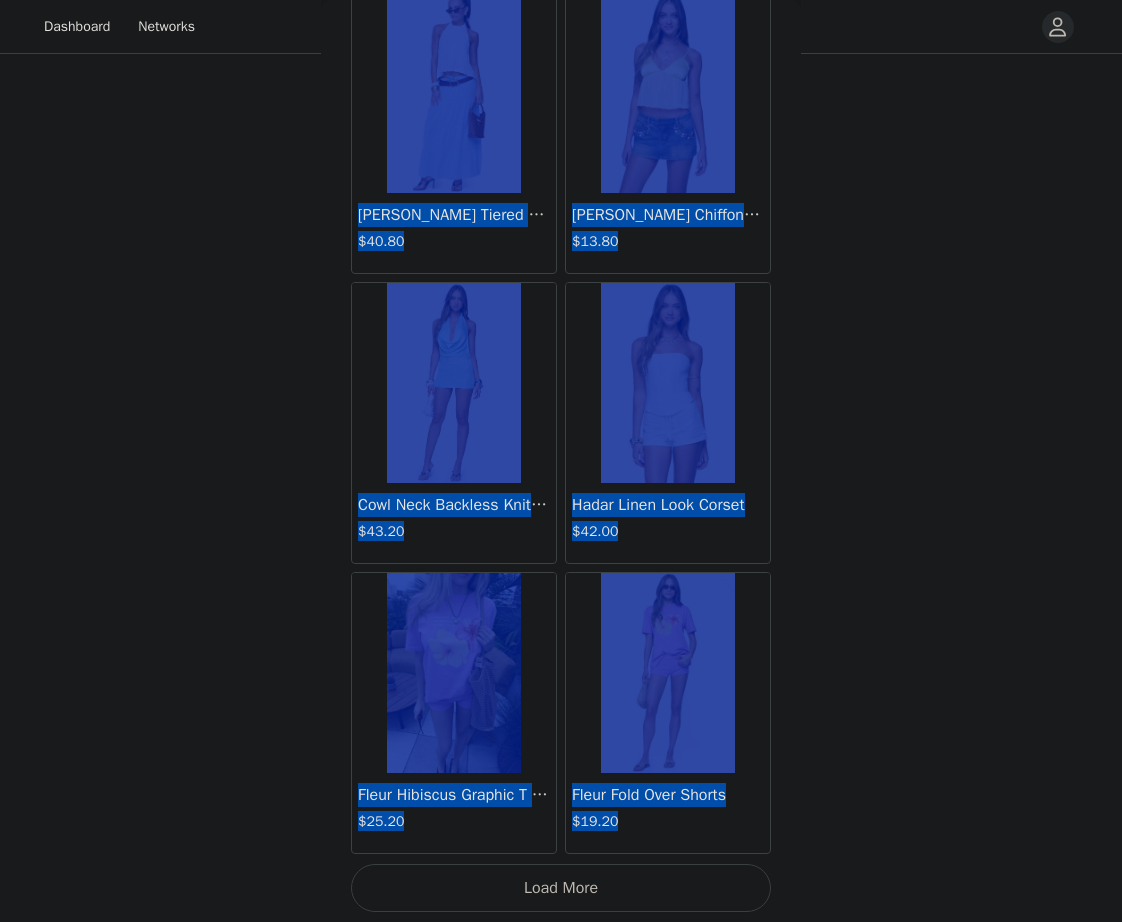 click on "Load More" at bounding box center [561, 888] 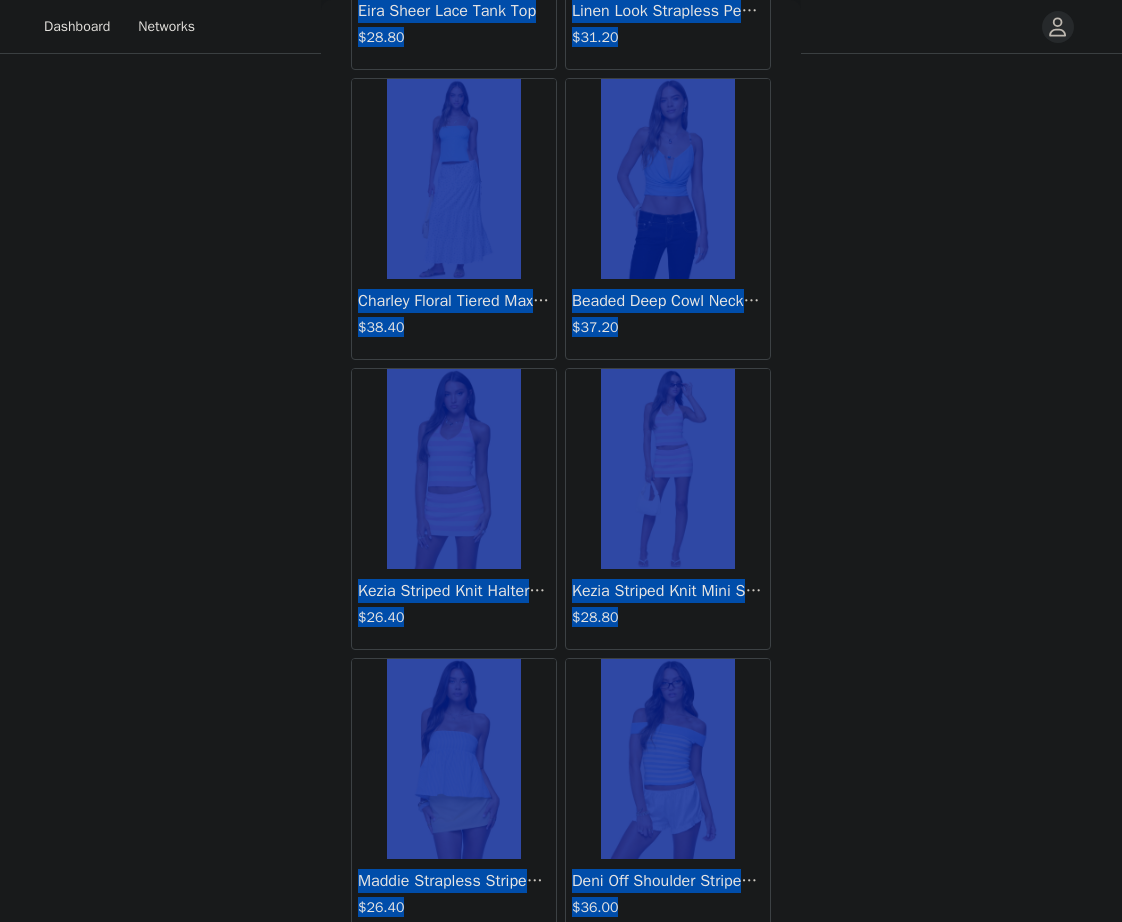 scroll, scrollTop: 16638, scrollLeft: 0, axis: vertical 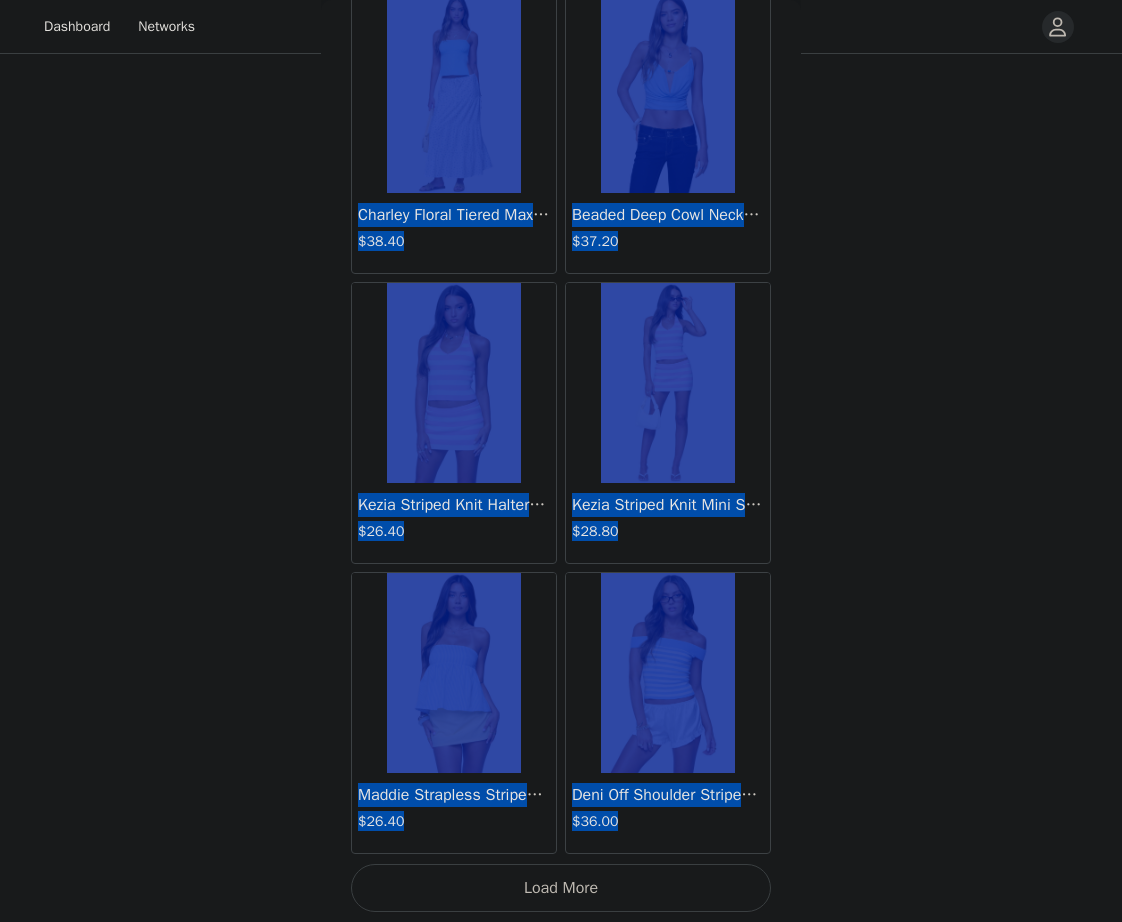 click on "Load More" at bounding box center [561, 888] 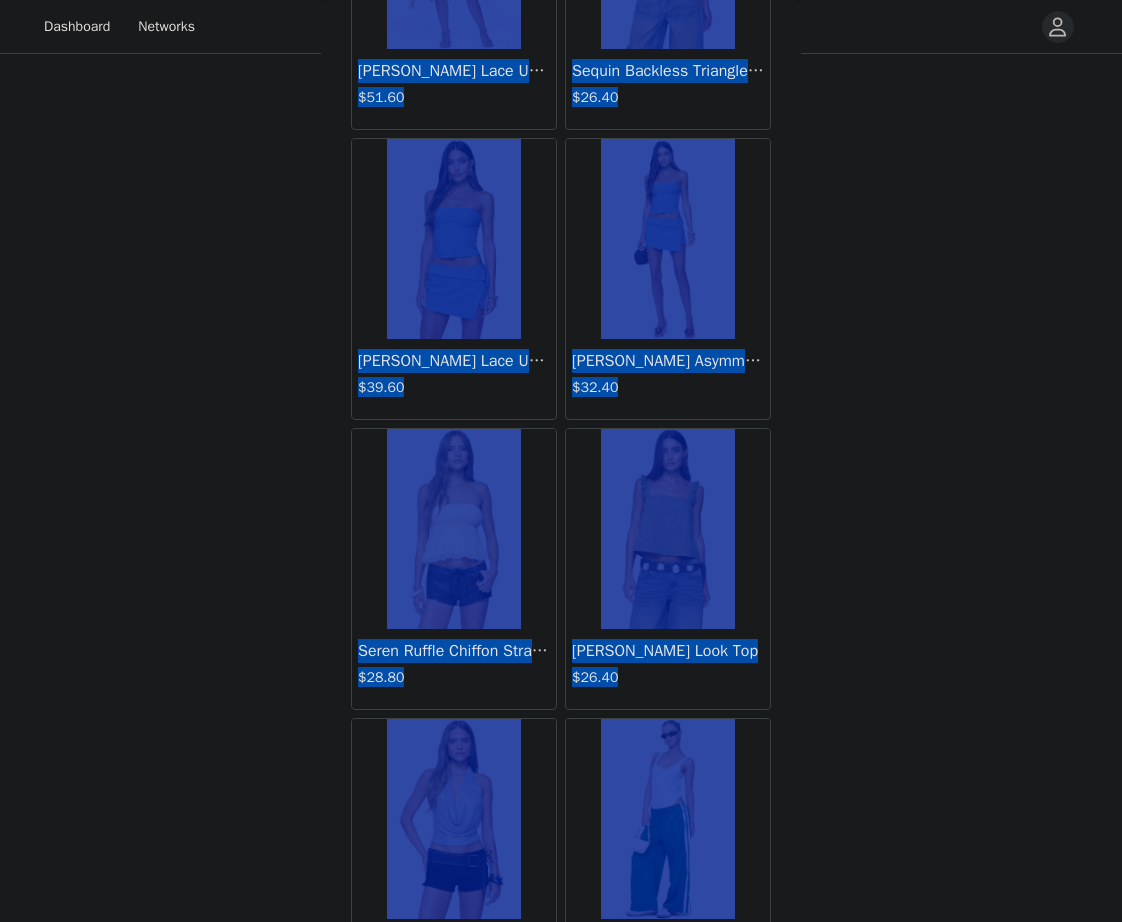 scroll, scrollTop: 19265, scrollLeft: 0, axis: vertical 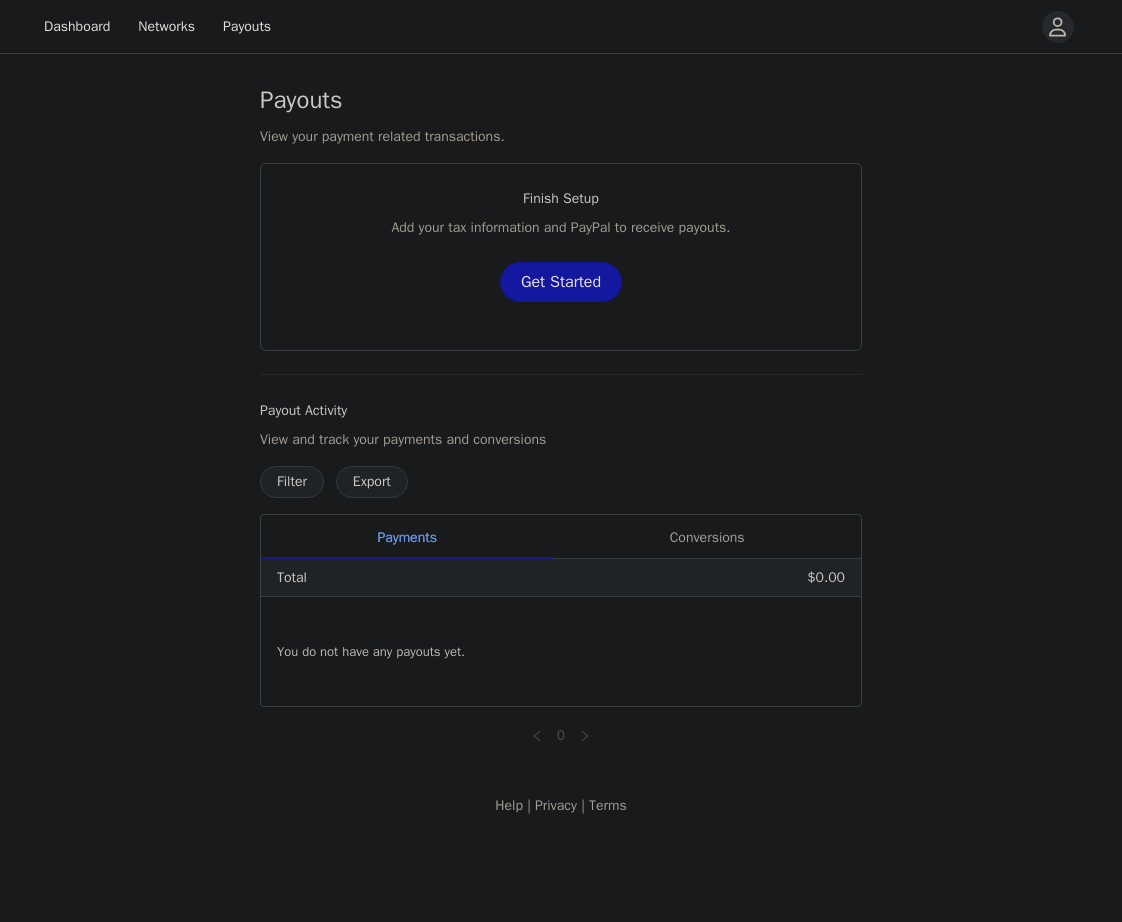 click on "Get Started" at bounding box center [561, 282] 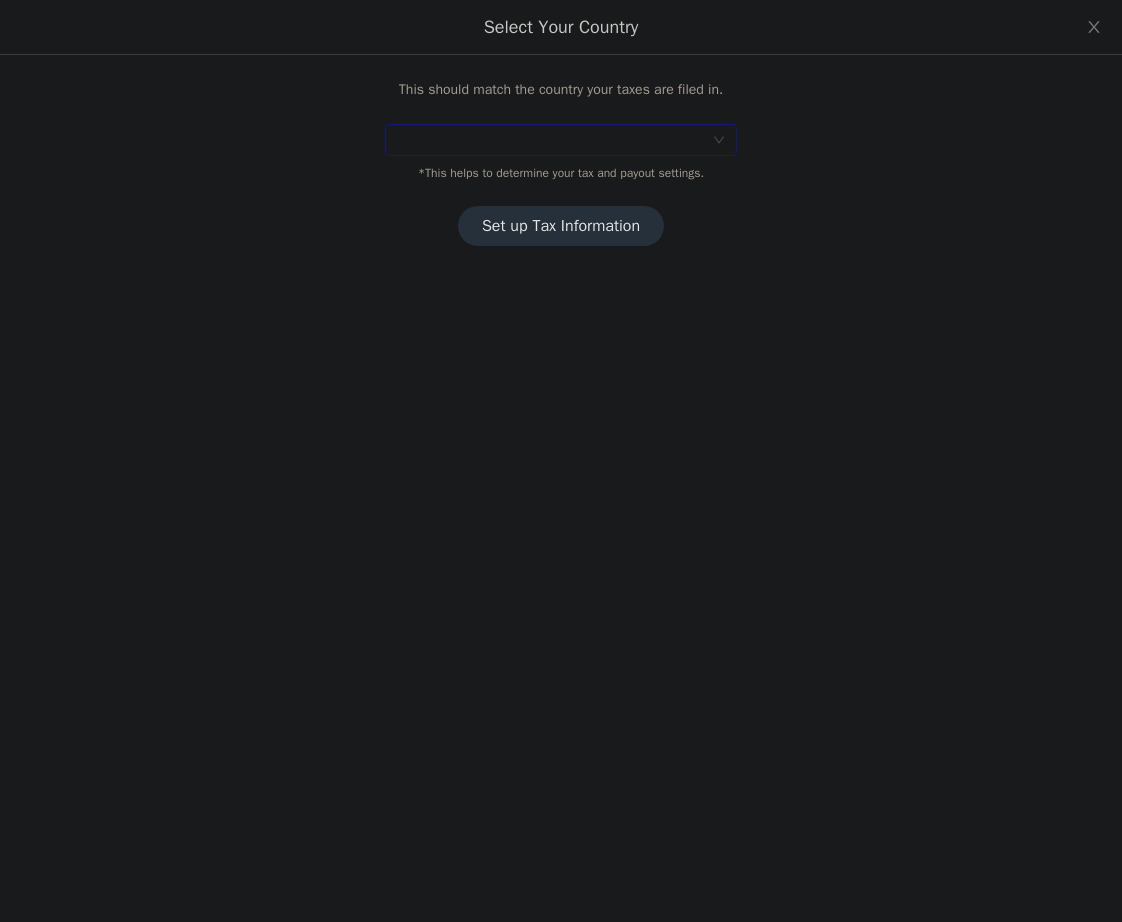 click at bounding box center (554, 140) 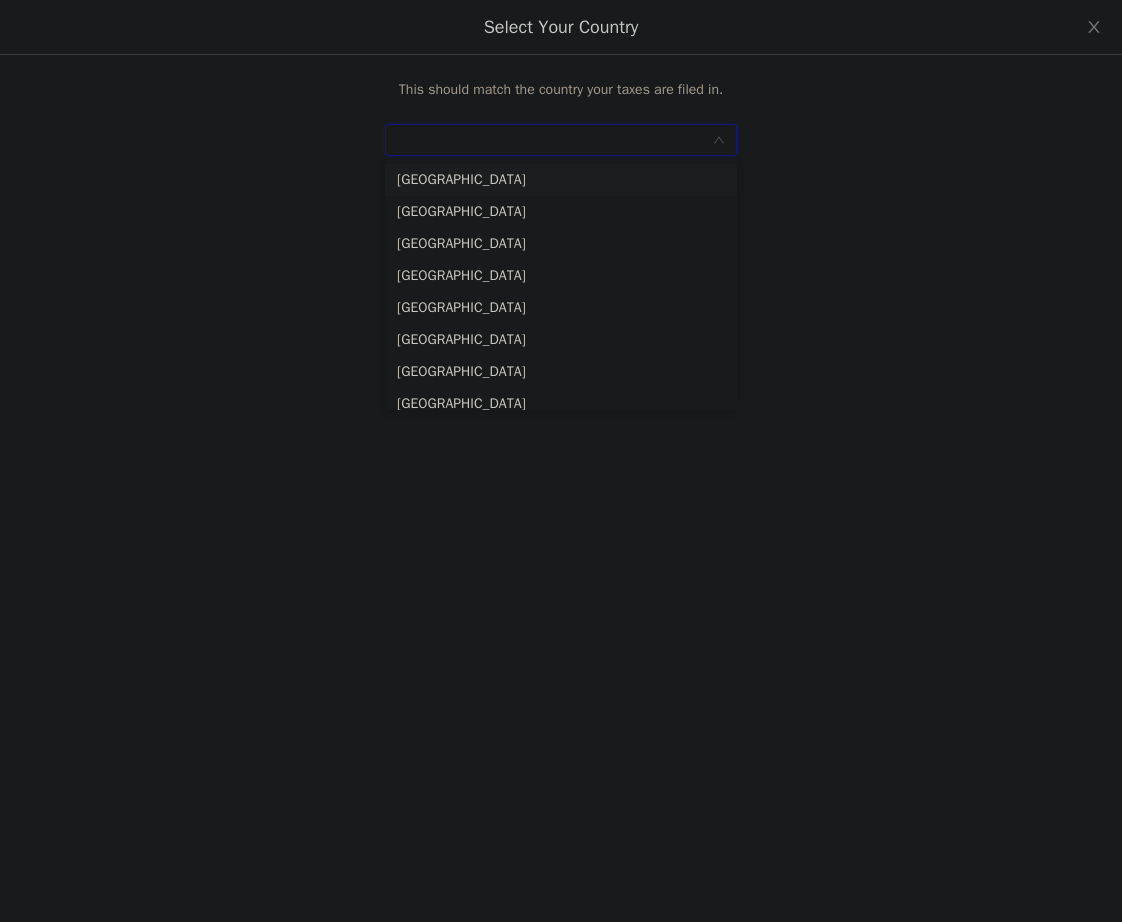 click on "[GEOGRAPHIC_DATA]" at bounding box center [561, 180] 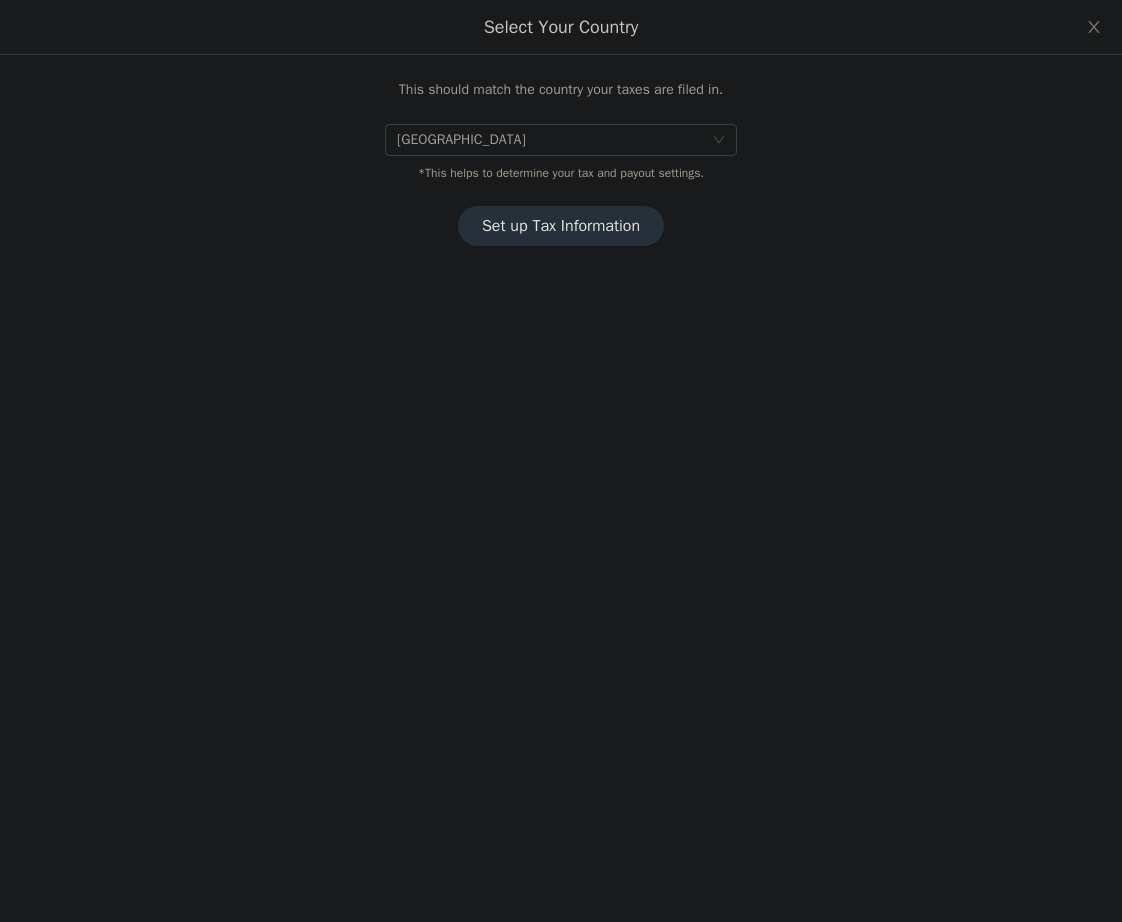 click on "Set up Tax Information" at bounding box center [561, 226] 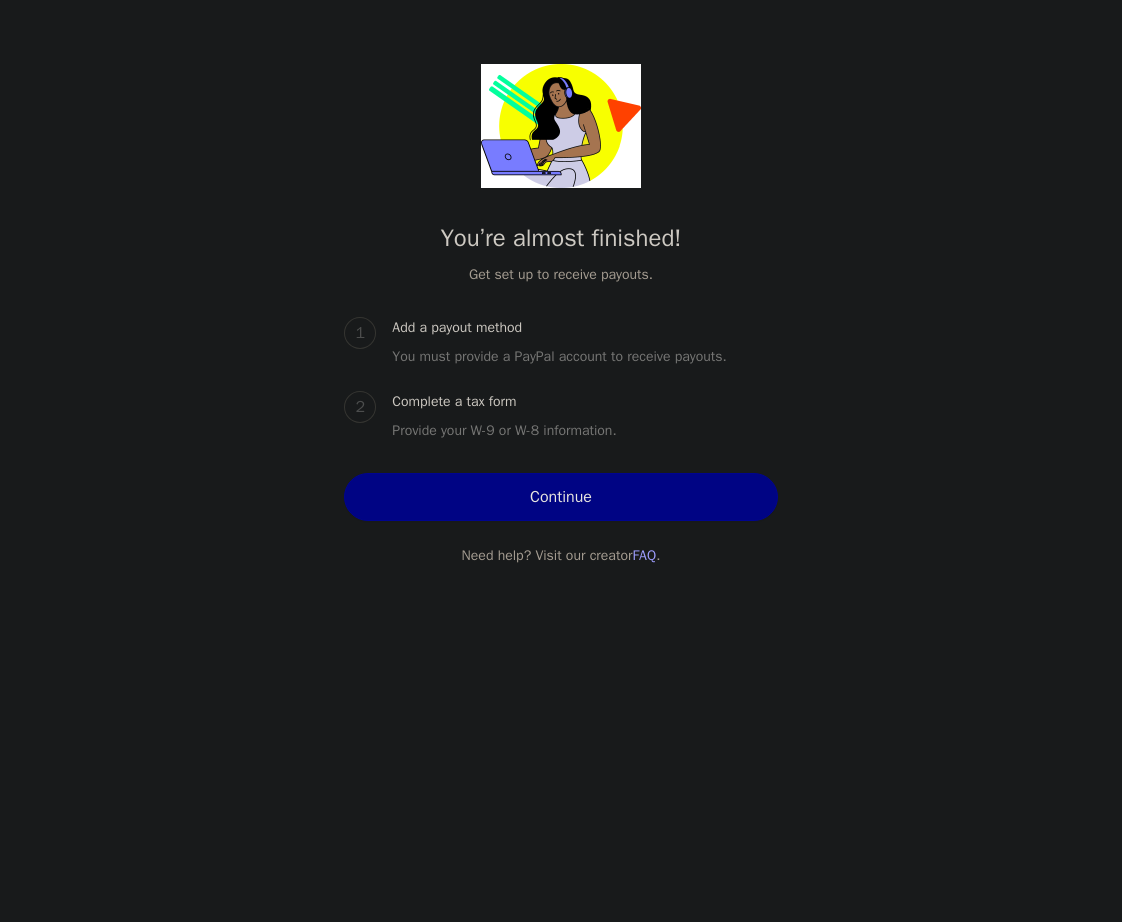click on "Continue" at bounding box center [560, 497] 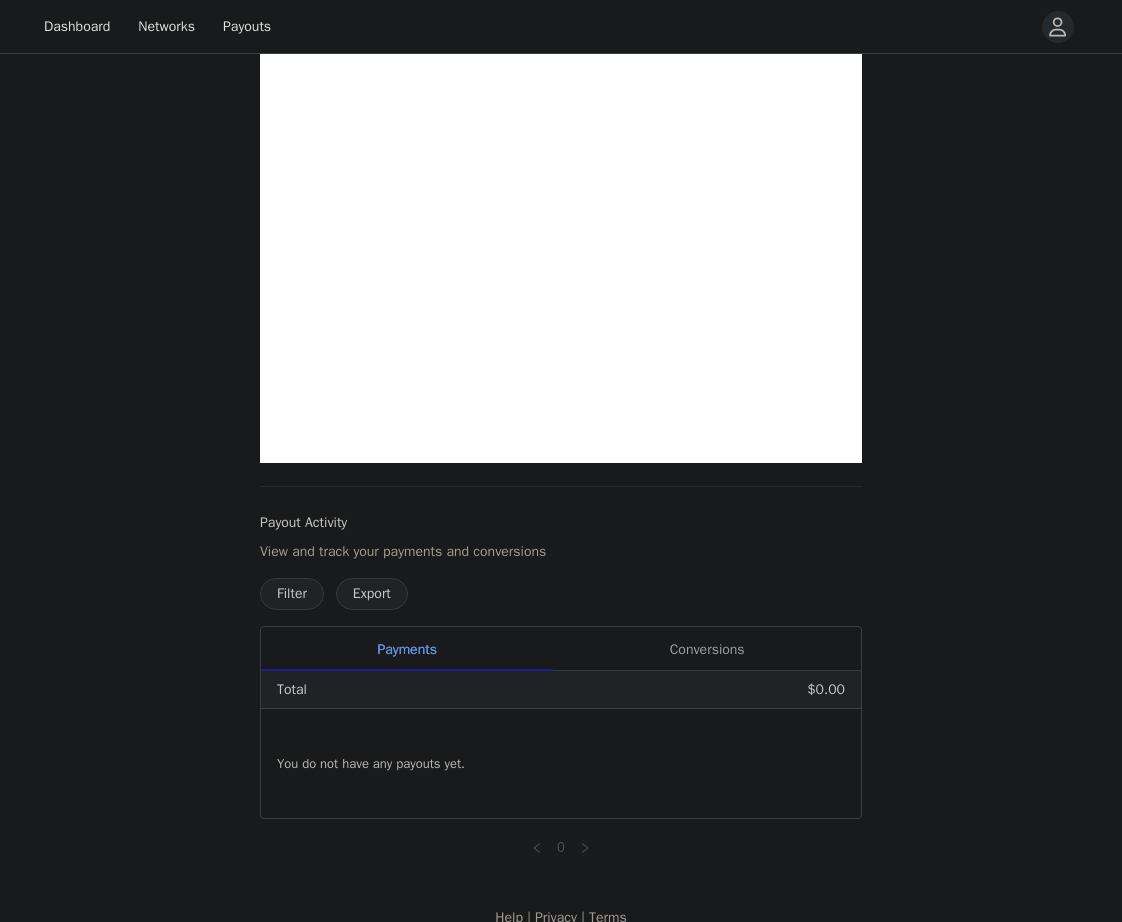 scroll, scrollTop: 378, scrollLeft: 0, axis: vertical 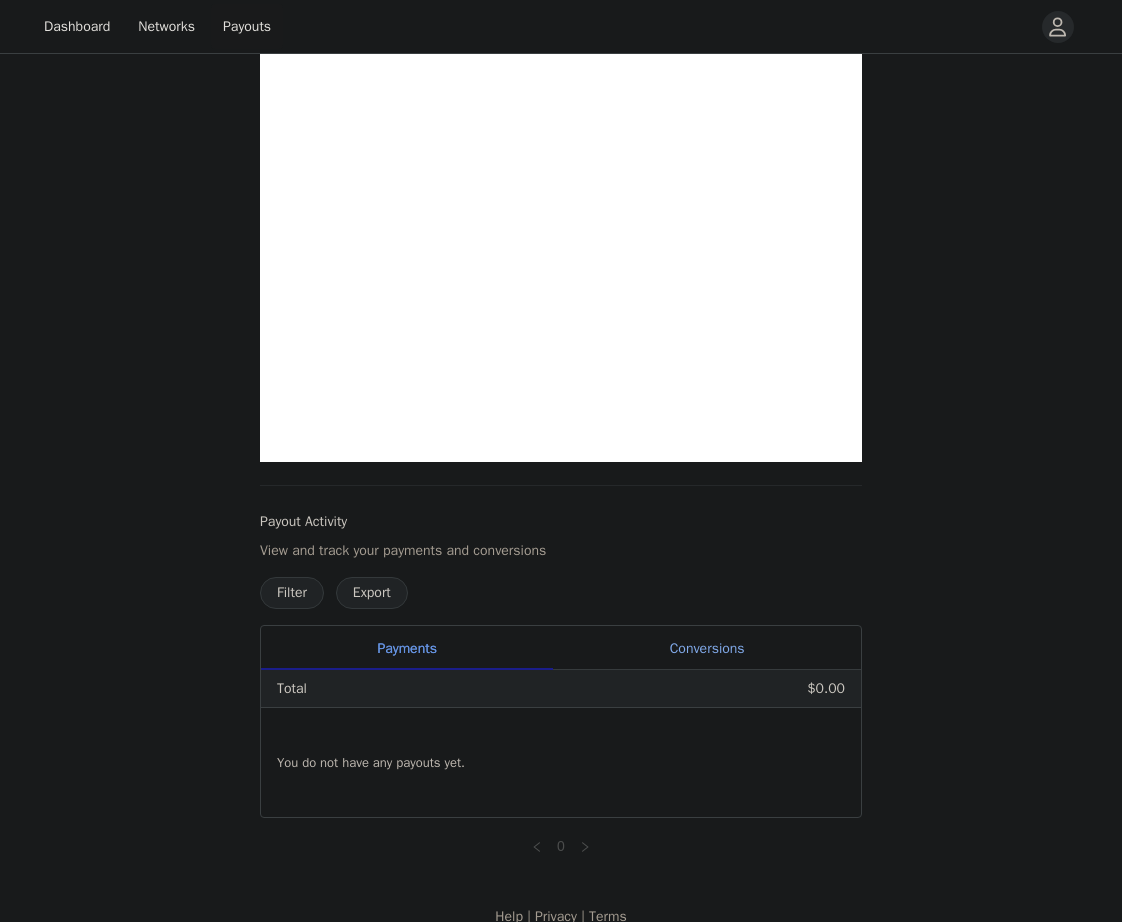 click on "Conversions" at bounding box center [707, 648] 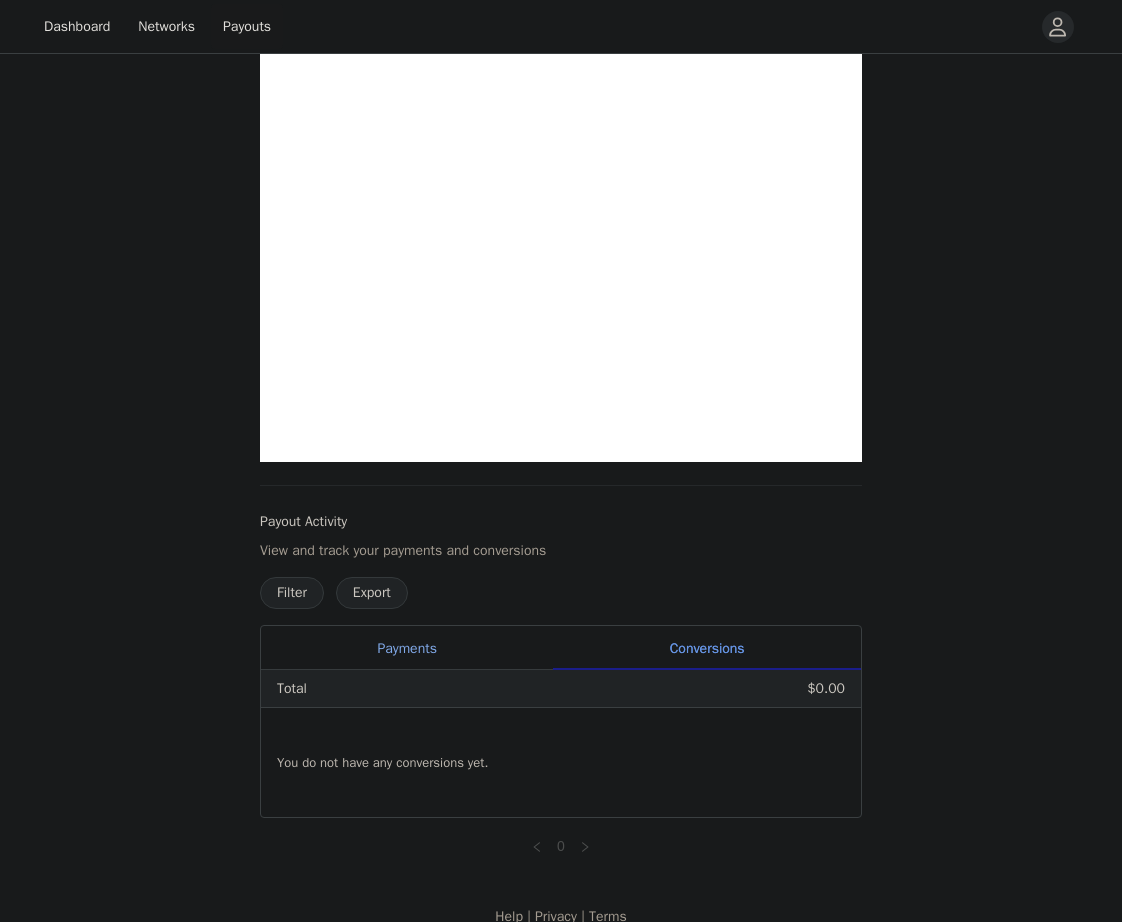 click on "Payments" at bounding box center (407, 648) 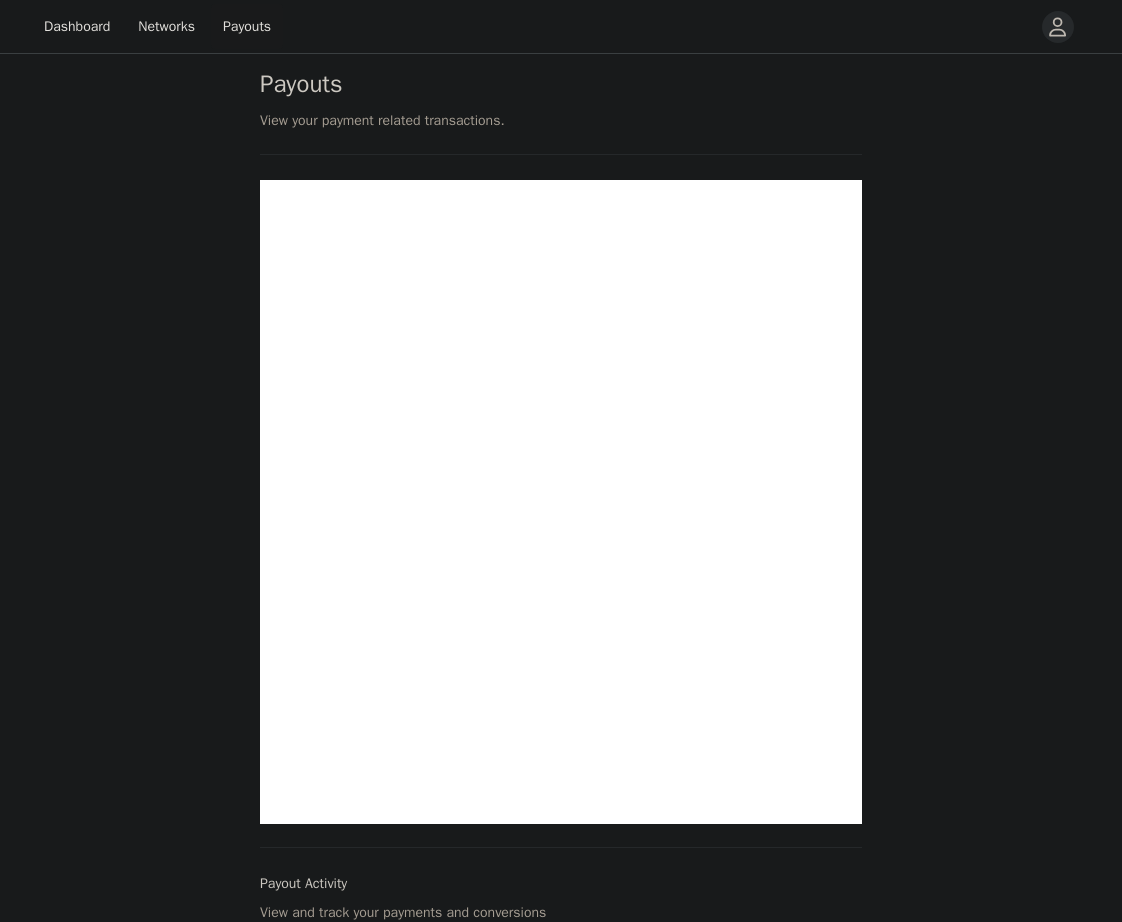 scroll, scrollTop: 0, scrollLeft: 0, axis: both 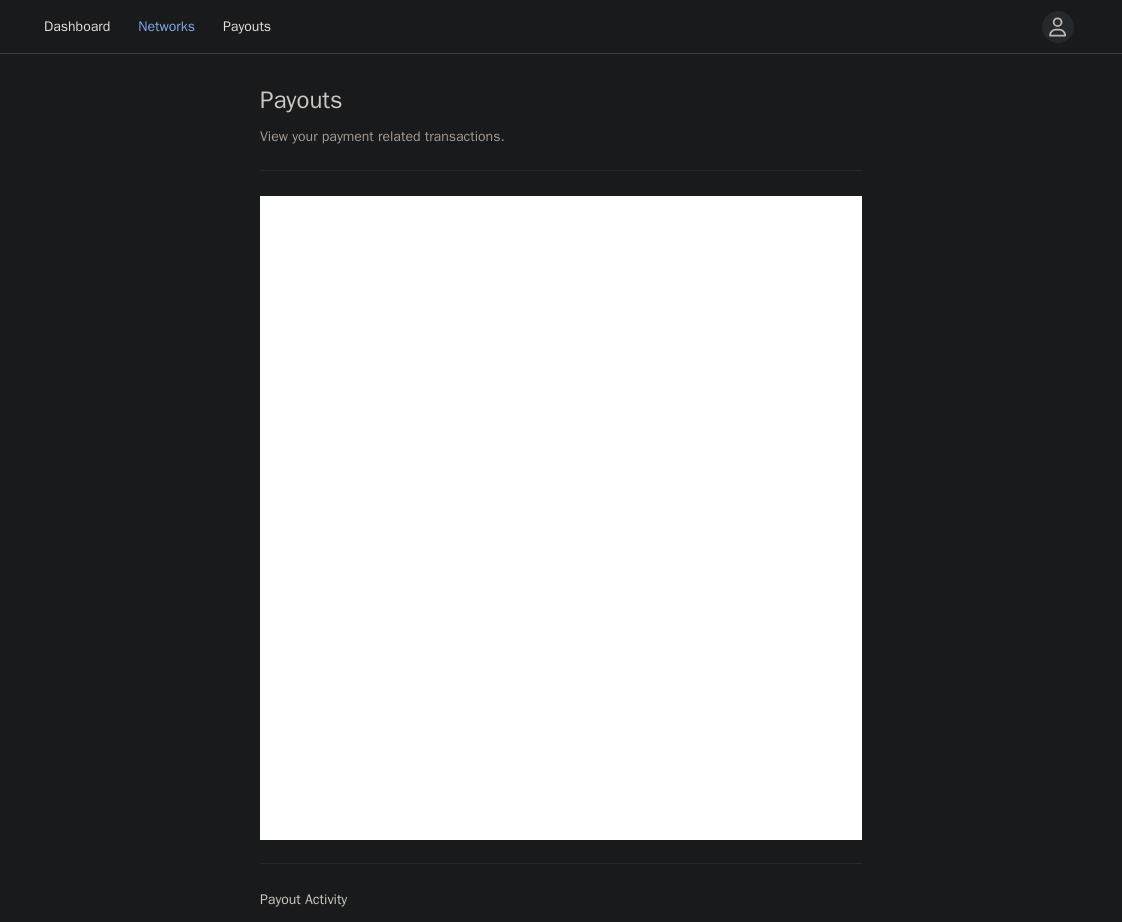 click on "Networks" at bounding box center (166, 26) 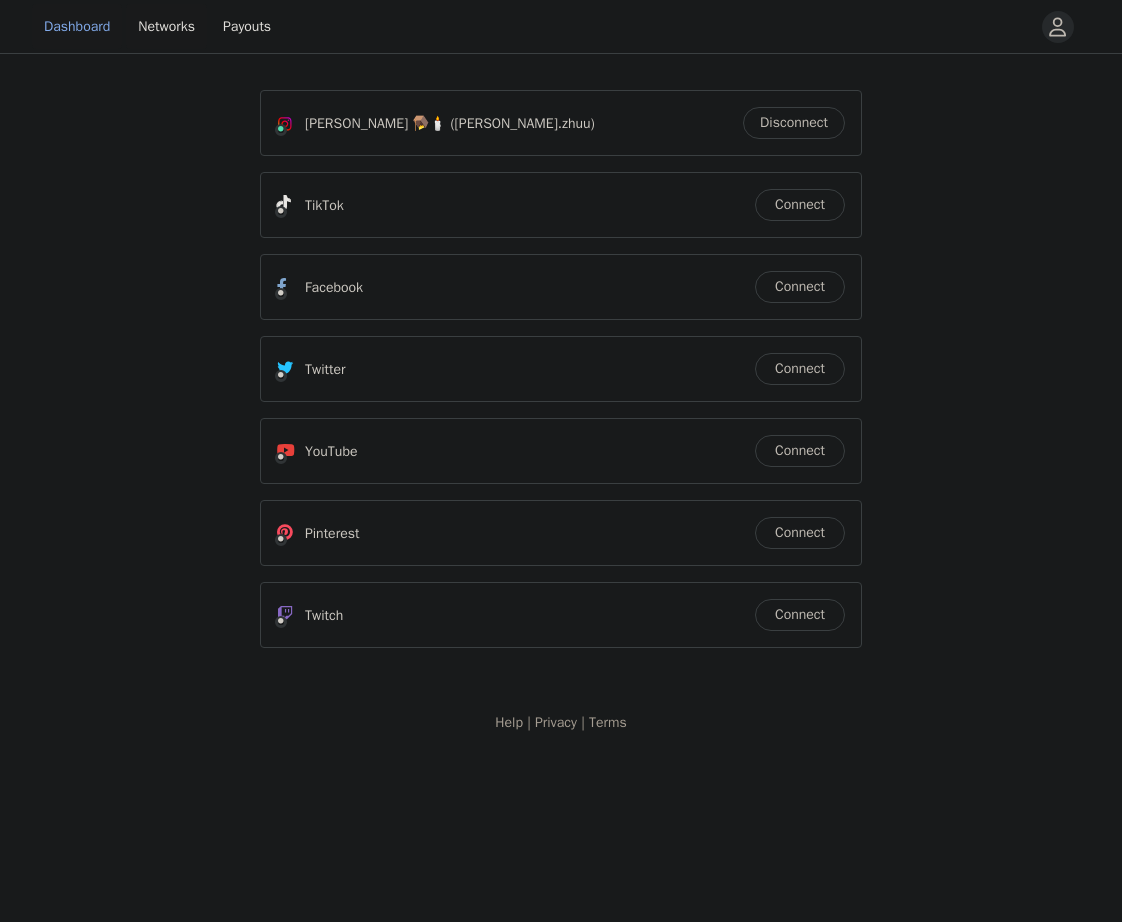 click on "Dashboard" at bounding box center (77, 26) 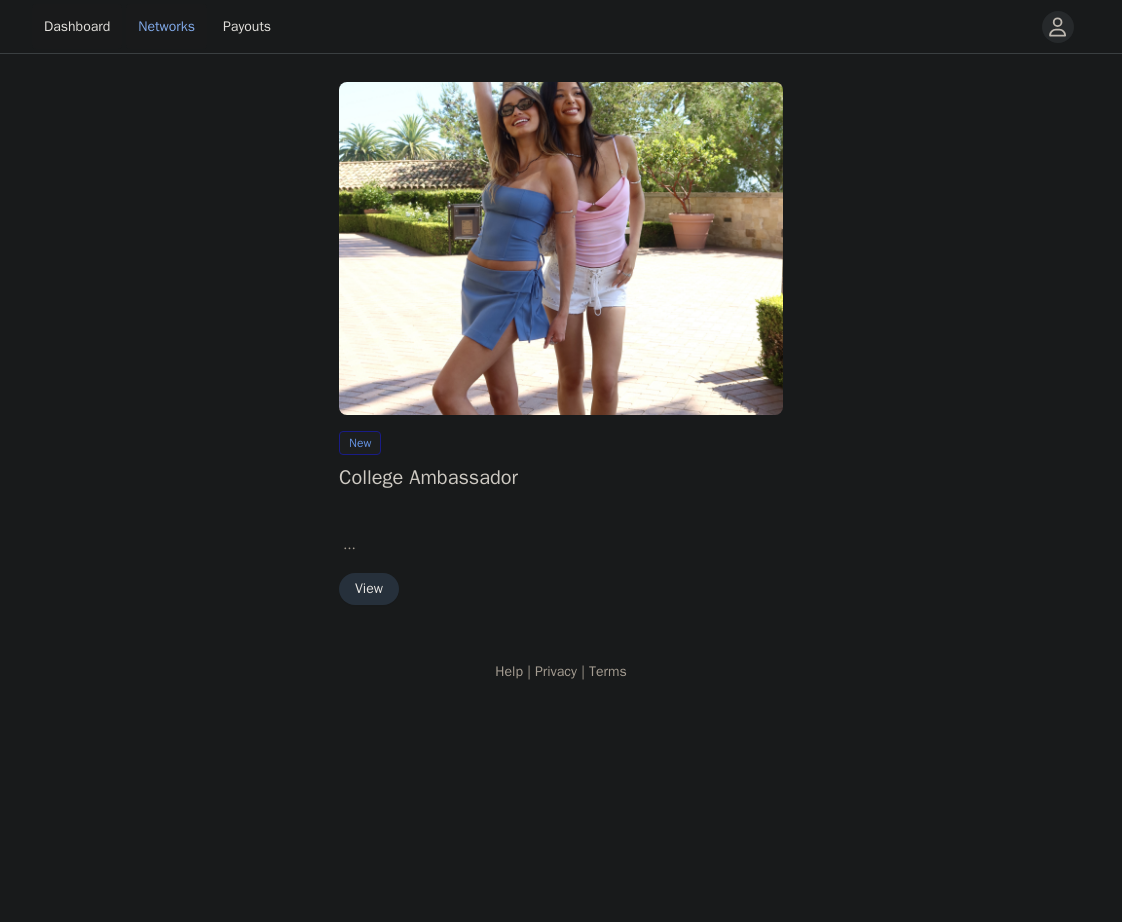 click on "Networks" at bounding box center (166, 26) 